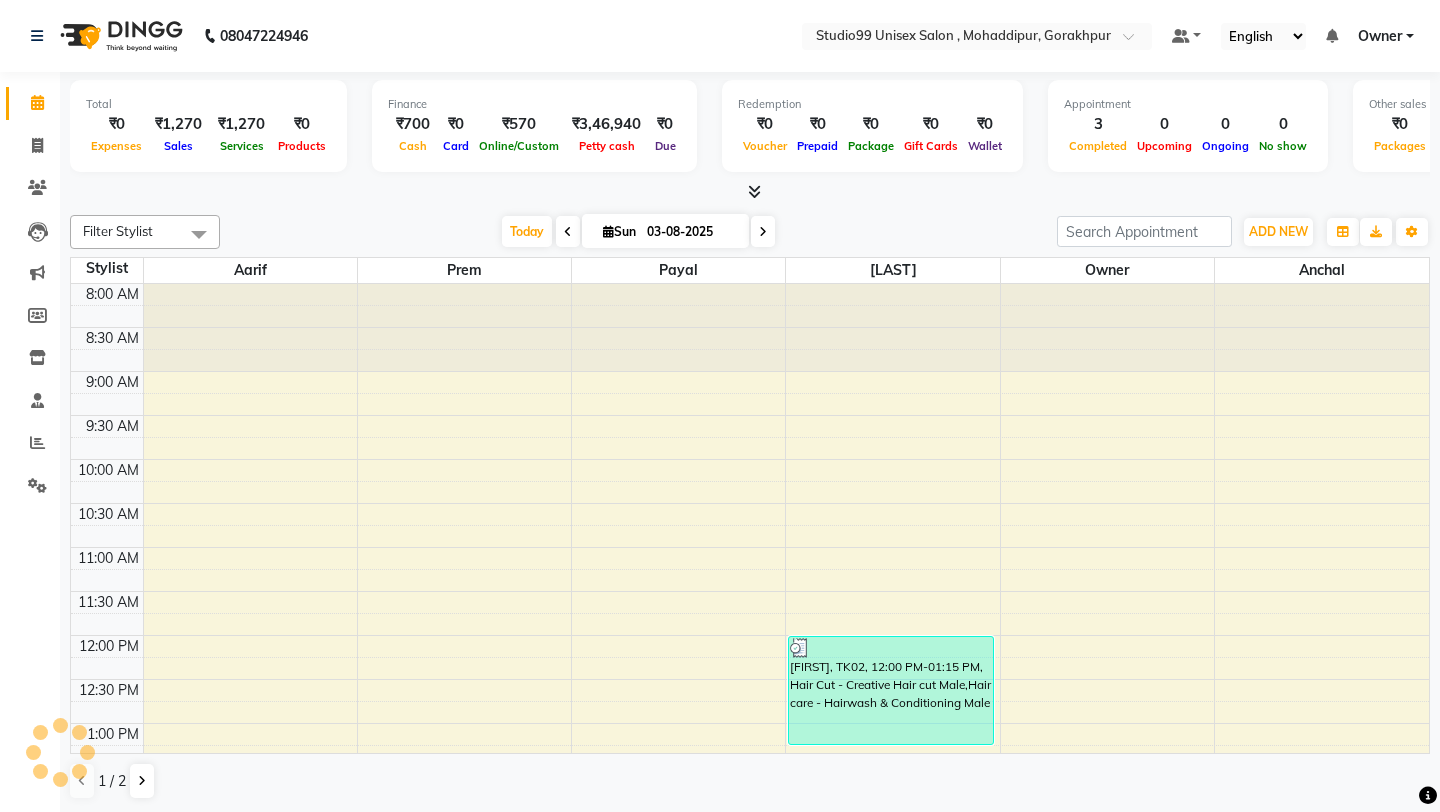 scroll, scrollTop: 0, scrollLeft: 0, axis: both 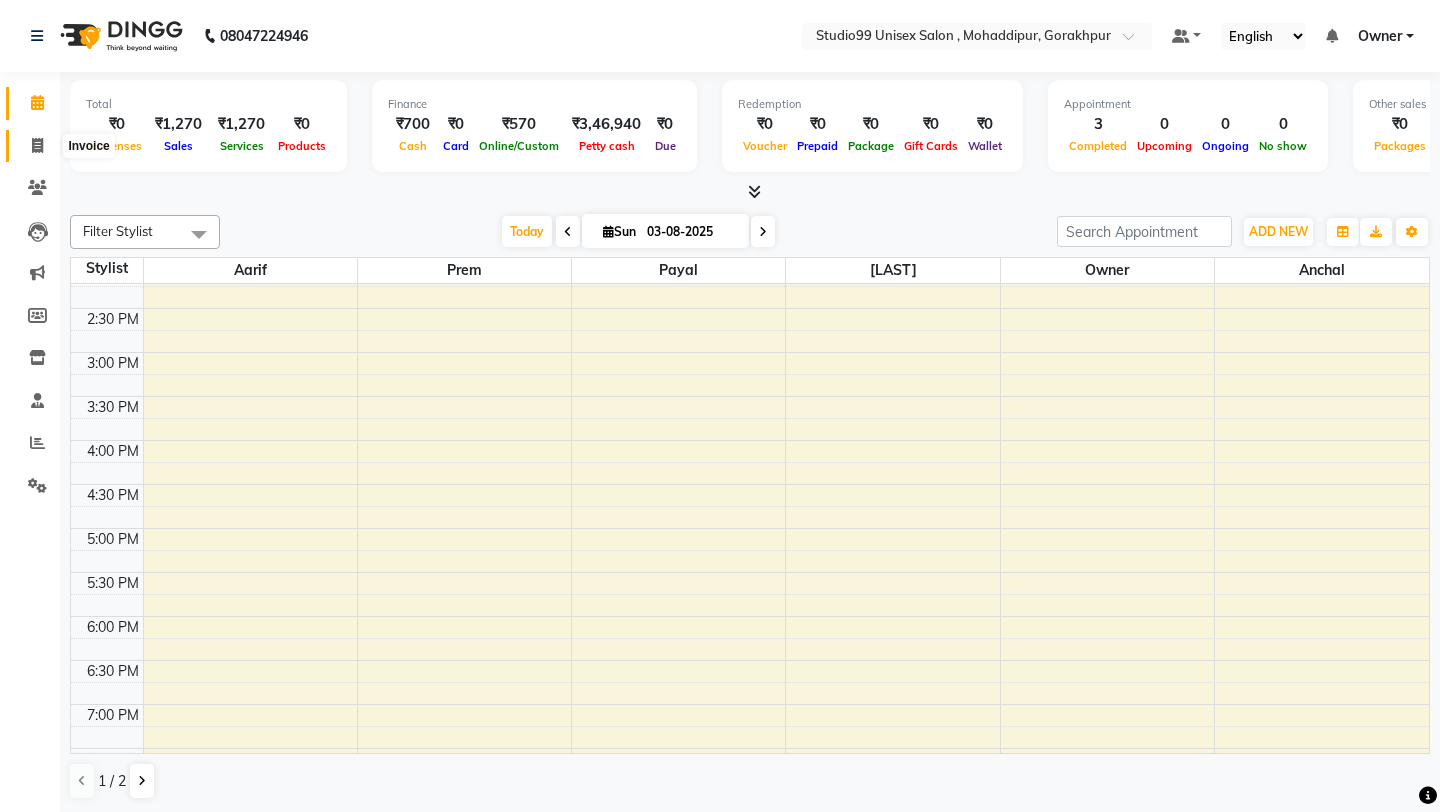 click 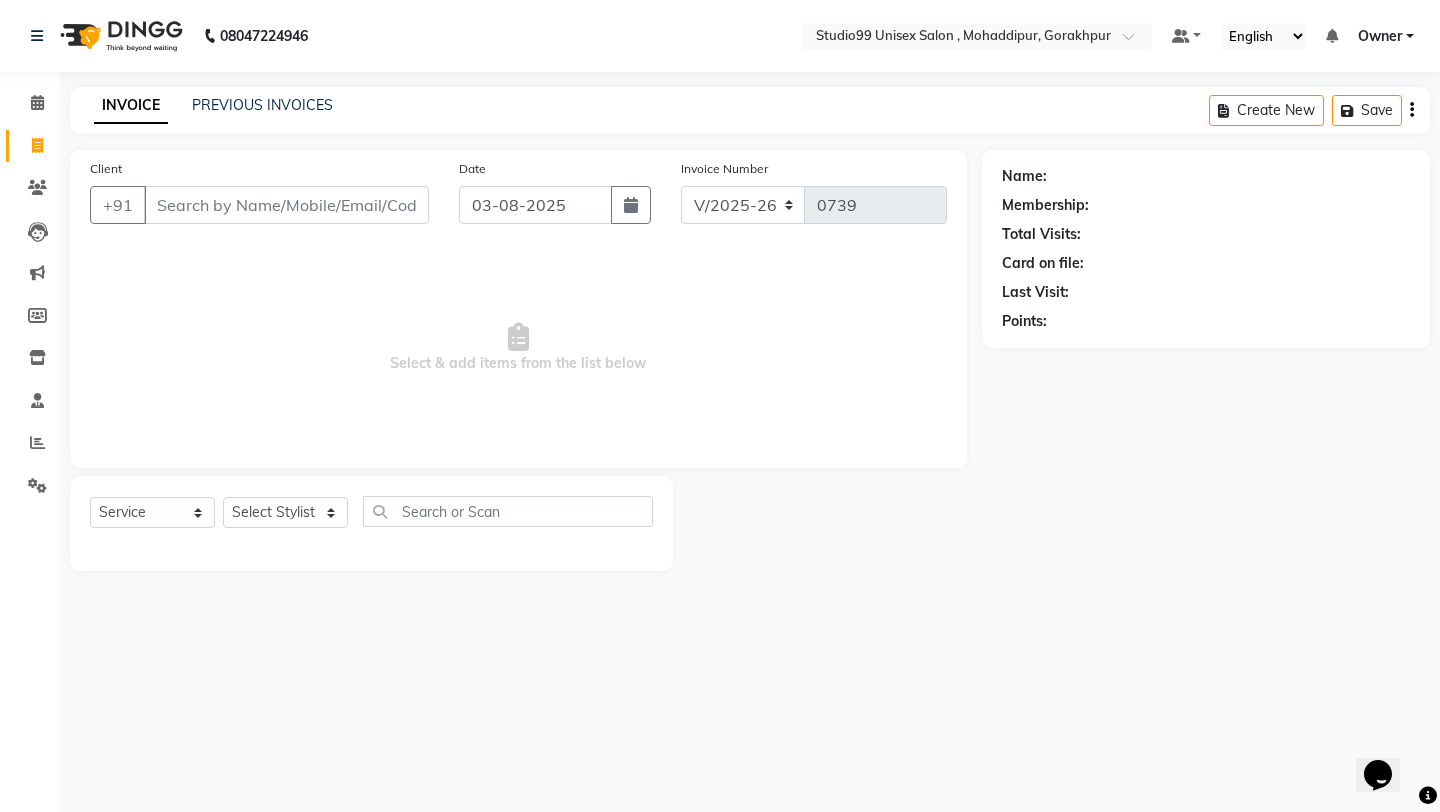 scroll, scrollTop: 0, scrollLeft: 0, axis: both 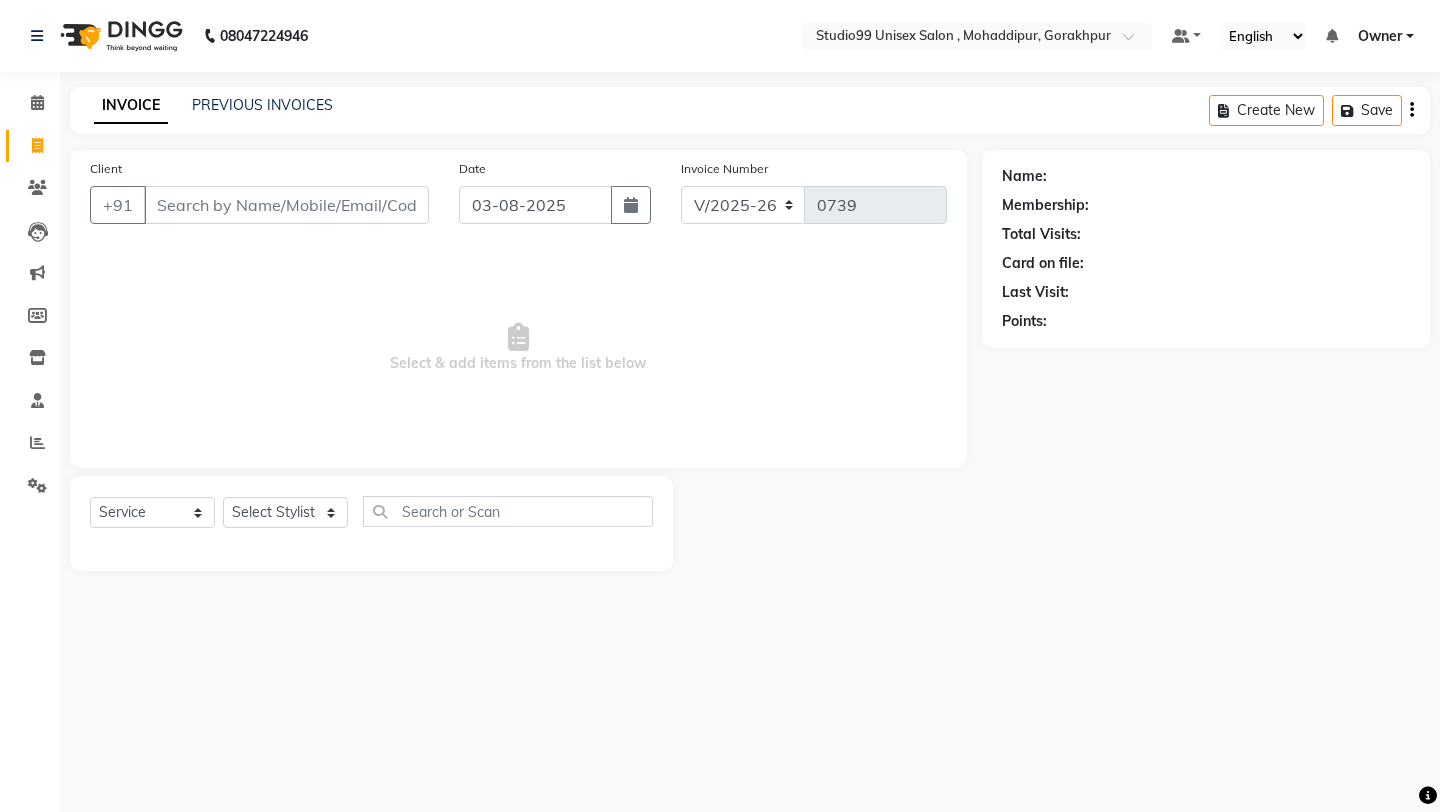 click on "INVOICE PREVIOUS INVOICES" 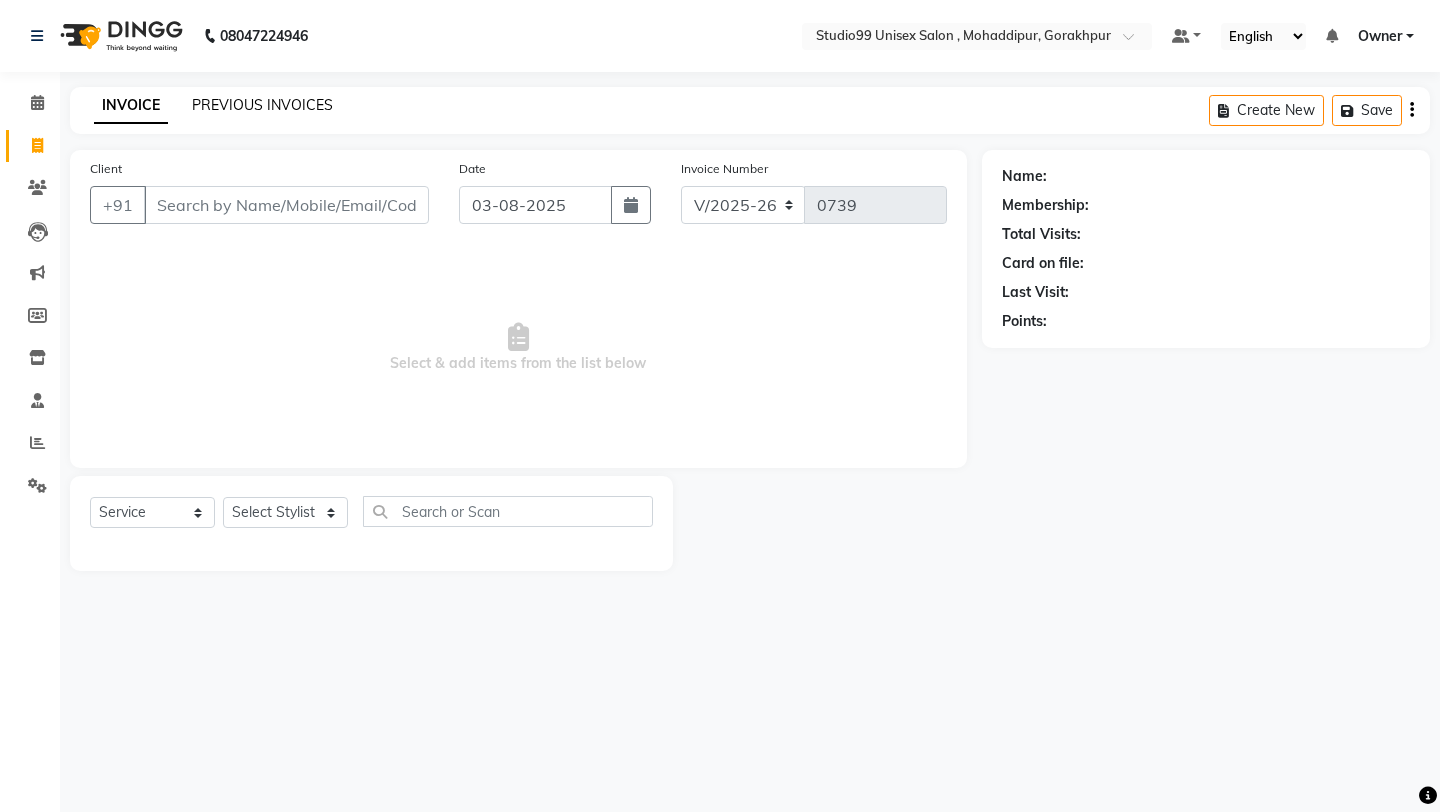 drag, startPoint x: 39, startPoint y: 148, endPoint x: 305, endPoint y: 113, distance: 268.29276 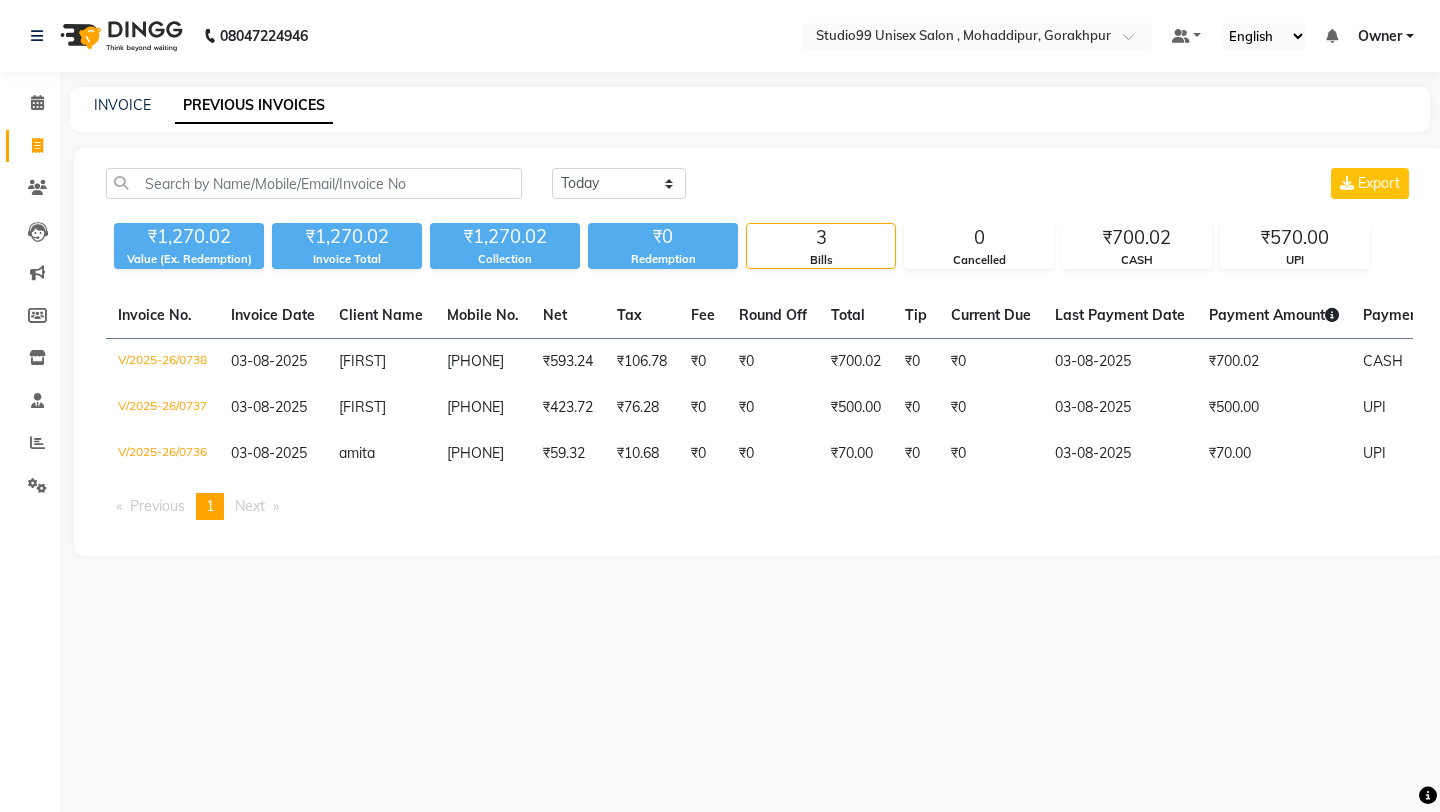 click 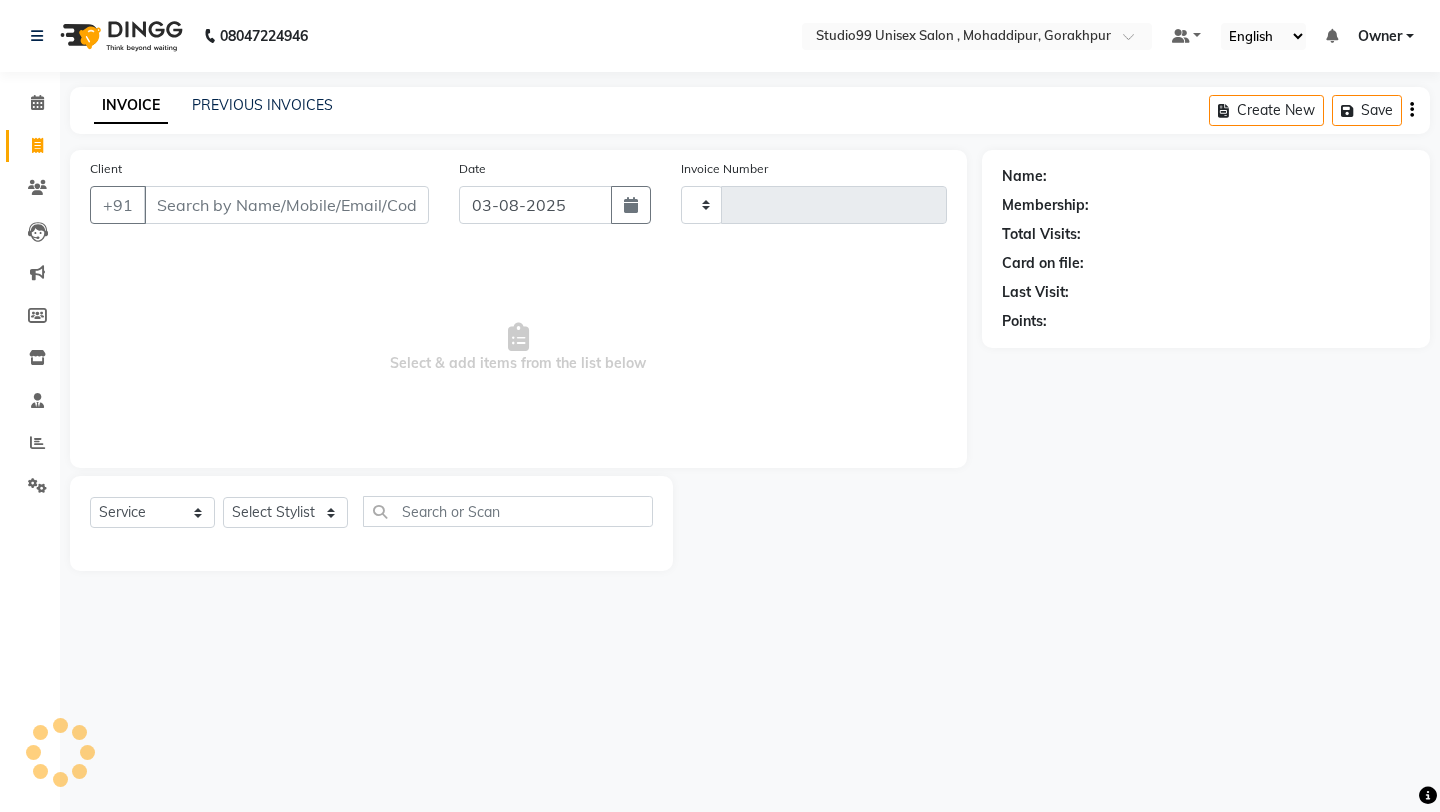 type on "0739" 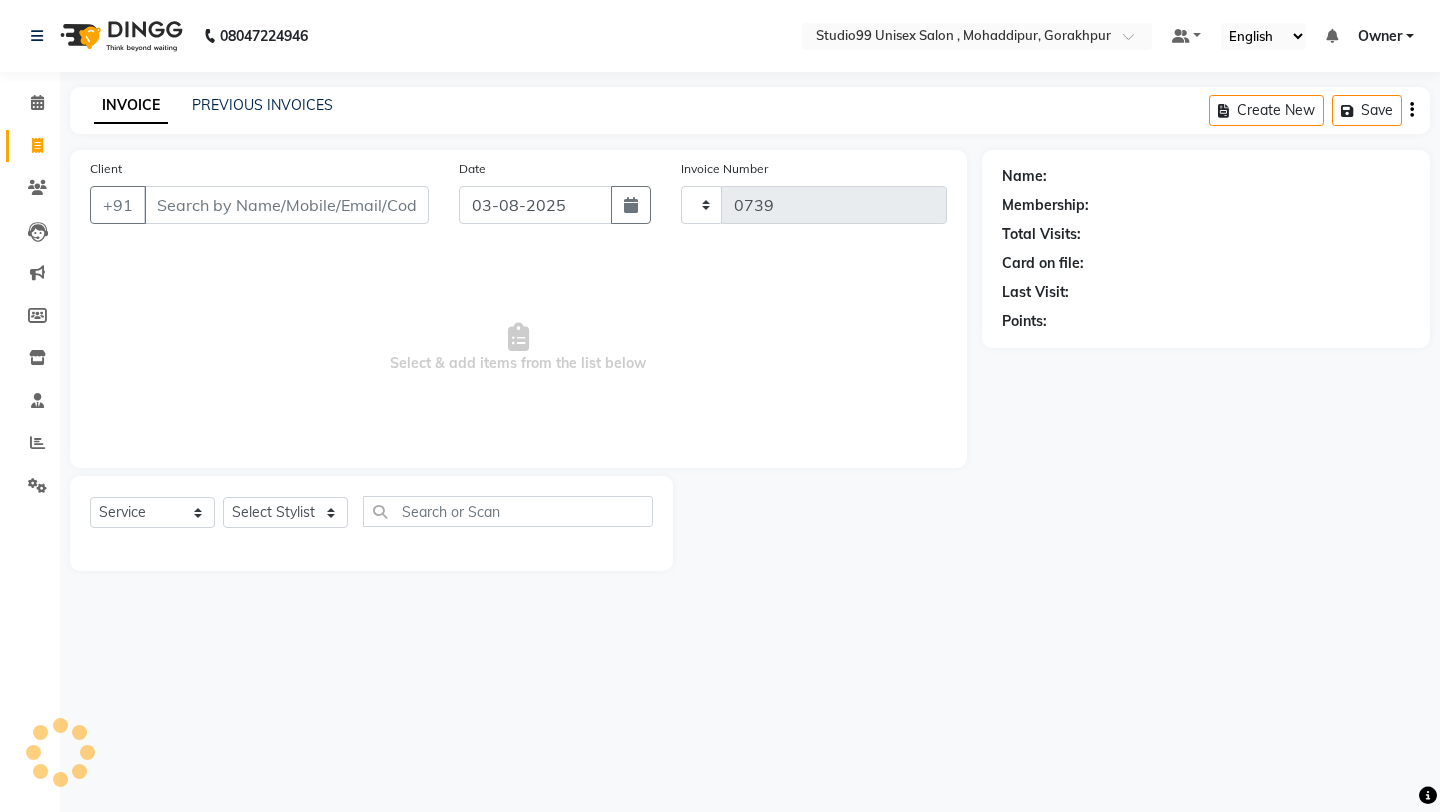 select on "8117" 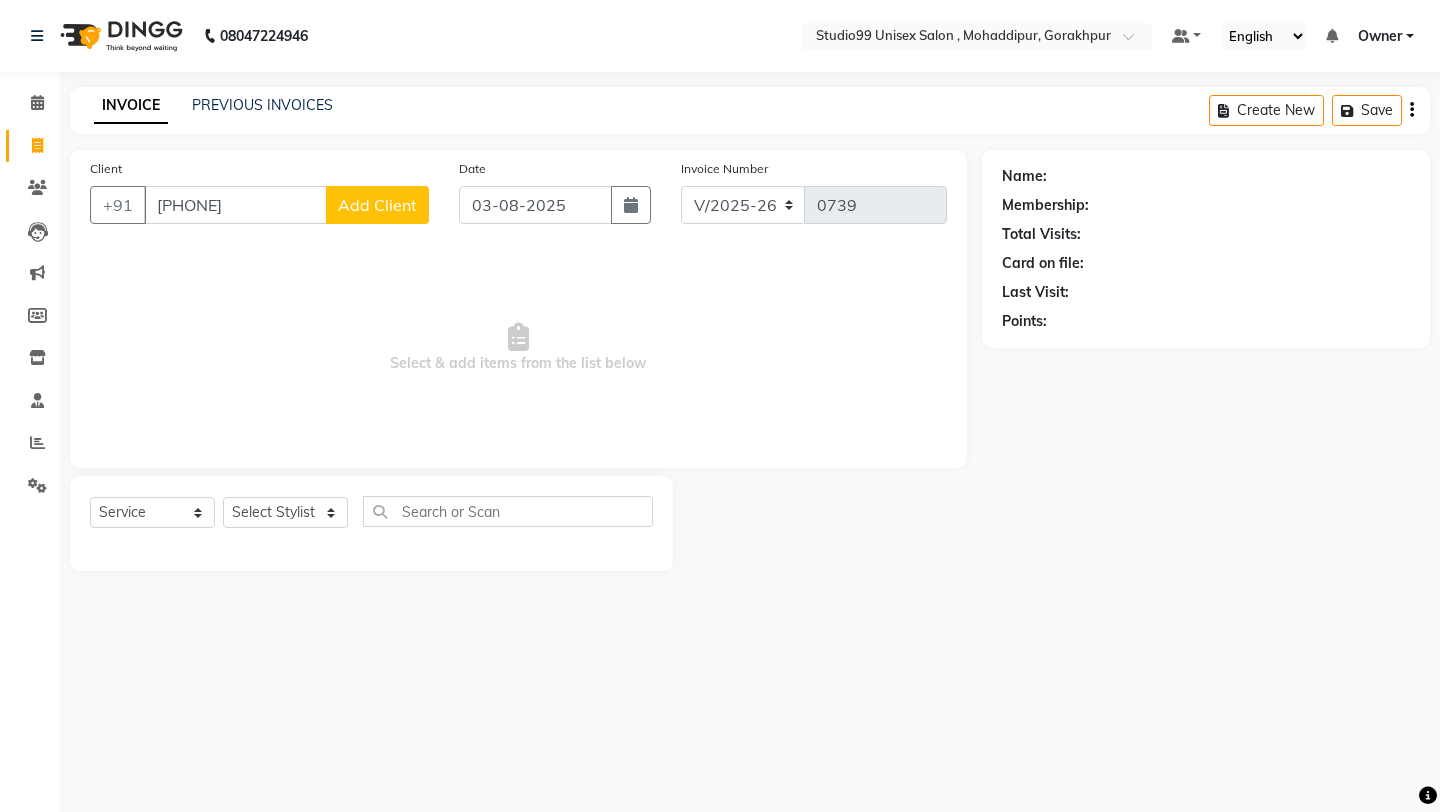 type on "[PHONE]" 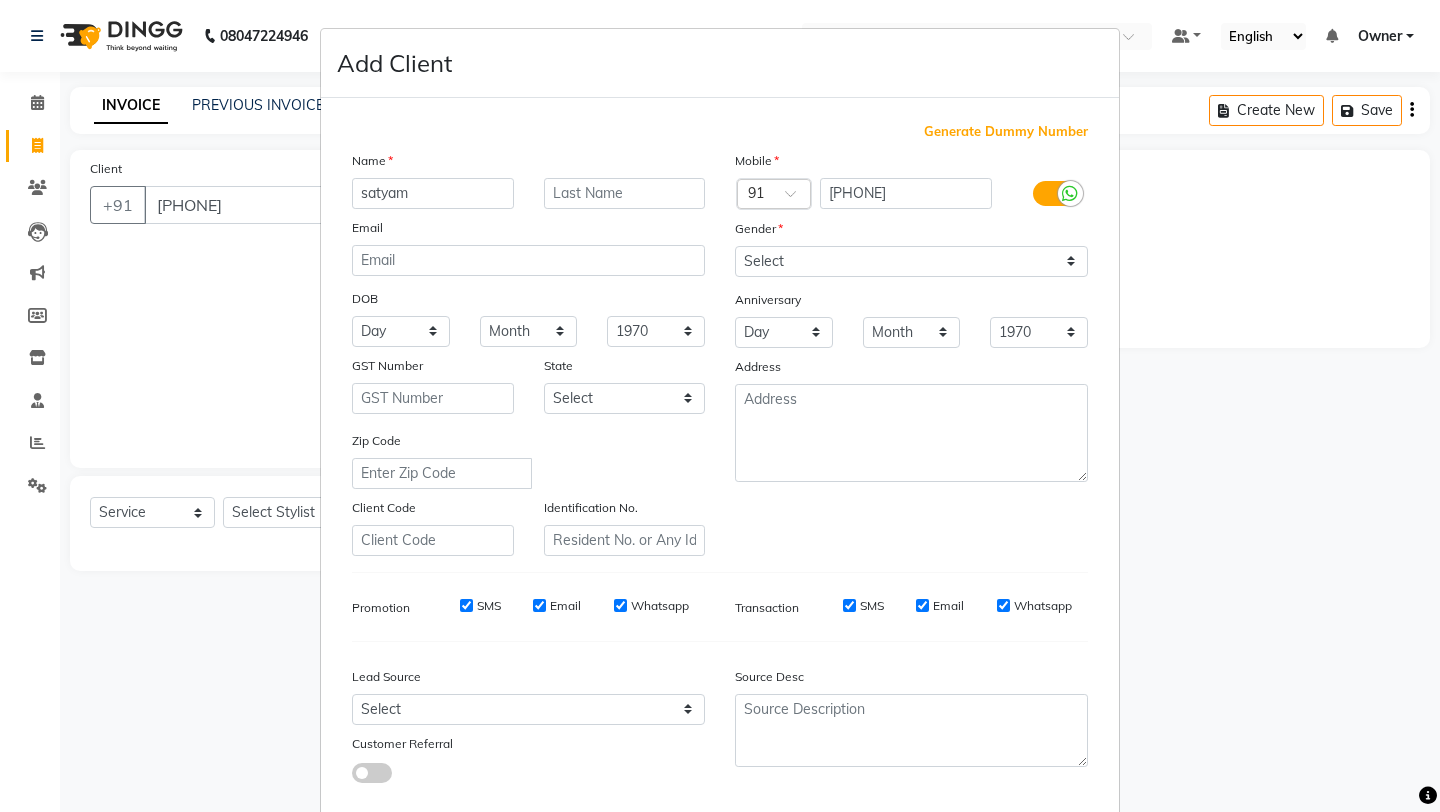 type on "satyam" 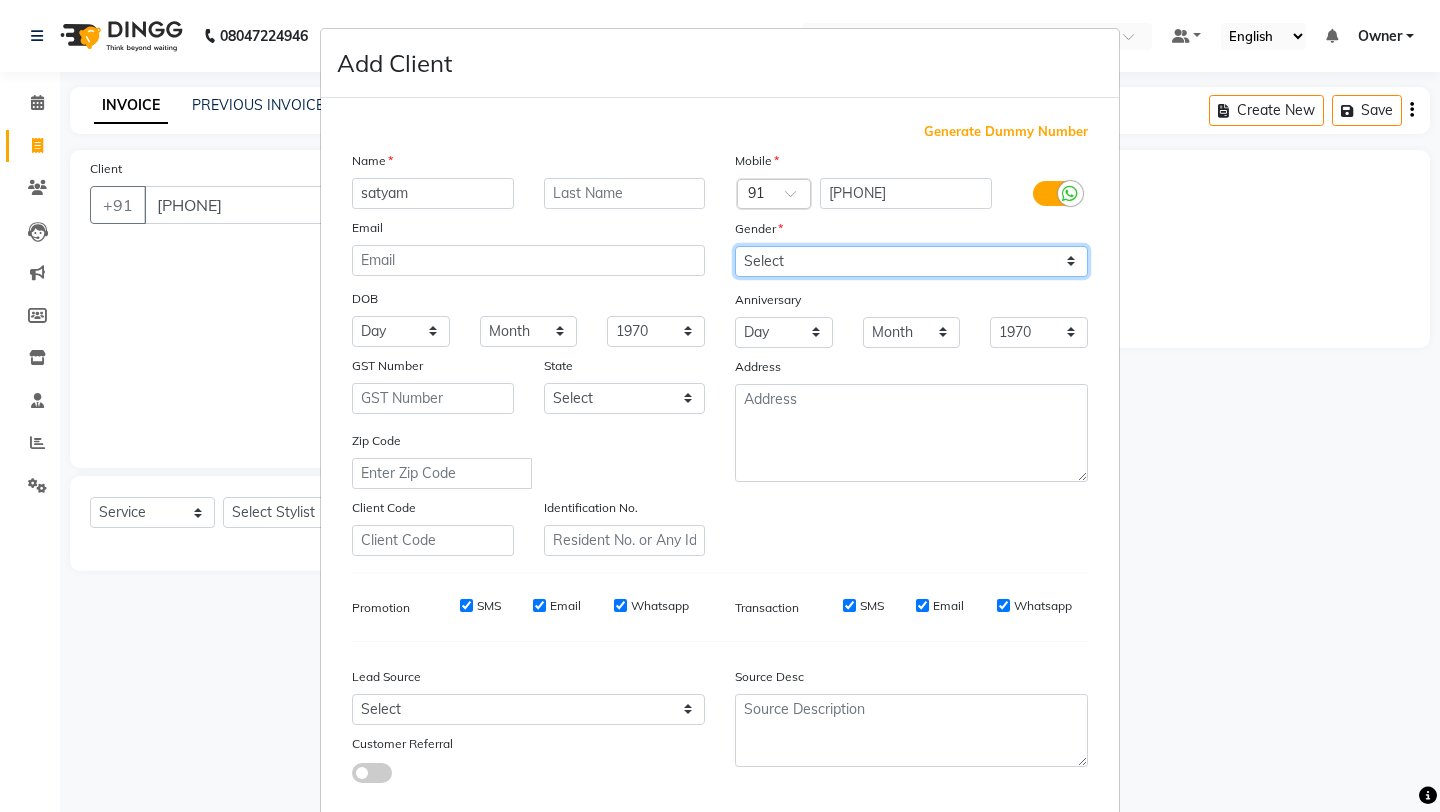drag, startPoint x: 305, startPoint y: 113, endPoint x: 879, endPoint y: 261, distance: 592.77313 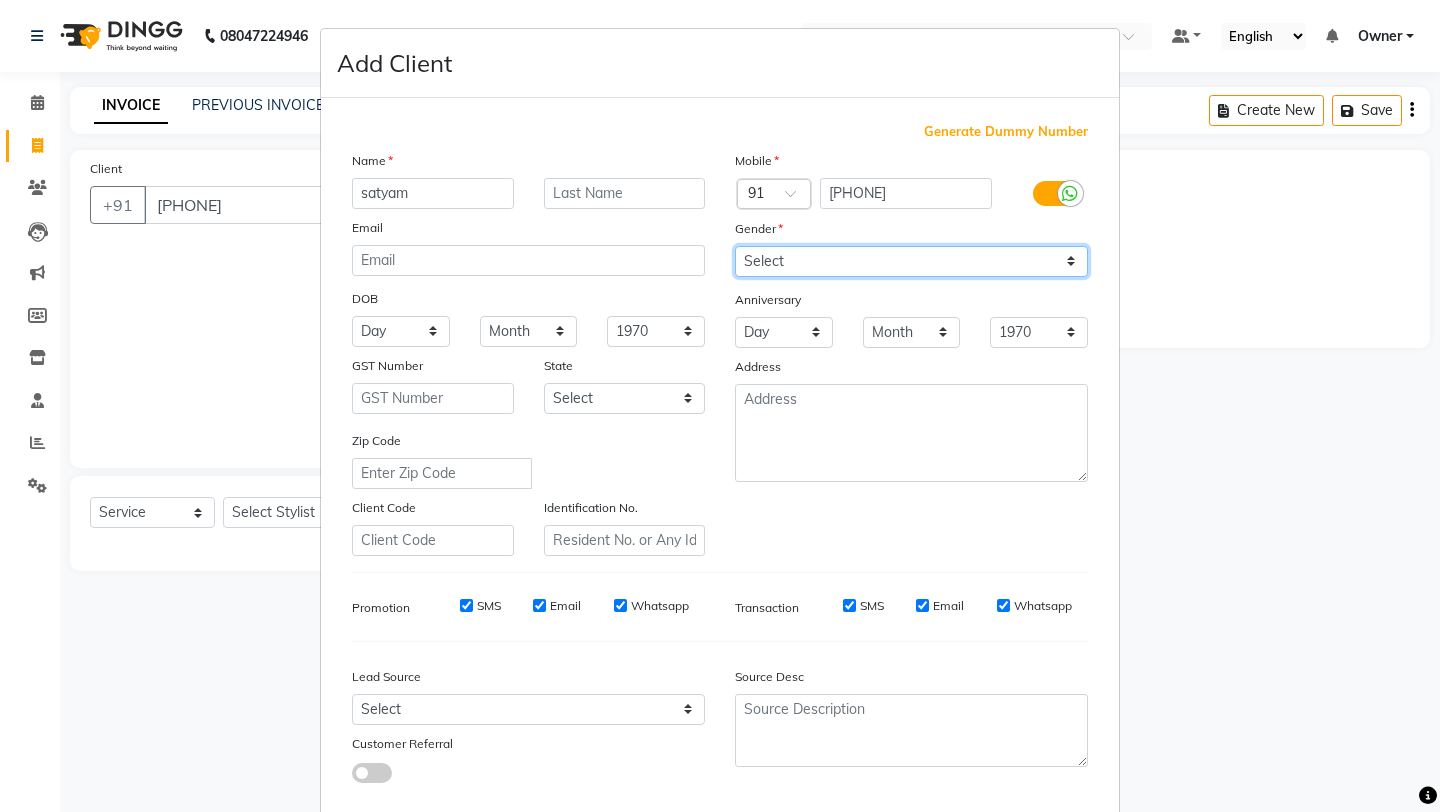 select on "male" 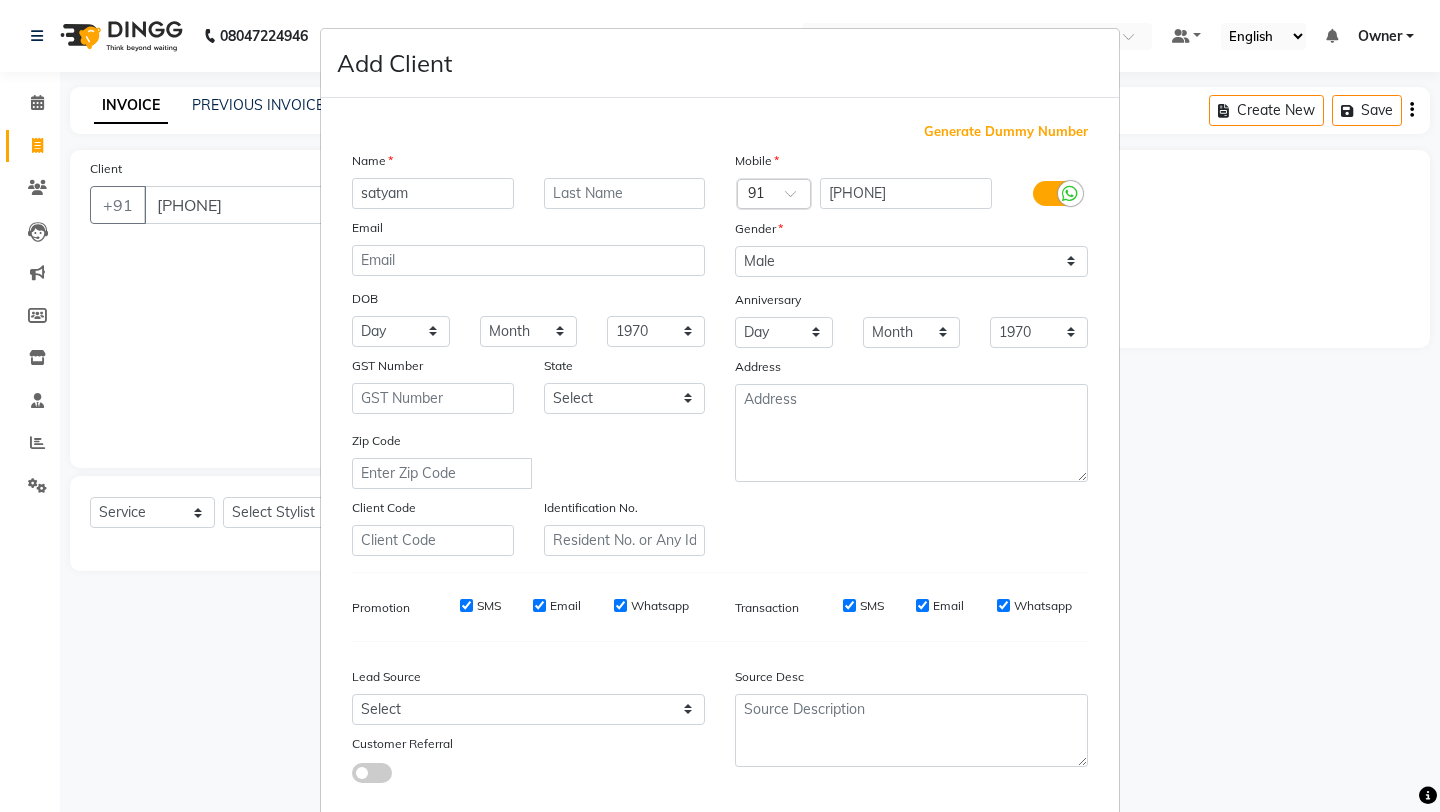 click on "Mobile Country Code × 91 [PHONE] Gender Select Male Female Other Prefer Not To Say Anniversary Day 01 02 03 04 05 06 07 08 09 10 11 12 13 14 15 16 17 18 19 20 21 22 23 24 25 26 27 28 29 30 31 Month January February March April May June July August September October November December 1940 1941 1942 1943 1944 1945 1946 1947 1948 1949 1950 1951 1952 1953 1954 1955 1956 1957 1958 1959 1960 1961 1962 1963 1964 1965 1966 1967 1968 1969 1970 1971 1972 1973 1974 1975 1976 1977 1978 1979 1980 1981 1982 1983 1984 1985 1986 1987 1988 1989 1990 1991 1992 1993 1994 1995 1996 1997 1998 1999 2000 2001 2002 2003 2004 2005 2006 2007 2008 2009 2010 2011 2012 2013 2014 2015 2016 2017 2018 2019 2020 2021 2022 2023 2024 2025 Address" at bounding box center (911, 353) 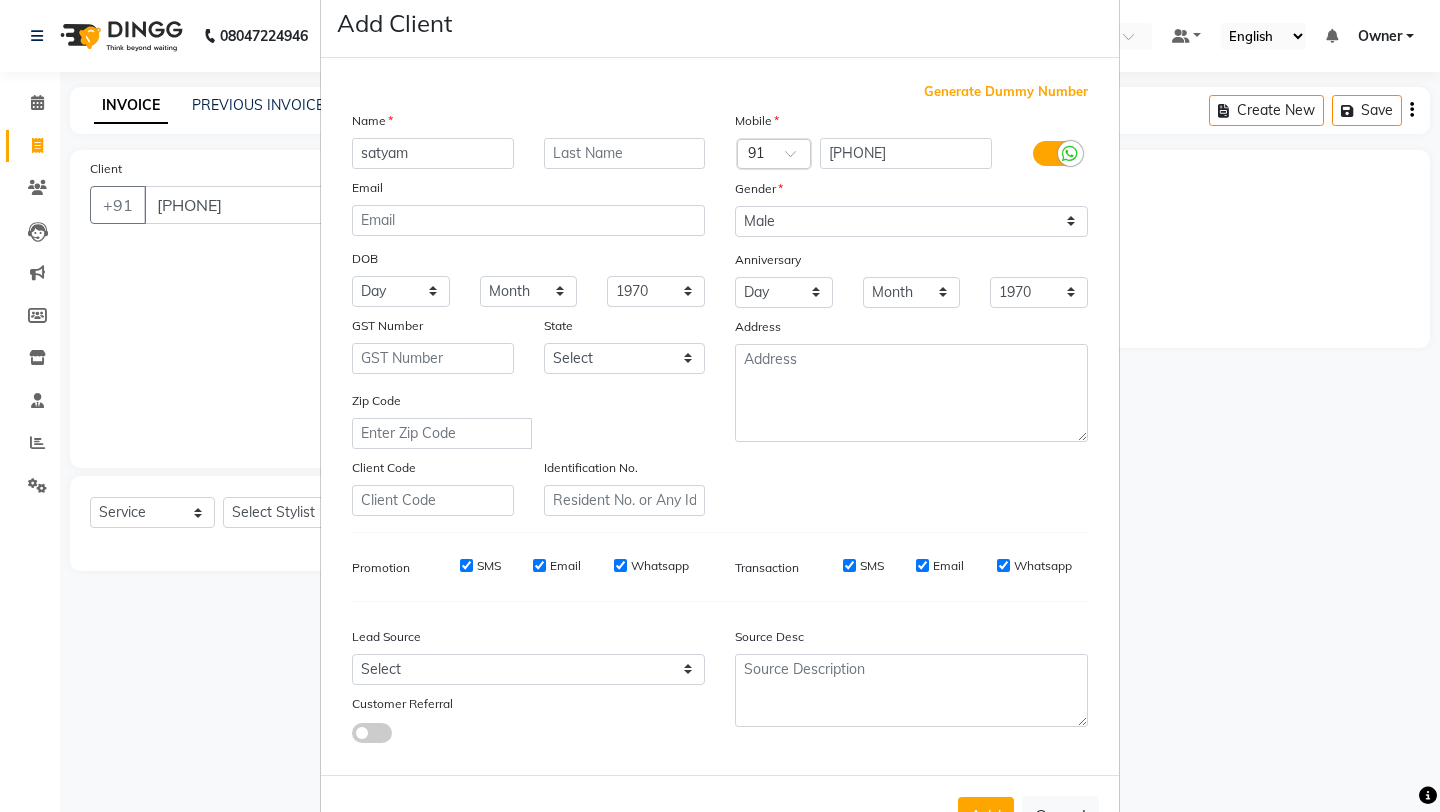 scroll, scrollTop: 110, scrollLeft: 0, axis: vertical 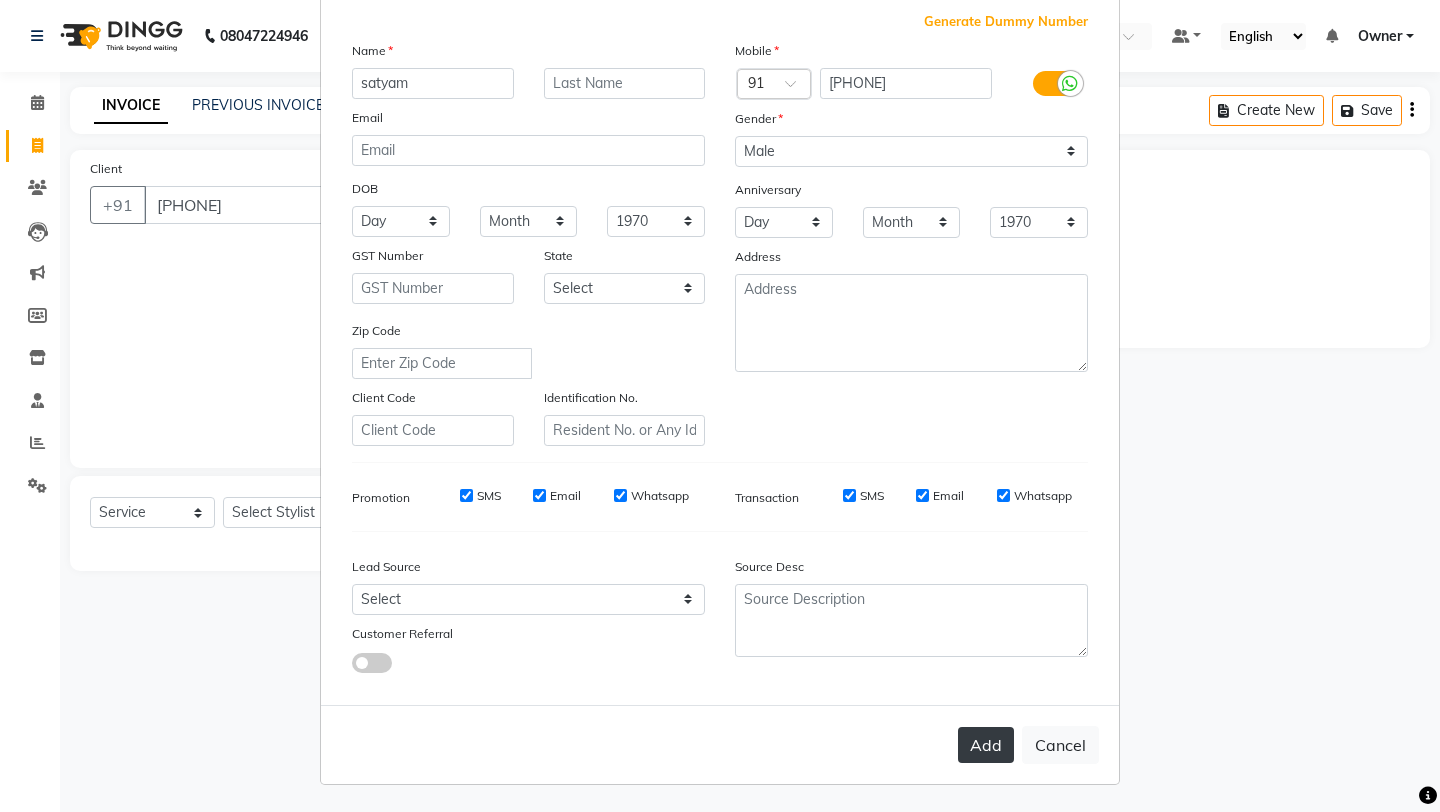 click on "Add" at bounding box center [986, 745] 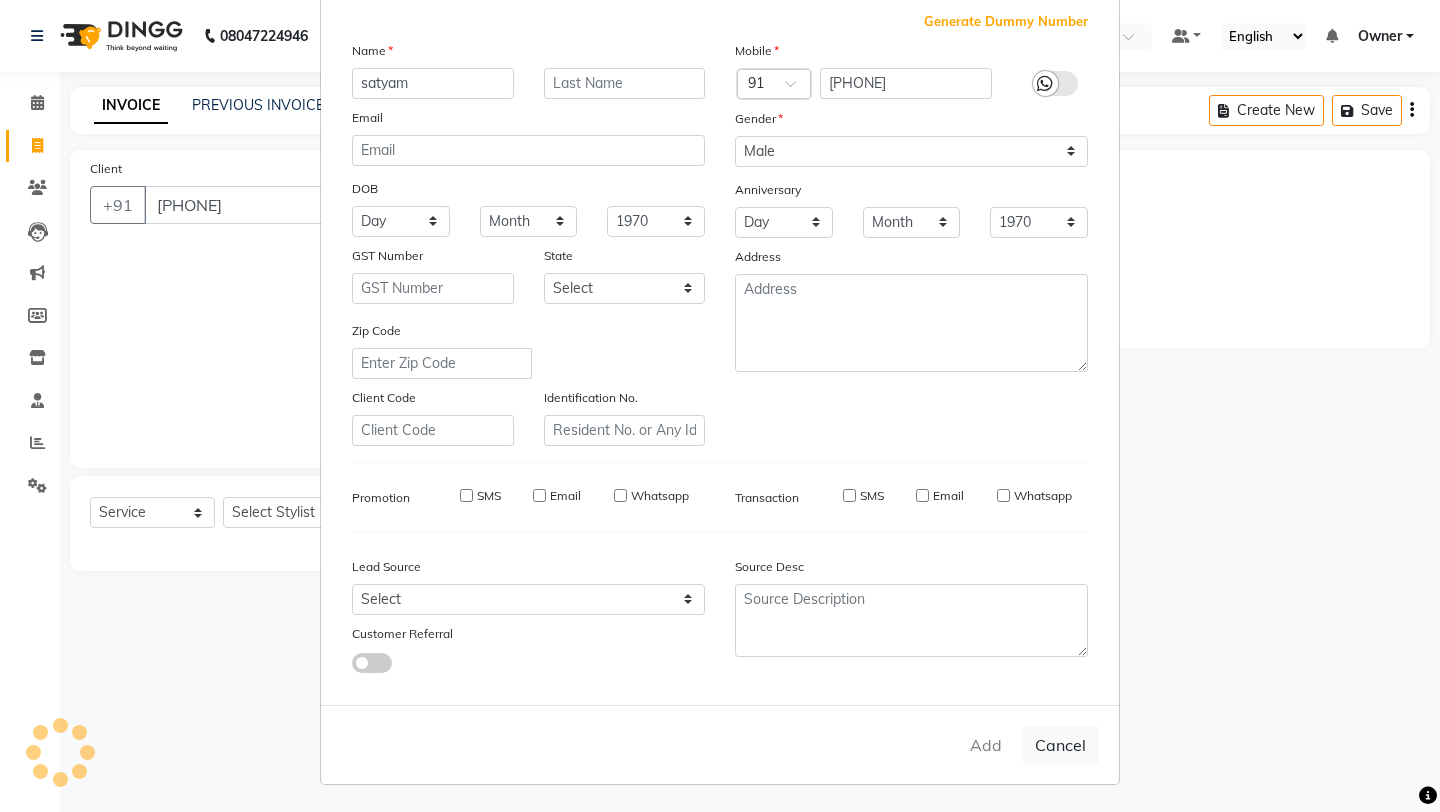type 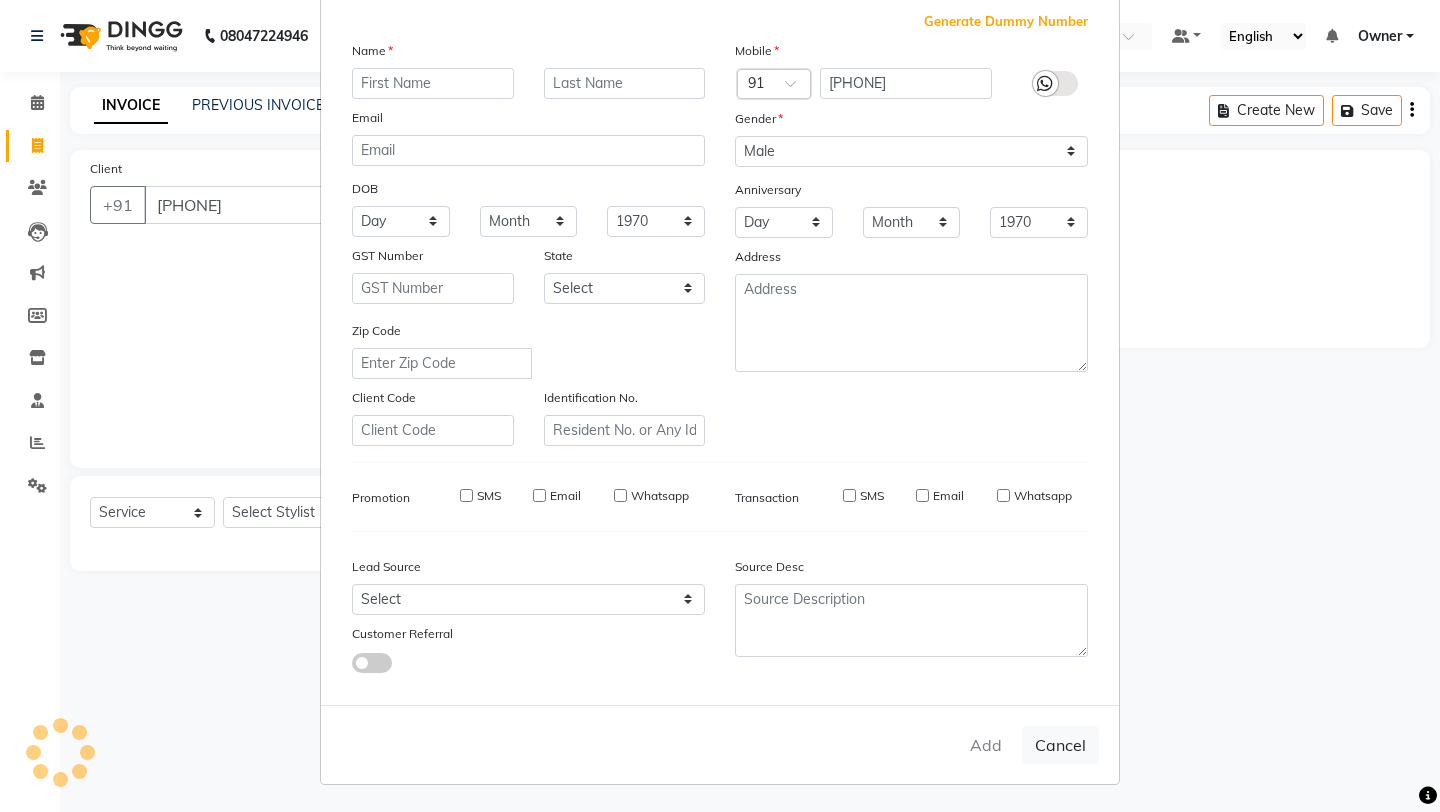 select 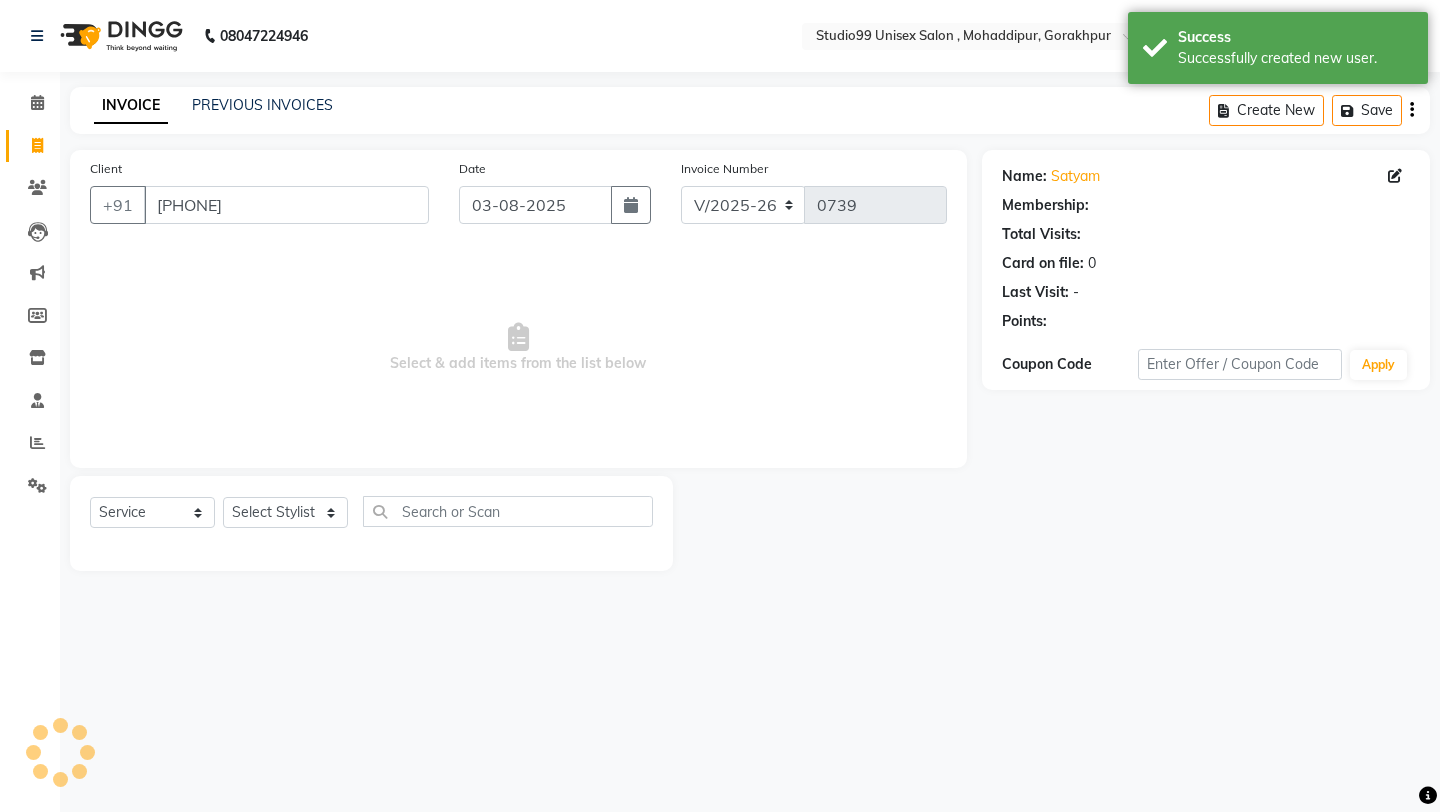 select on "1: Object" 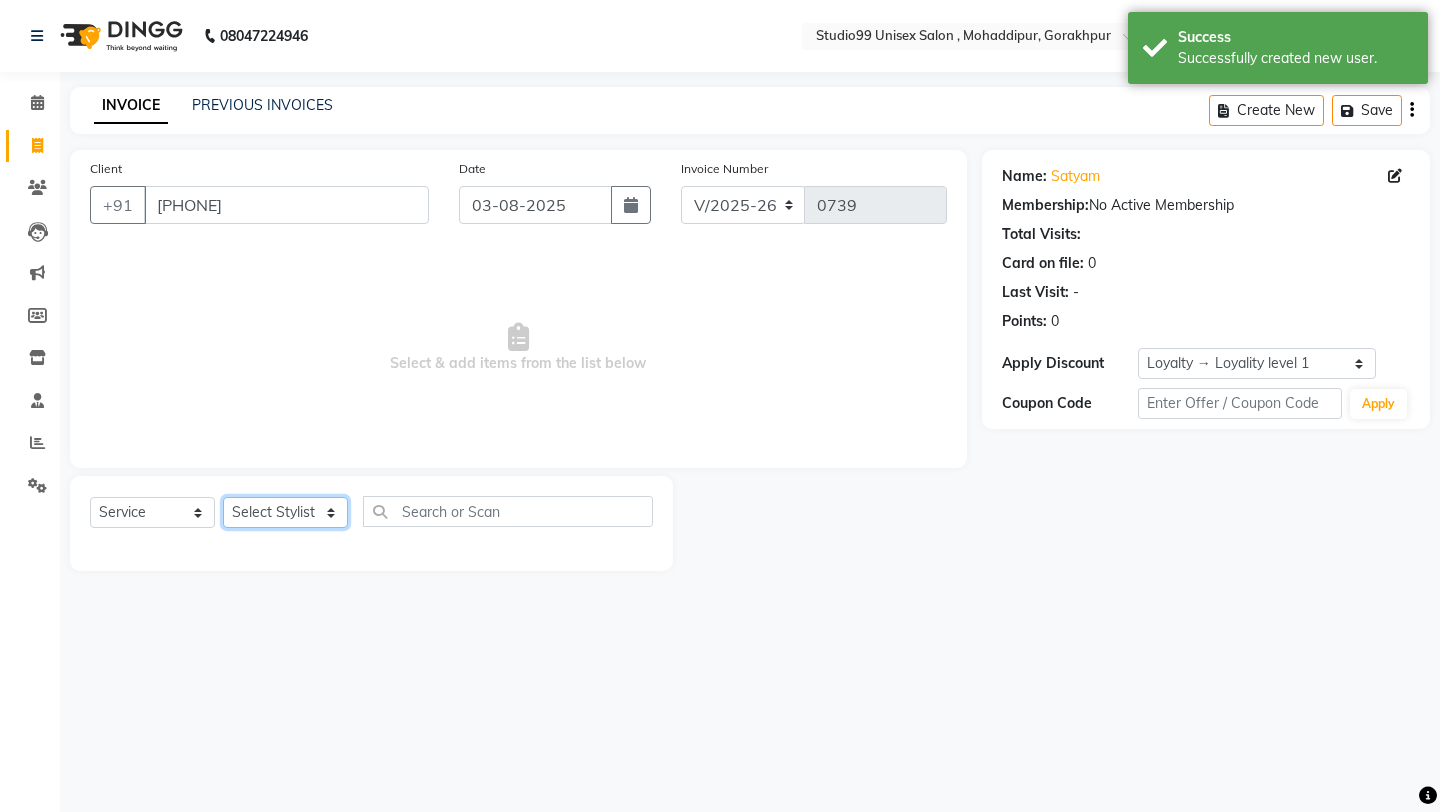 click on "Select Stylist [FIRST] [LAST] [LAST] Owner [FIRST] [LAST] [LAST] [LAST] [LAST] [LAST] manager [LAST]" 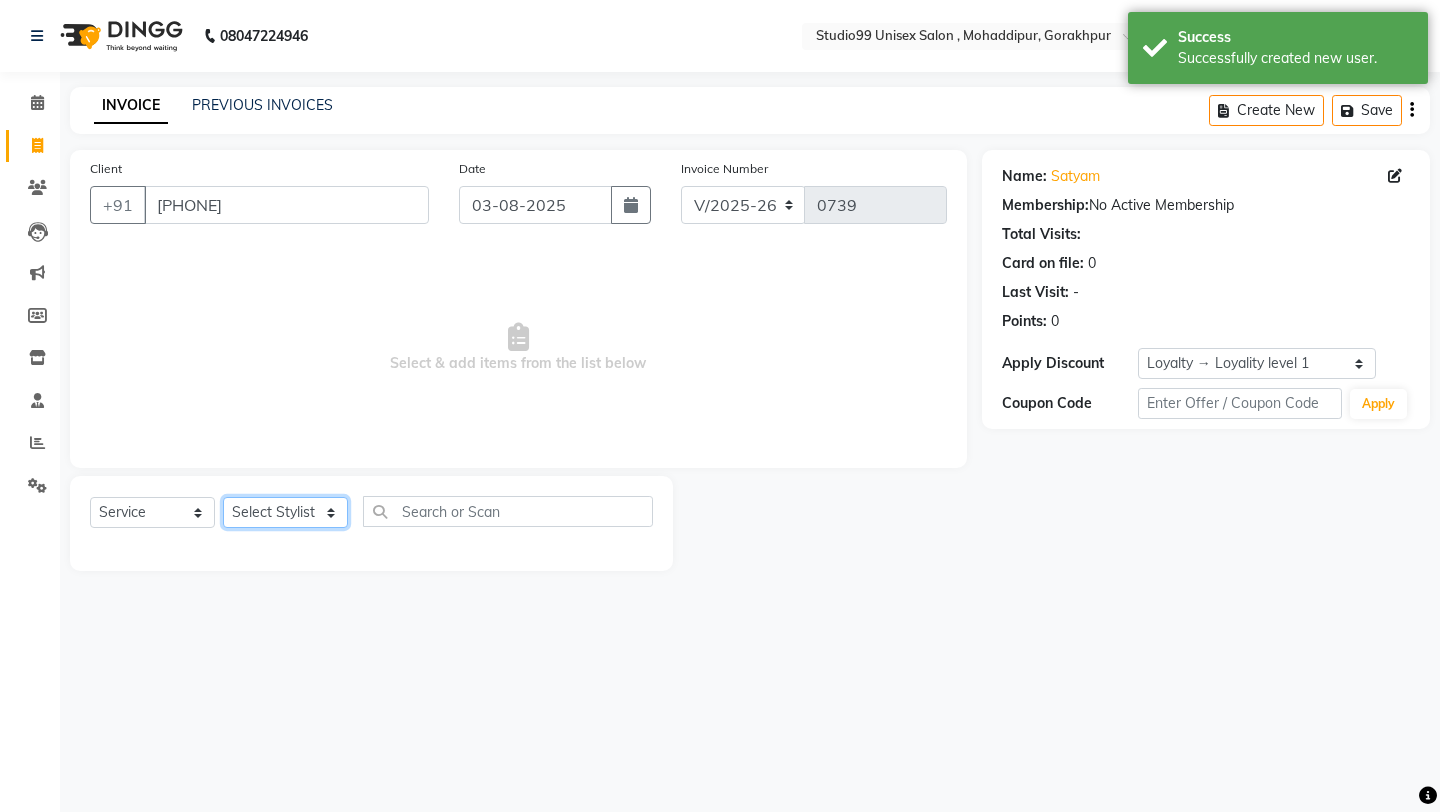 select on "76603" 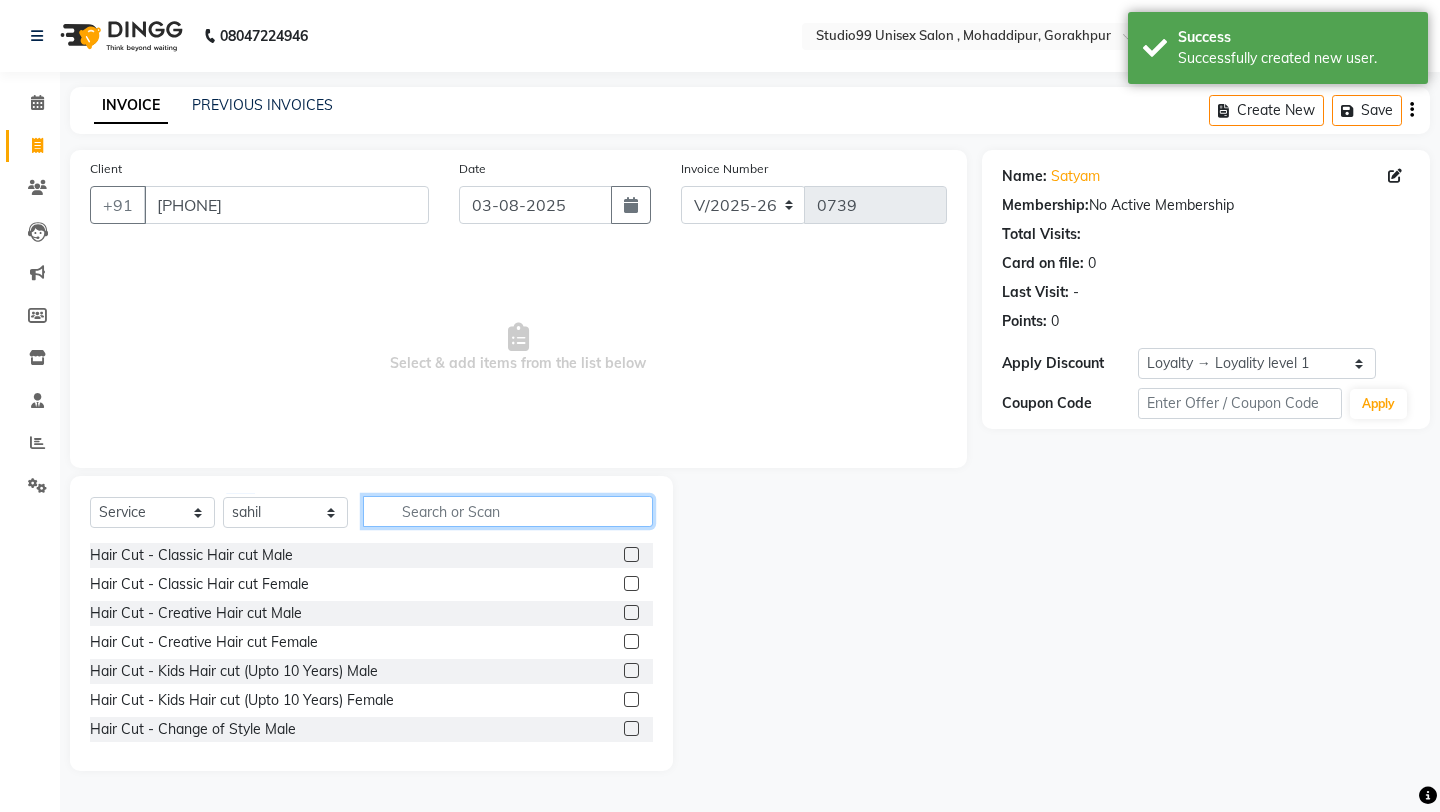 click 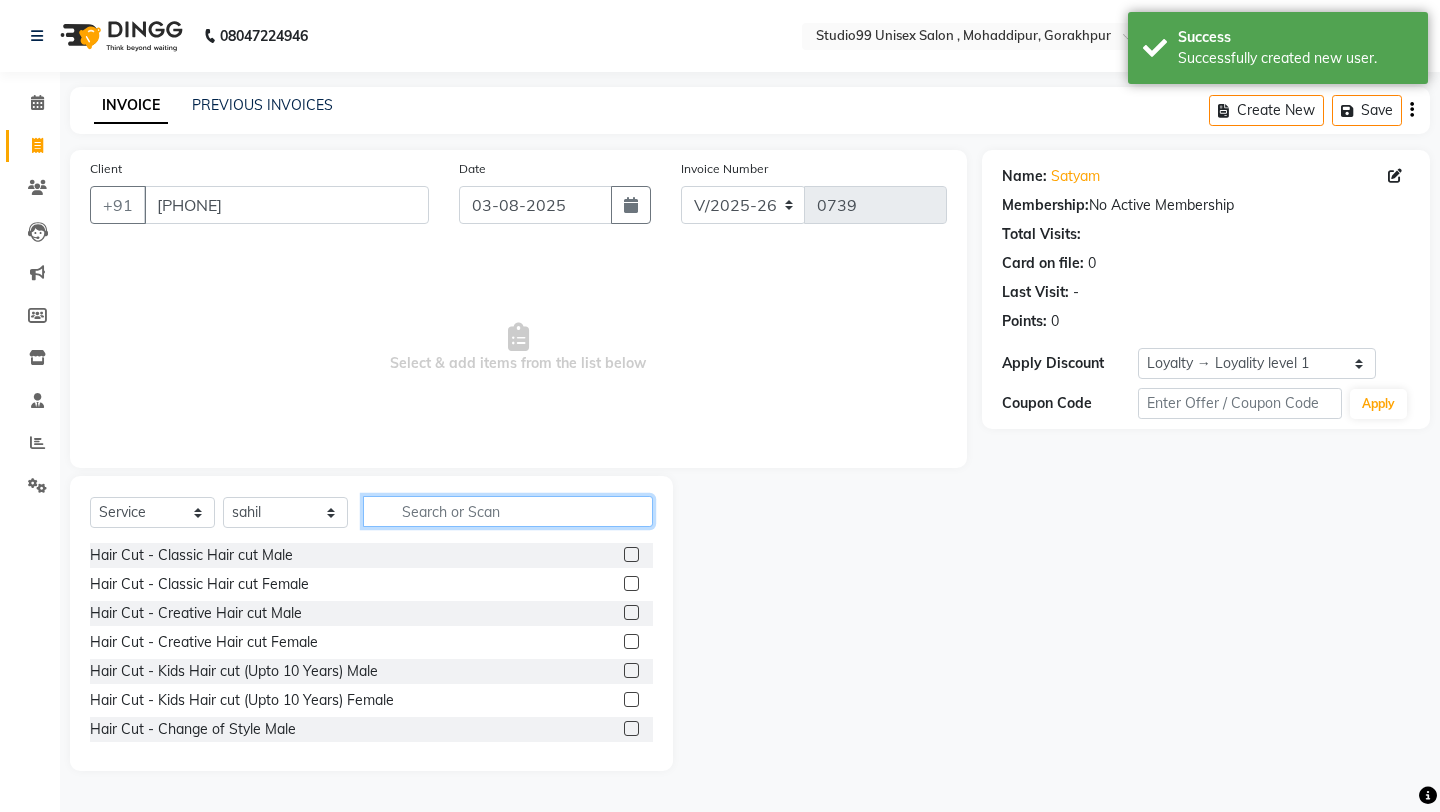 click 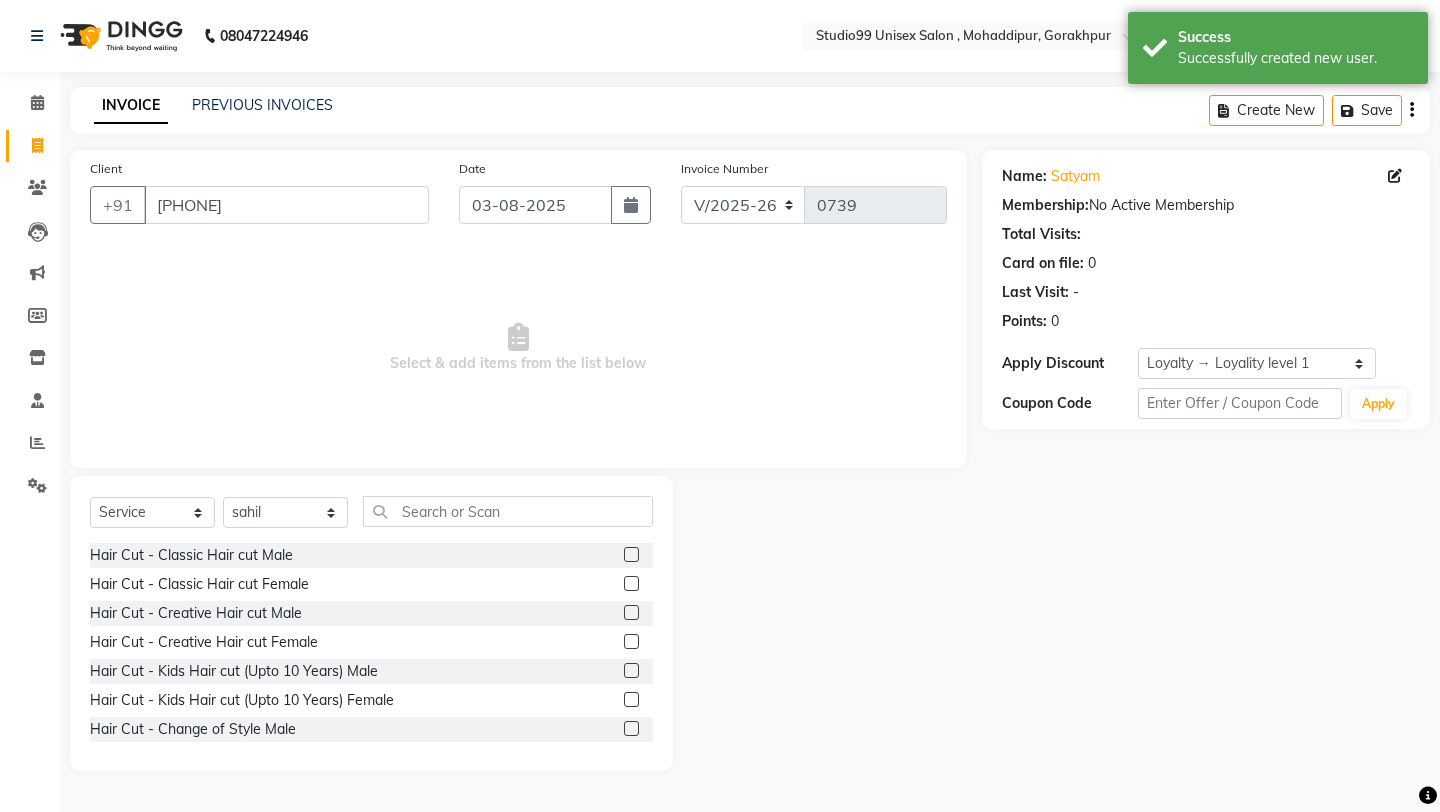 click 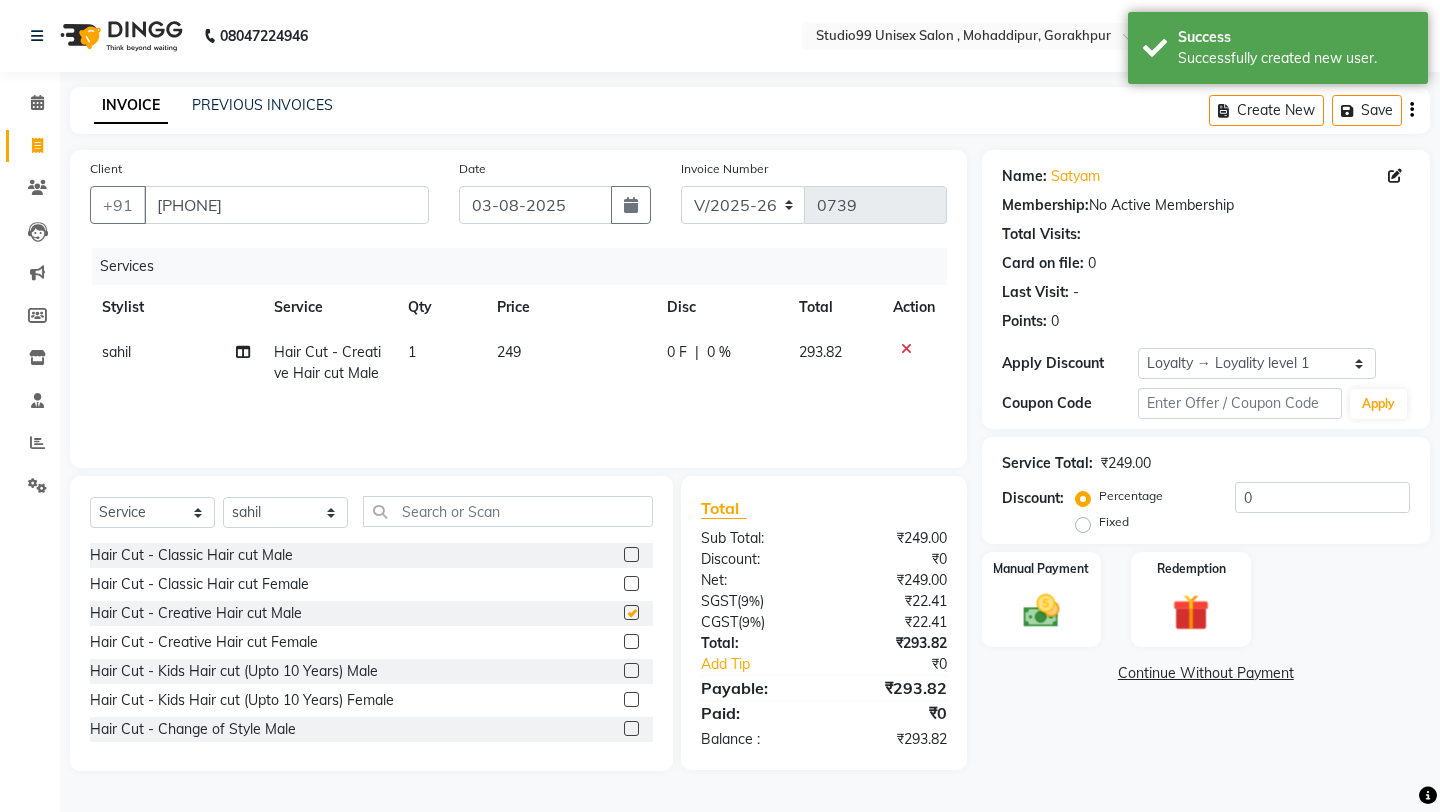 checkbox on "false" 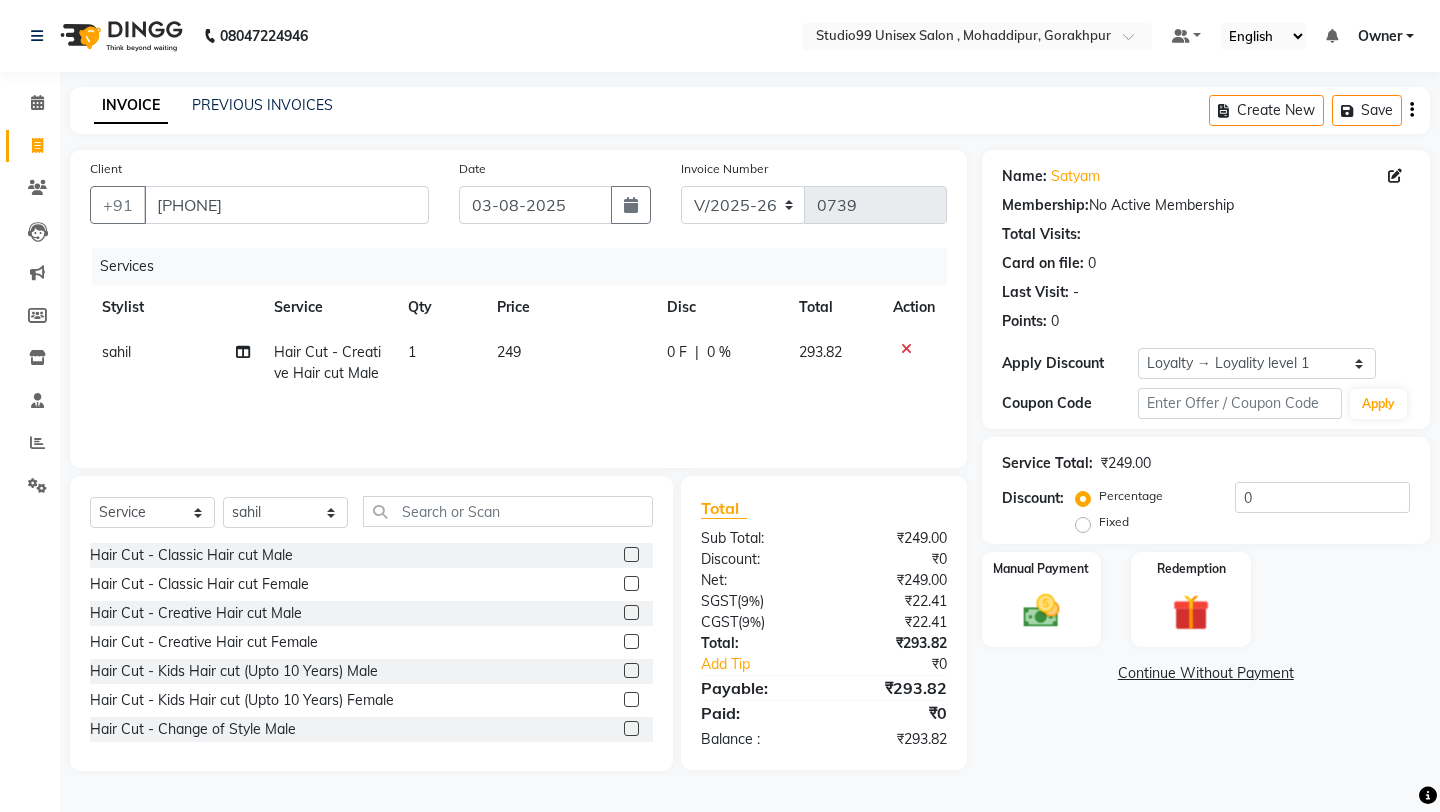 click on "Fixed" 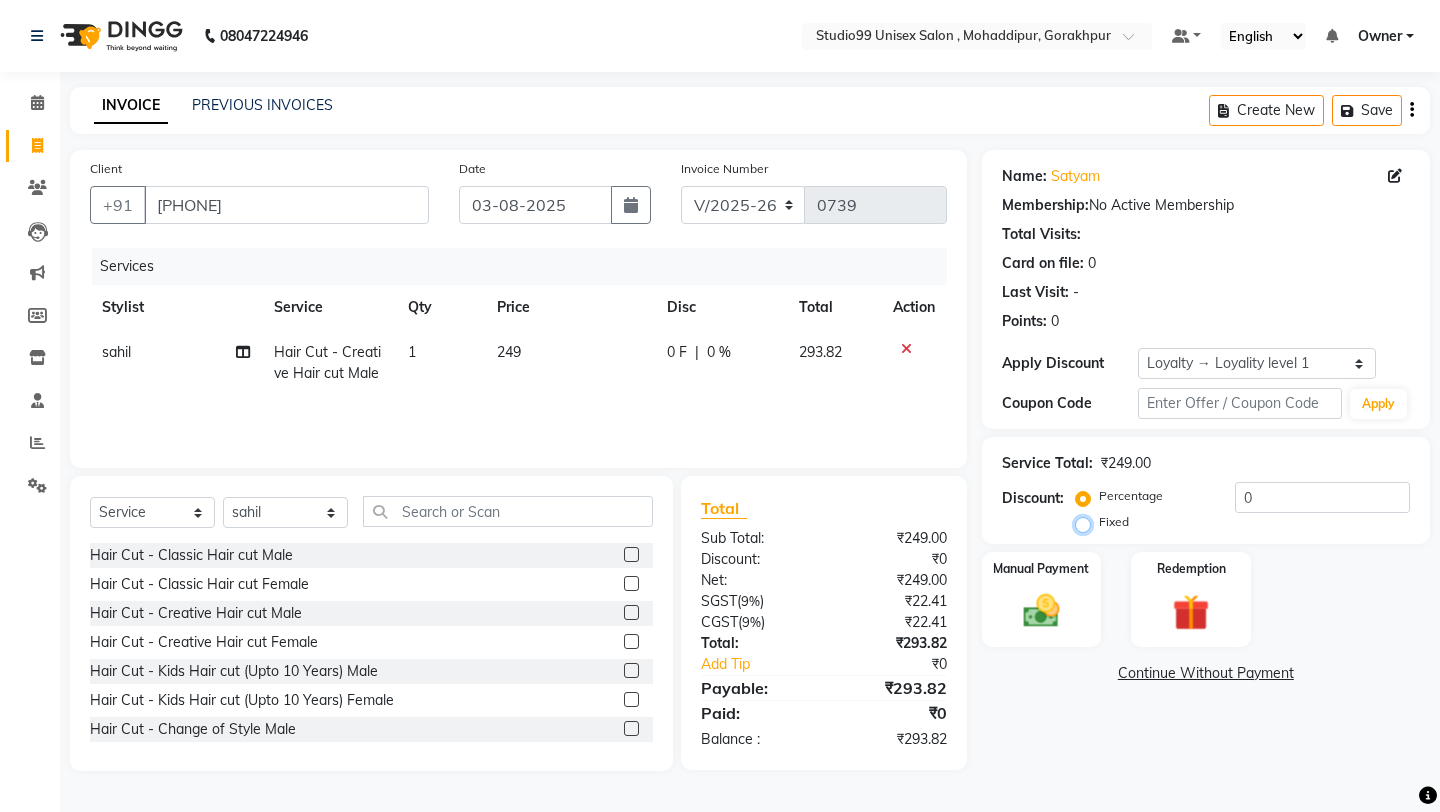 click on "Fixed" at bounding box center [1087, 522] 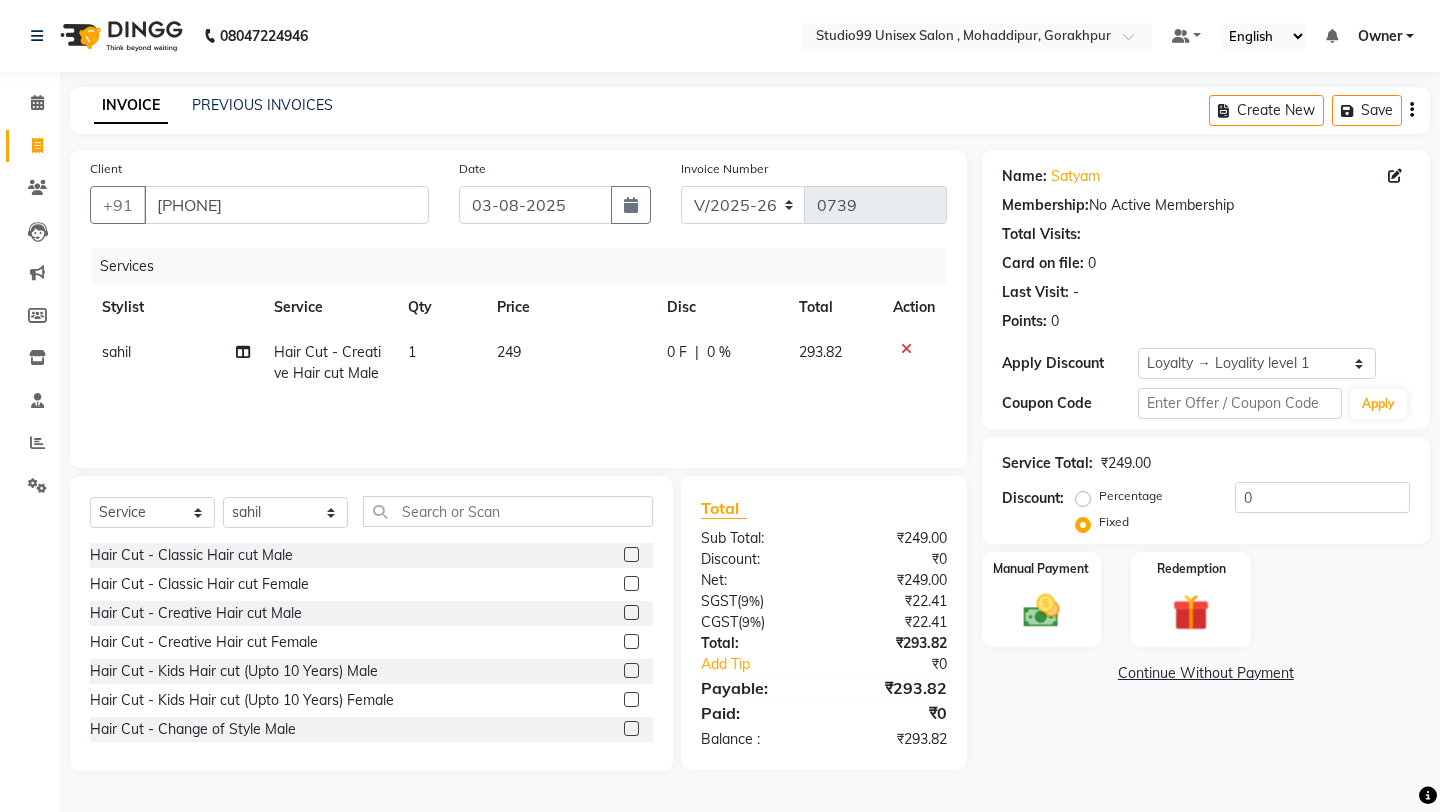 drag, startPoint x: 1288, startPoint y: 478, endPoint x: 1288, endPoint y: 506, distance: 28 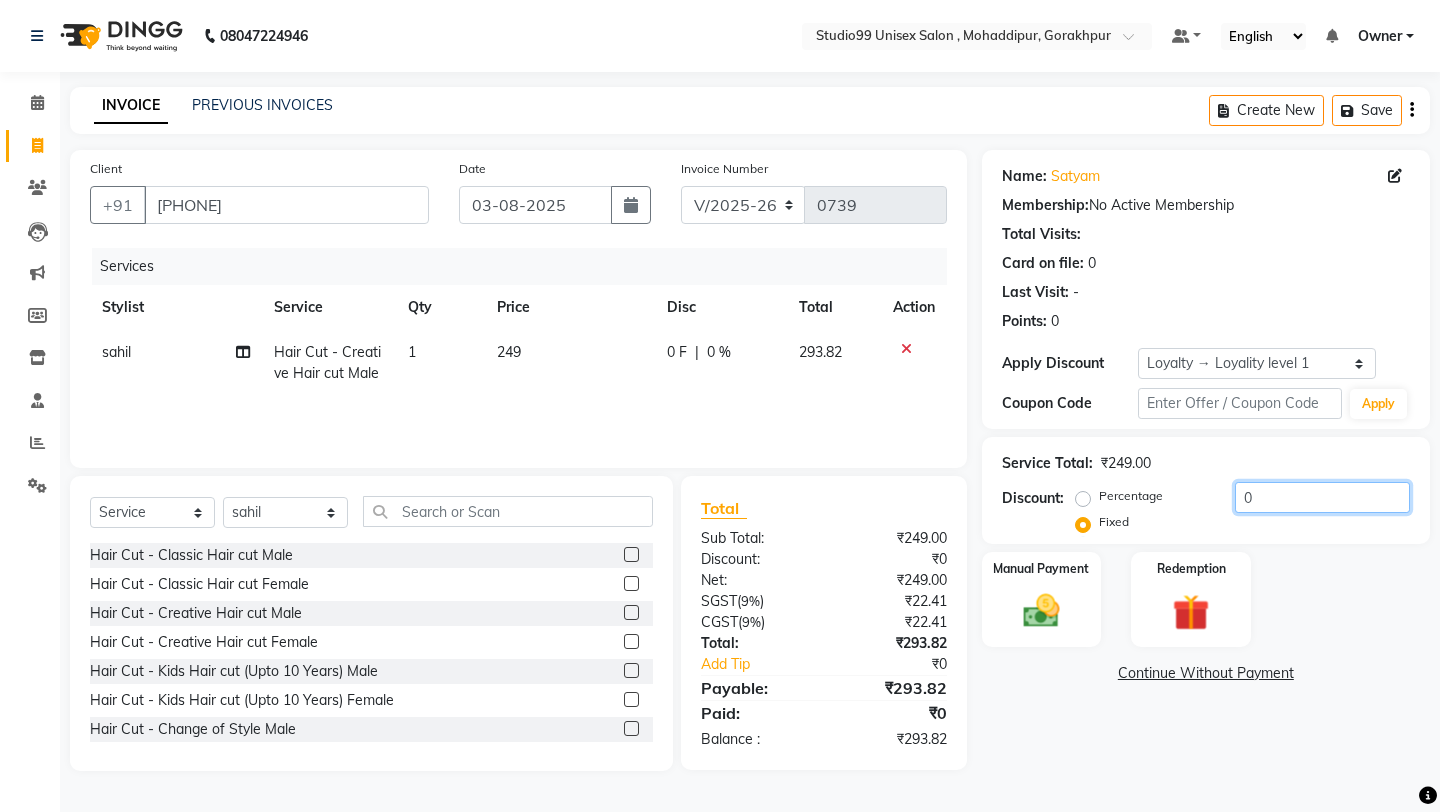 click on "0" 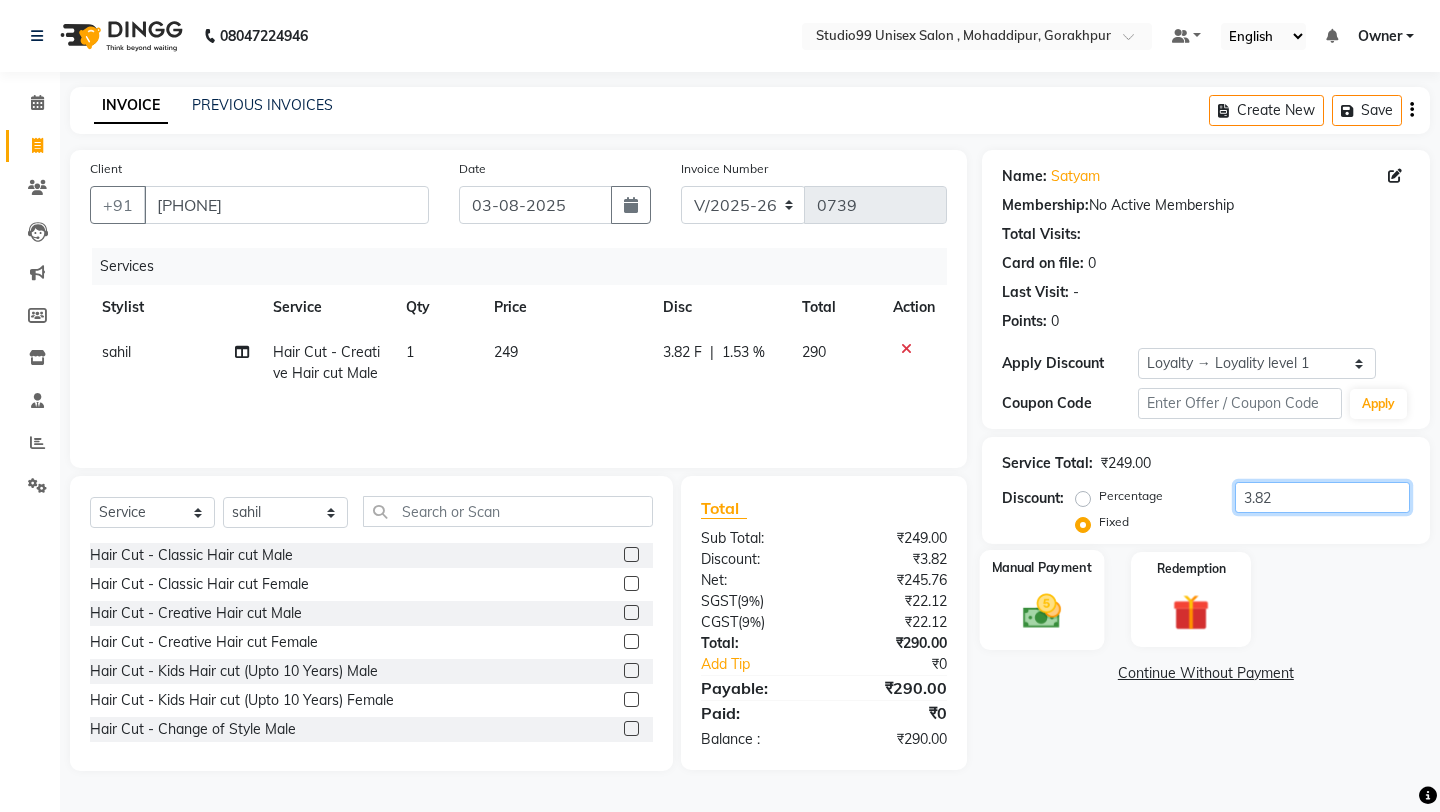 type on "3.82" 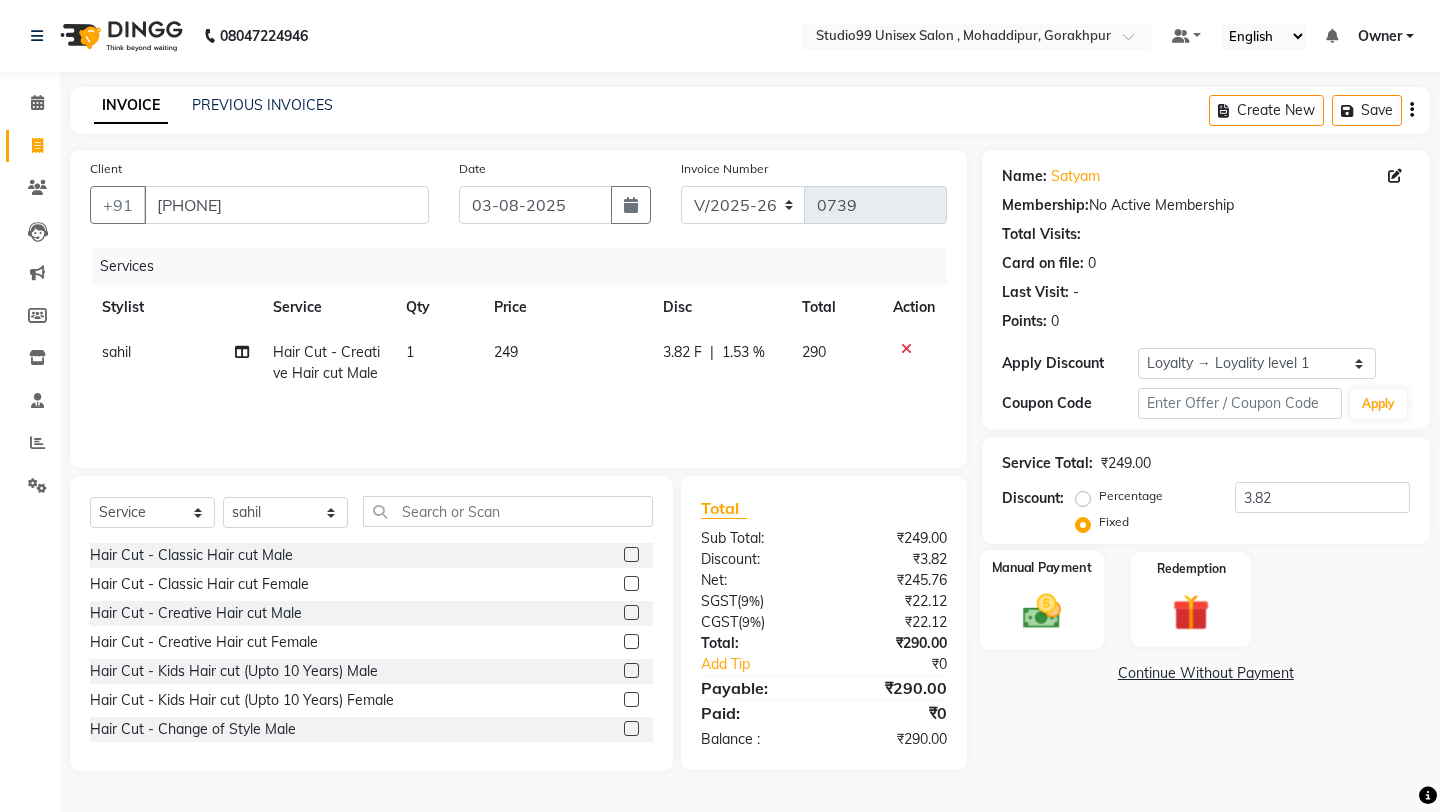 click on "Manual Payment" 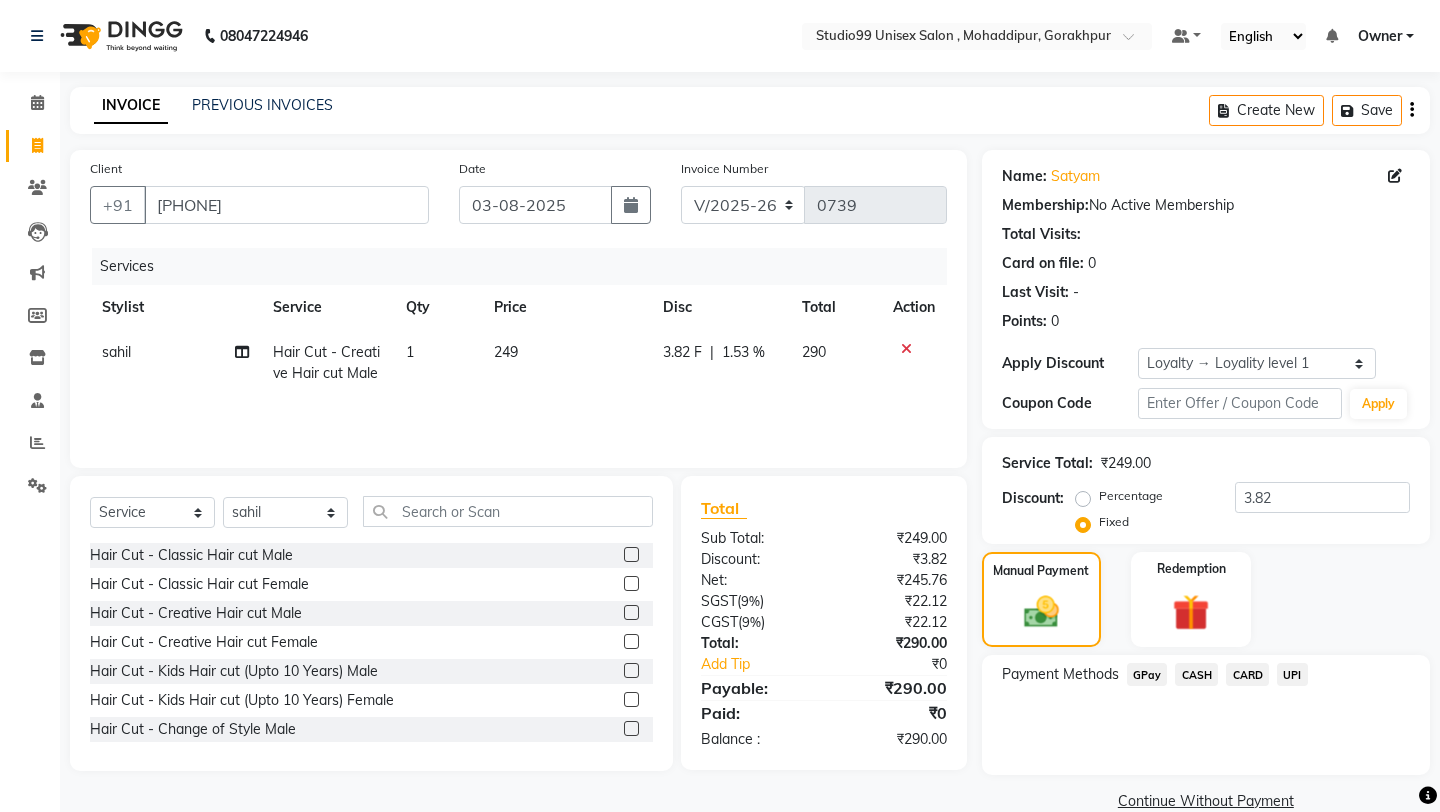 click on "CASH" 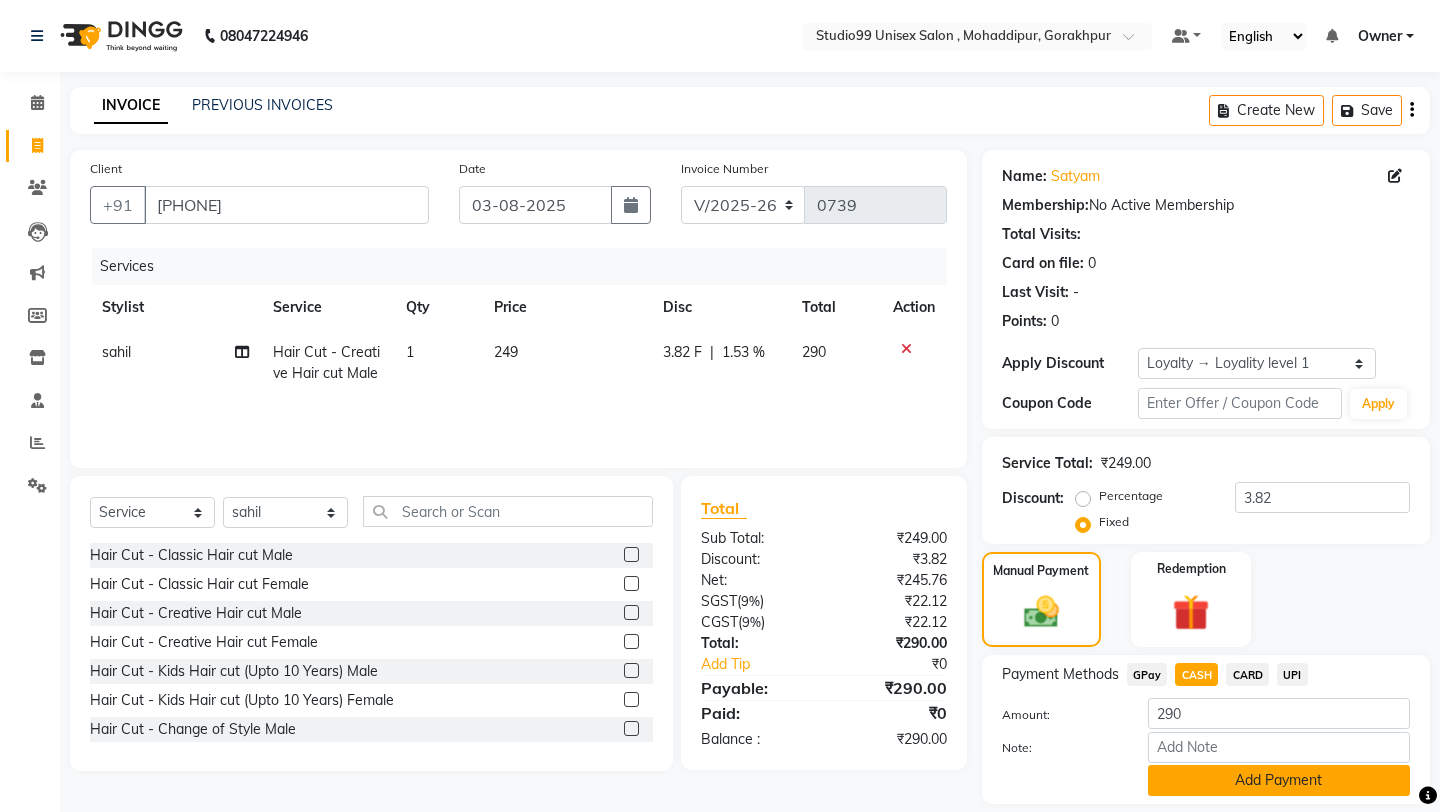 click on "Add Payment" 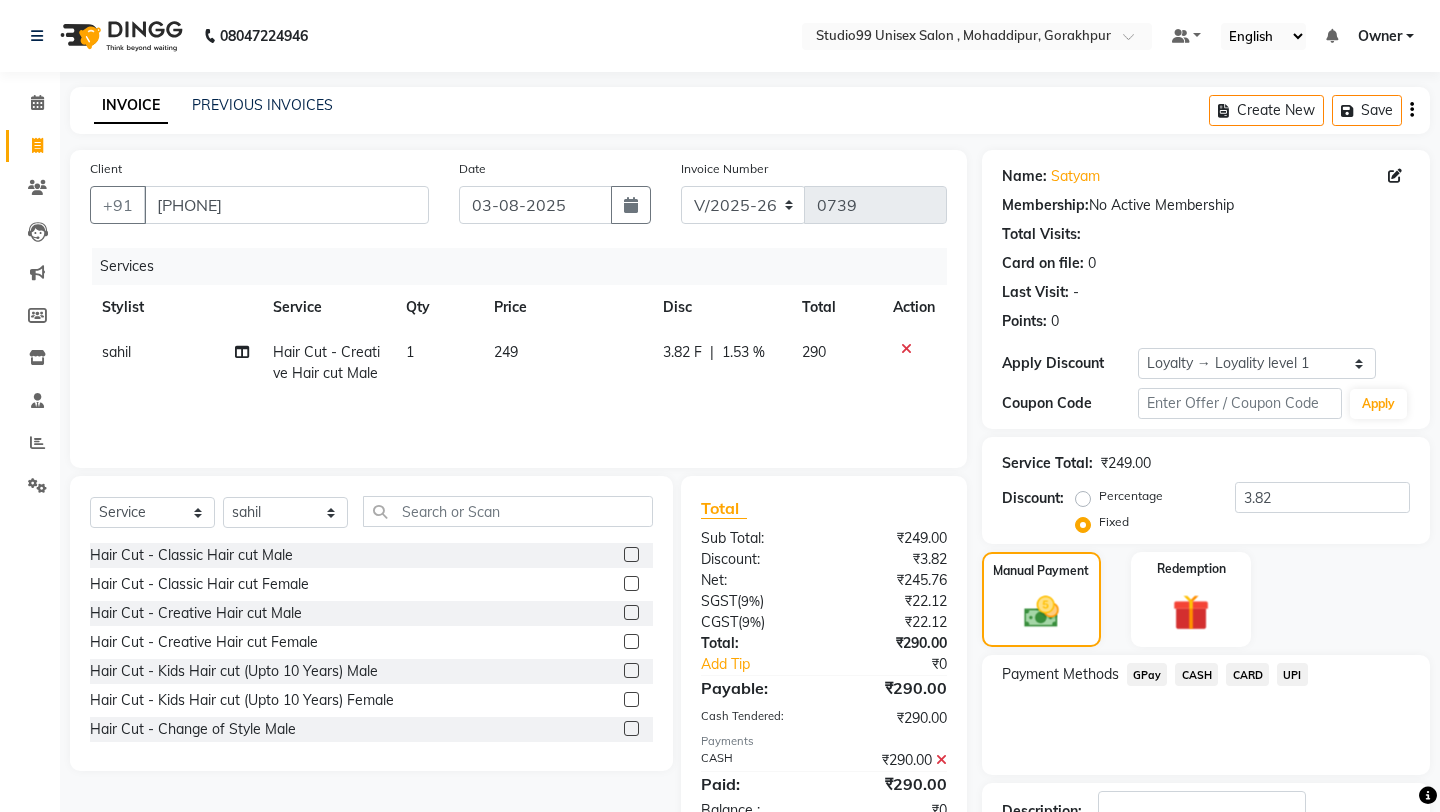 click on "Payment Methods  GPay   CASH   CARD   UPI" 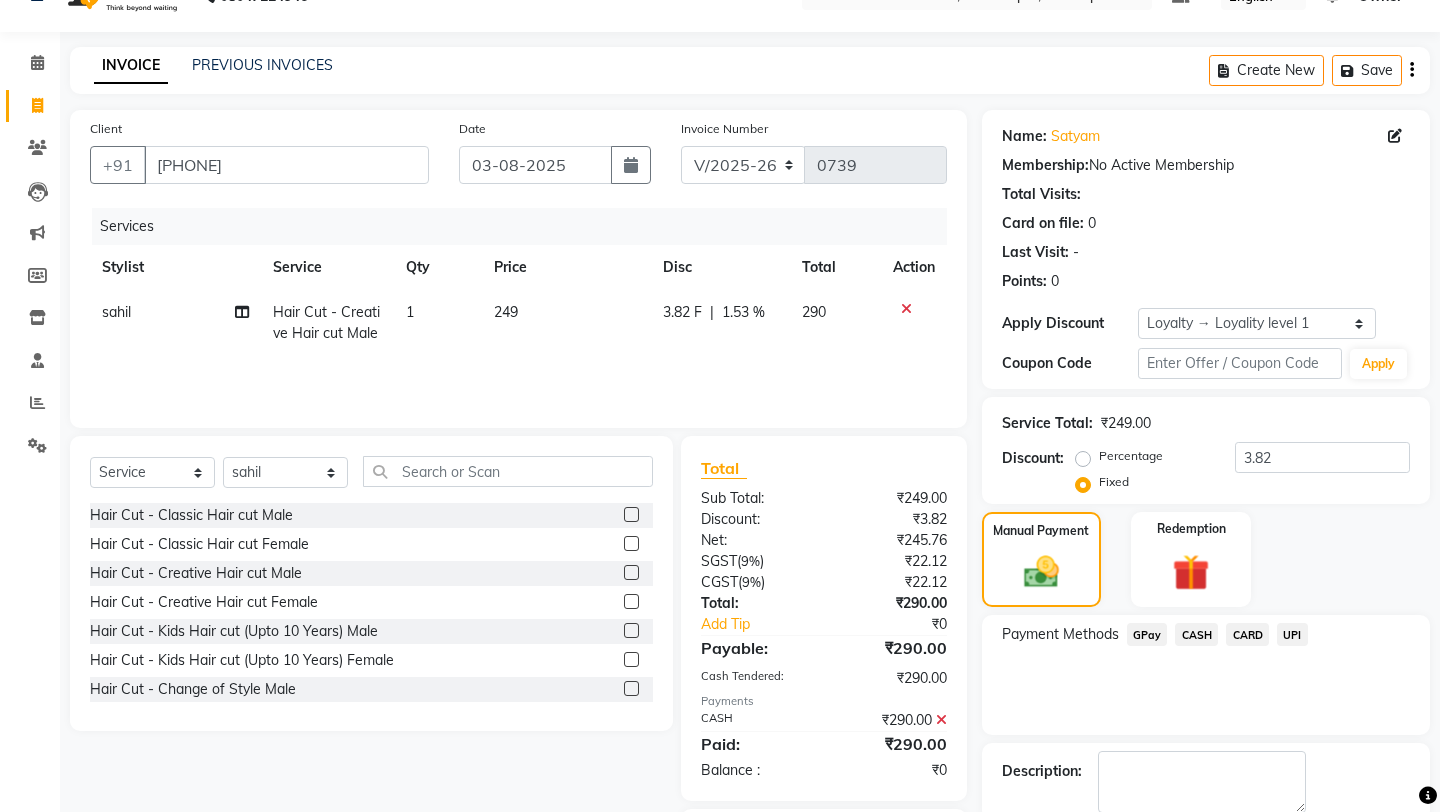 scroll, scrollTop: 158, scrollLeft: 0, axis: vertical 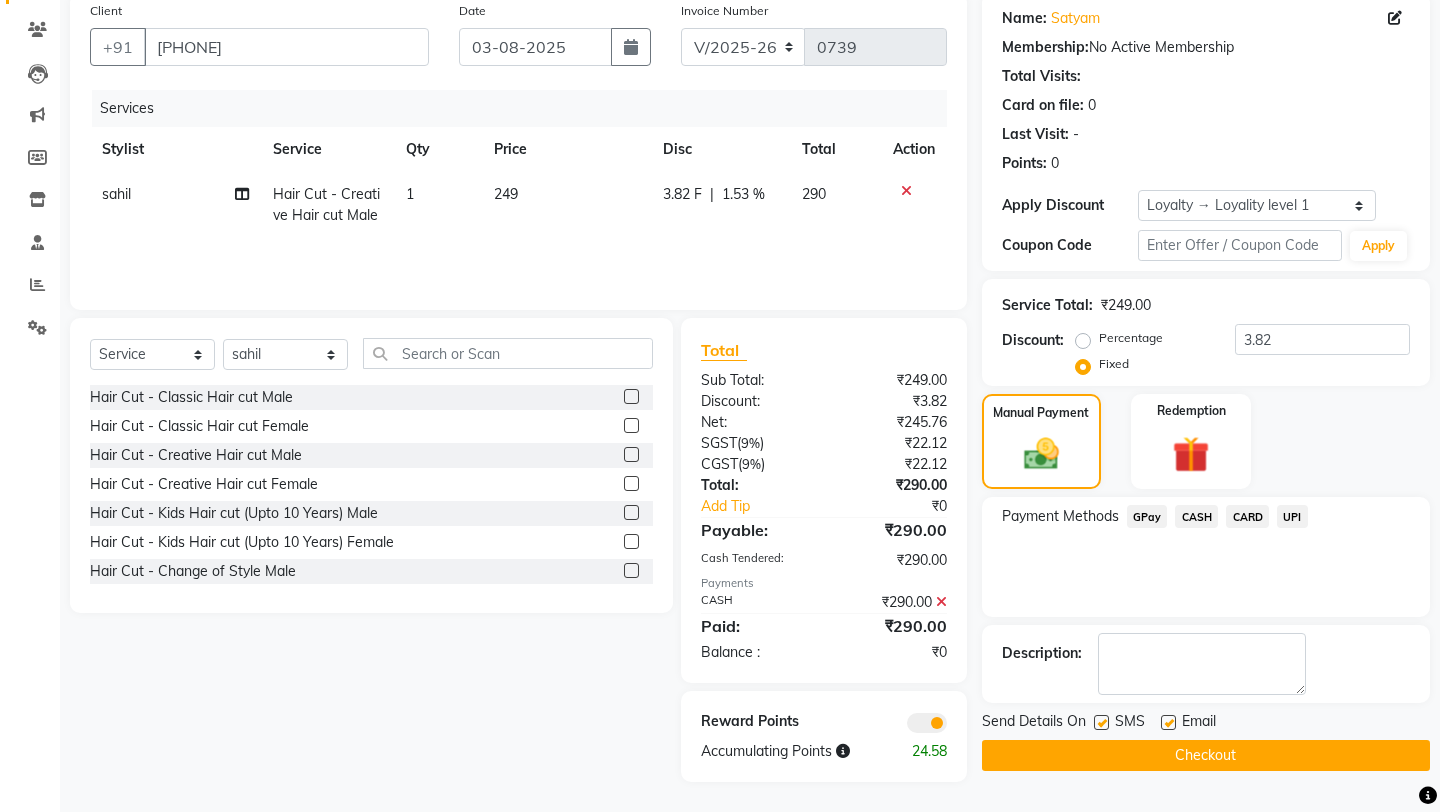 click on "Checkout" 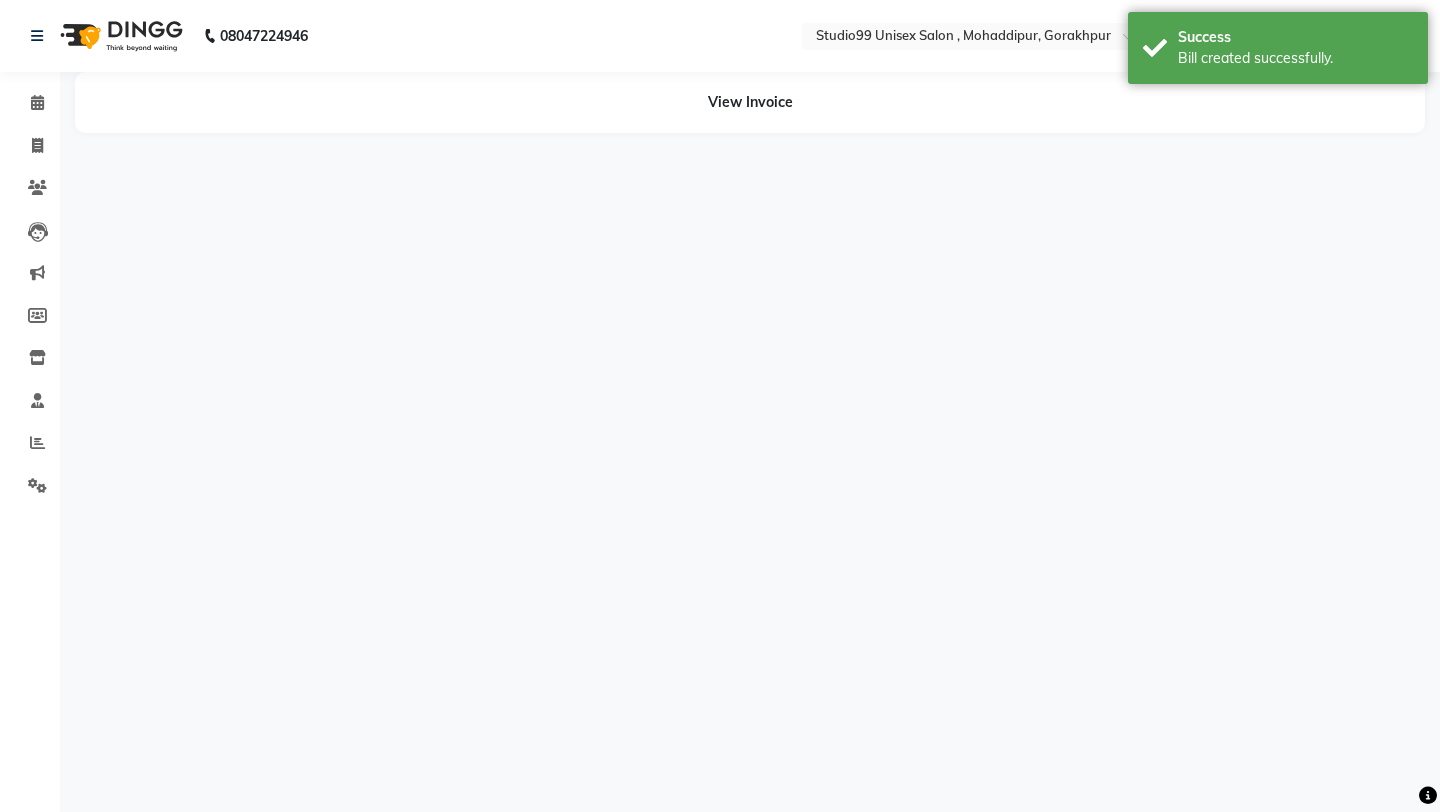 scroll, scrollTop: 0, scrollLeft: 0, axis: both 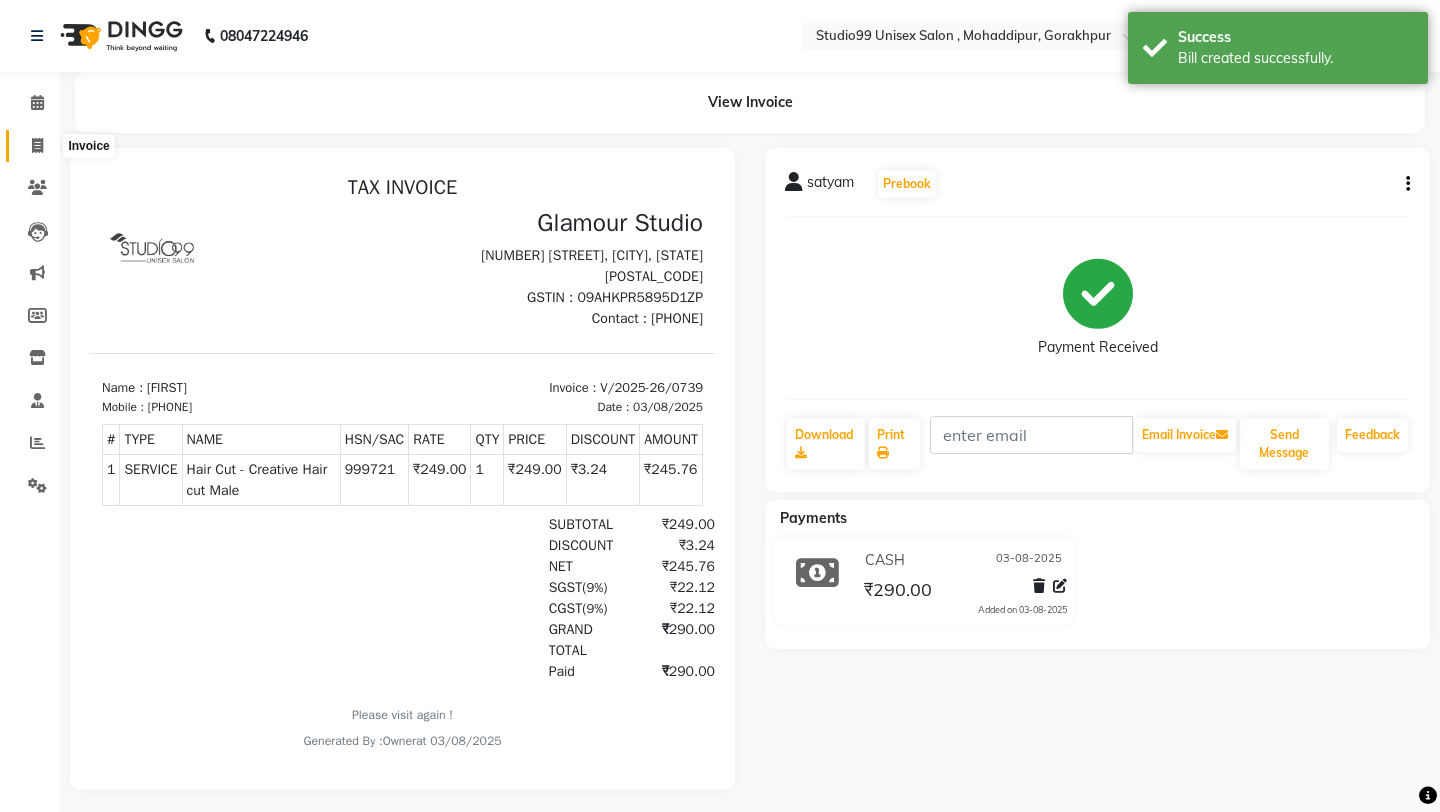click 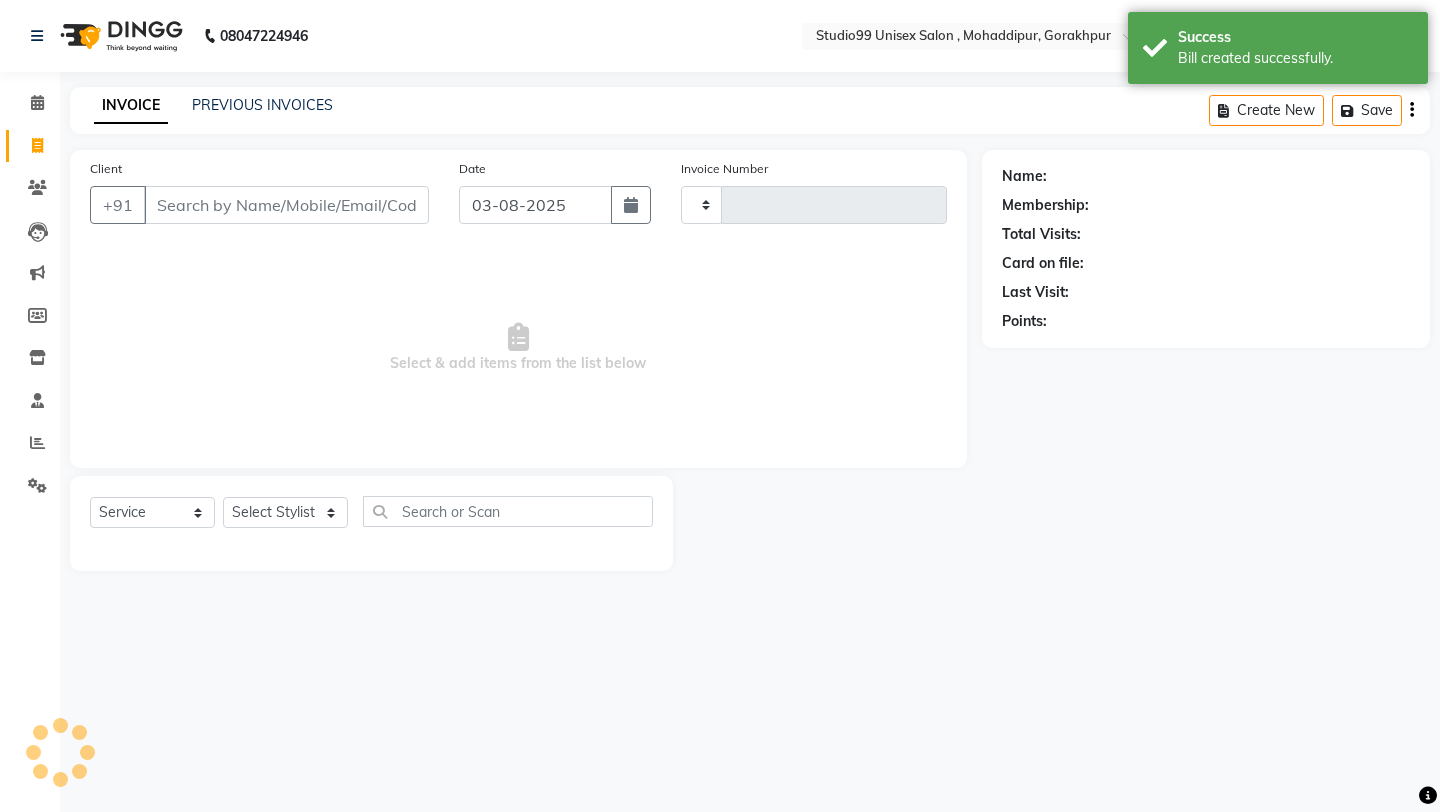 type on "0740" 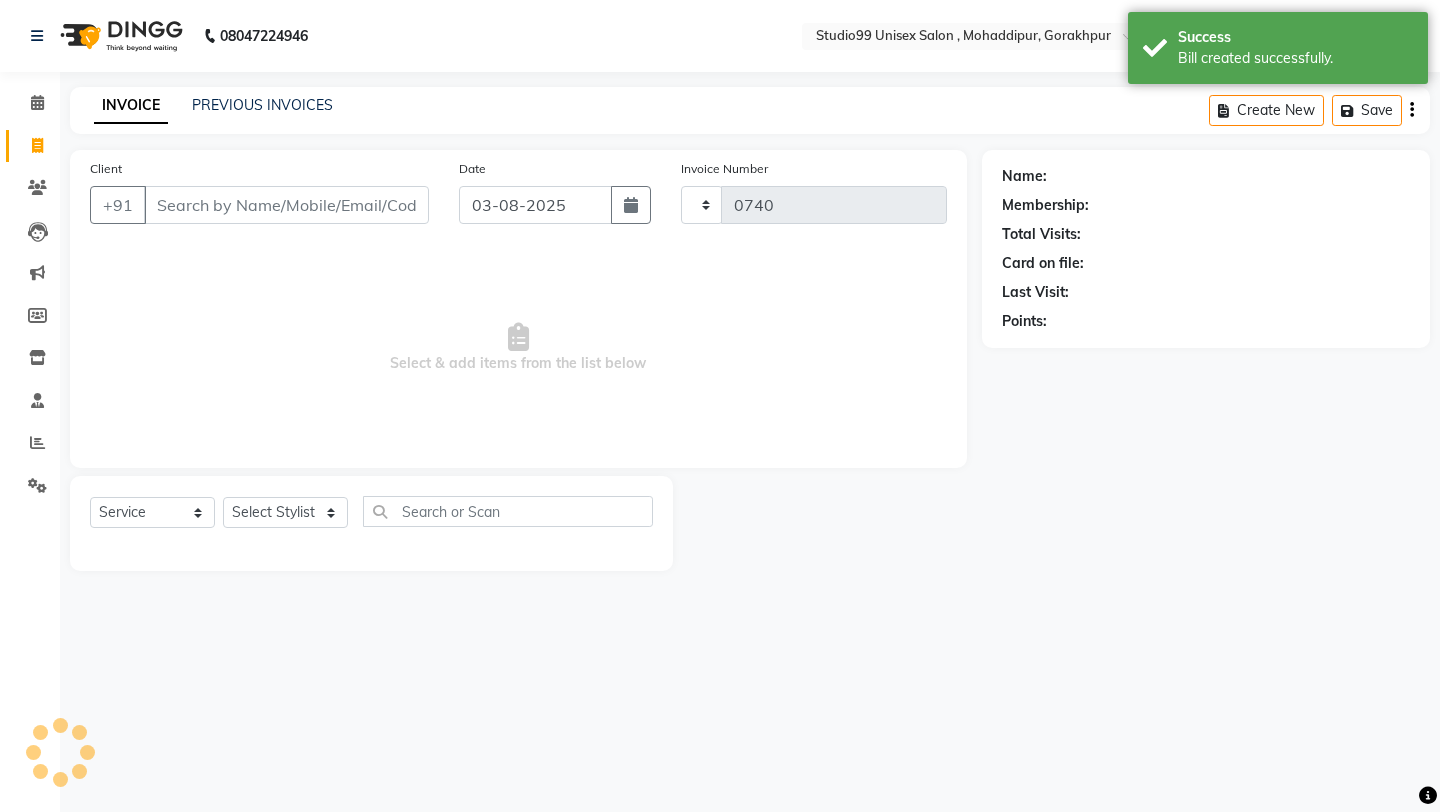 select on "8117" 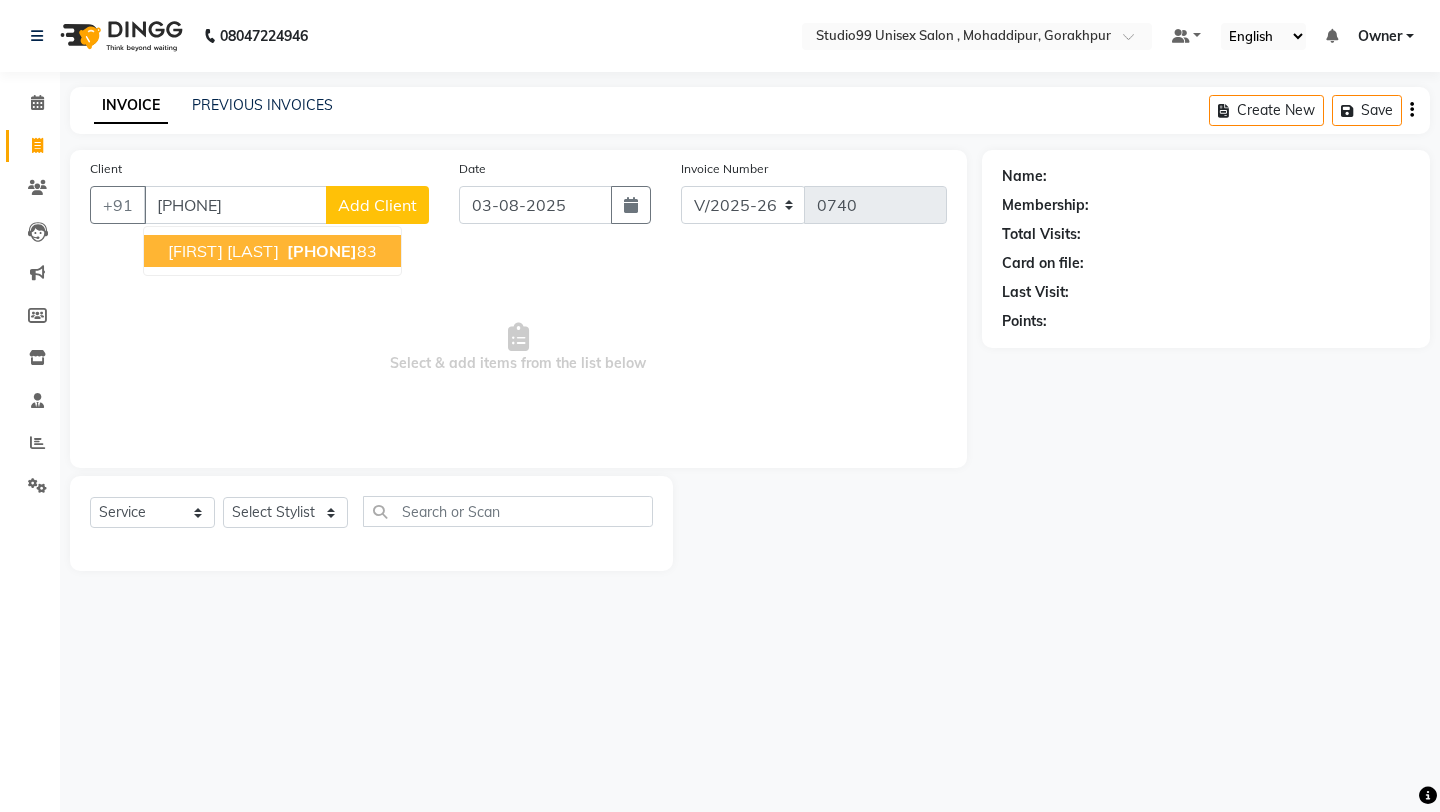 click on "[FIRST] [LAST]" at bounding box center (223, 251) 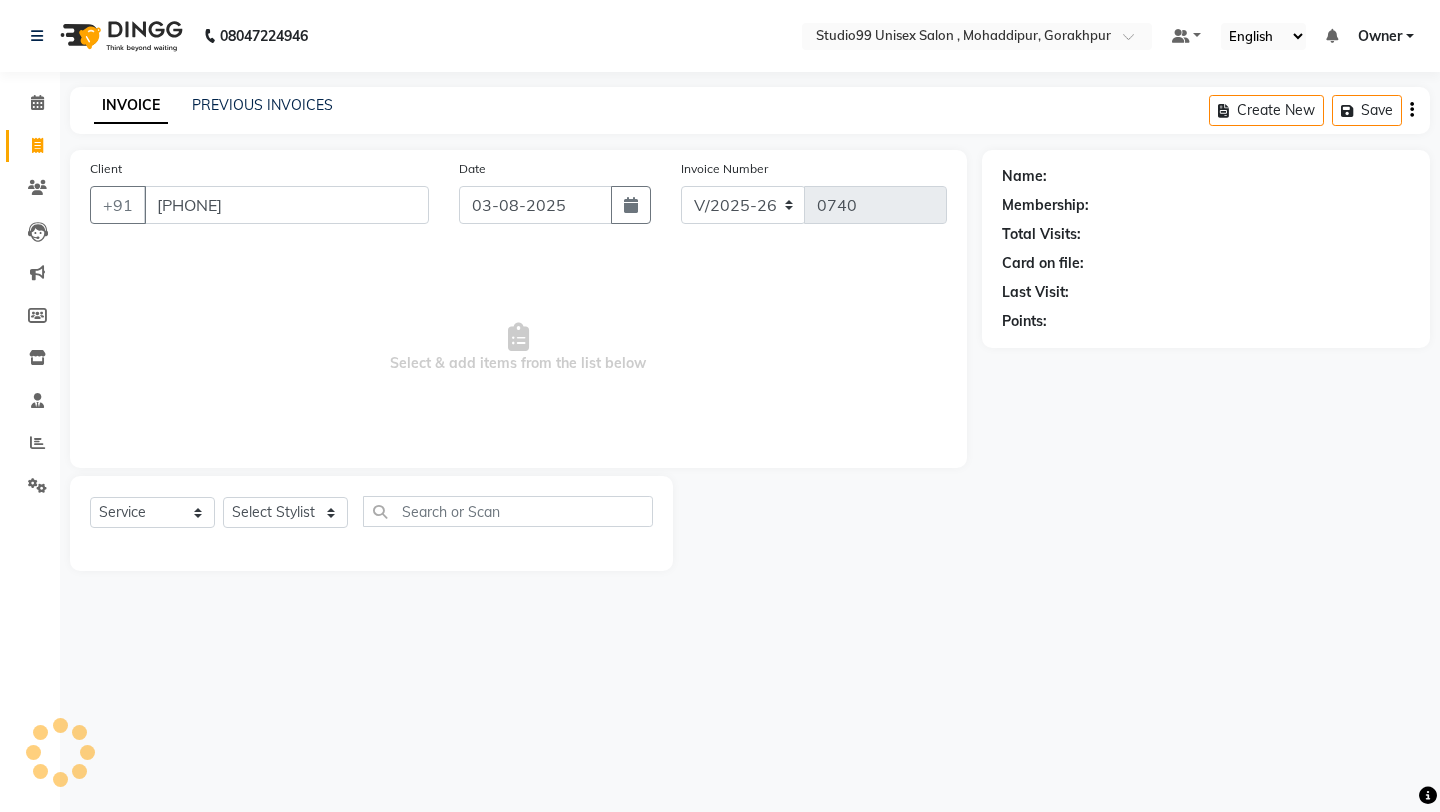type on "[PHONE]" 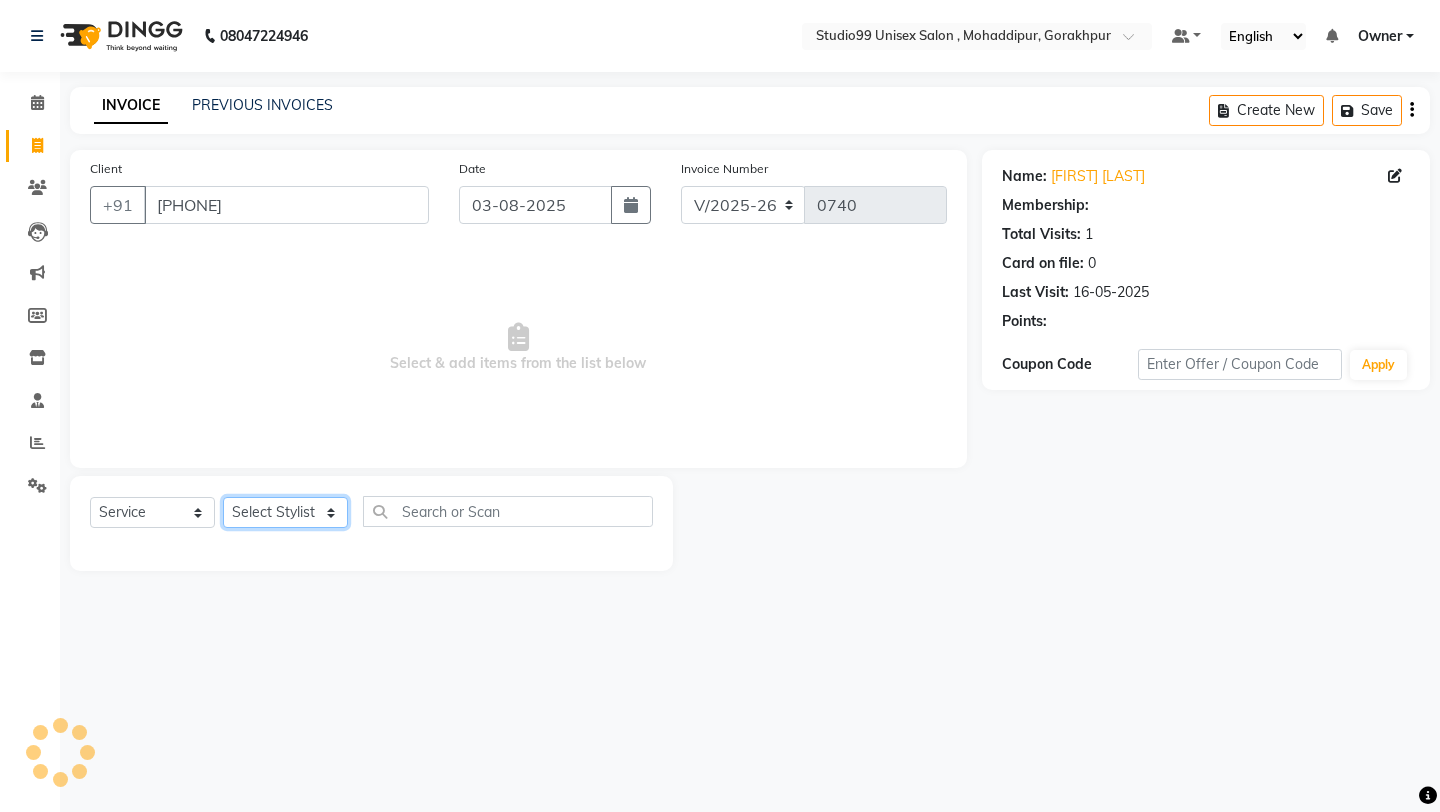 click on "Select Stylist [FIRST] [LAST] [LAST] Owner [FIRST] [LAST] [LAST] [LAST] [LAST] [LAST] manager [LAST]" 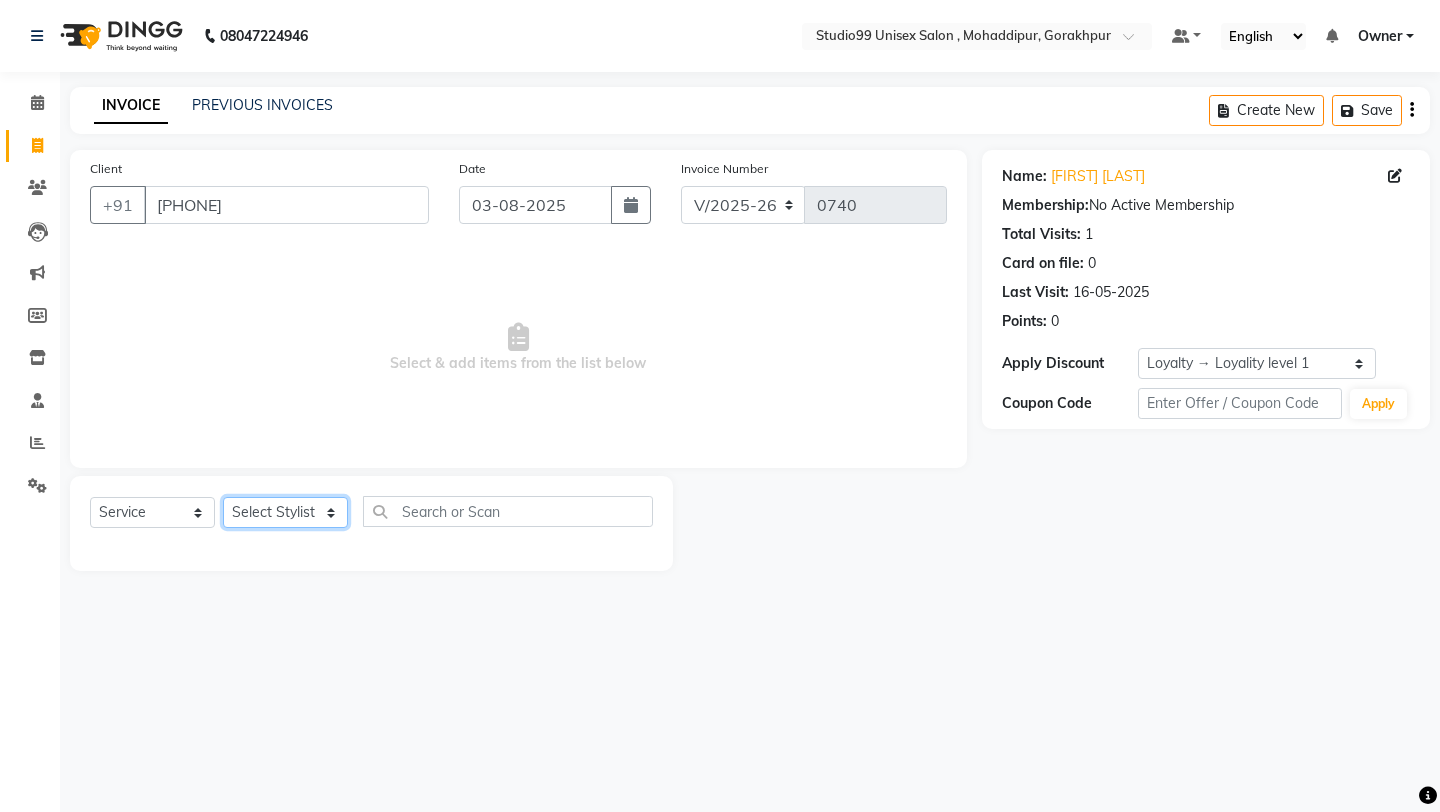 select on "76603" 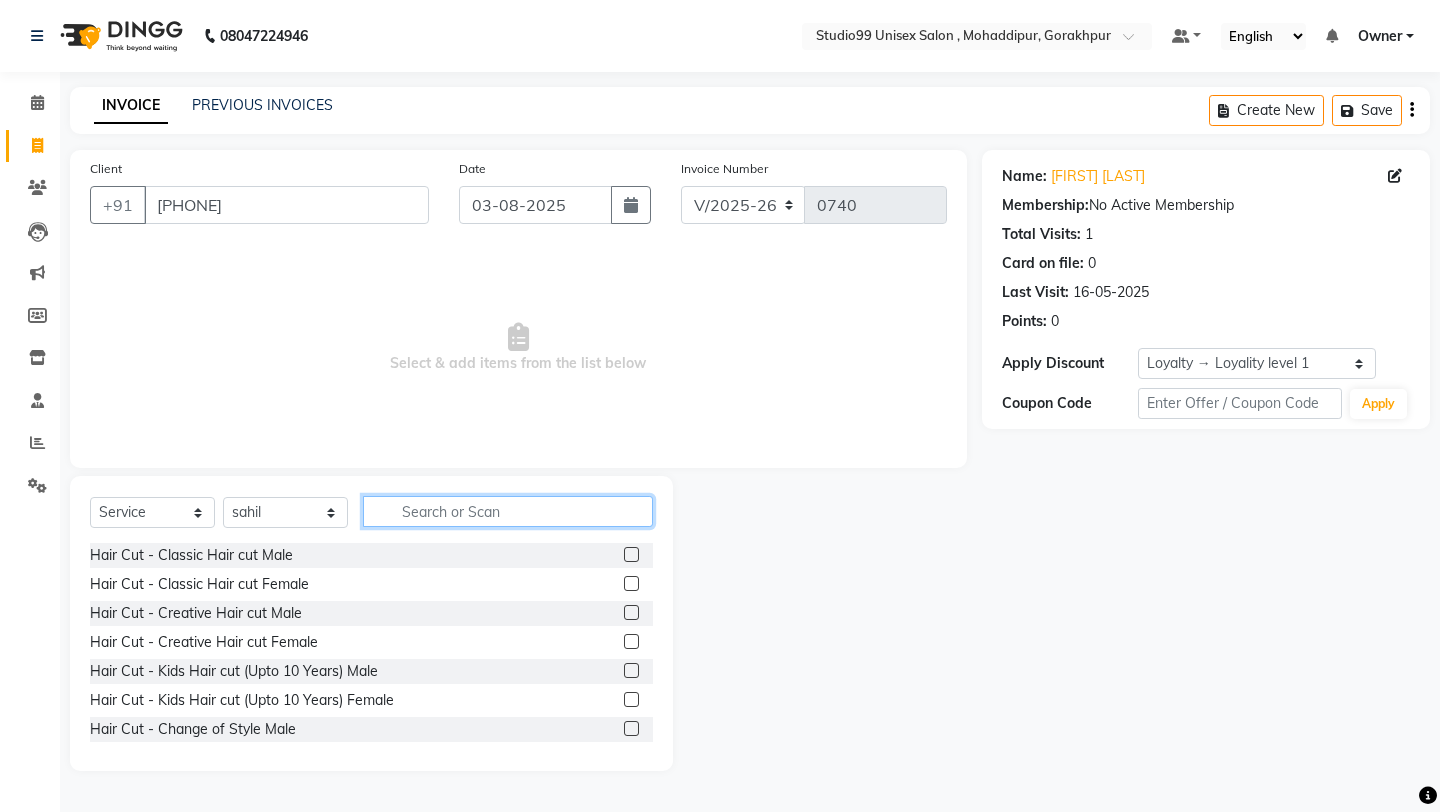 click 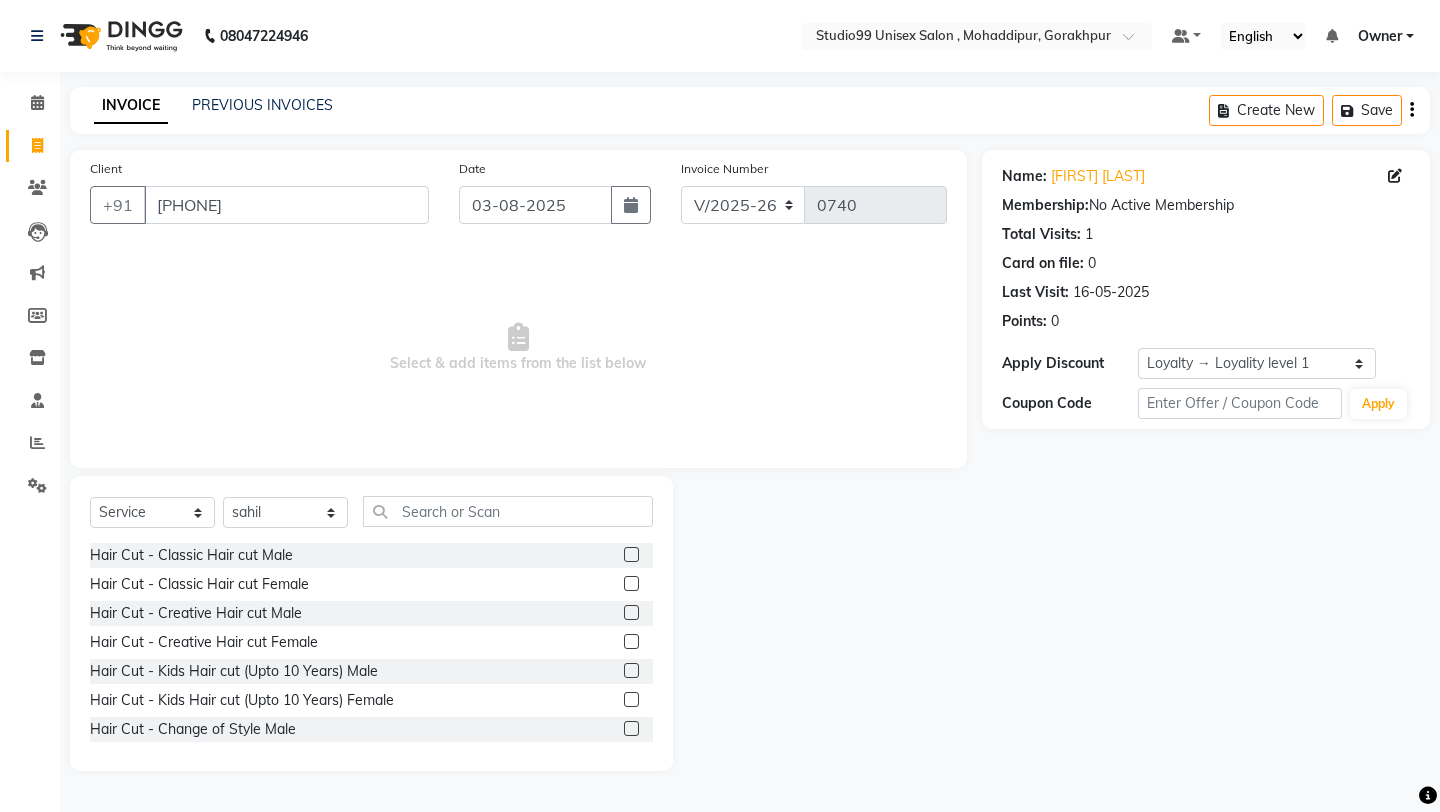 click 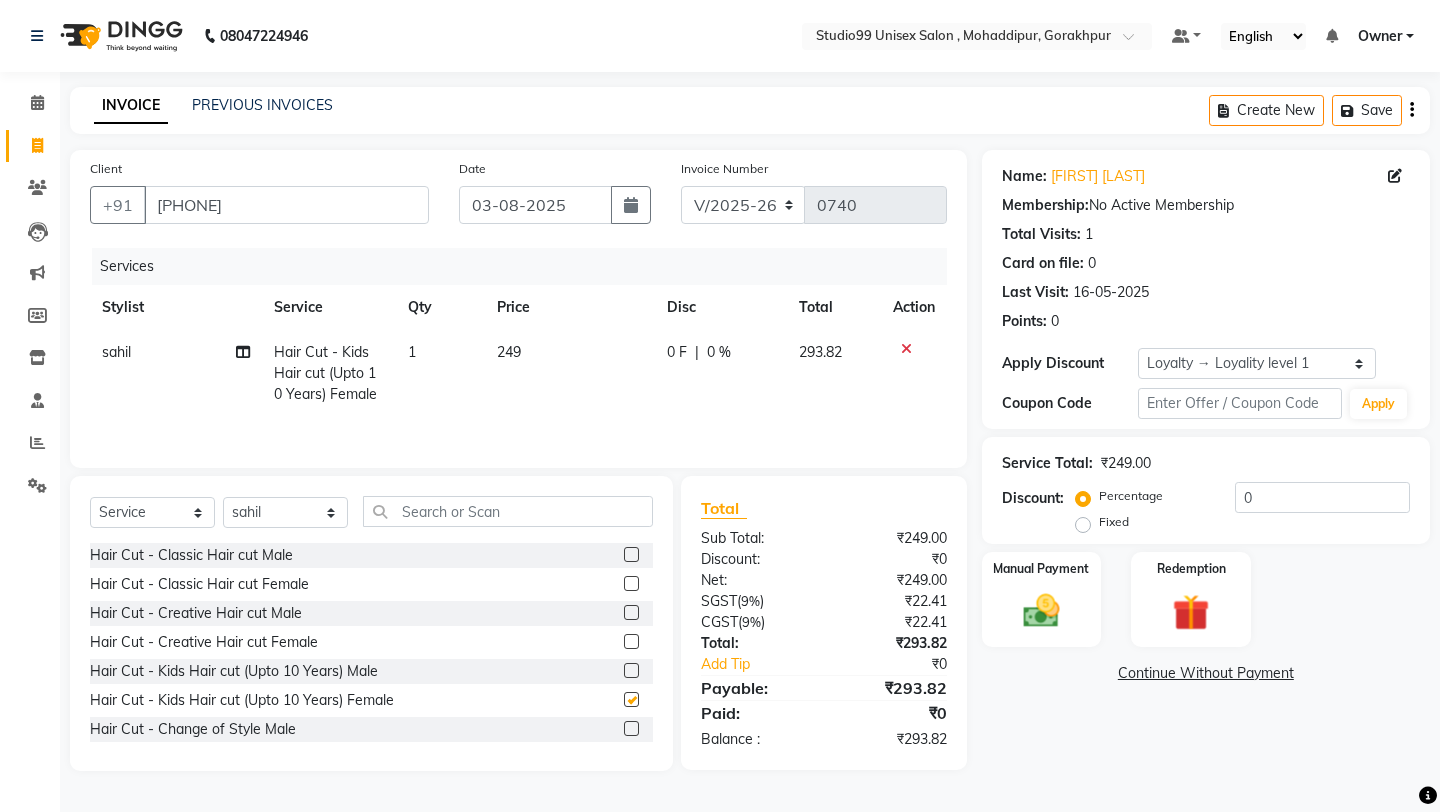 checkbox on "false" 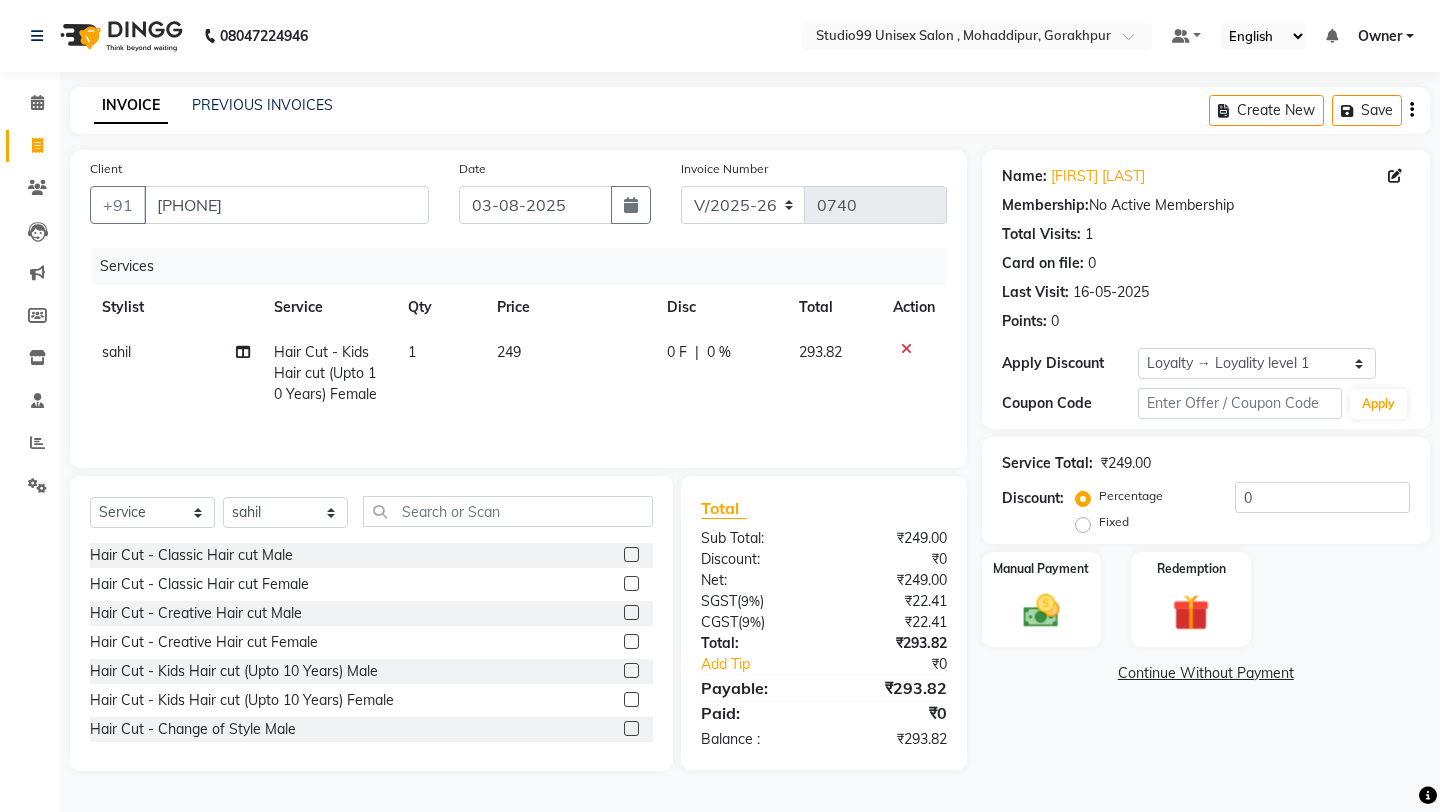 click on "249" 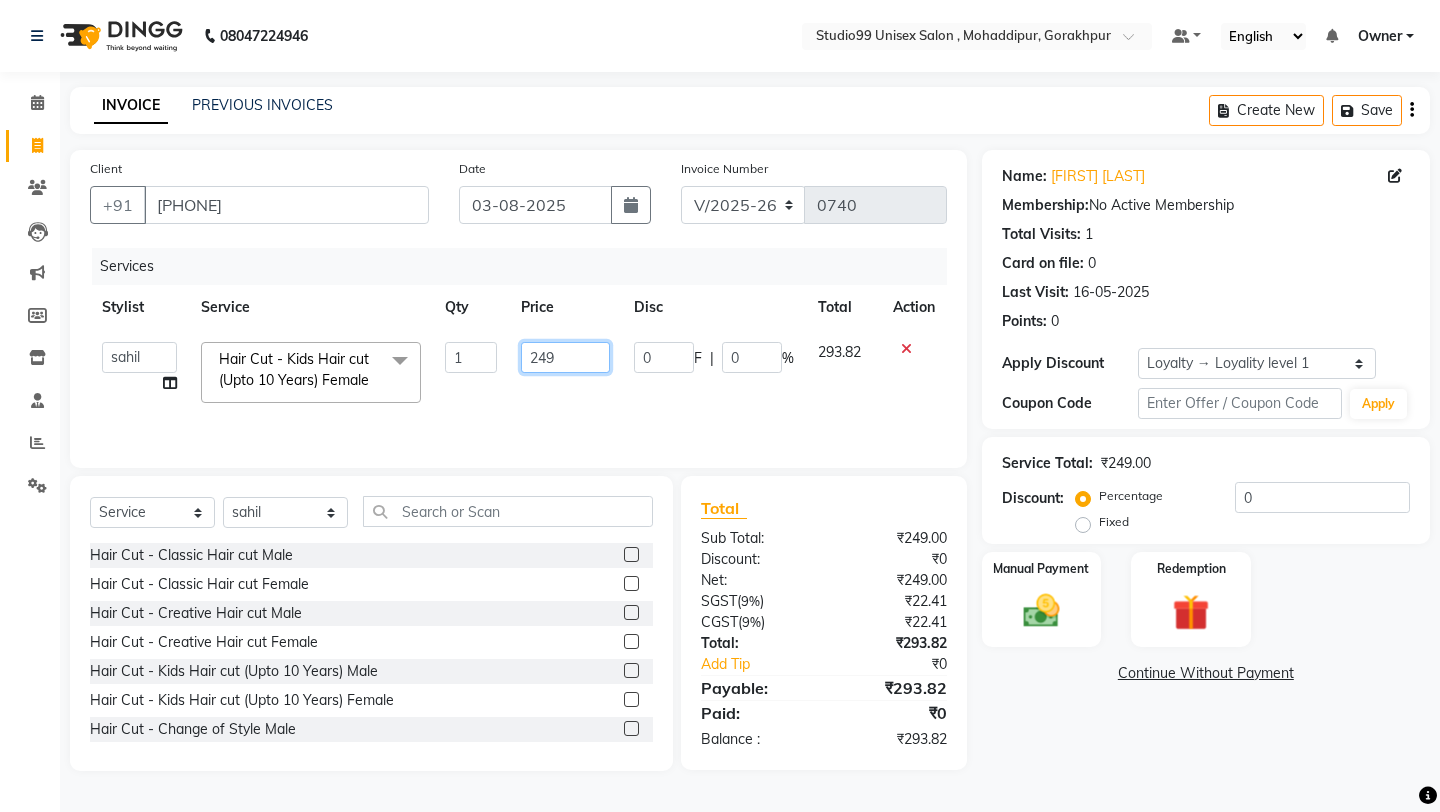 click on "249" 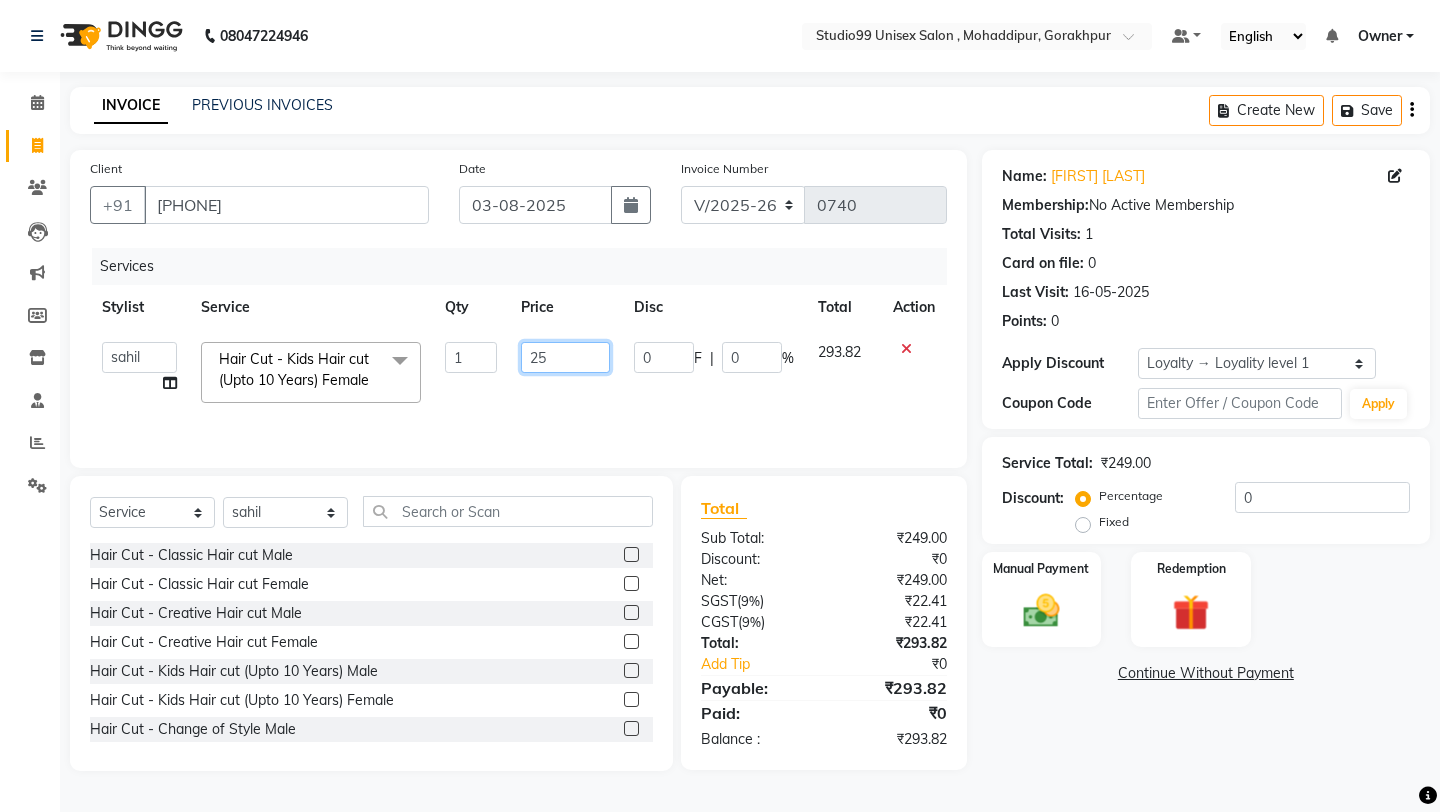 type on "250" 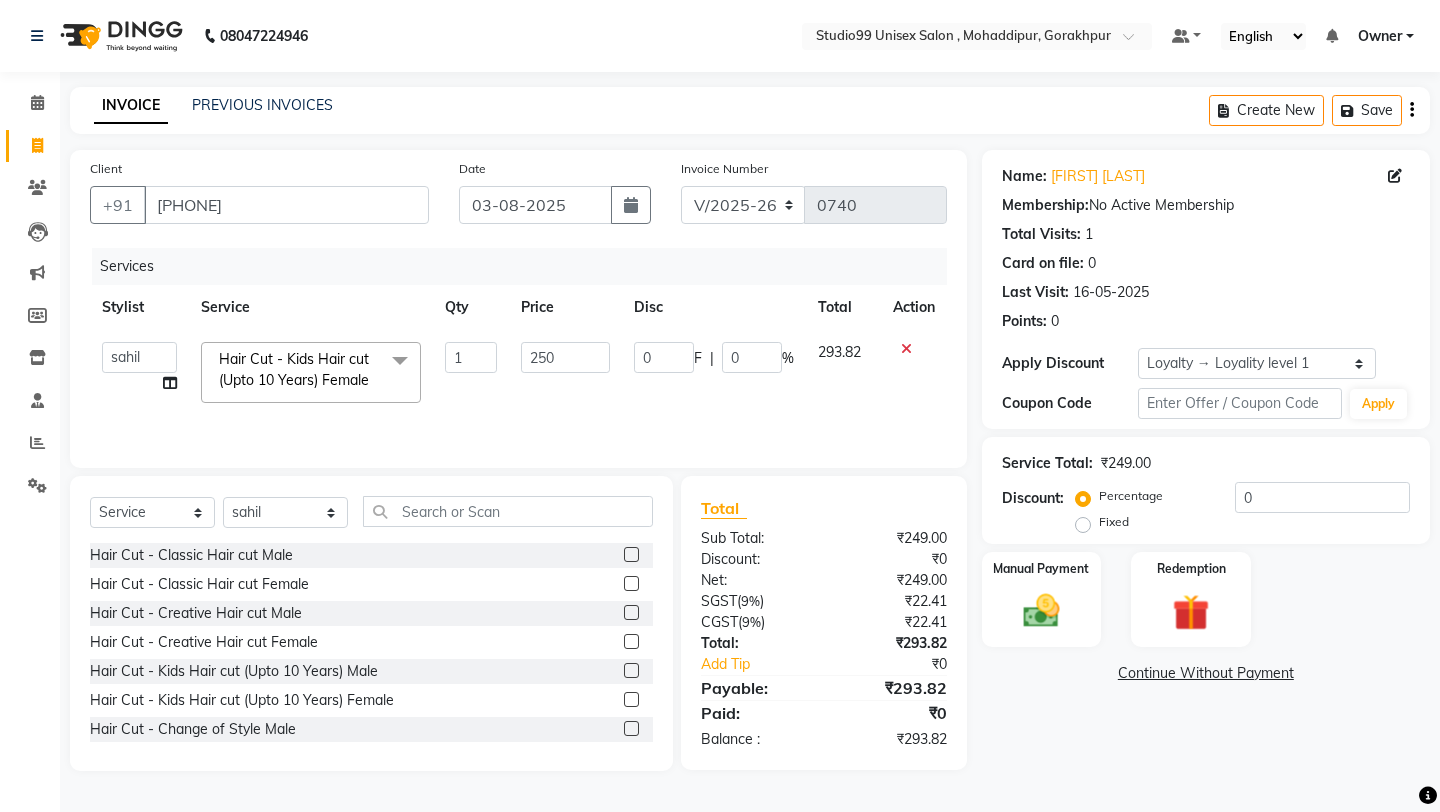 click on "Services Stylist Service Qty Price Disc Total Action [FIRST] [LAST] Owner [FIRST] [LAST] [LAST] [LAST] [LAST] [LAST] manager [LAST] Hair Cut - Kids Hair cut (Upto 10 Years) Female x Hair Cut - Classic Hair cut Male Hair Cut - Classic Hair cut Female Hair Cut - Creative Hair cut Male Hair Cut - Creative Hair cut Female Hair Cut - Kids Hair cut (Upto 10 Years) Male Hair Cut - Kids Hair cut (Upto 10 Years) Female Hair Cut - Change of Style Male Hair Cut - Change of Style Female Styling - Blow dry (out curls) Styling - Express blow dry (without wash) Styling - Ironing Styling - Tonging Styling - Crimping Styling - Hairups/Up do's Hair Spa & Treatments - Classic Hair Spa (L'oreal) Male Hair Spa & Treatments - Classic Hair Spa (L'oreal) Female Hair Spa & Treatments - Treatment Hair Spa Male Hair Spa & Treatments - Treatment Hair Spa Female Hair Spa & Treatments - Purifying & Anti Dandruff Male Hair Spa & Treatments - Purifying & Anti Dandruff Female Coloring - Root Touch-up Schwarzkopf 1 0" 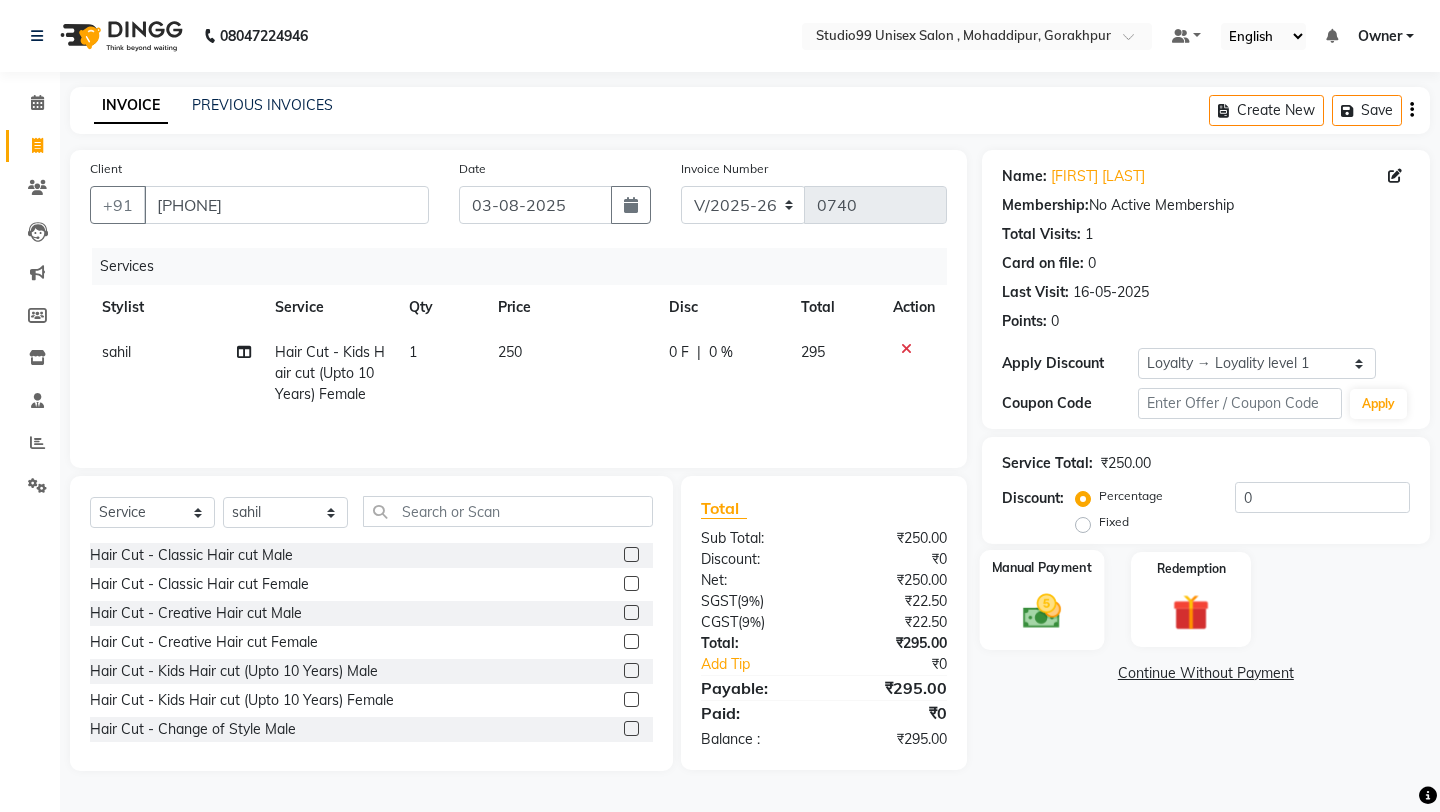 click 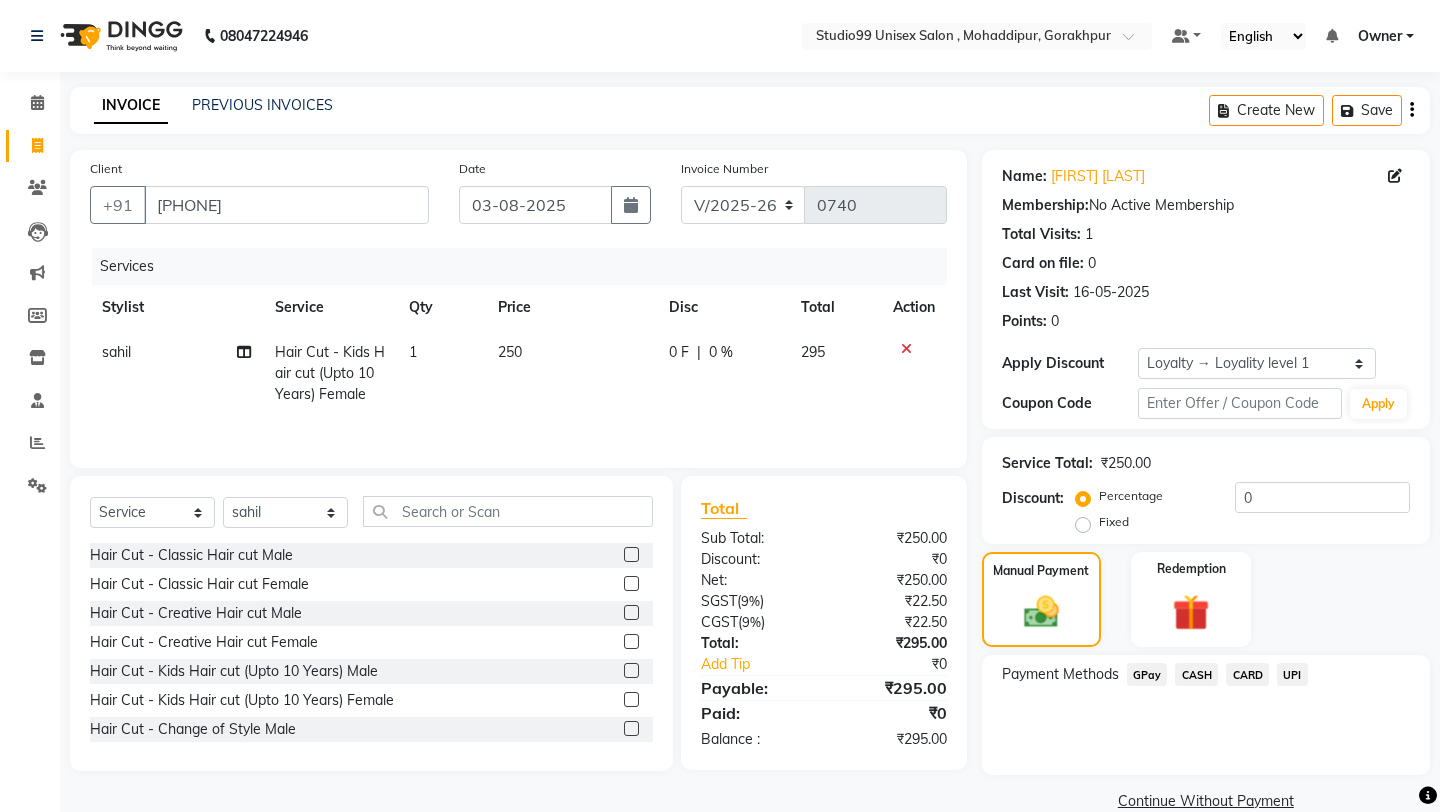 click on "CASH" 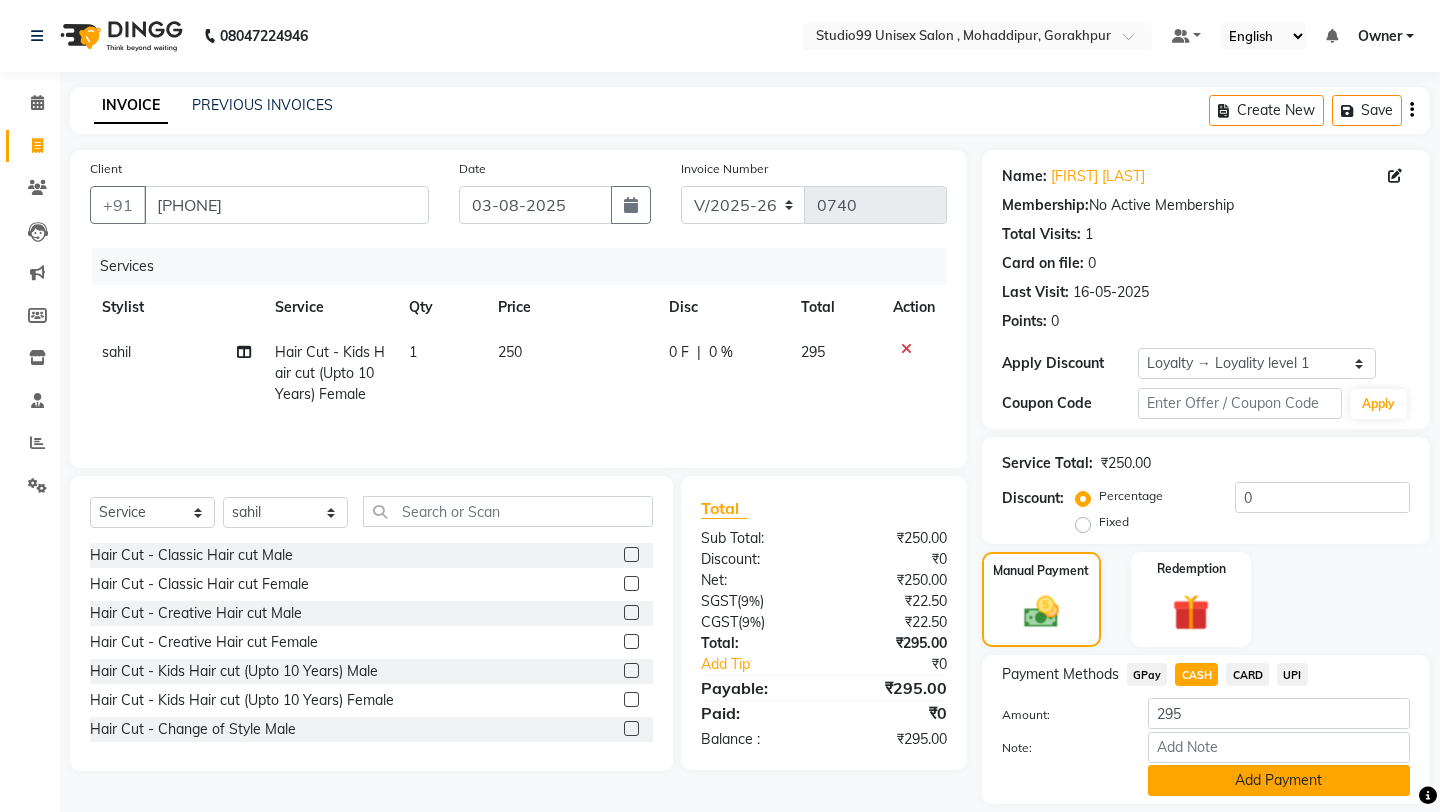 click on "Add Payment" 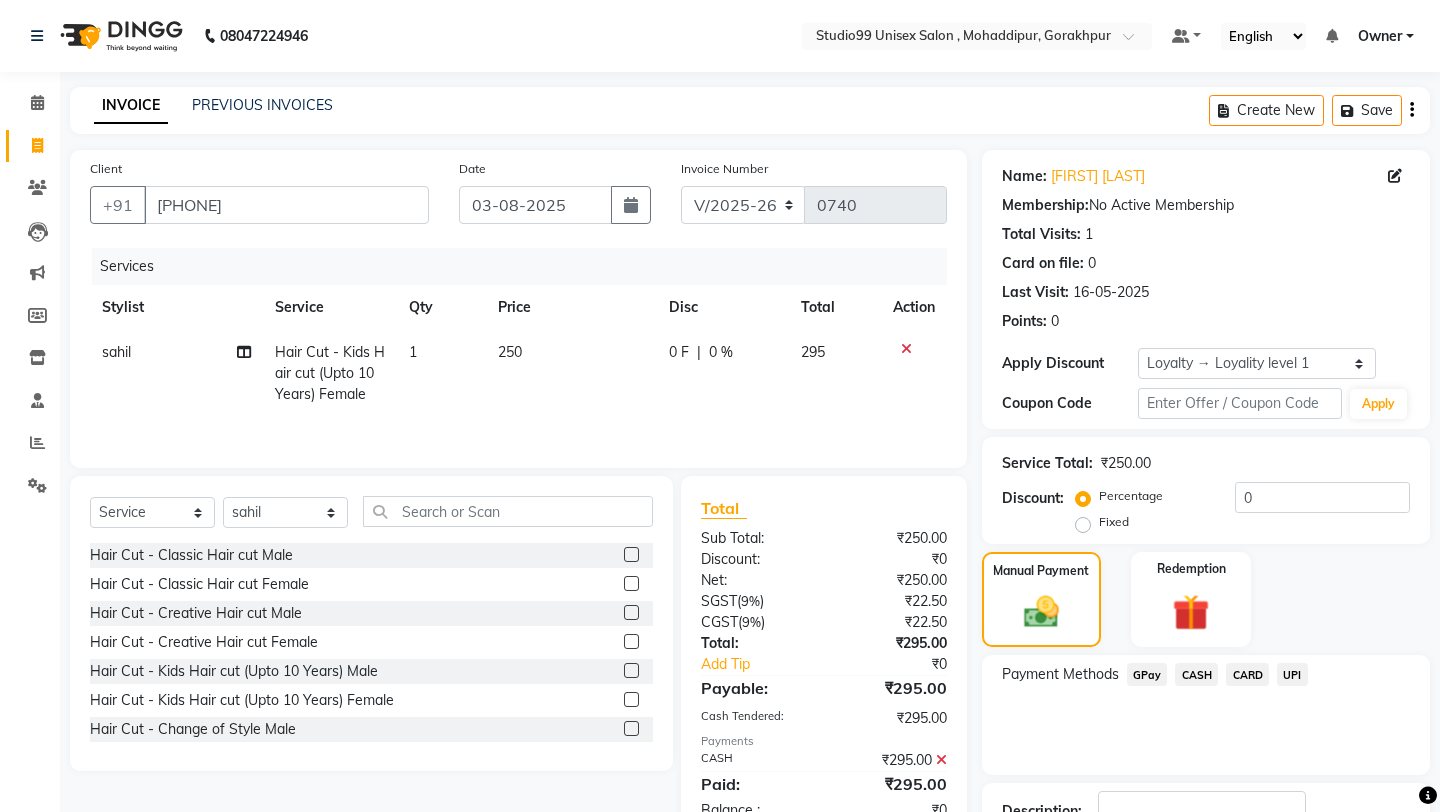 click on "Payment Methods  GPay   CASH   CARD   UPI" 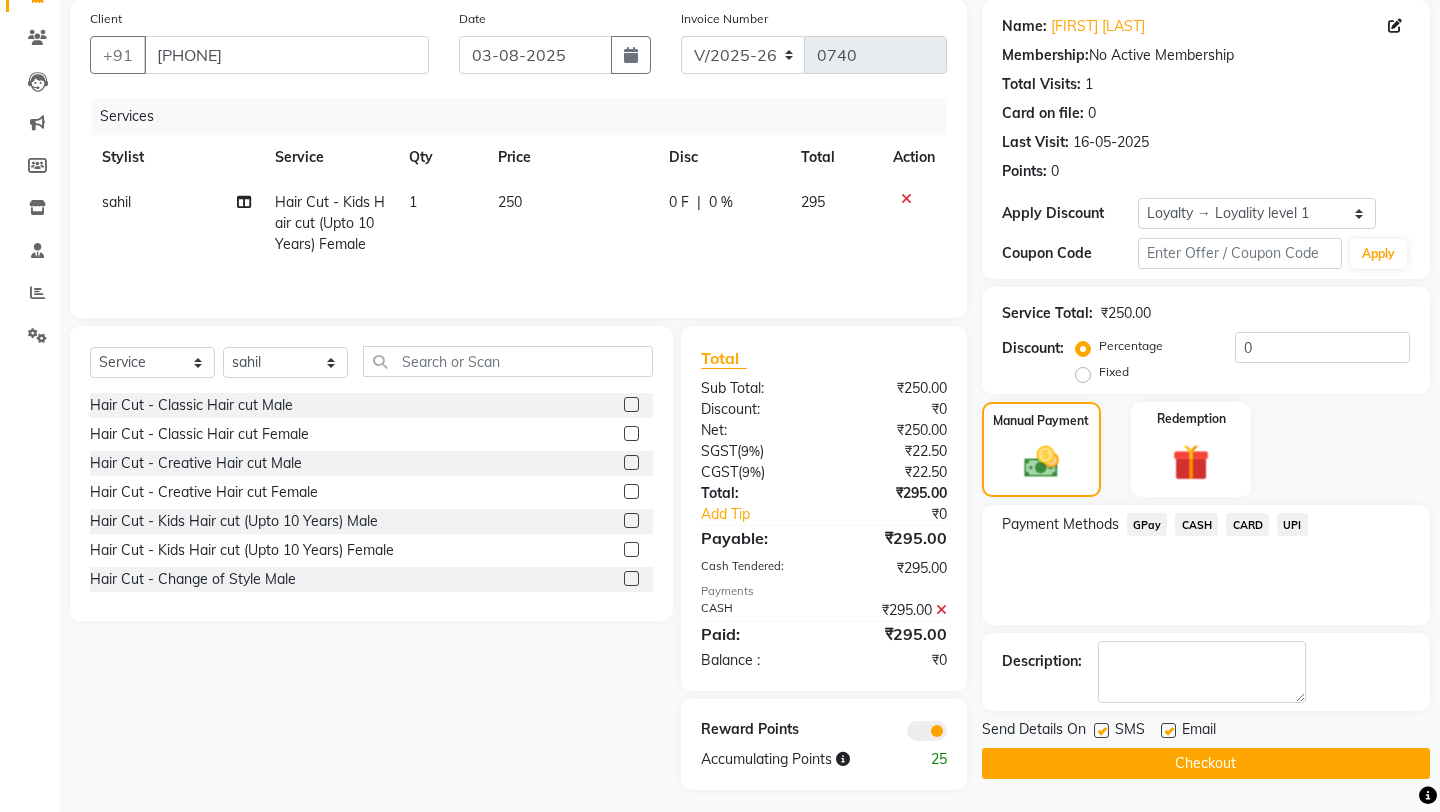 scroll, scrollTop: 158, scrollLeft: 0, axis: vertical 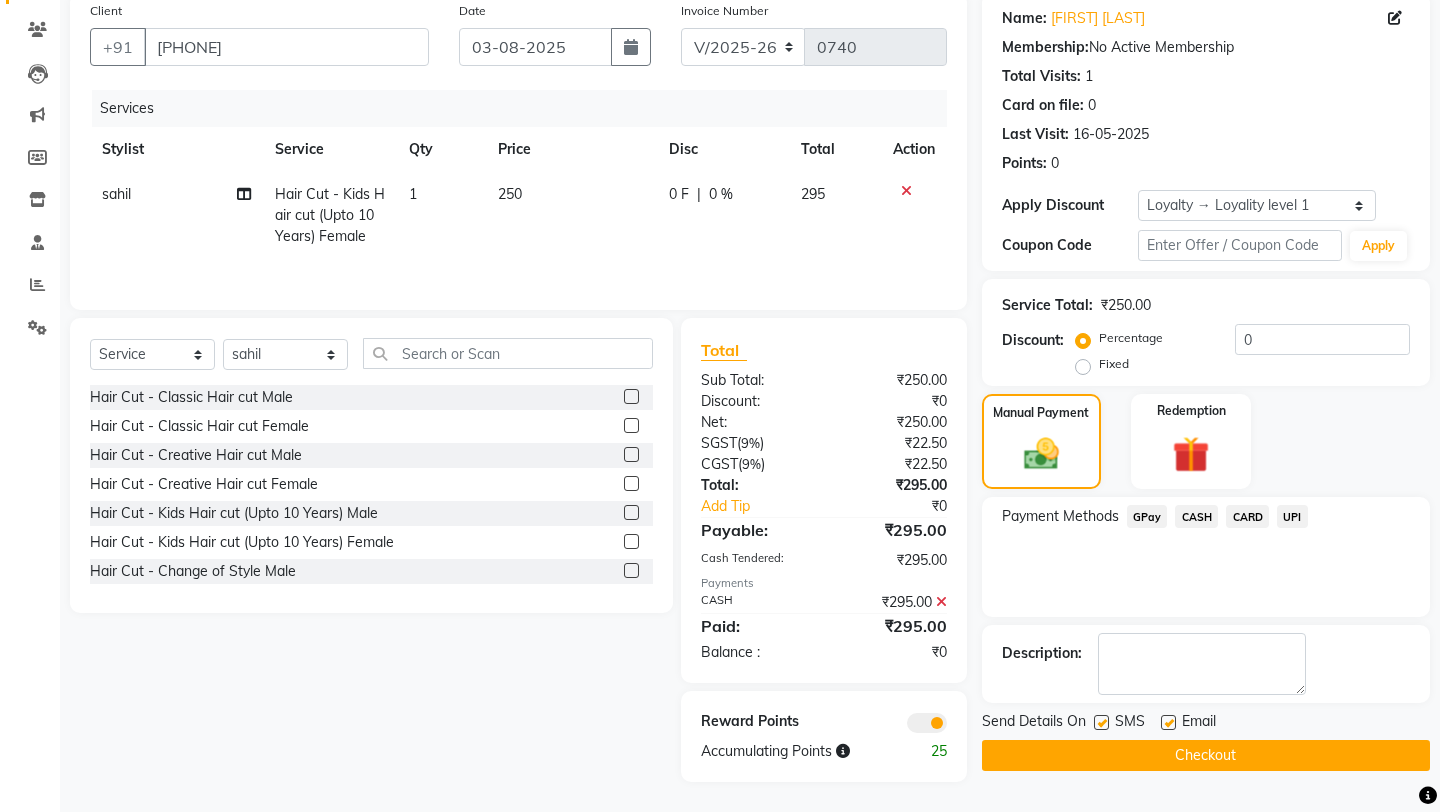 click on "Checkout" 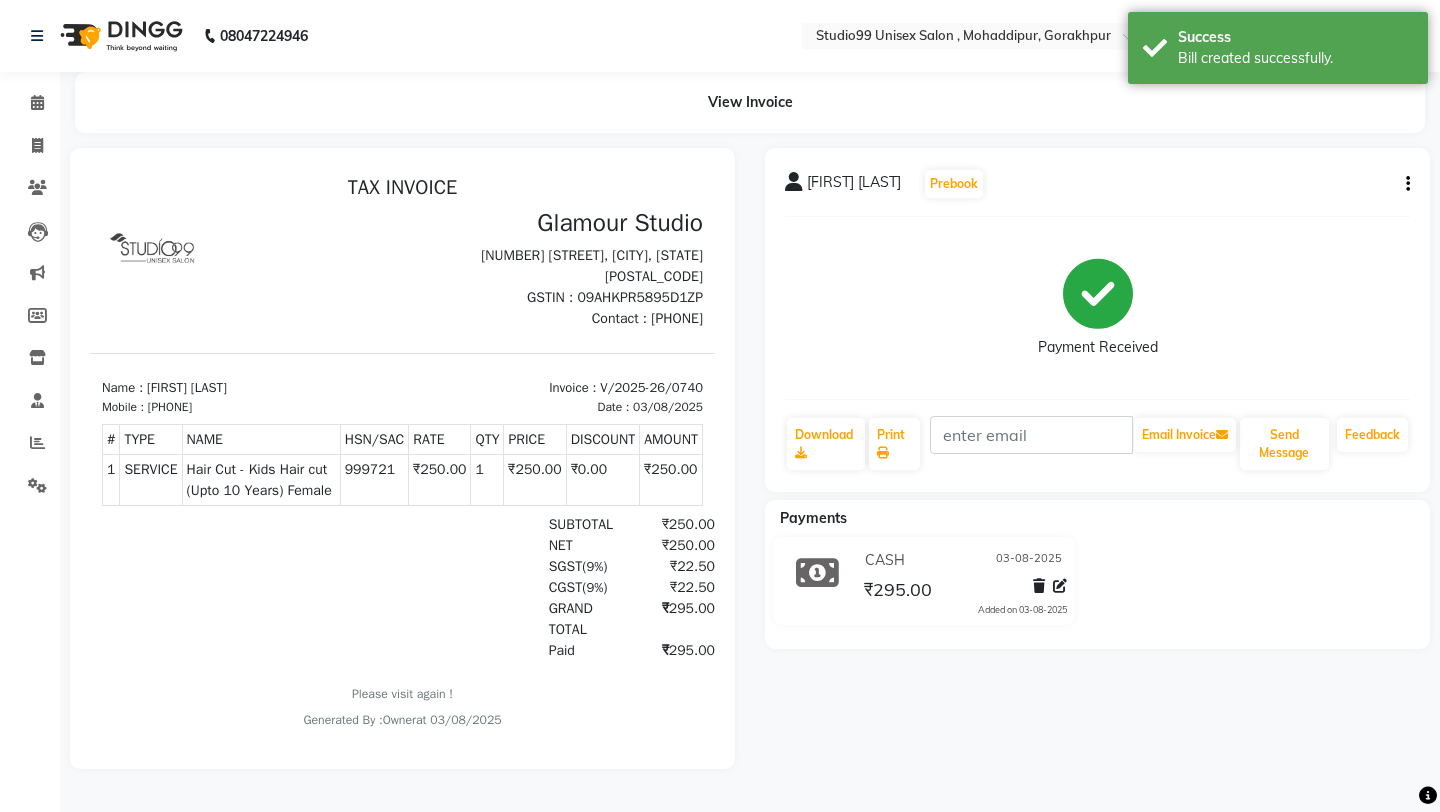 scroll, scrollTop: 0, scrollLeft: 0, axis: both 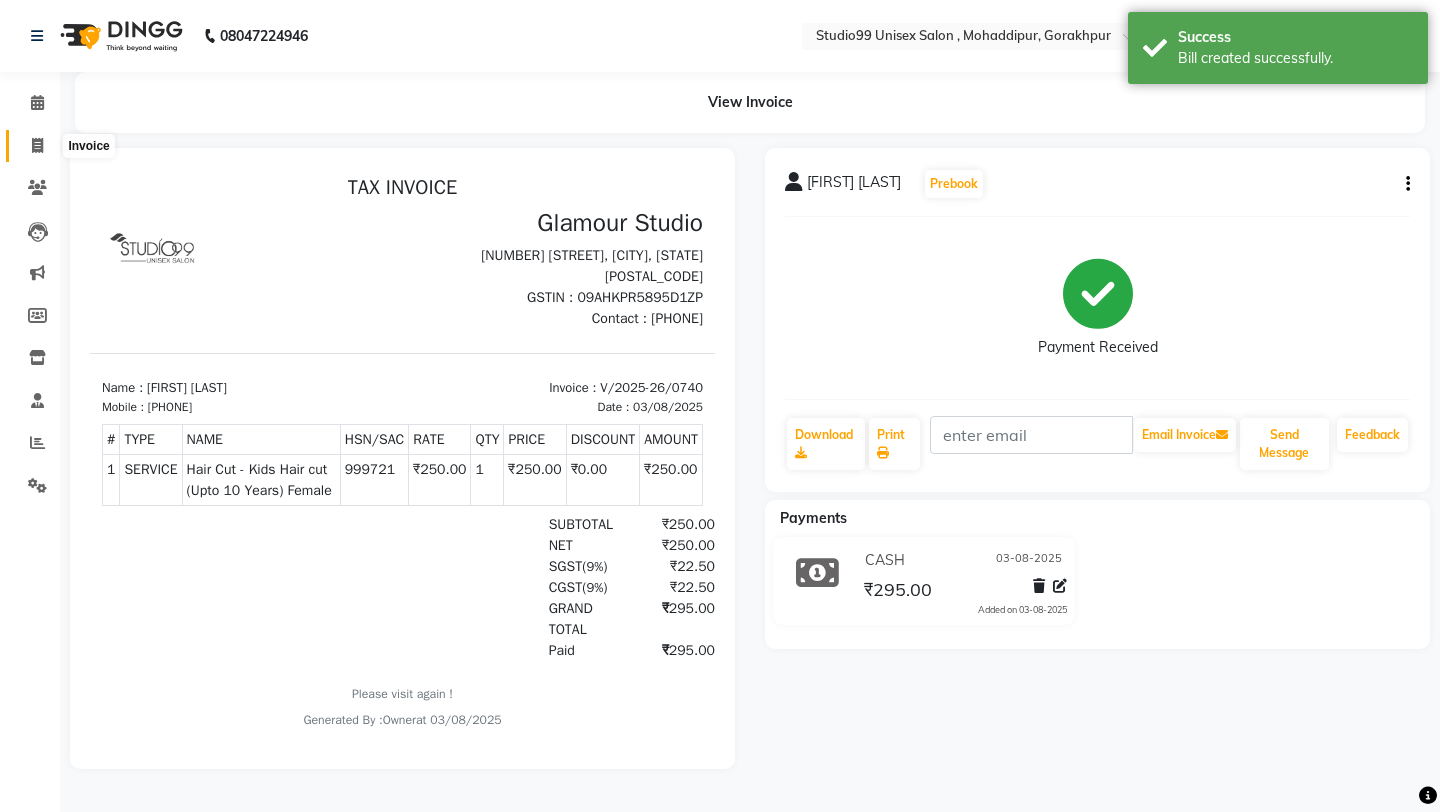 click 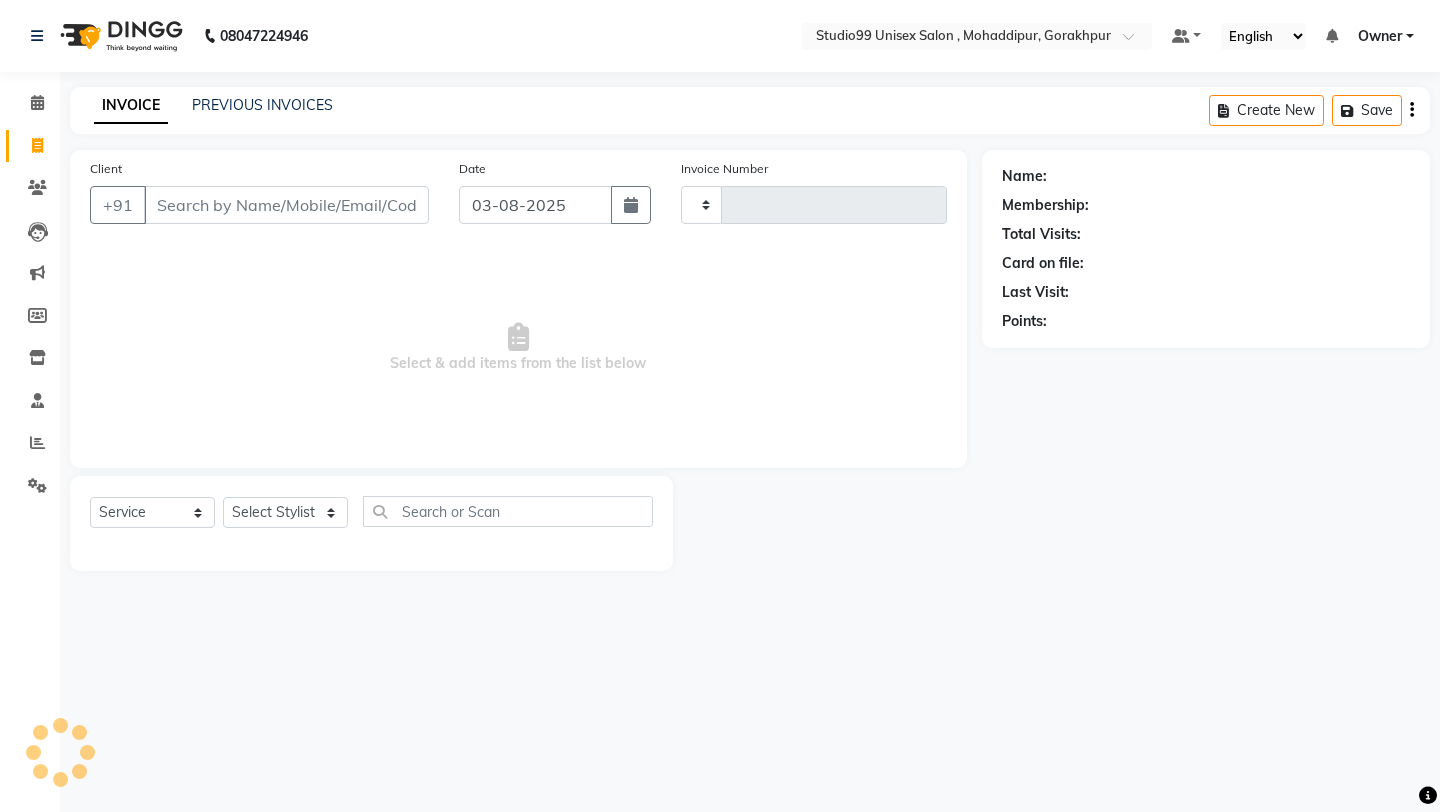 type on "0741" 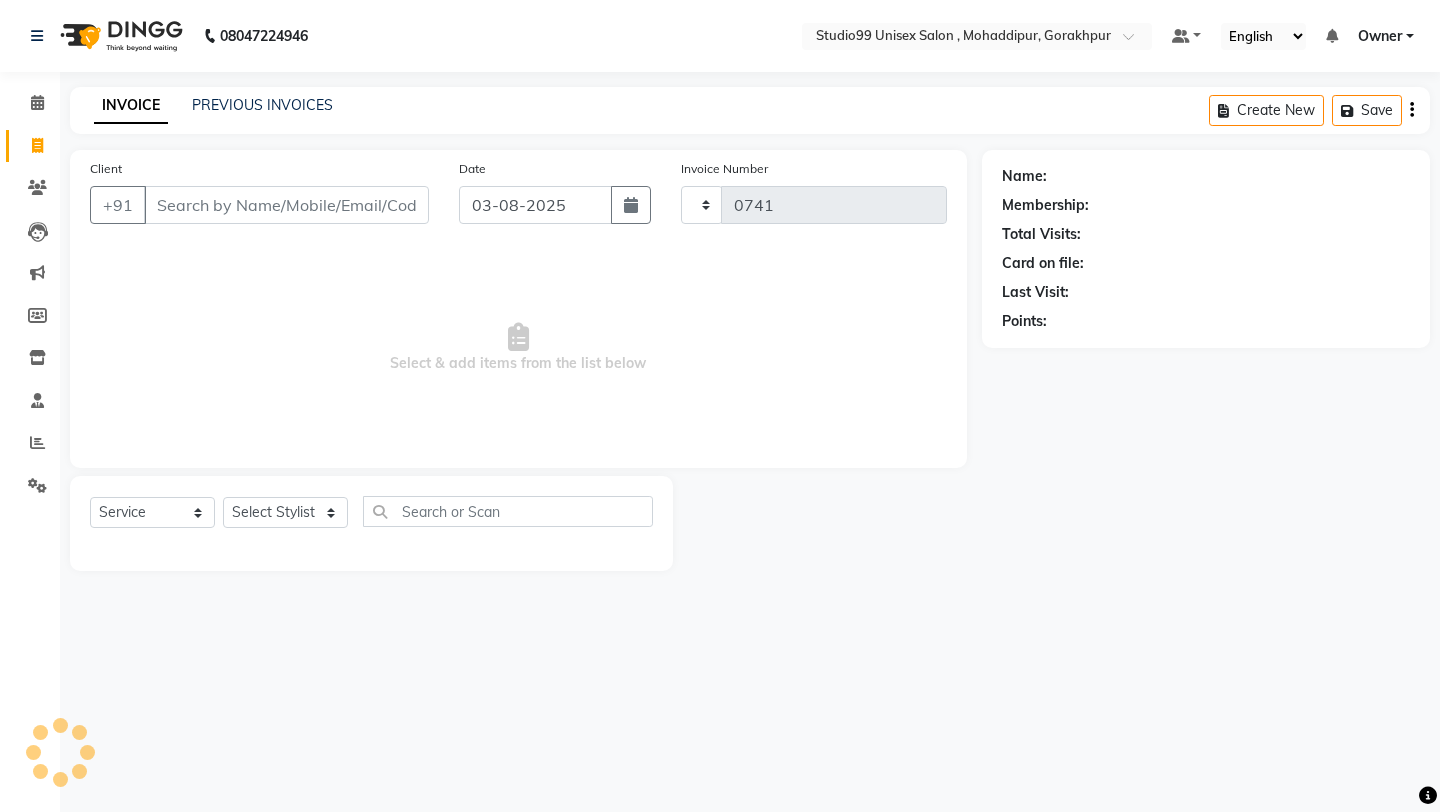 select on "8117" 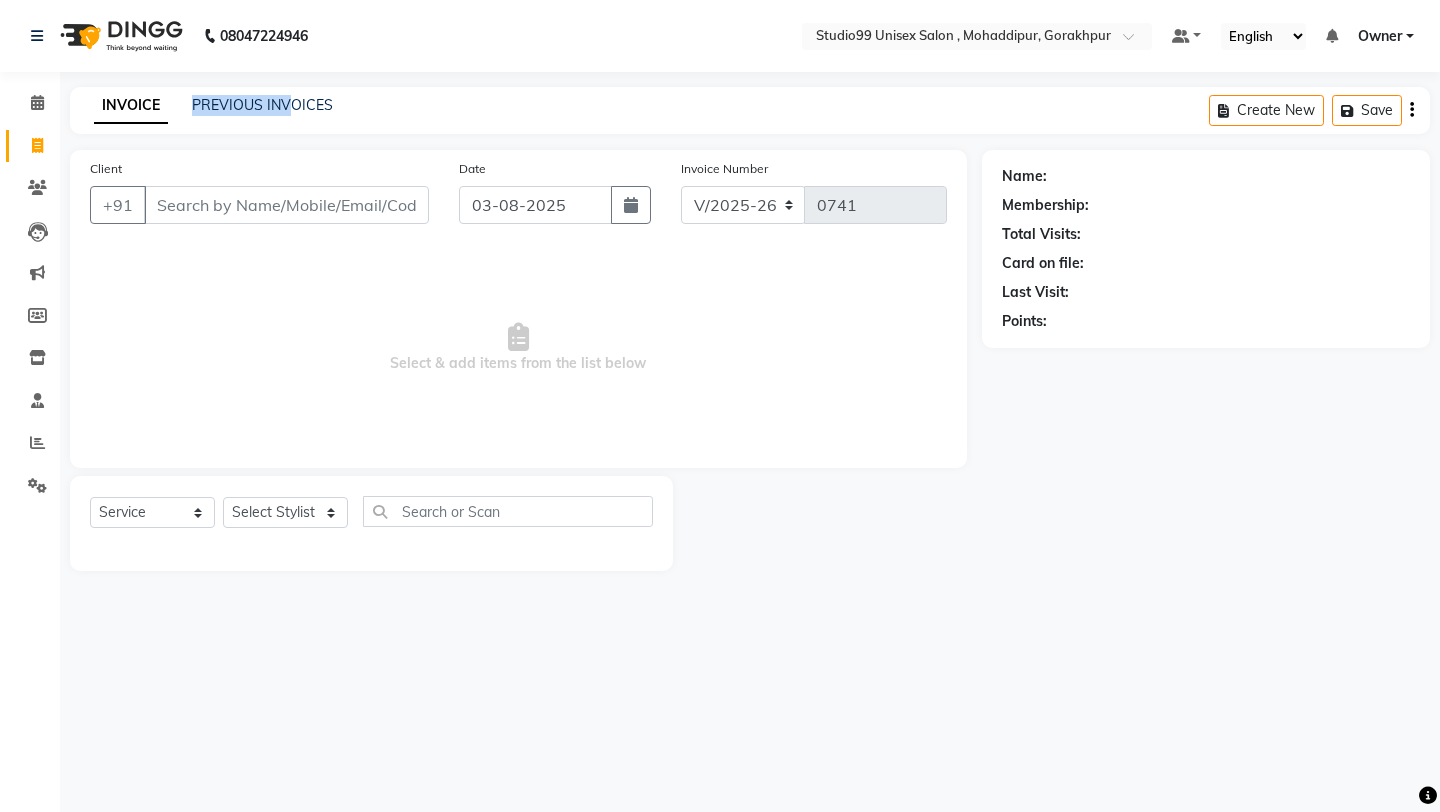 click on "PREVIOUS INVOICES" 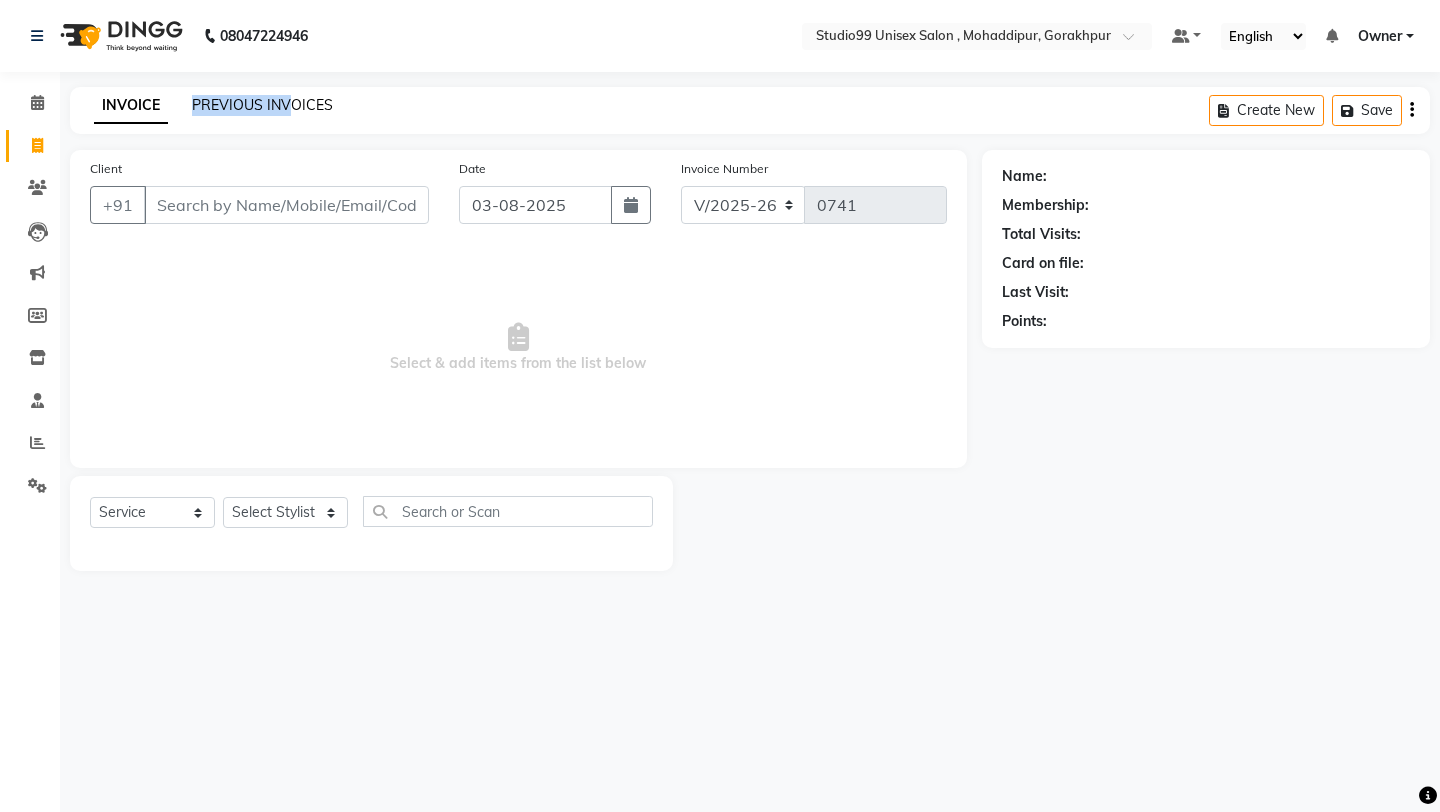 click on "PREVIOUS INVOICES" 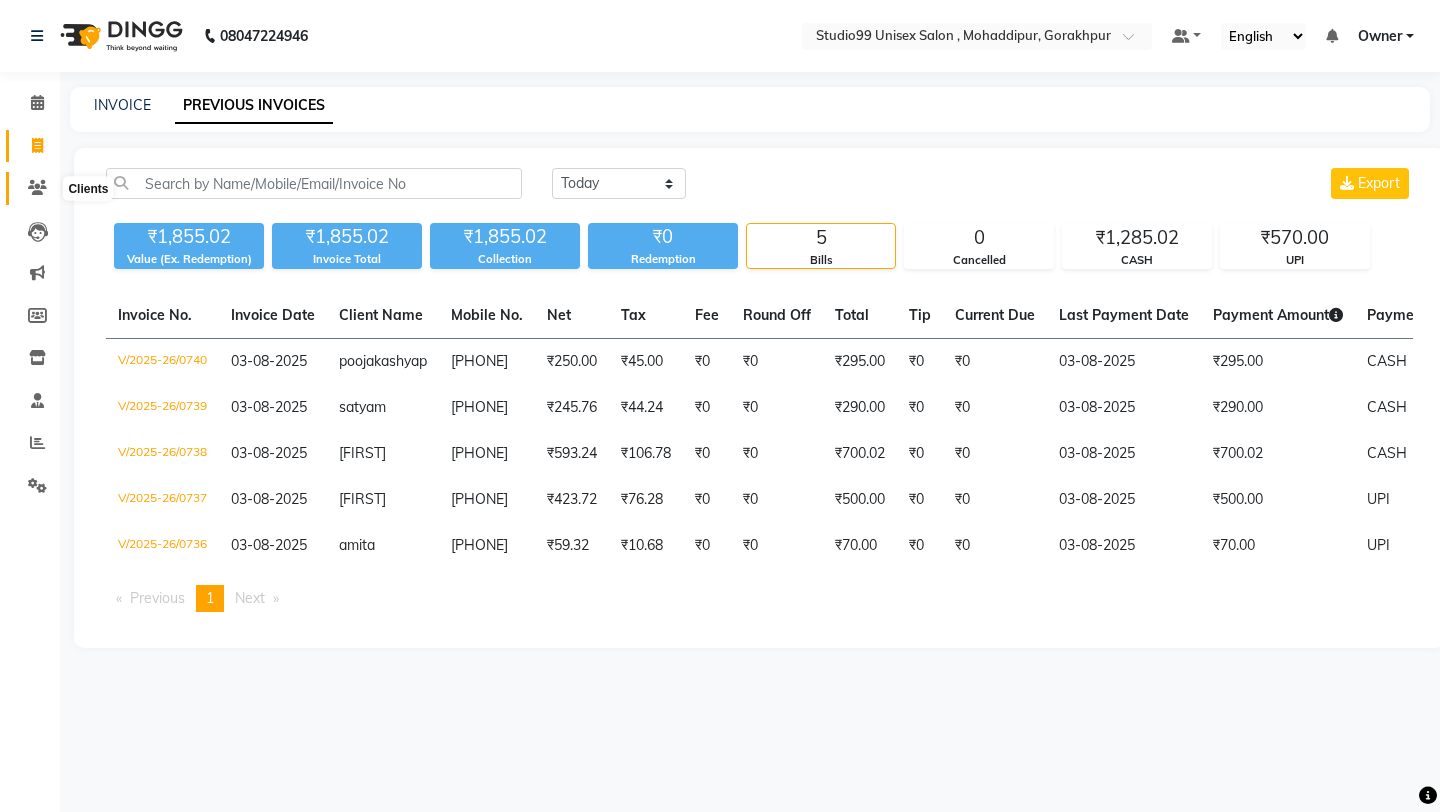 click 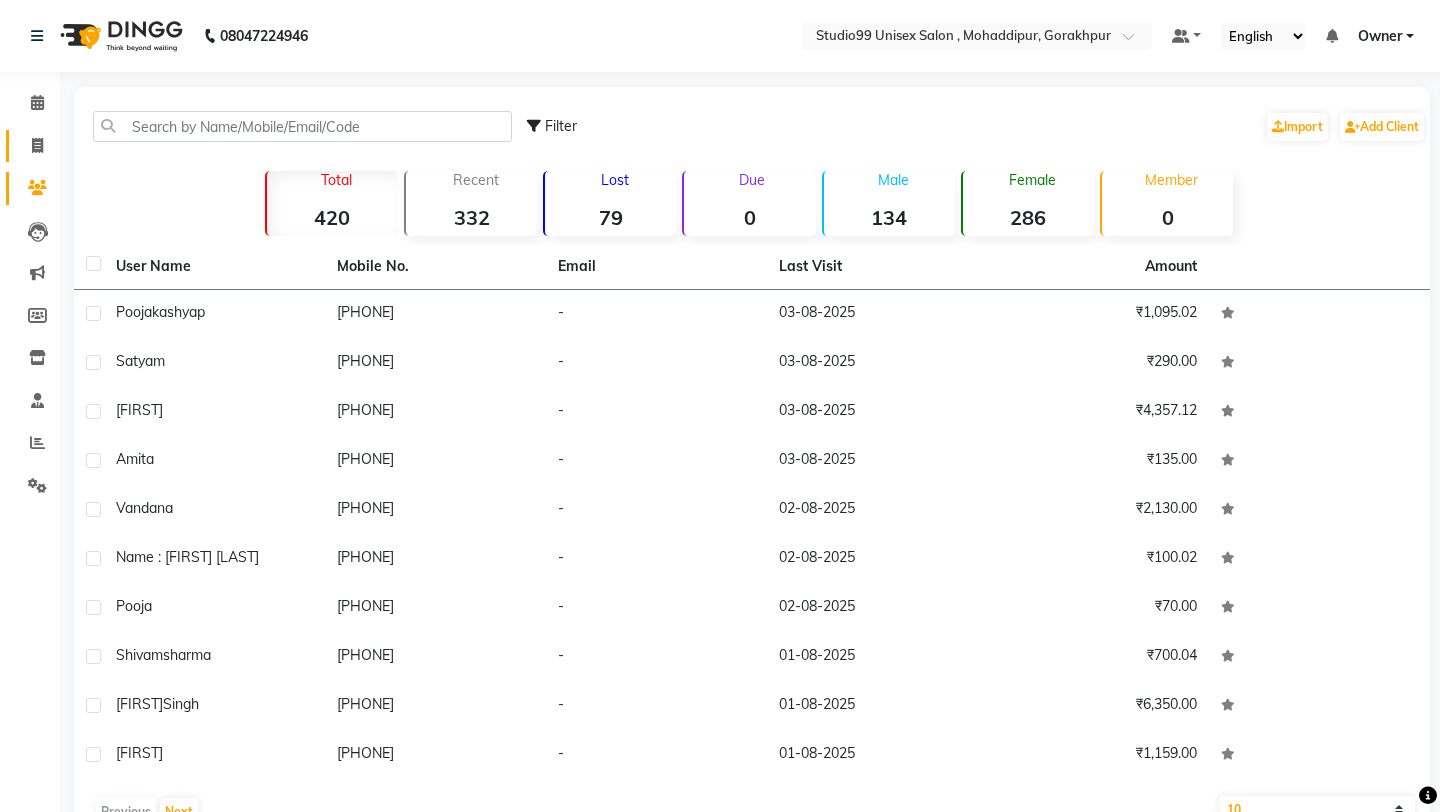 click on "Invoice" 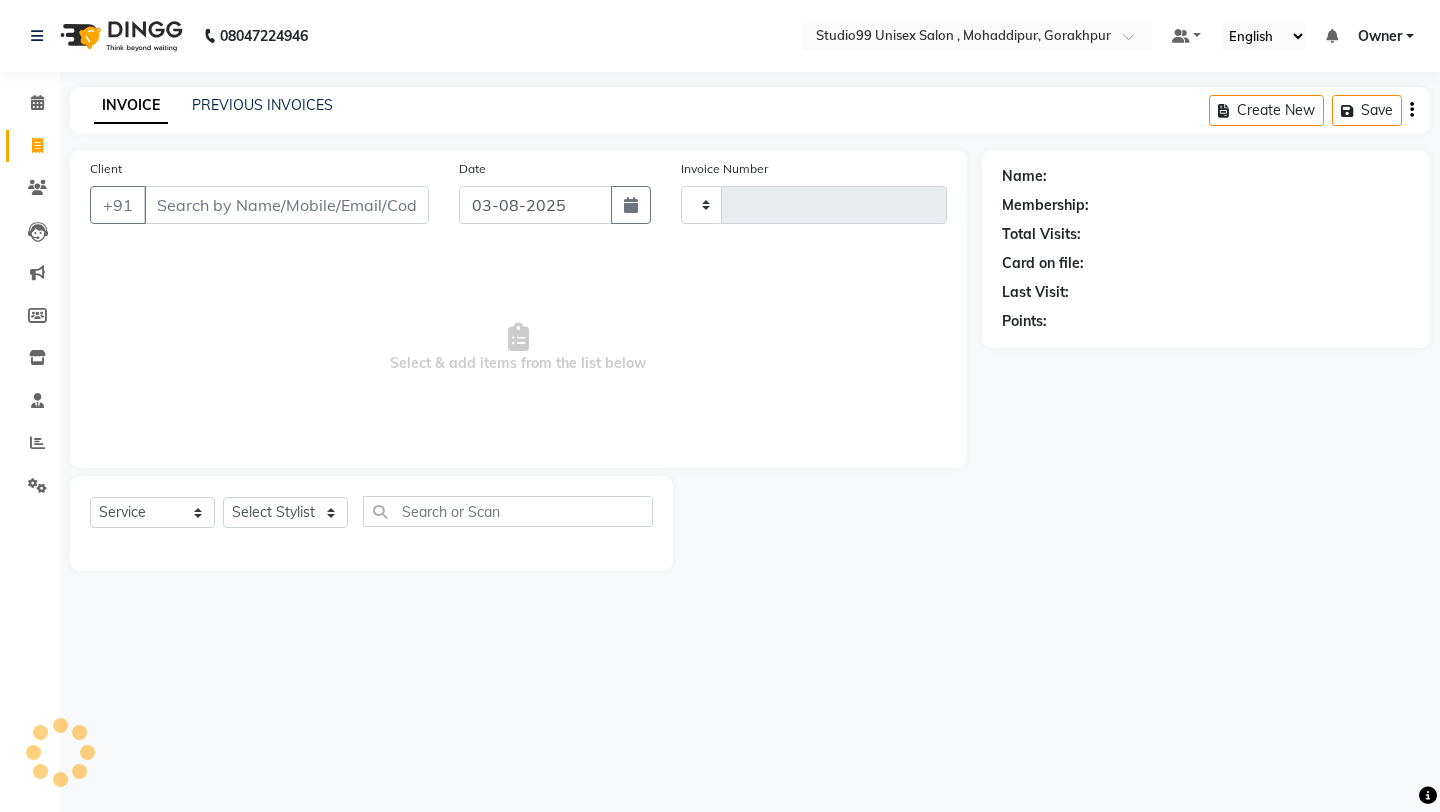 type on "0741" 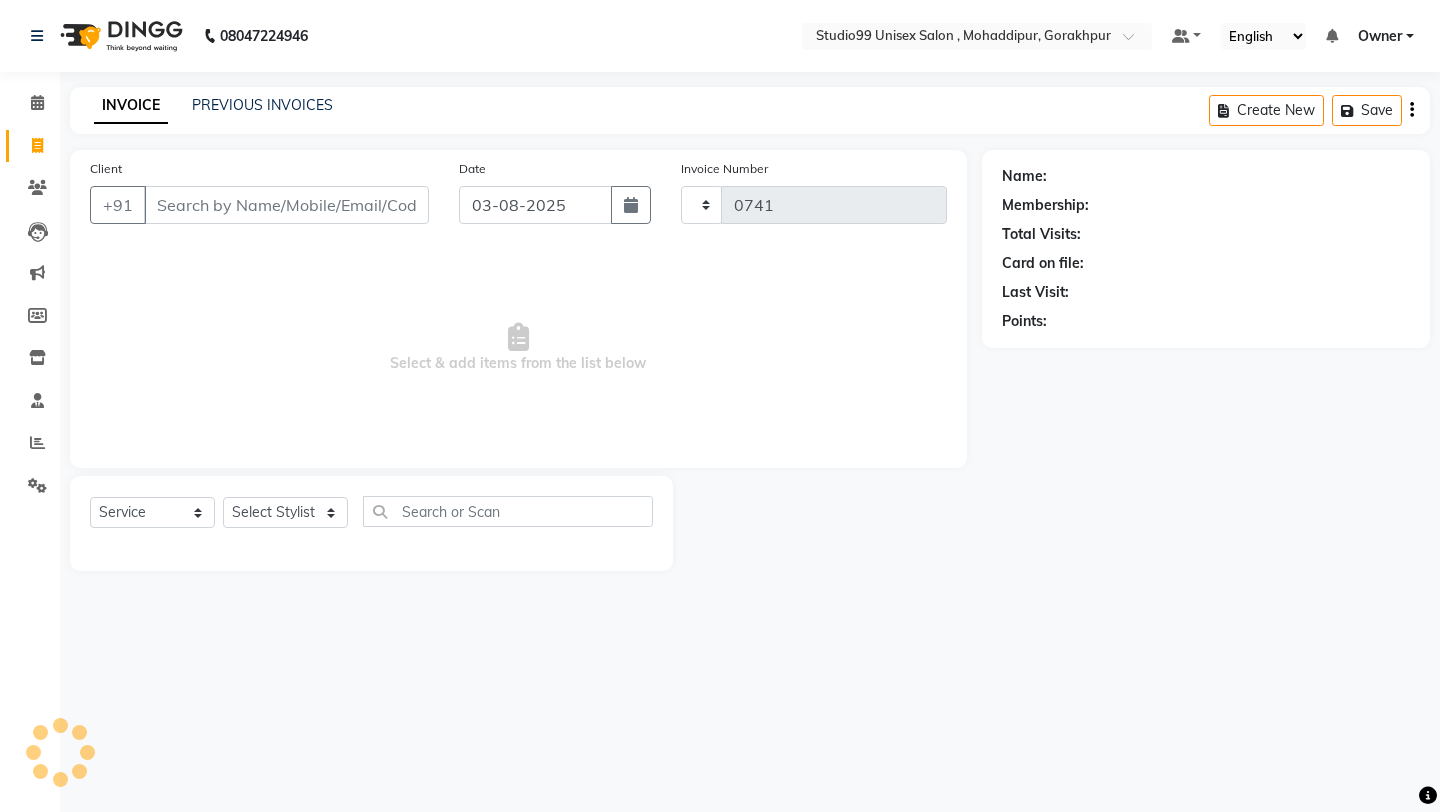 select on "8117" 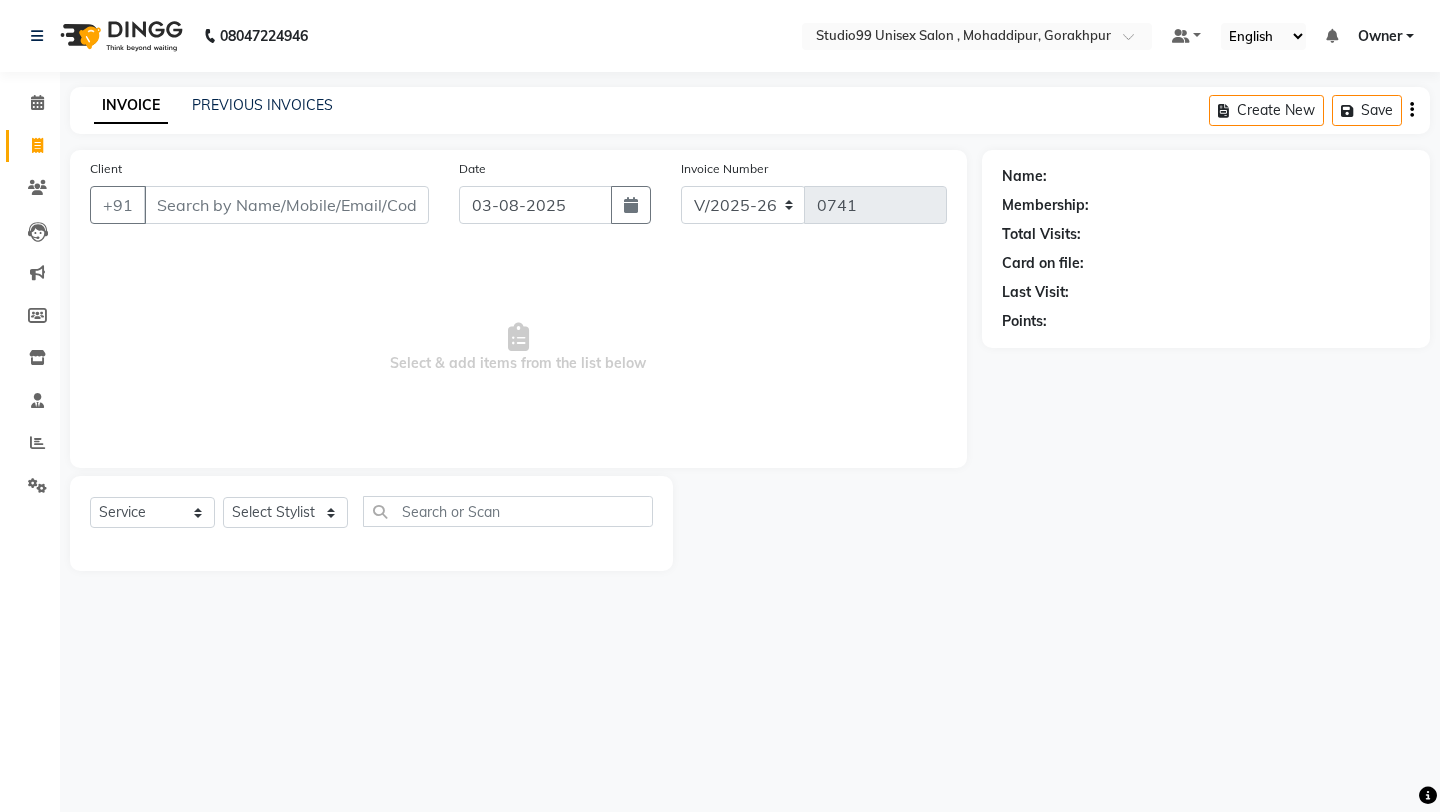 click on "Client" at bounding box center (286, 205) 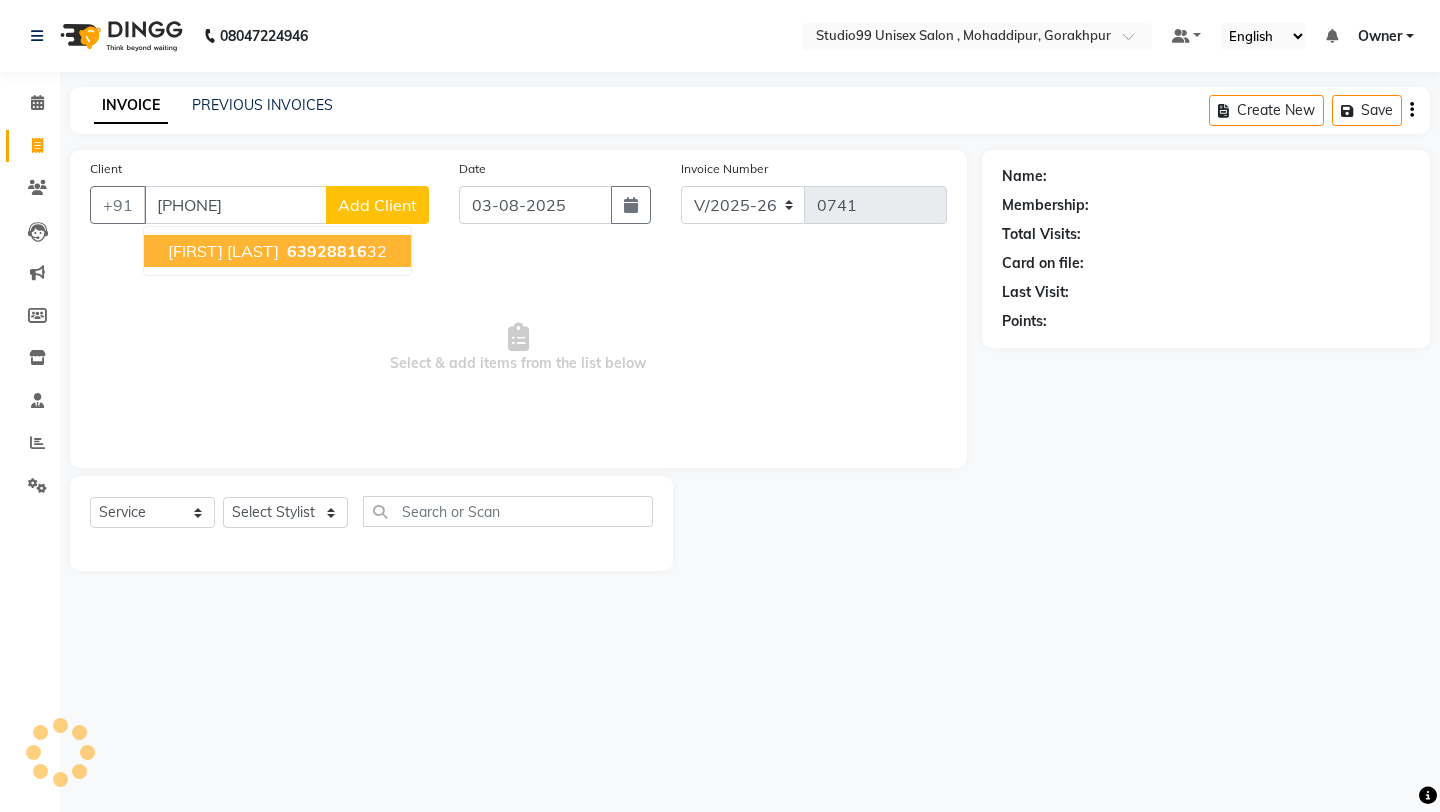 type on "[PHONE]" 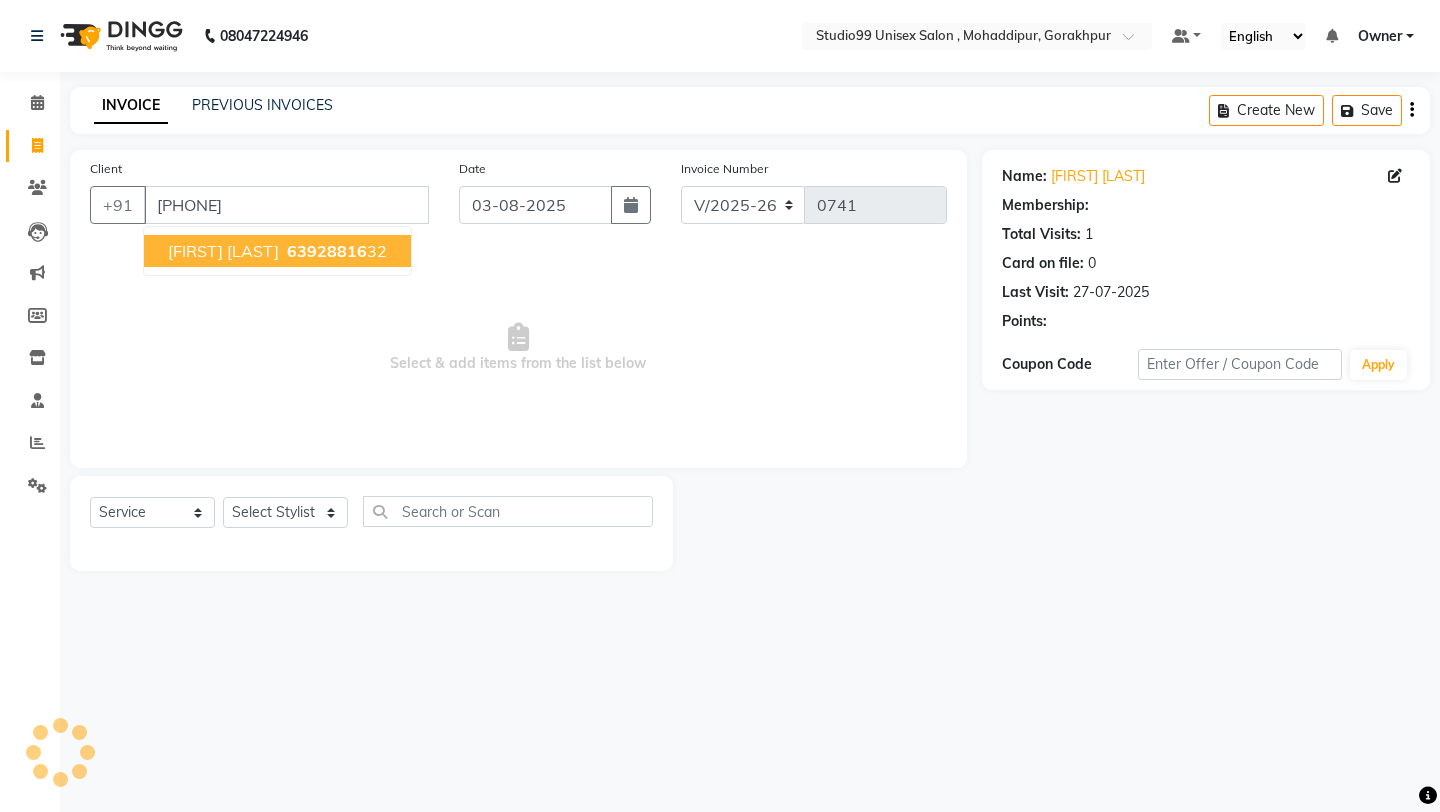 select on "1: Object" 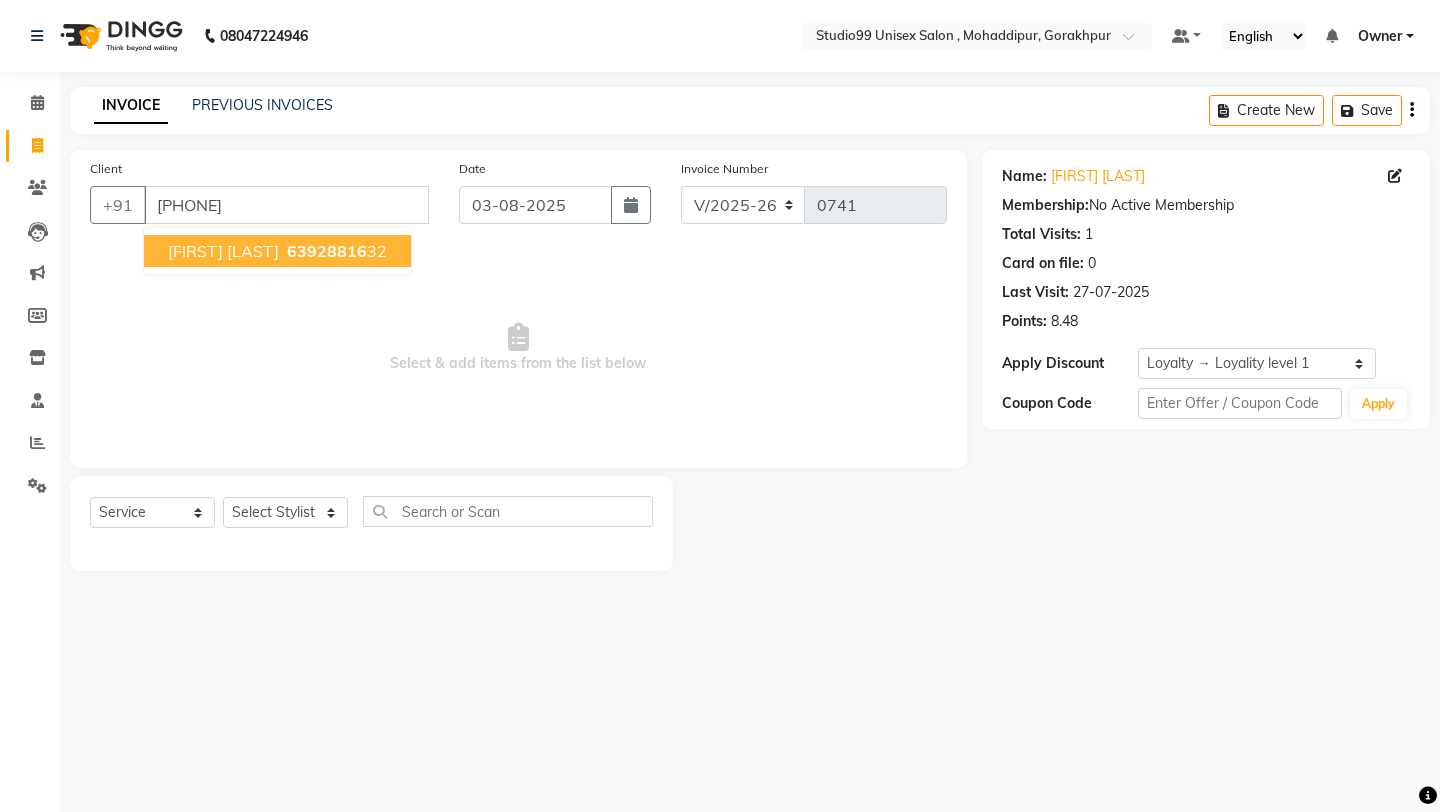 click on "63928816" at bounding box center [327, 251] 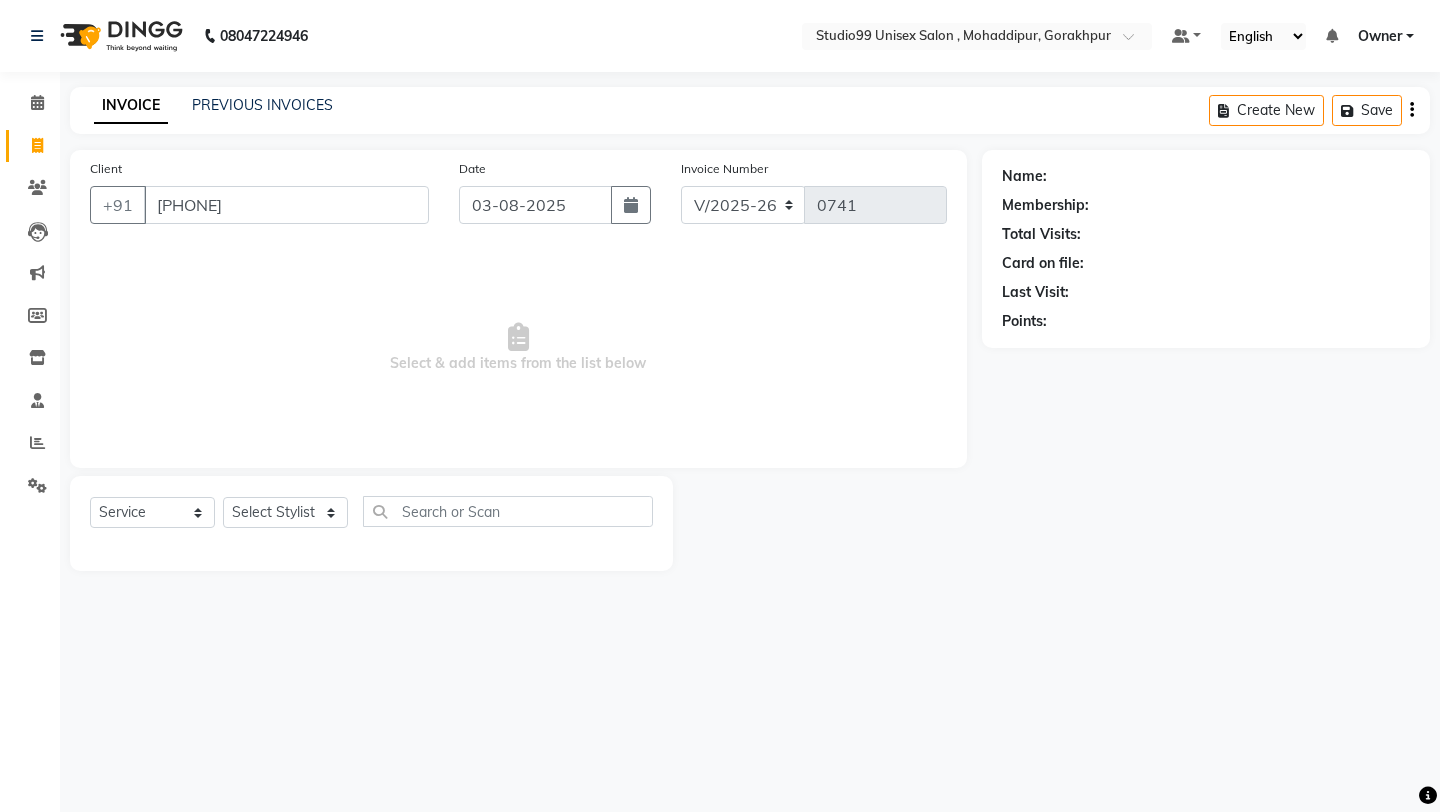select on "1: Object" 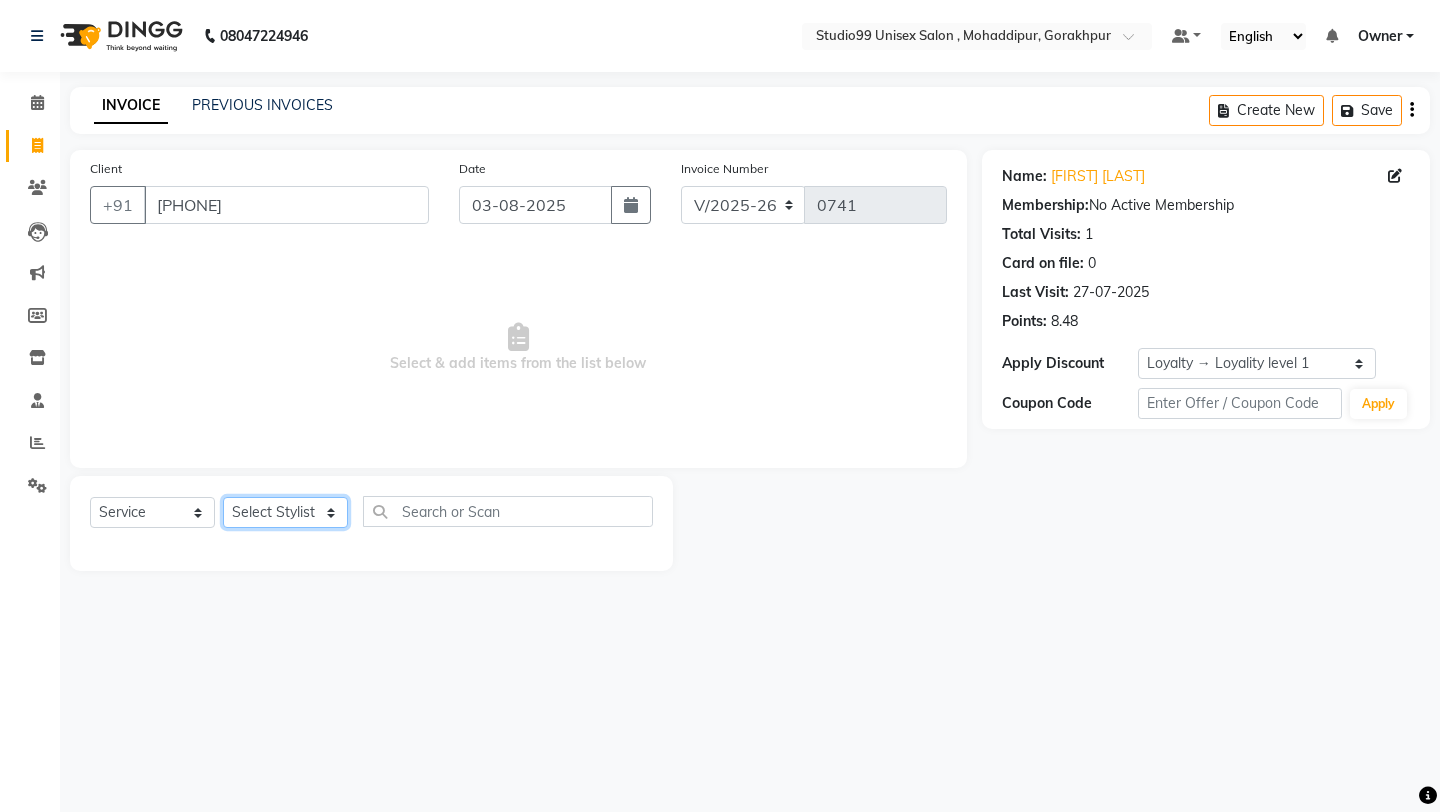 click on "Select Stylist [FIRST] [LAST] [LAST] Owner [FIRST] [LAST] [LAST] [LAST] [LAST] [LAST] manager [LAST]" 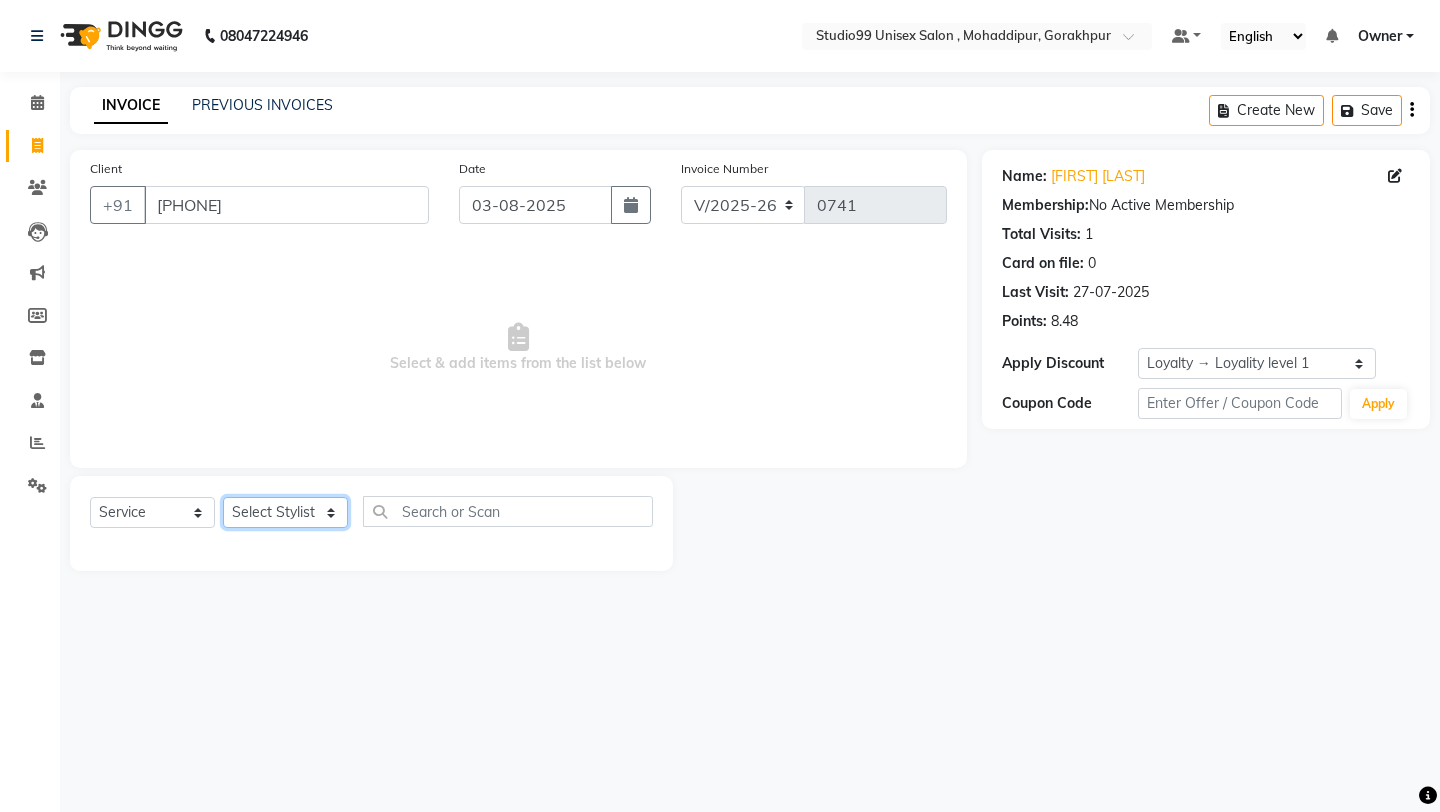 select on "83603" 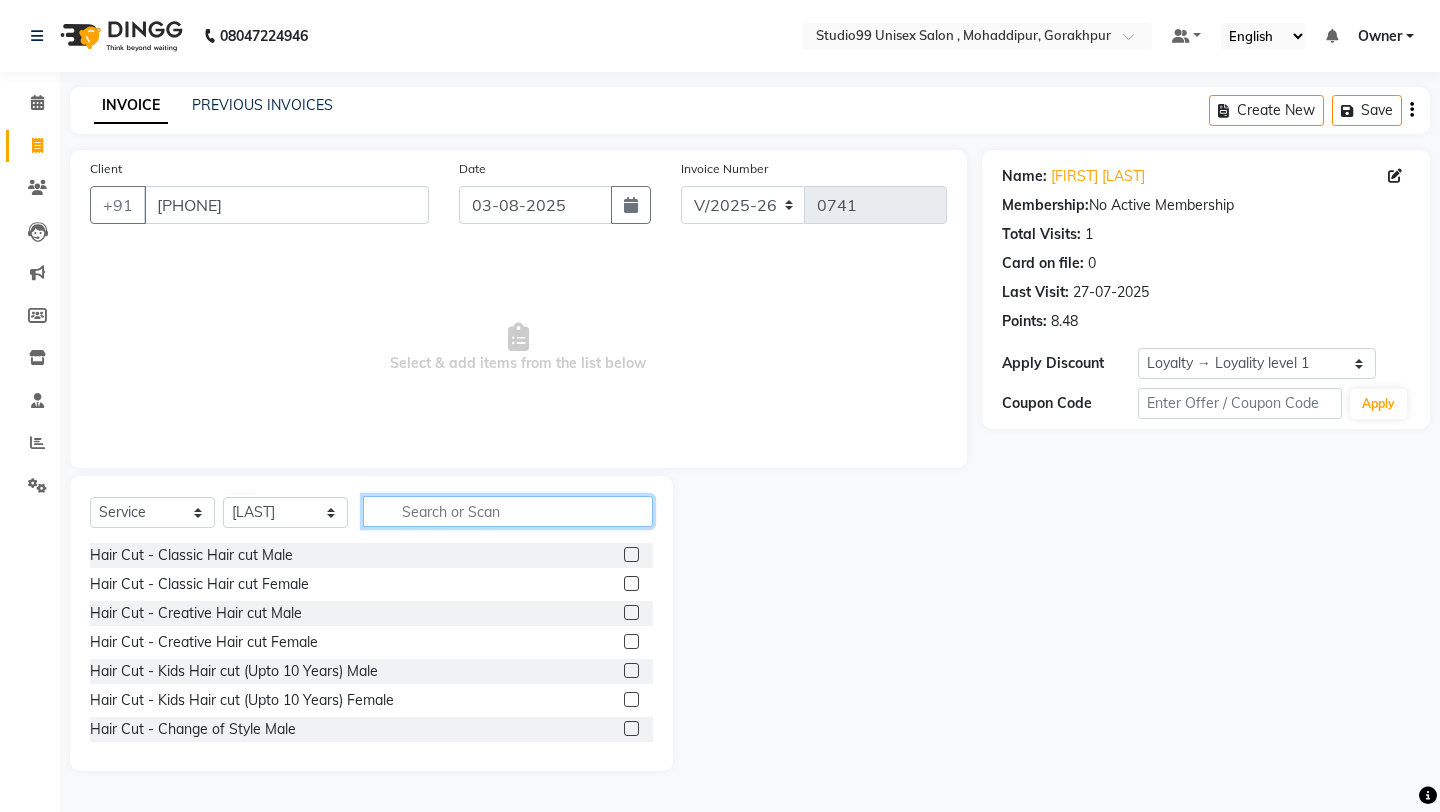 click 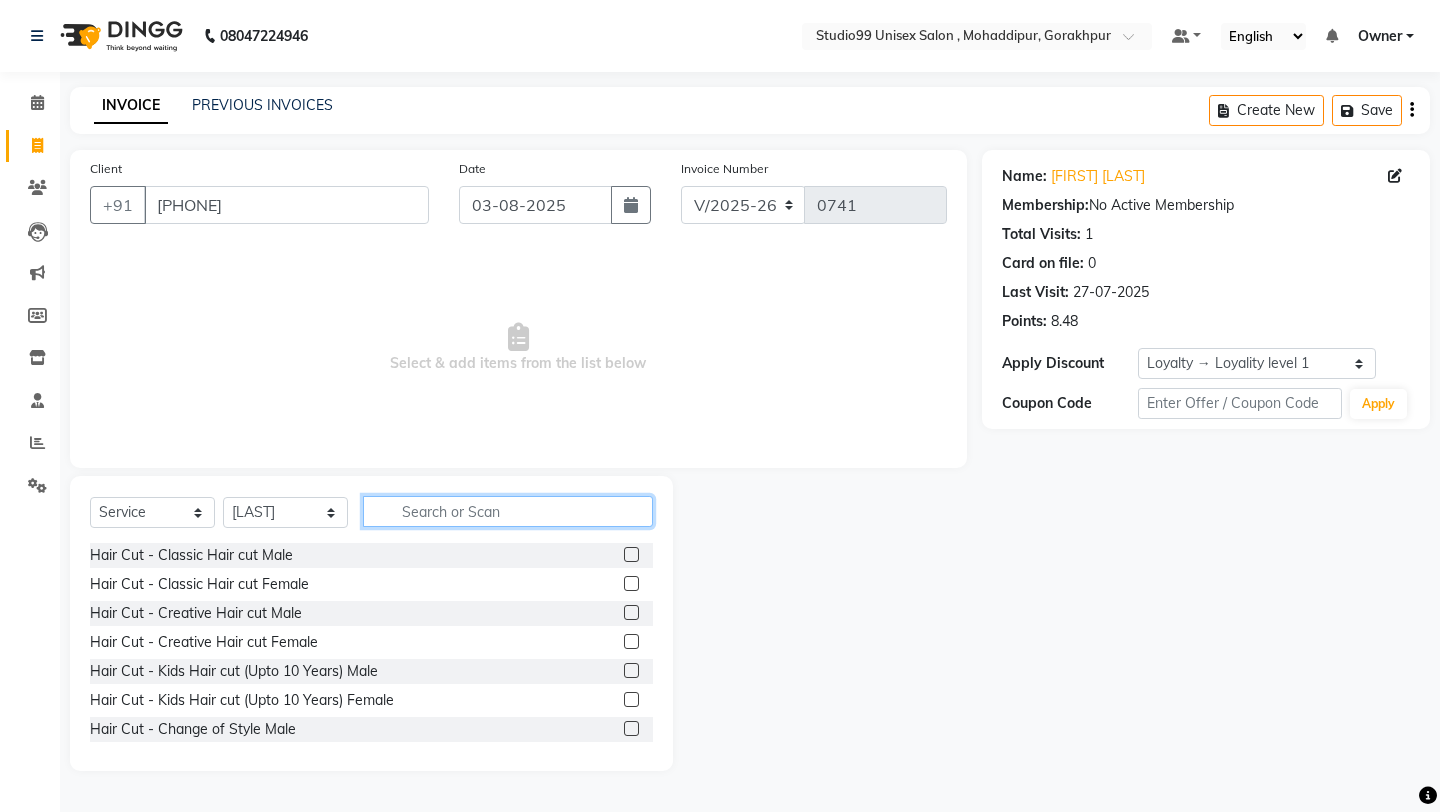click 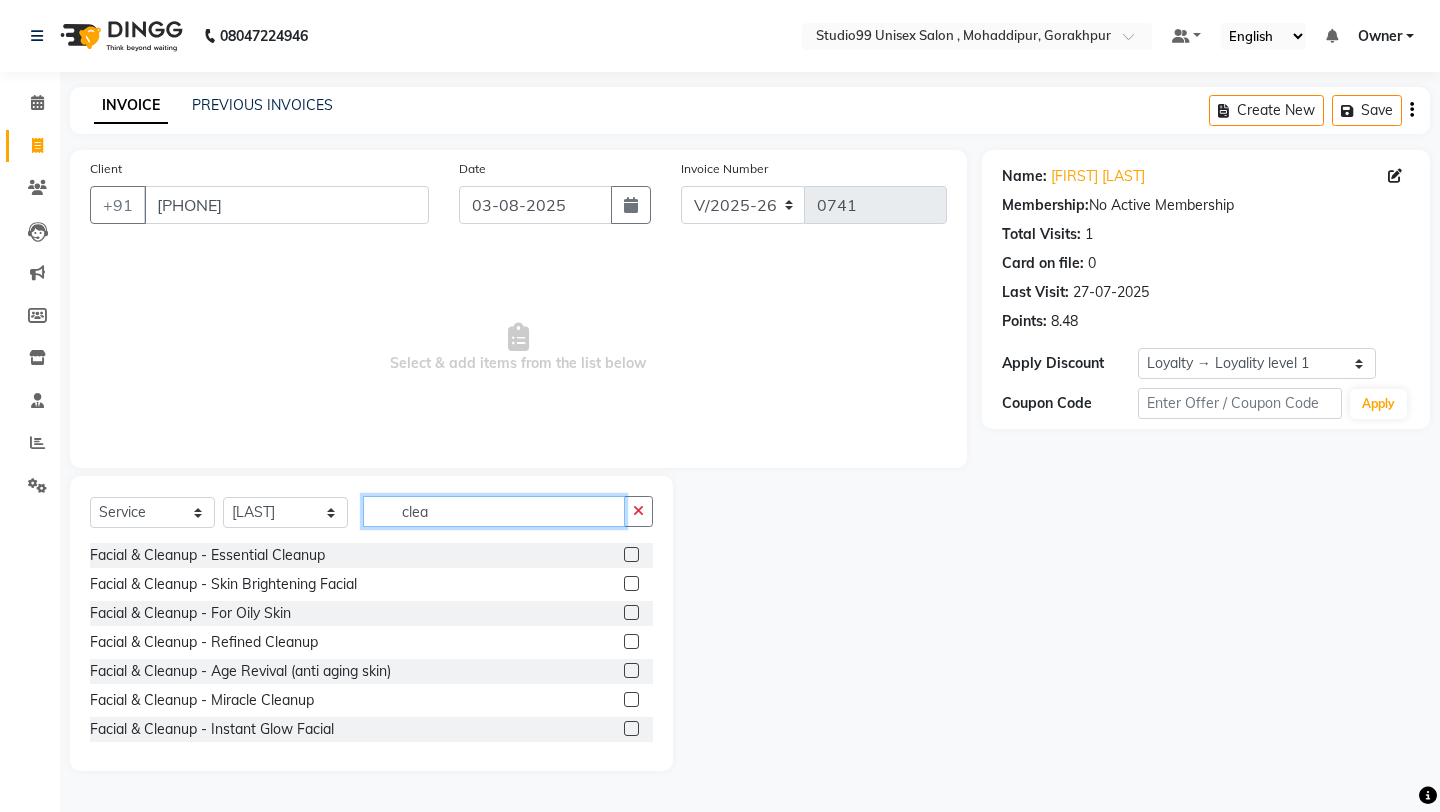 type on "clea" 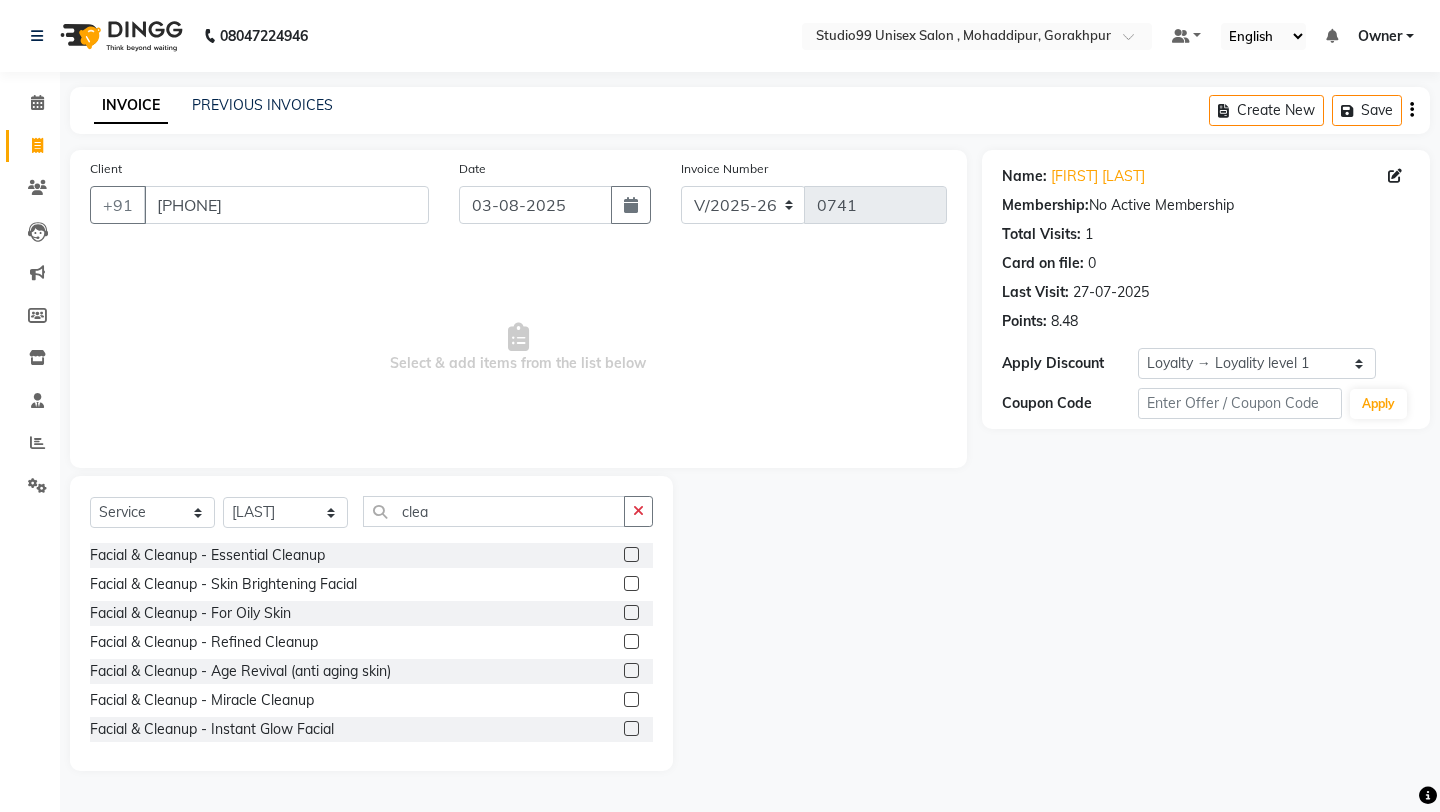 click 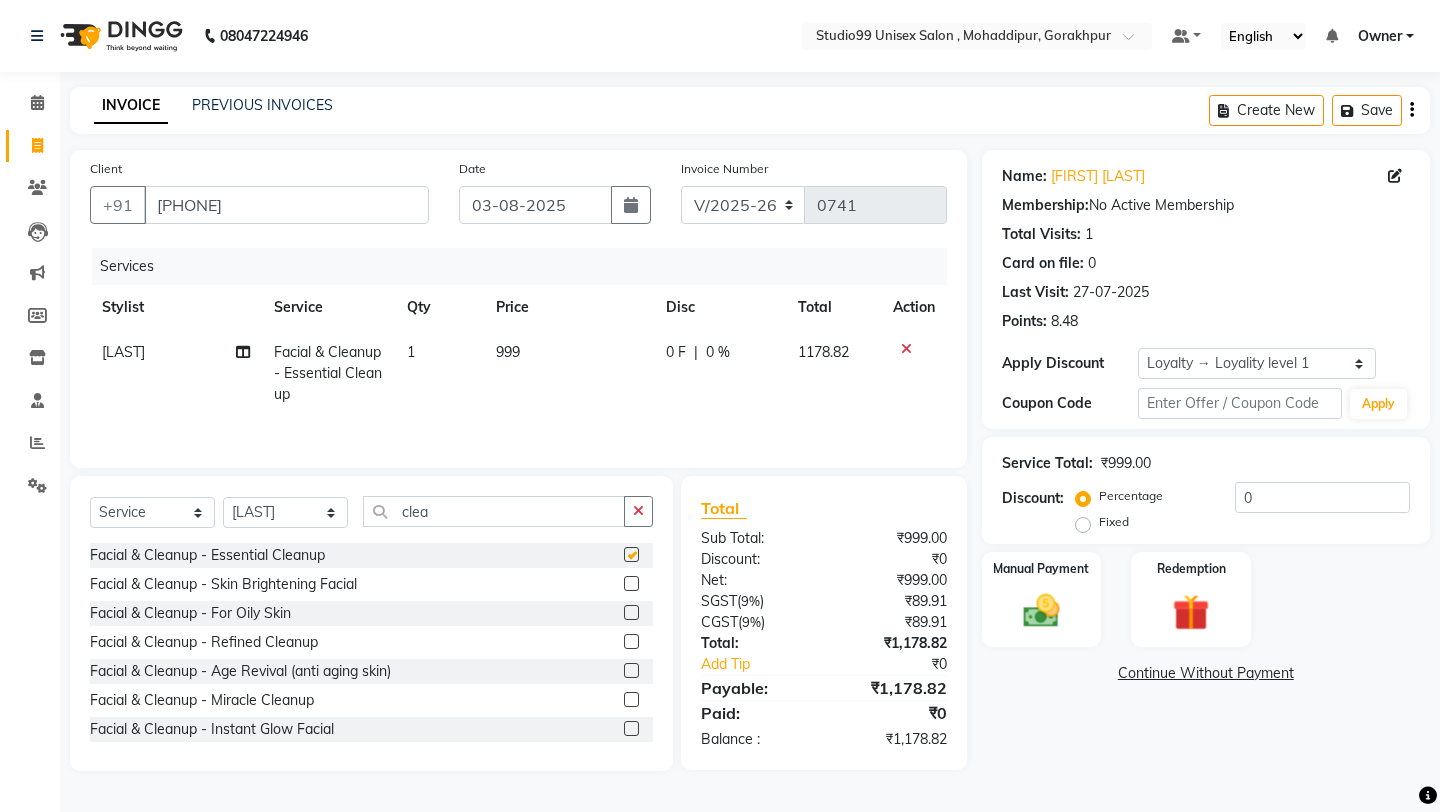 checkbox on "false" 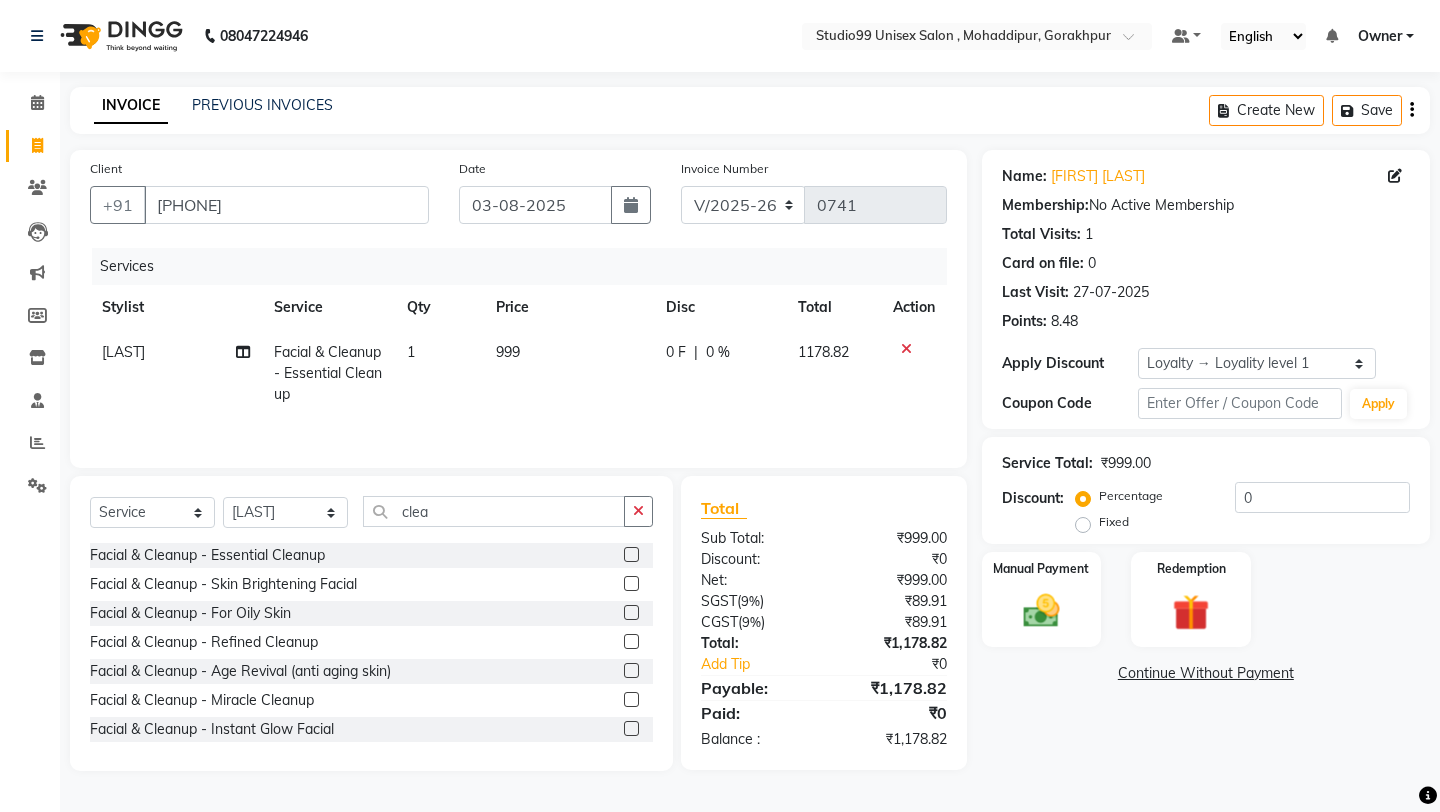 click 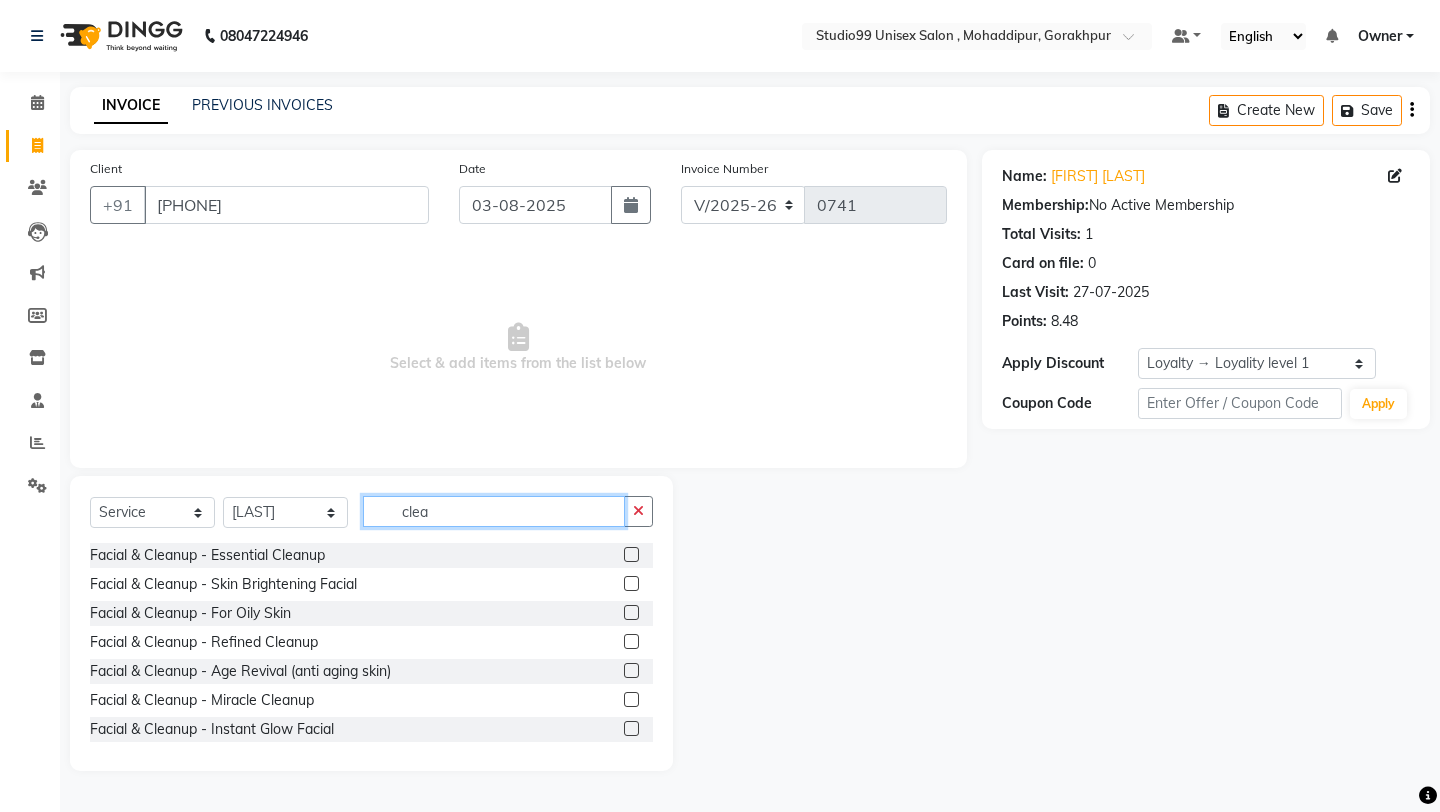 click on "clea" 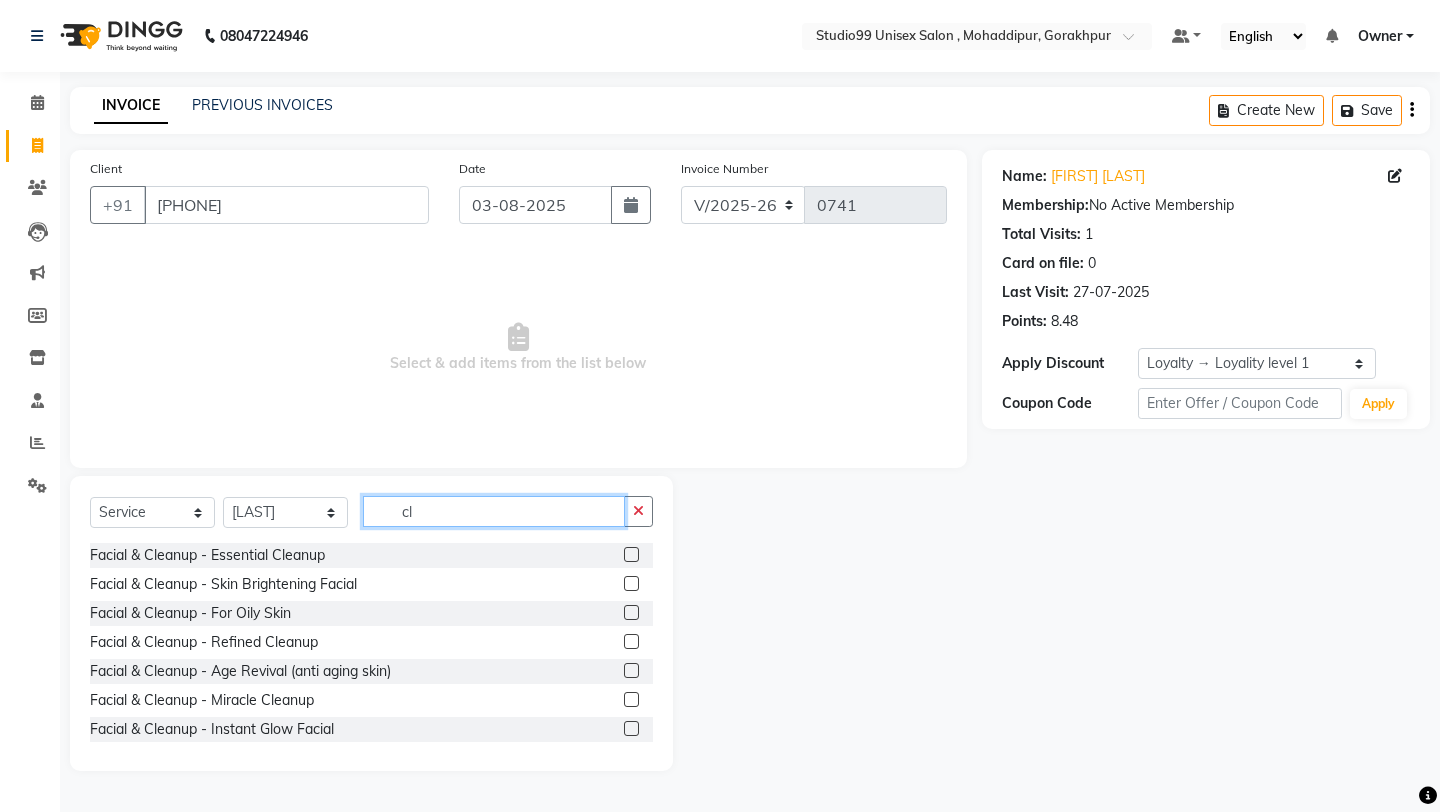 type on "c" 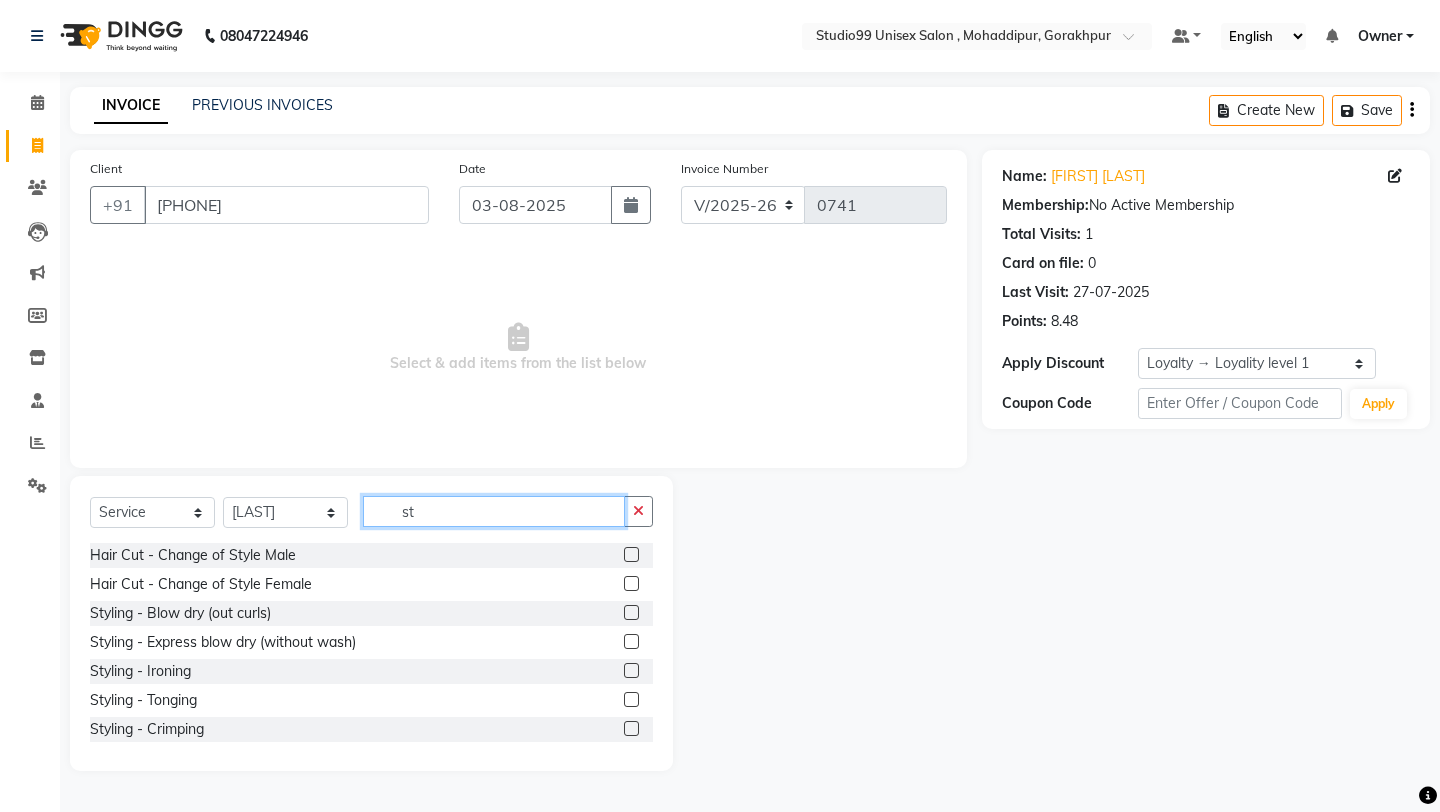 type on "s" 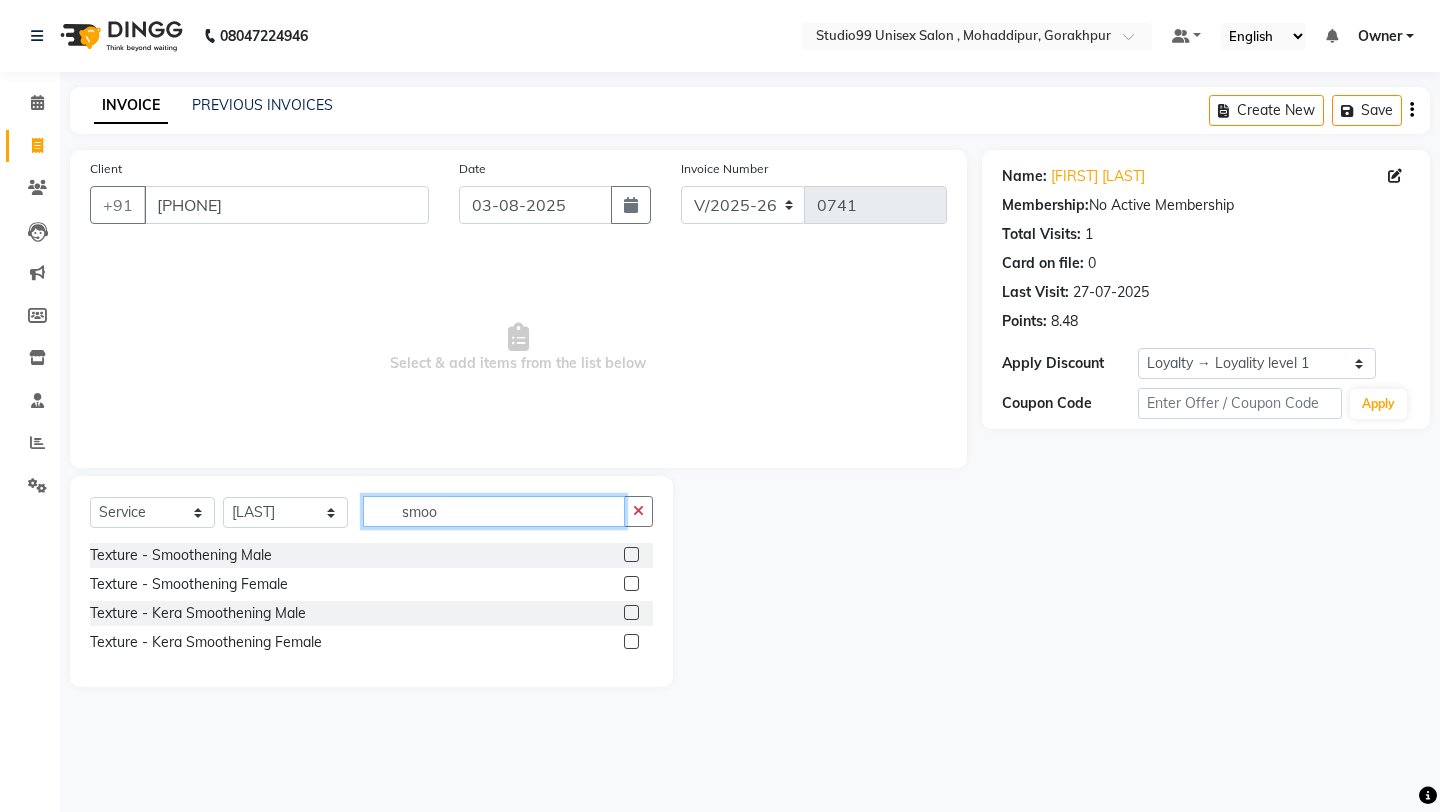 type on "smoo" 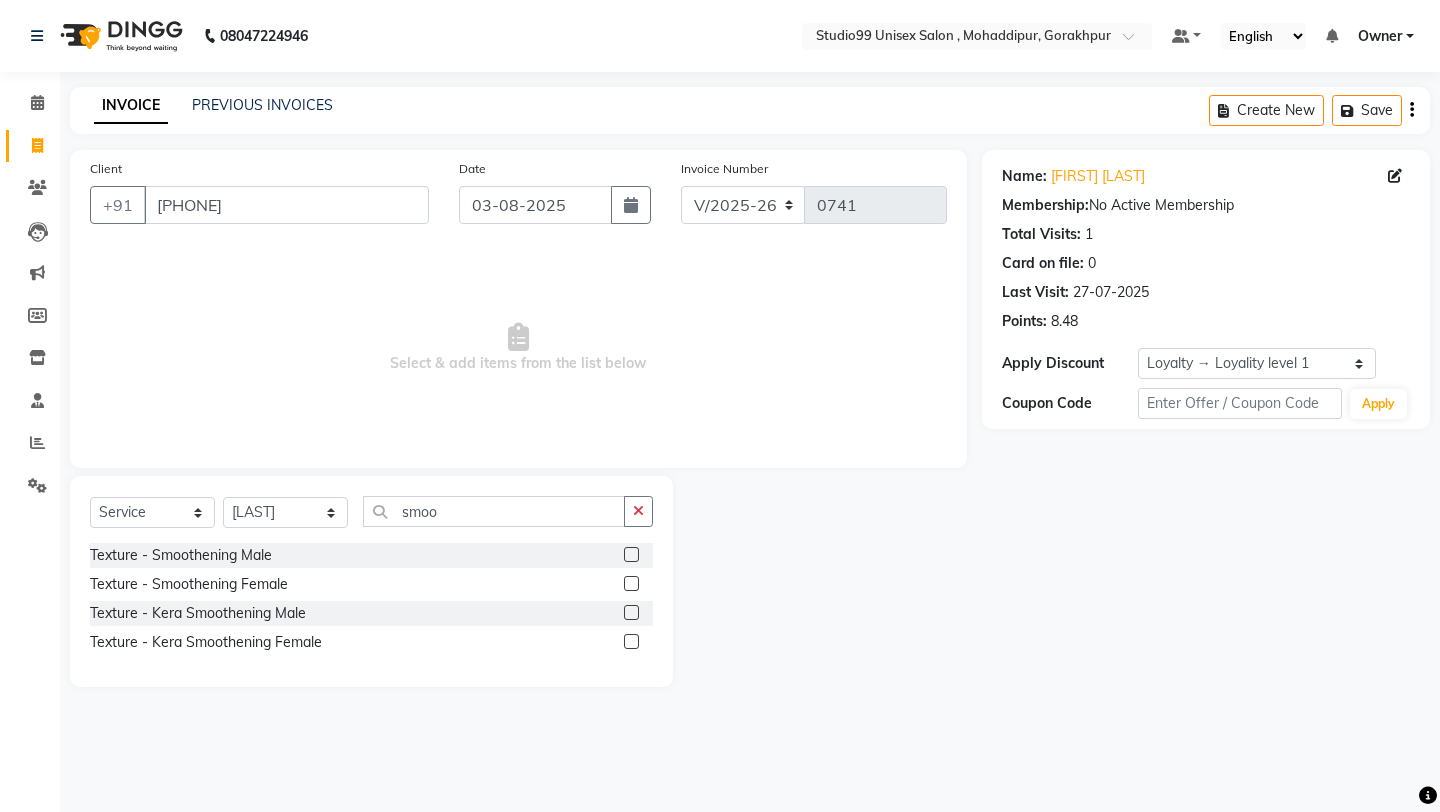 click 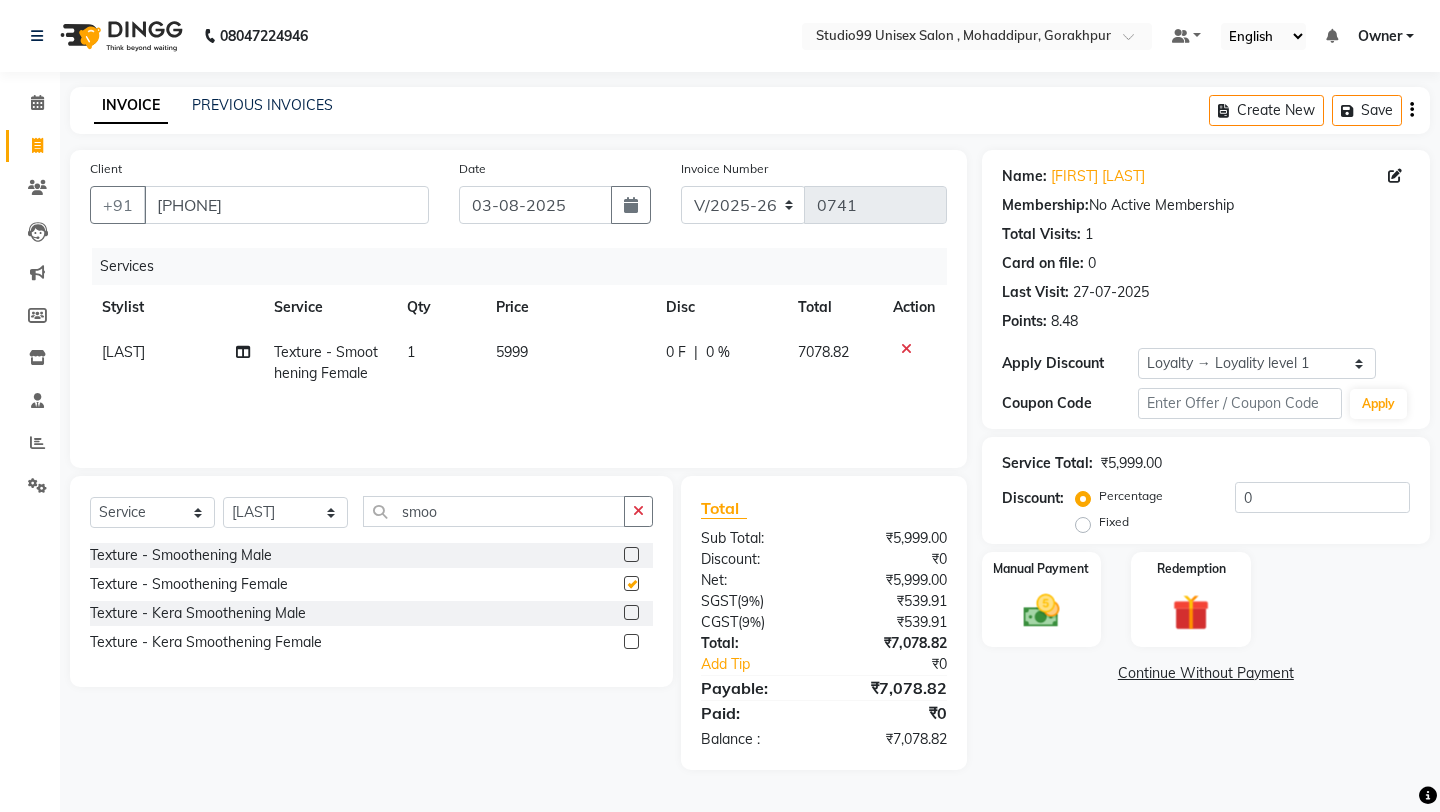 checkbox on "false" 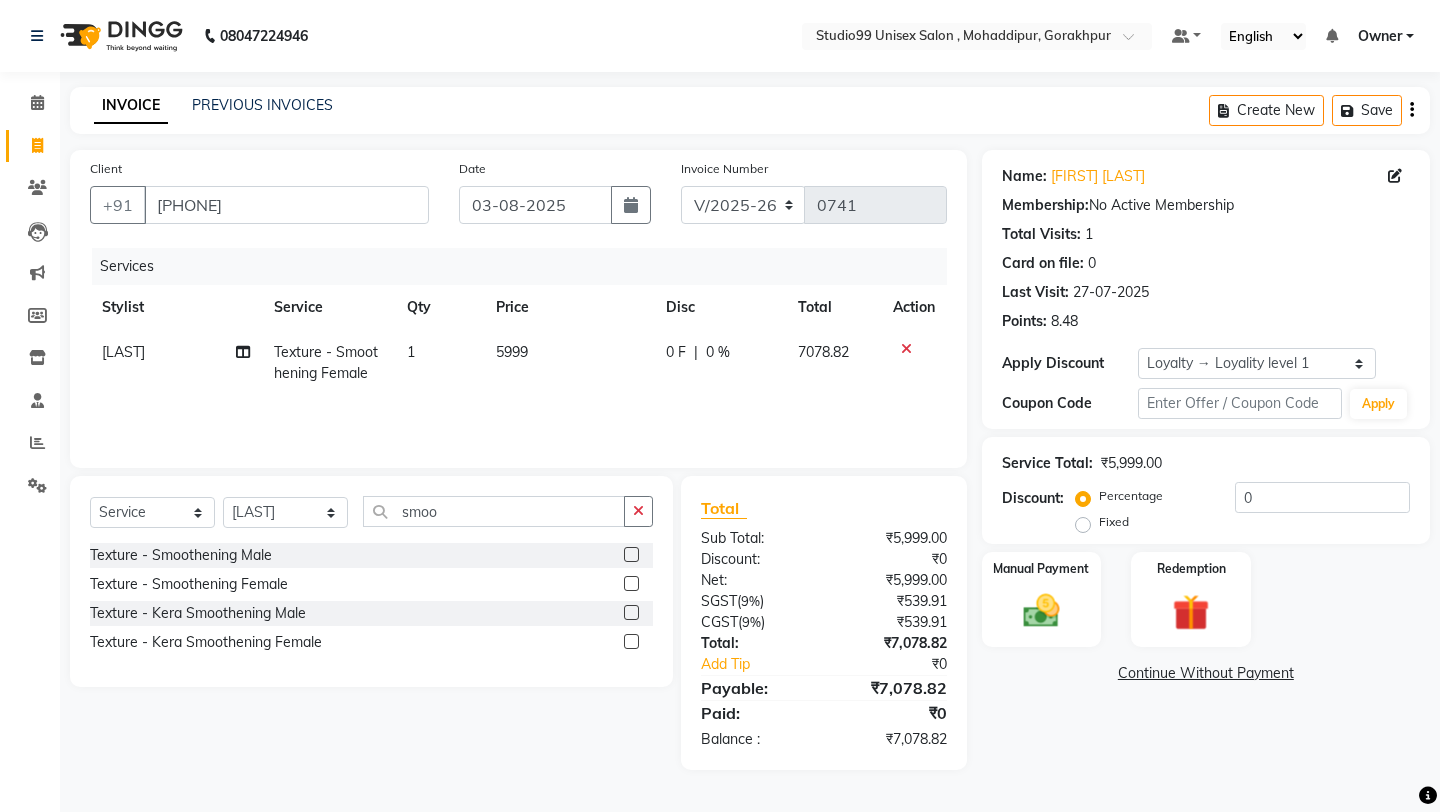 click on "5999" 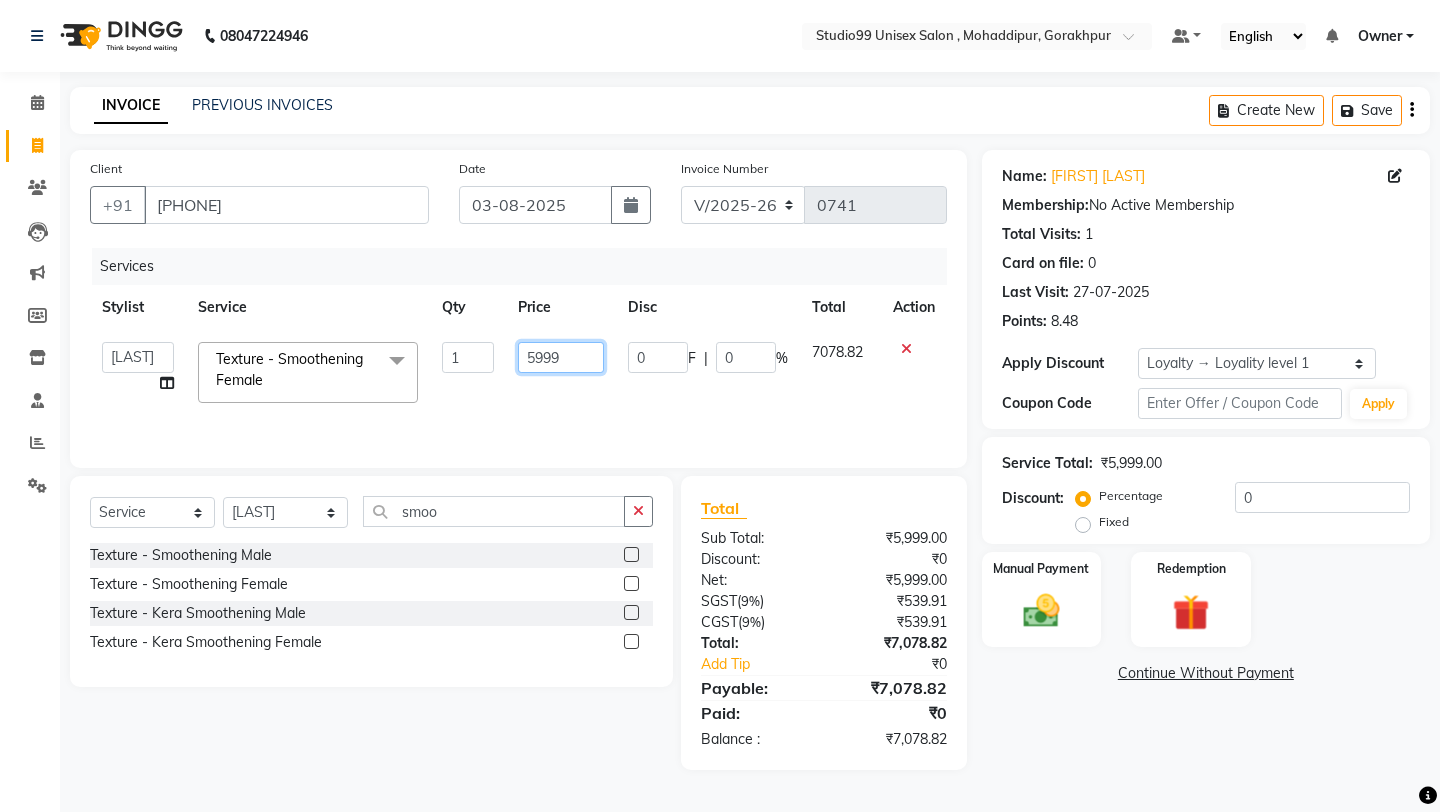 click on "5999" 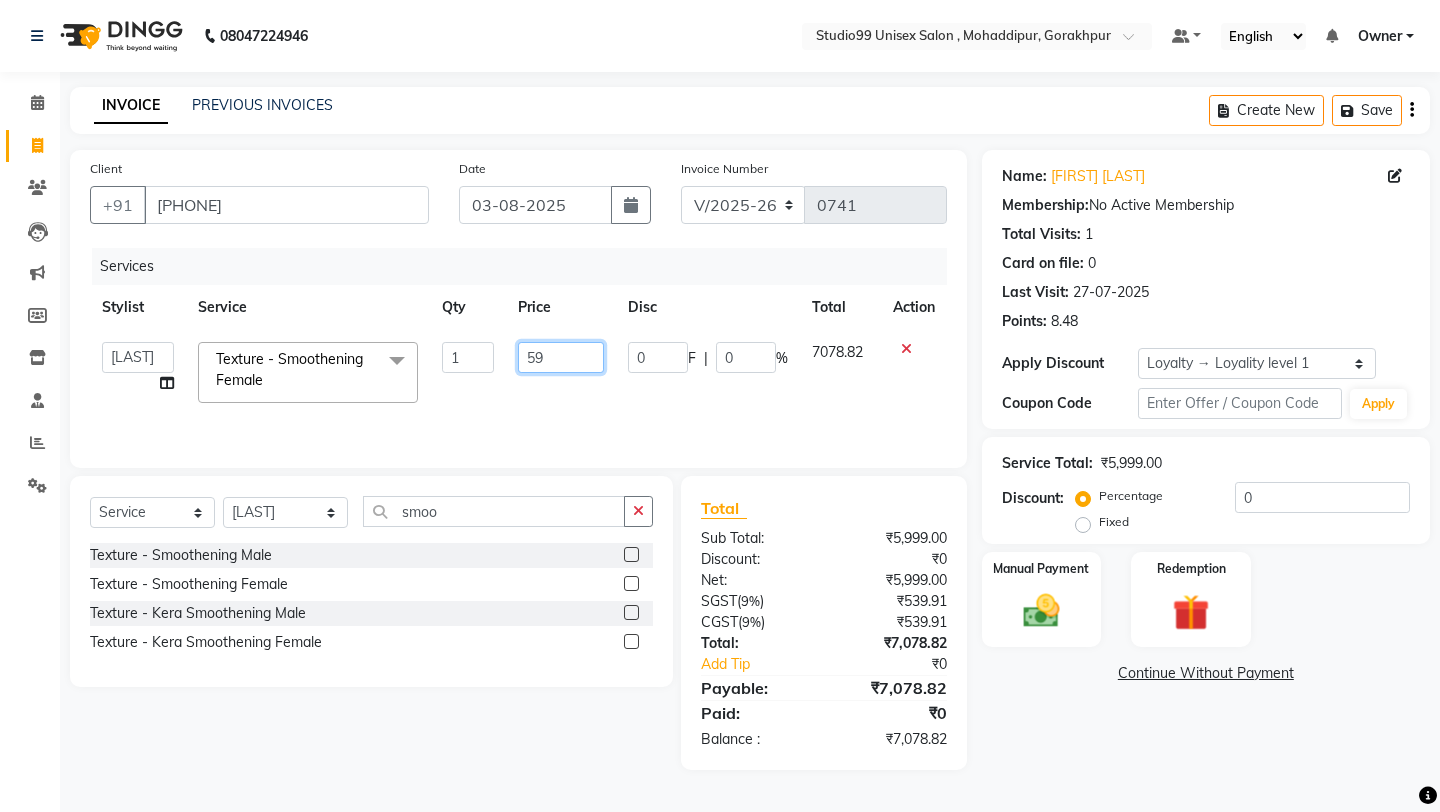 type on "5" 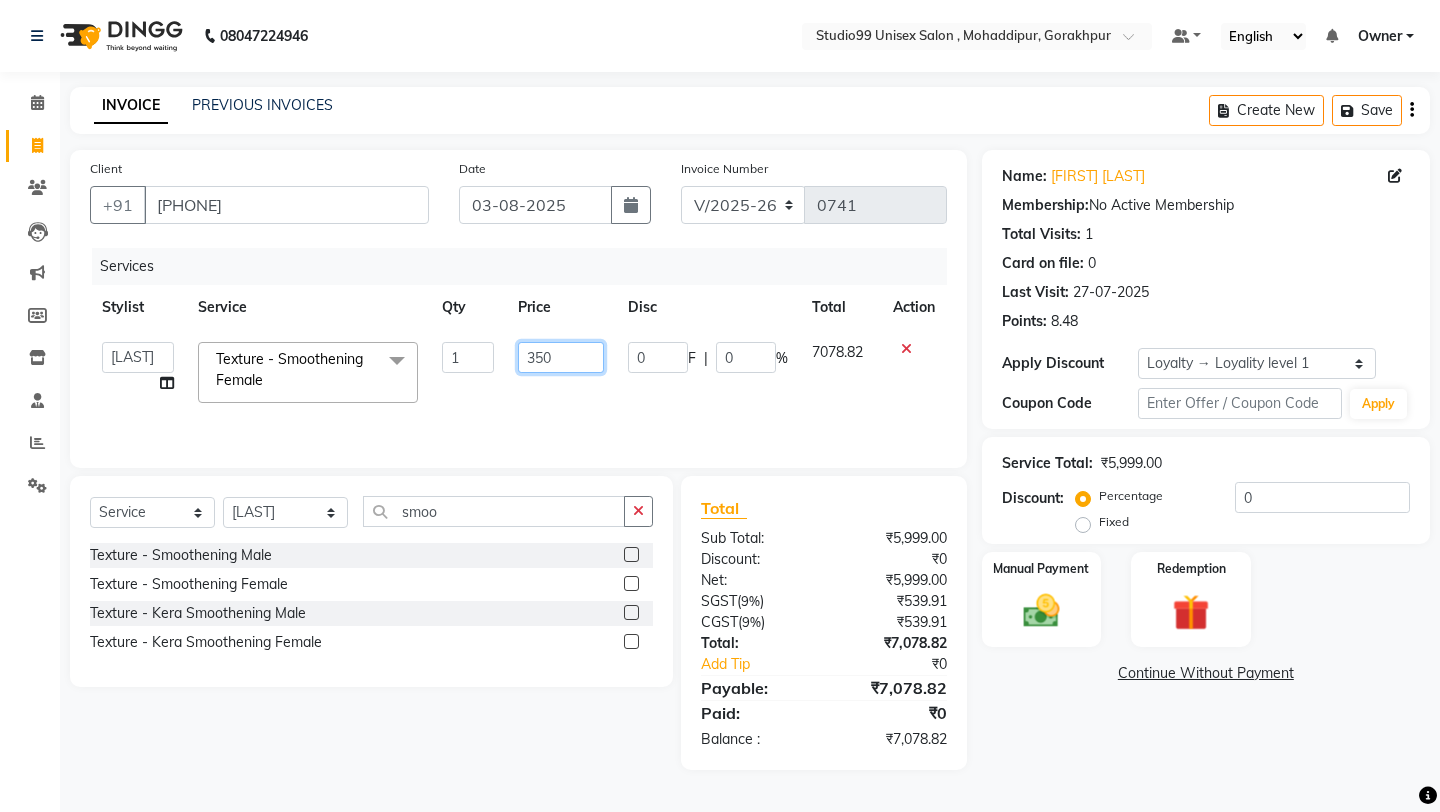 type on "3500" 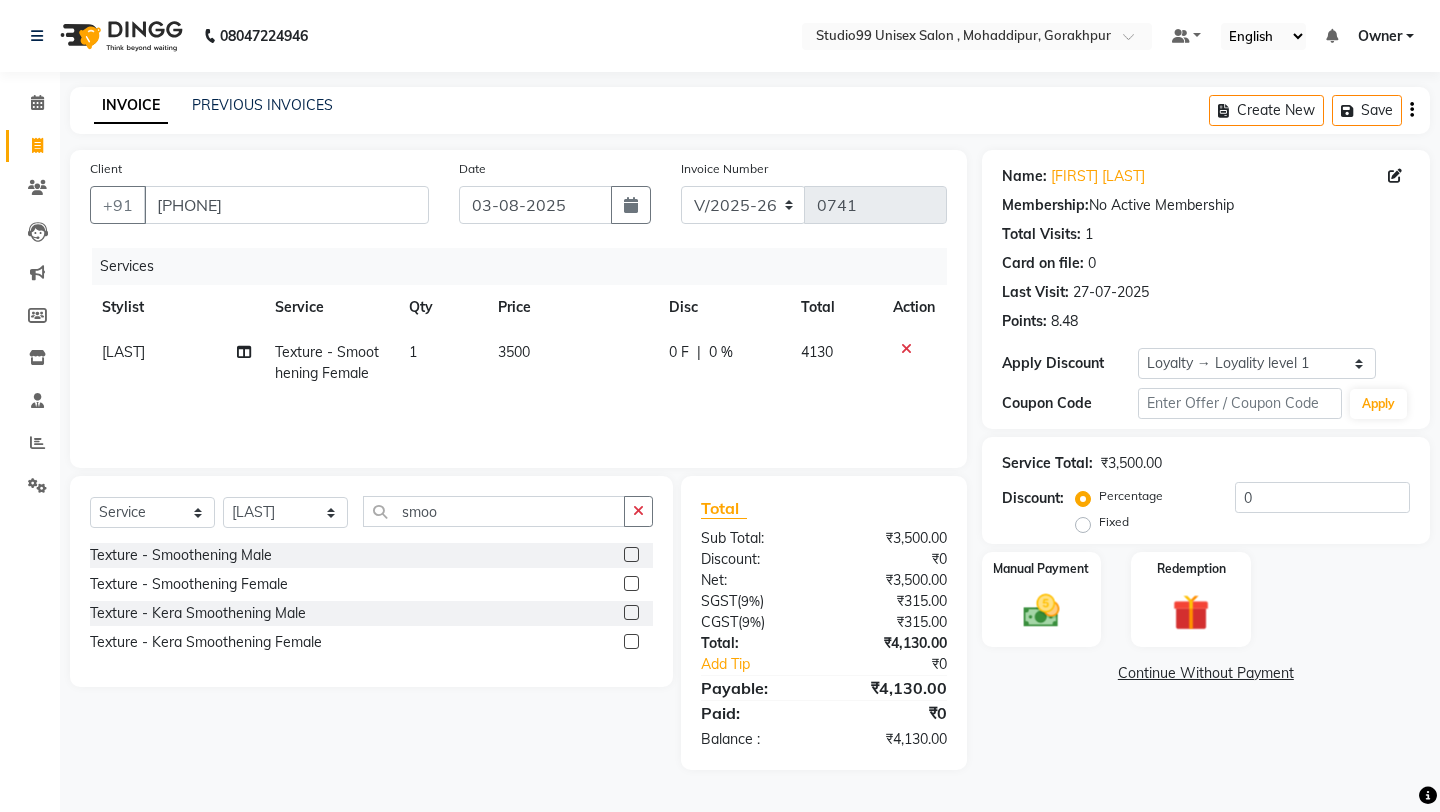 click on "Client +91 [PHONE] Date 03-08-2025 Invoice Number V/2025 V/2025-26 0741 Services Stylist Service Qty Price Disc Total Action [LAST] Texture - Smoothening Female 1 3500 0 F | 0 % 4130" 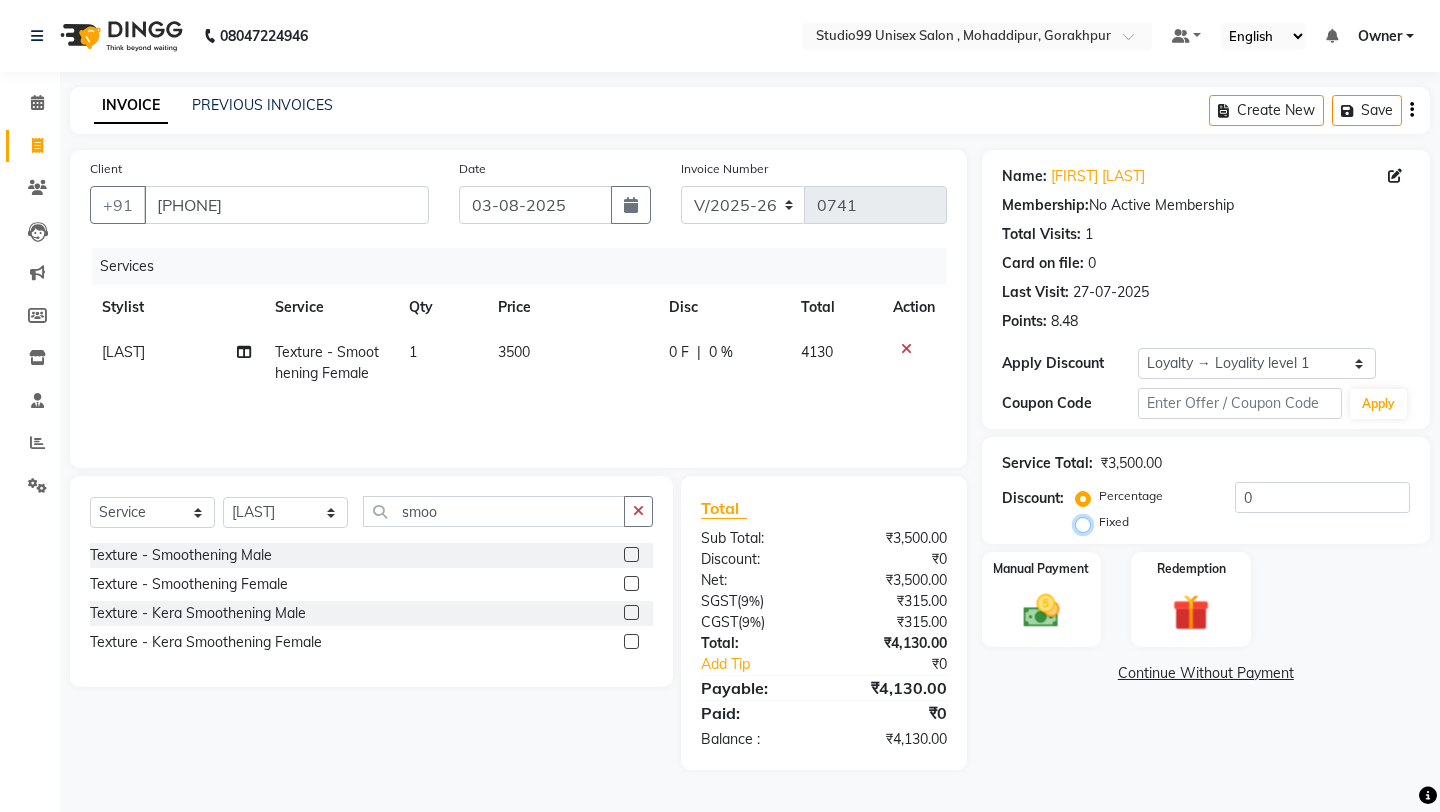 click on "Fixed" at bounding box center (1087, 522) 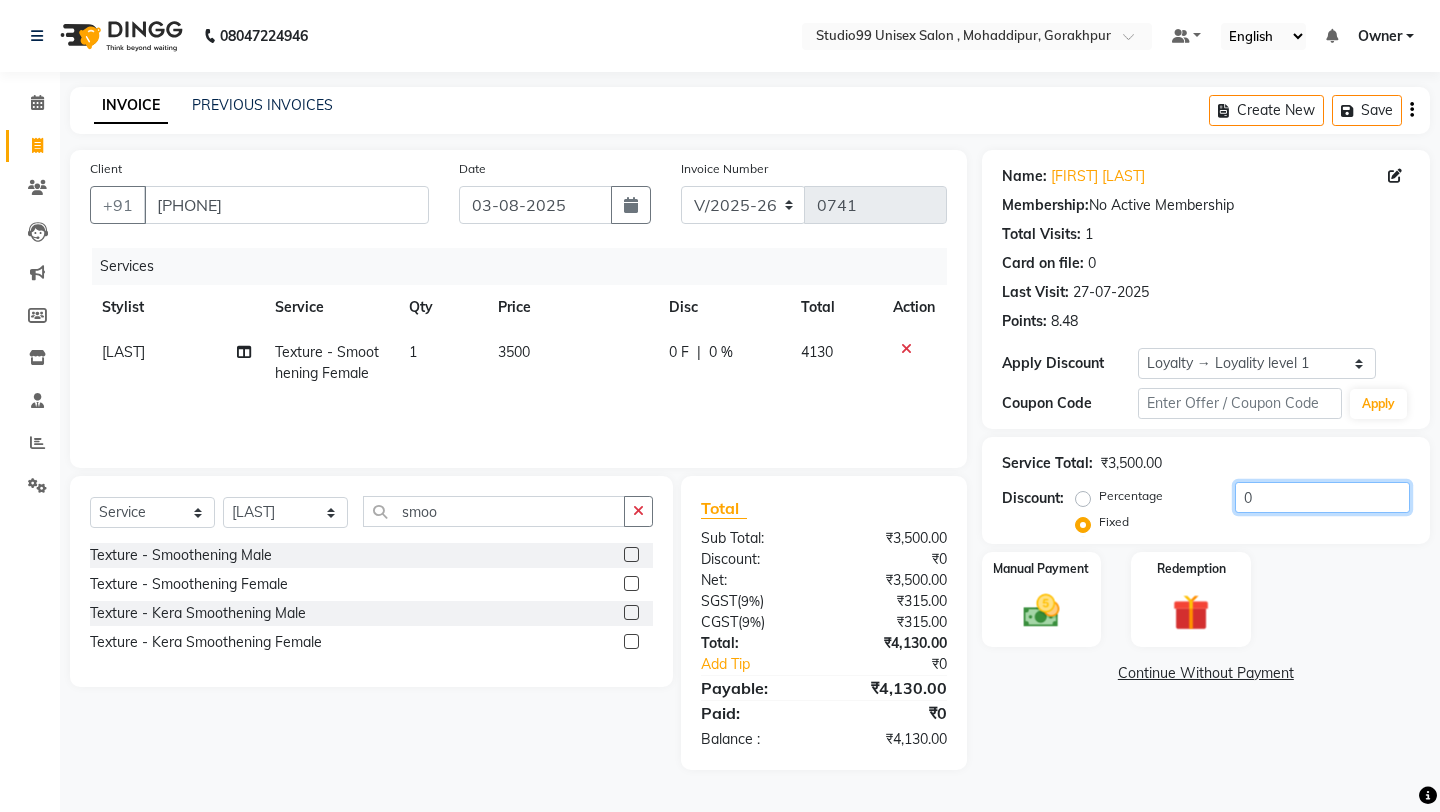 click on "0" 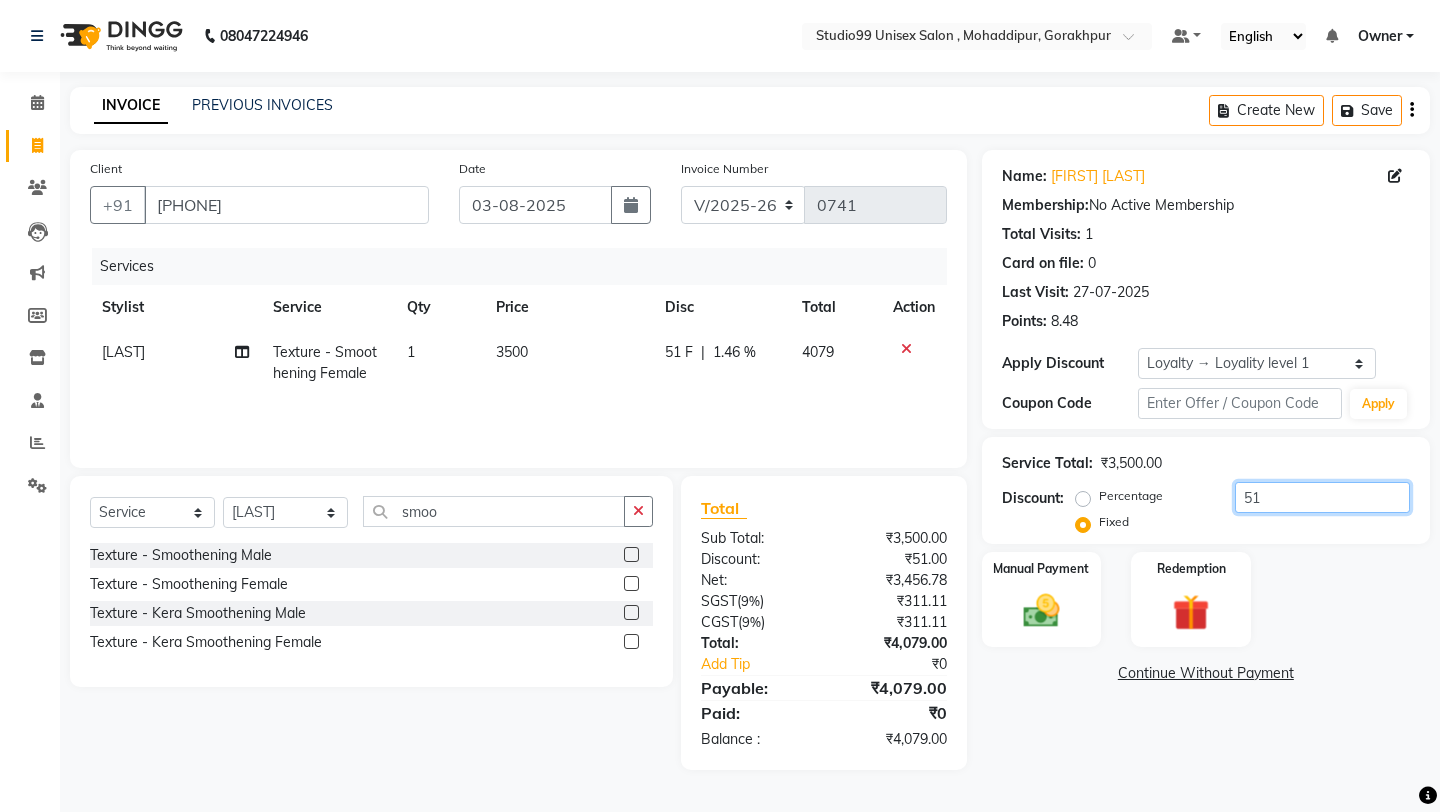 type on "5" 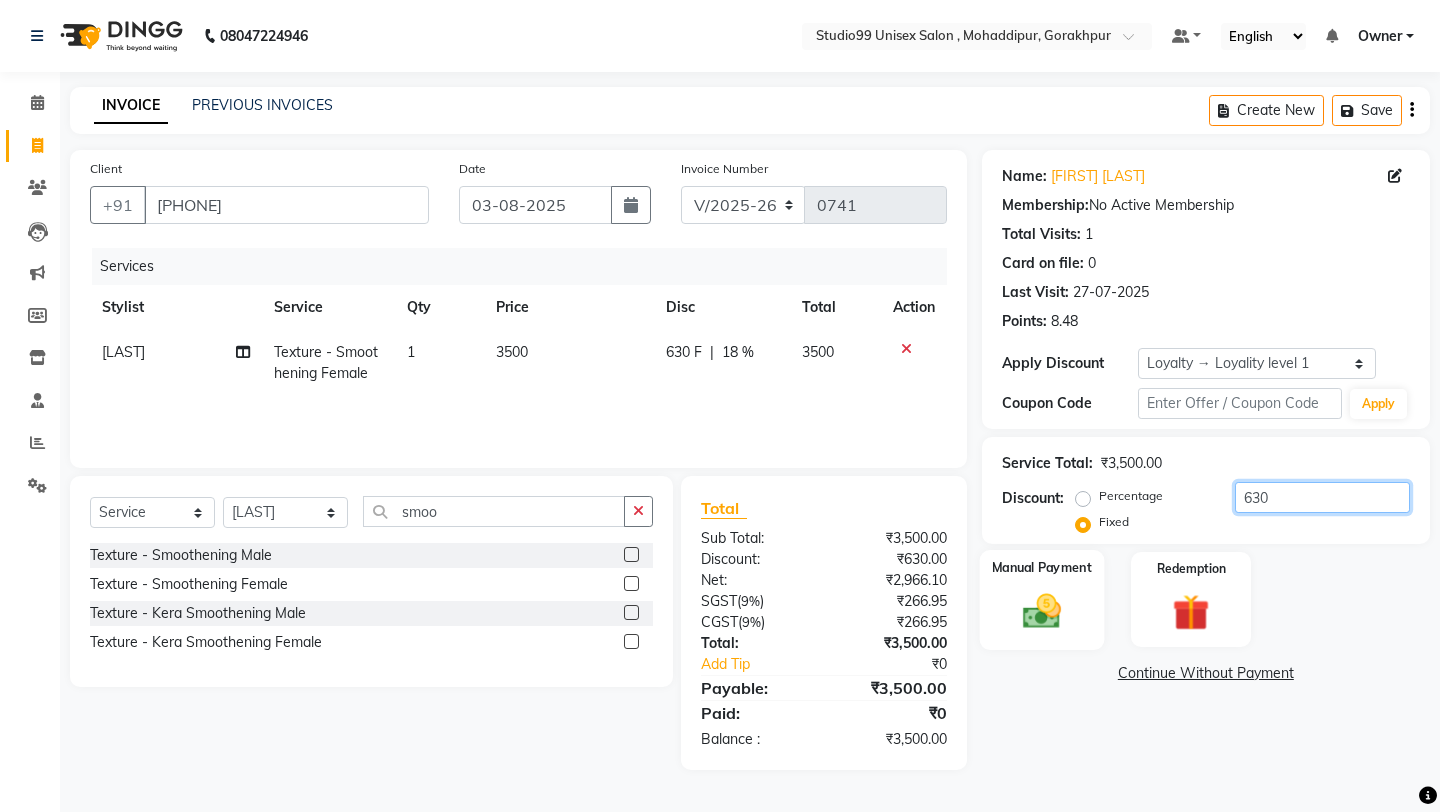 type on "630" 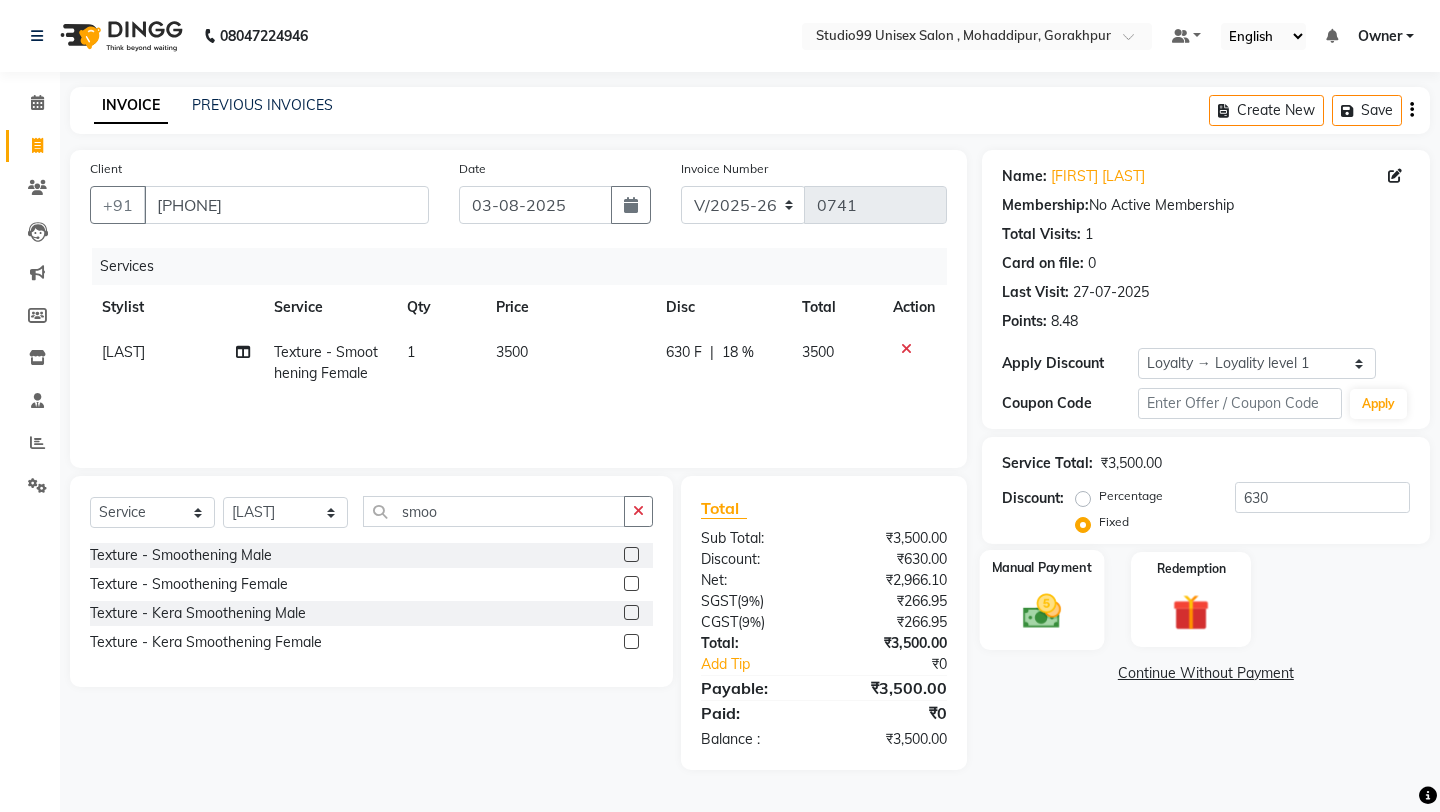 click on "Manual Payment" 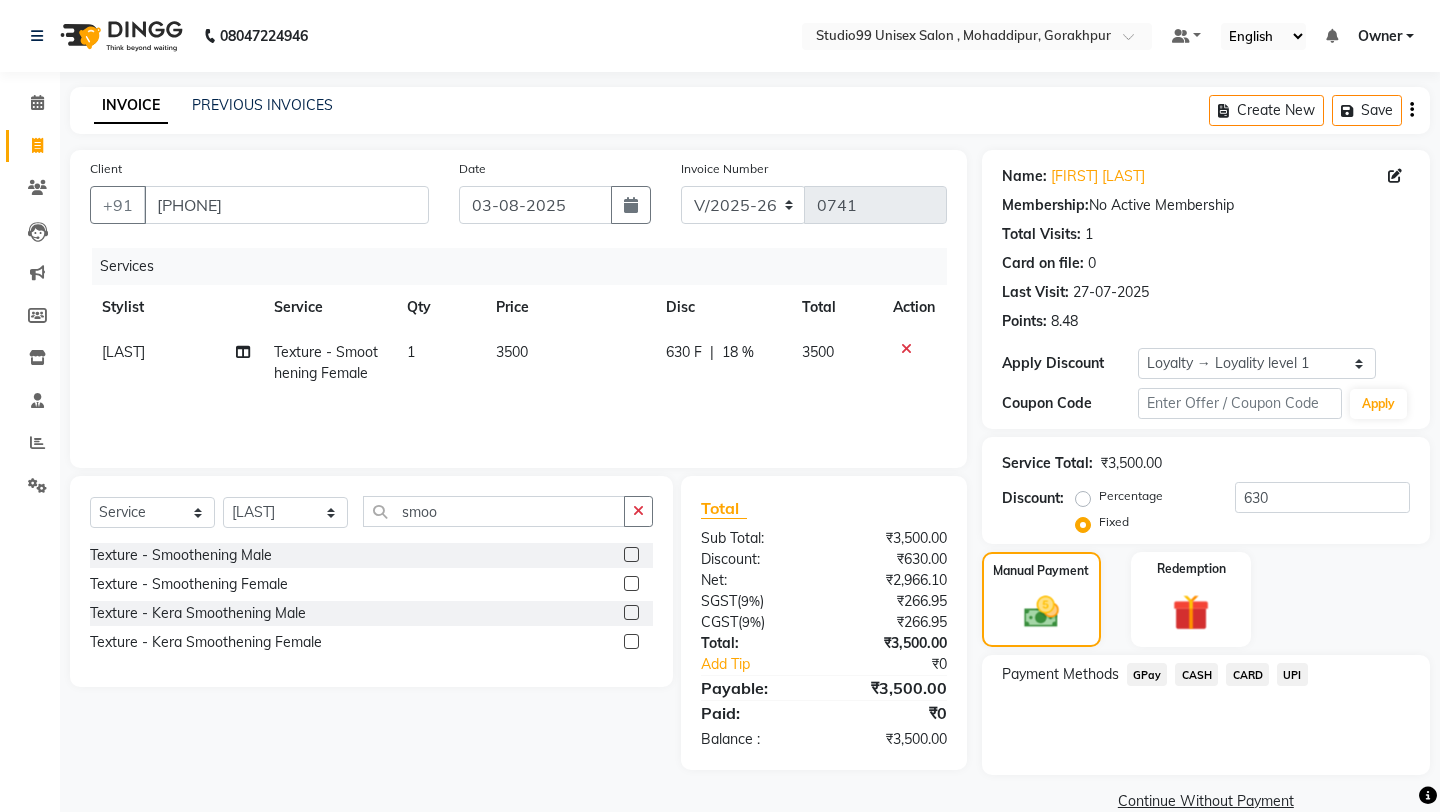 click on "UPI" 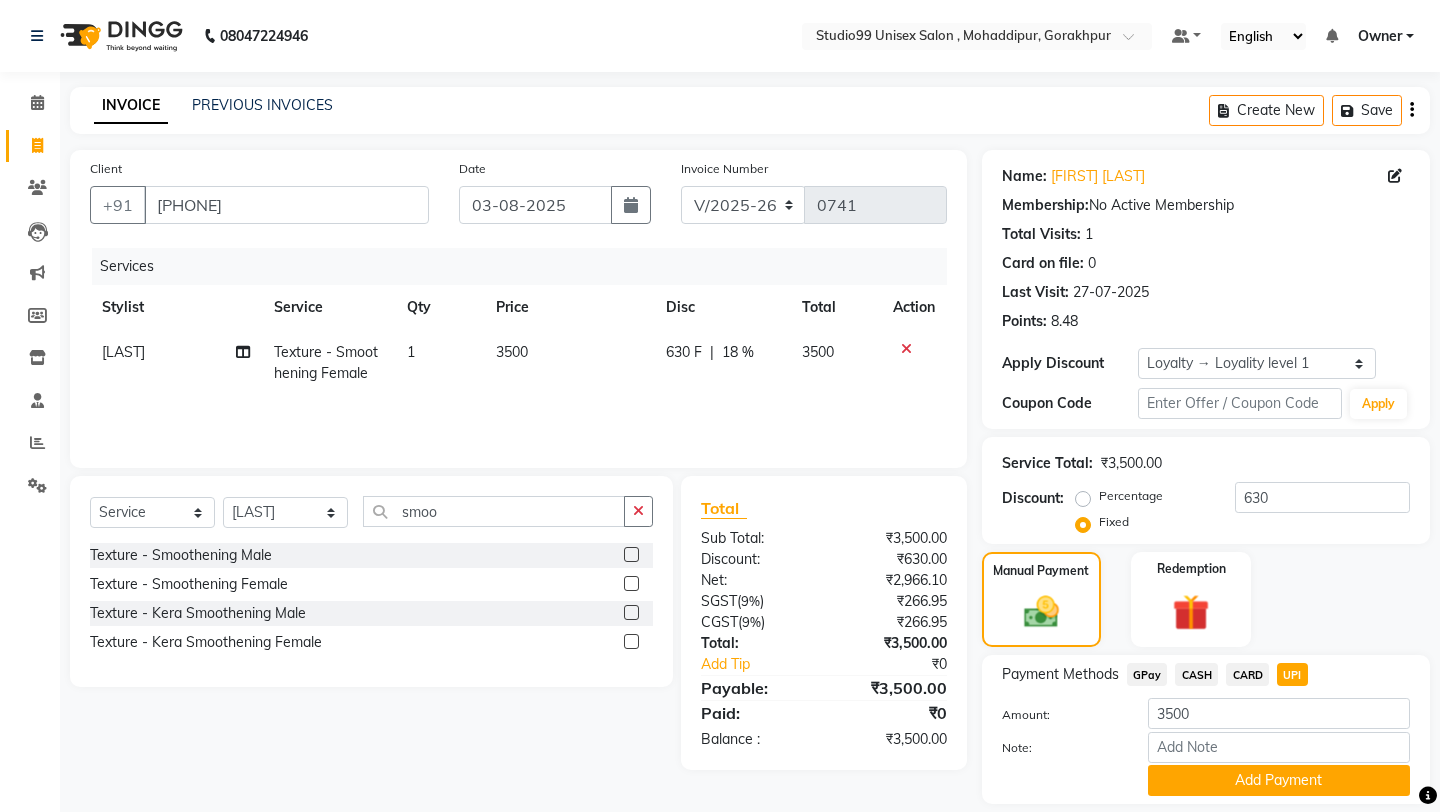 click on "Payment Methods  GPay   CASH   CARD   UPI  Amount: 3500 Note: Add Payment" 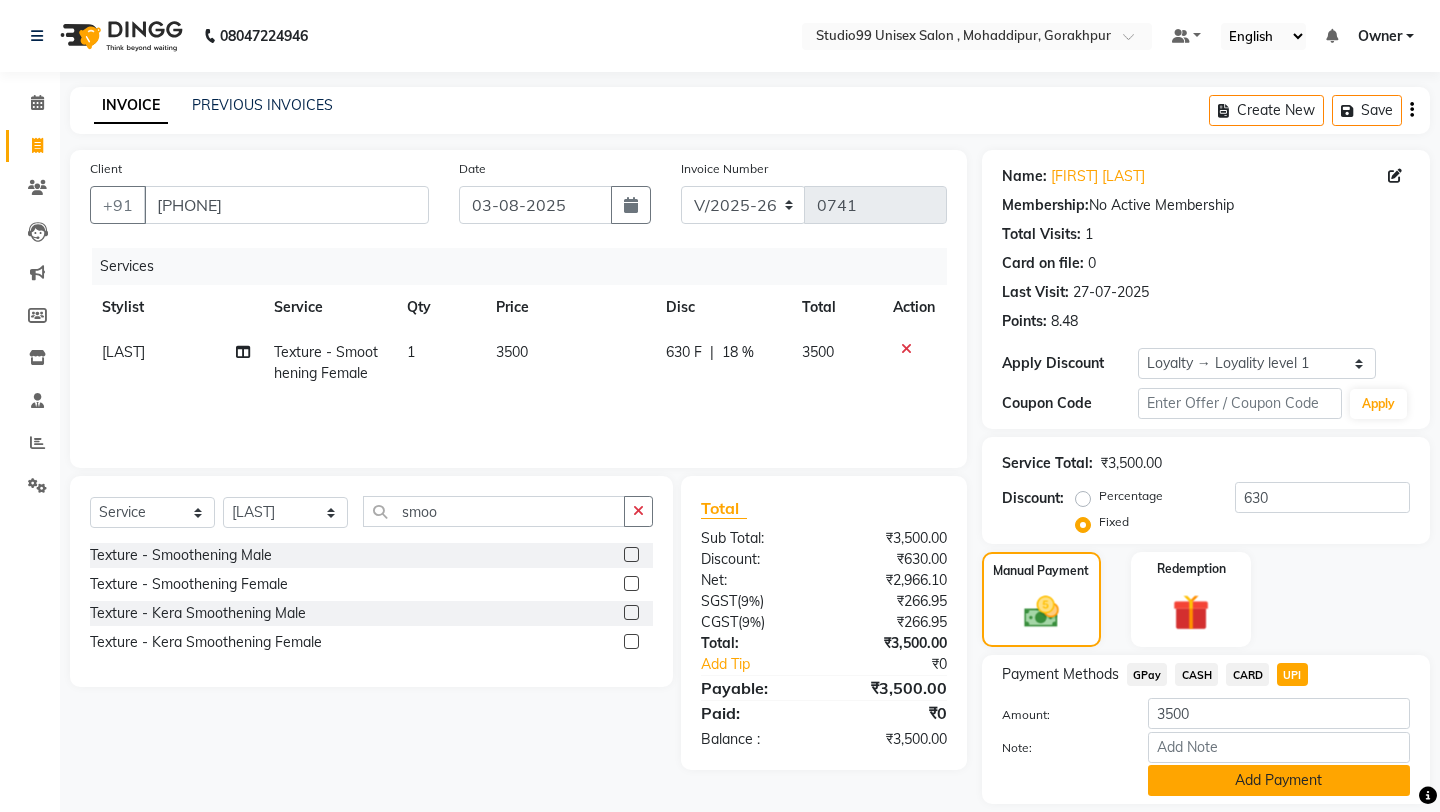 click on "Add Payment" 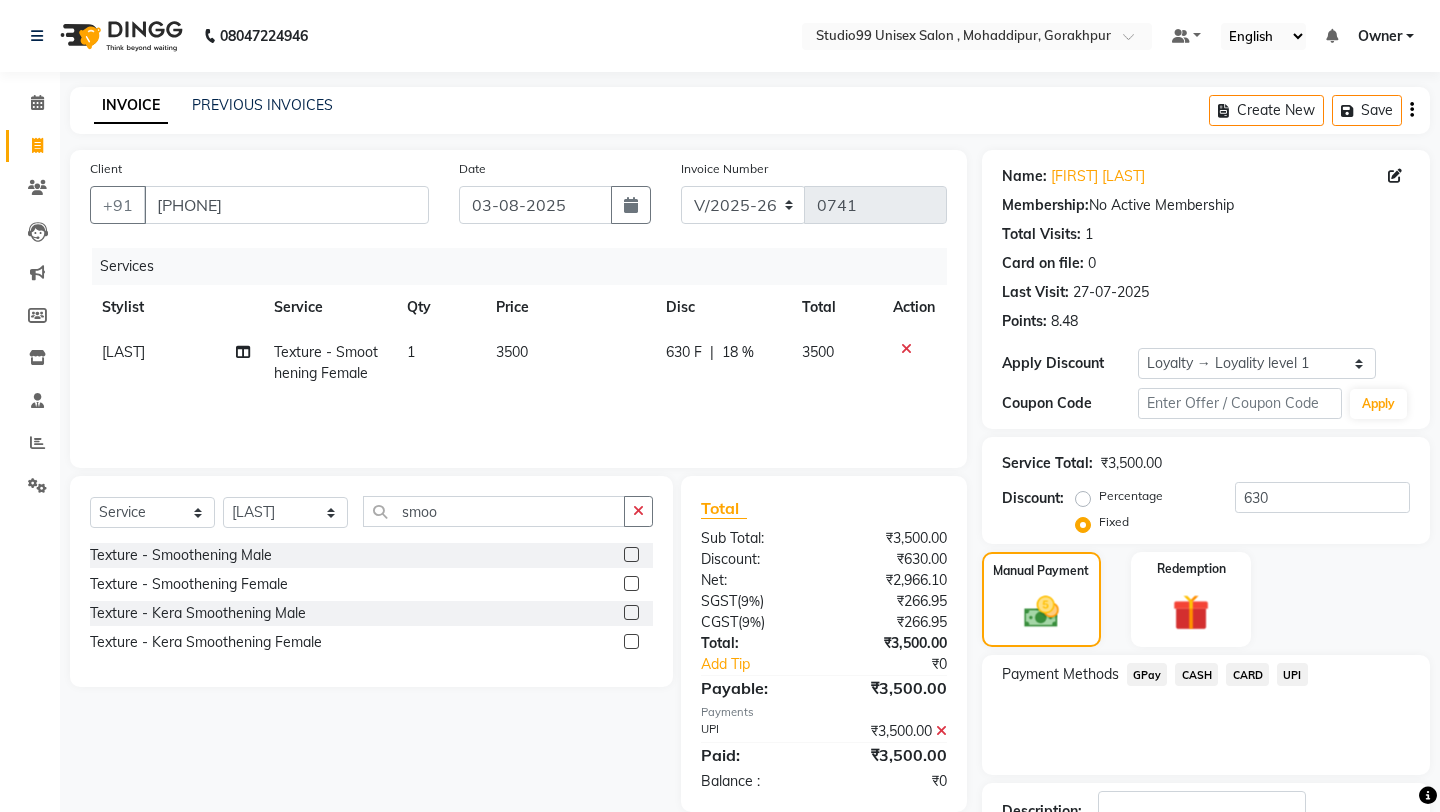 click on "Payment Methods  GPay   CASH   CARD   UPI" 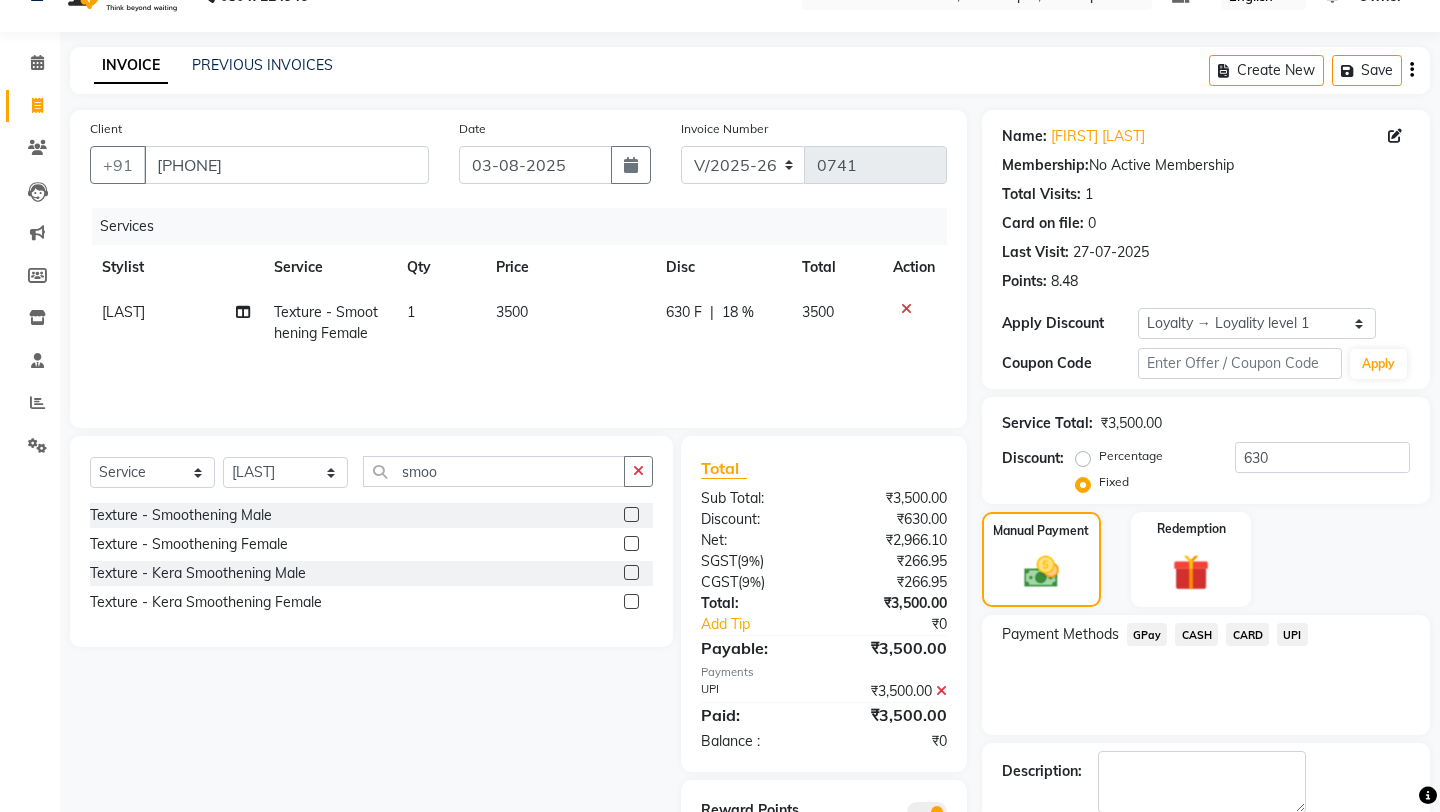 scroll, scrollTop: 150, scrollLeft: 0, axis: vertical 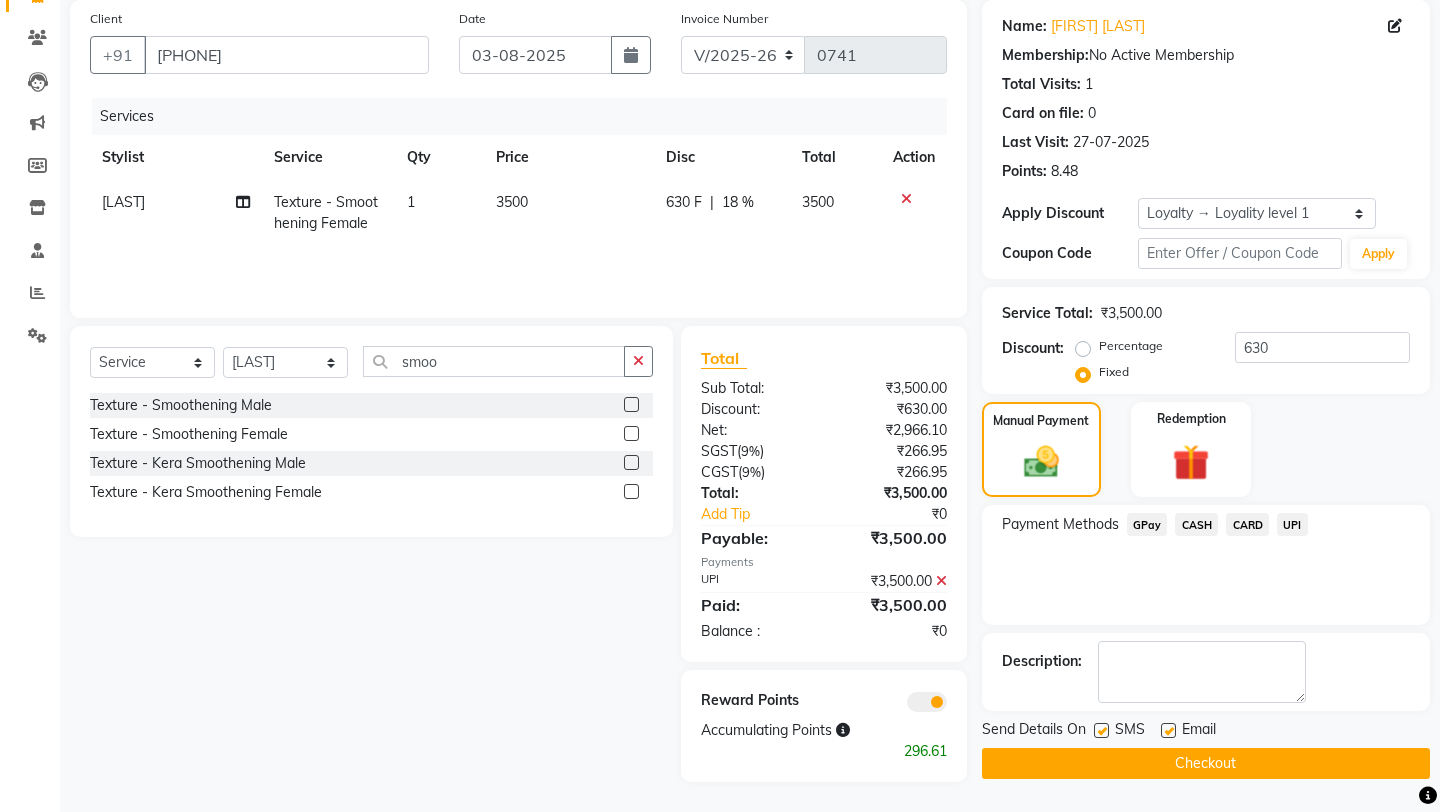 click on "Checkout" 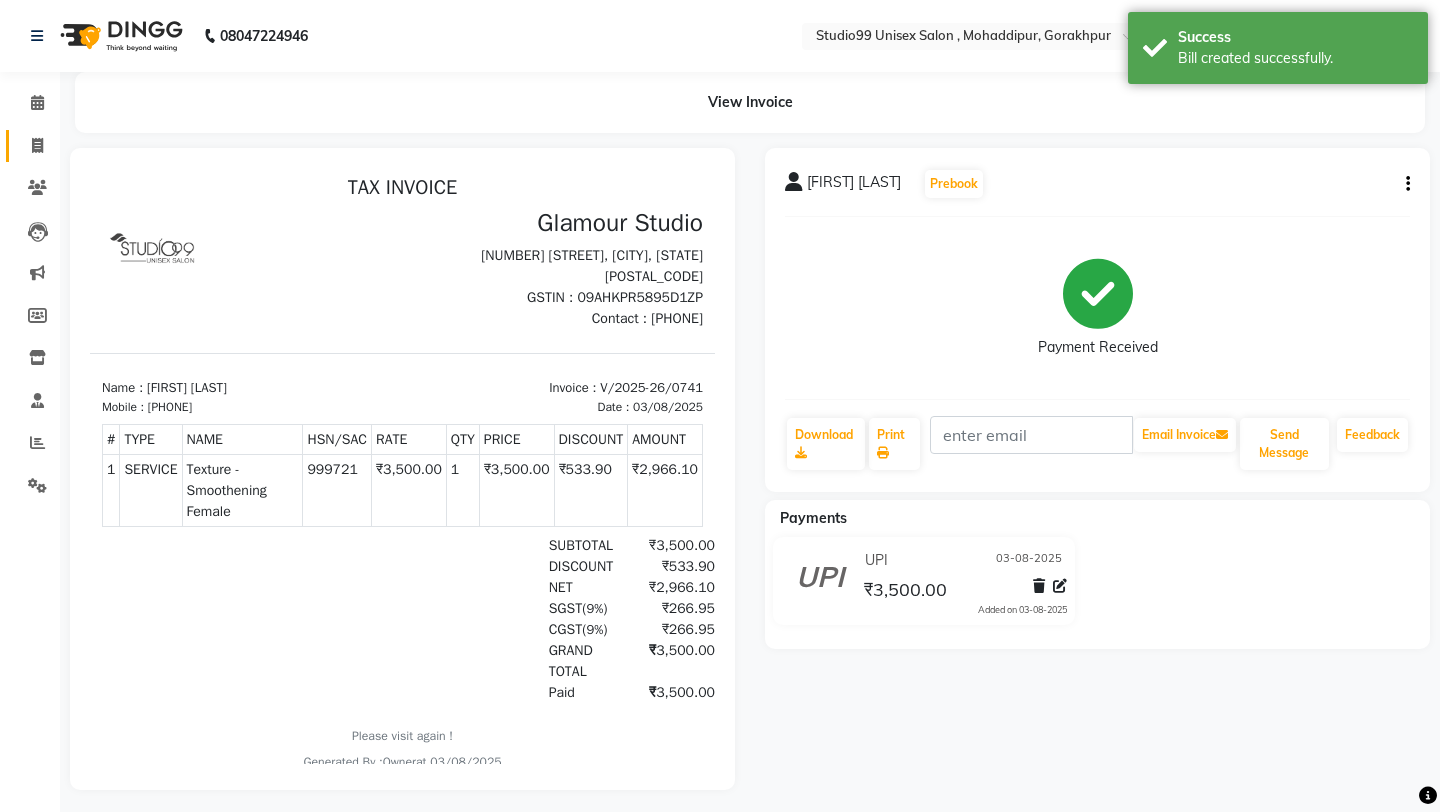 scroll, scrollTop: 0, scrollLeft: 0, axis: both 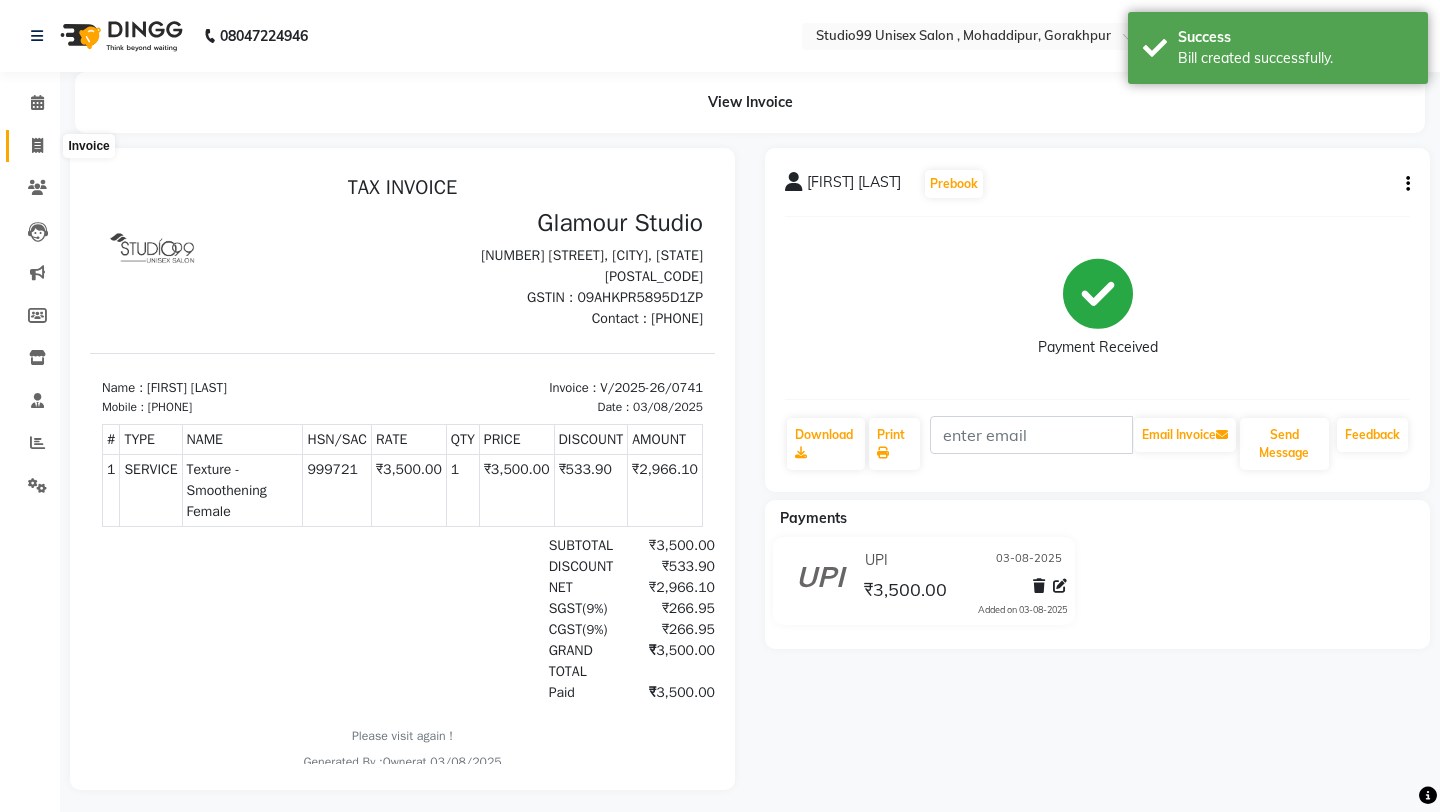 click 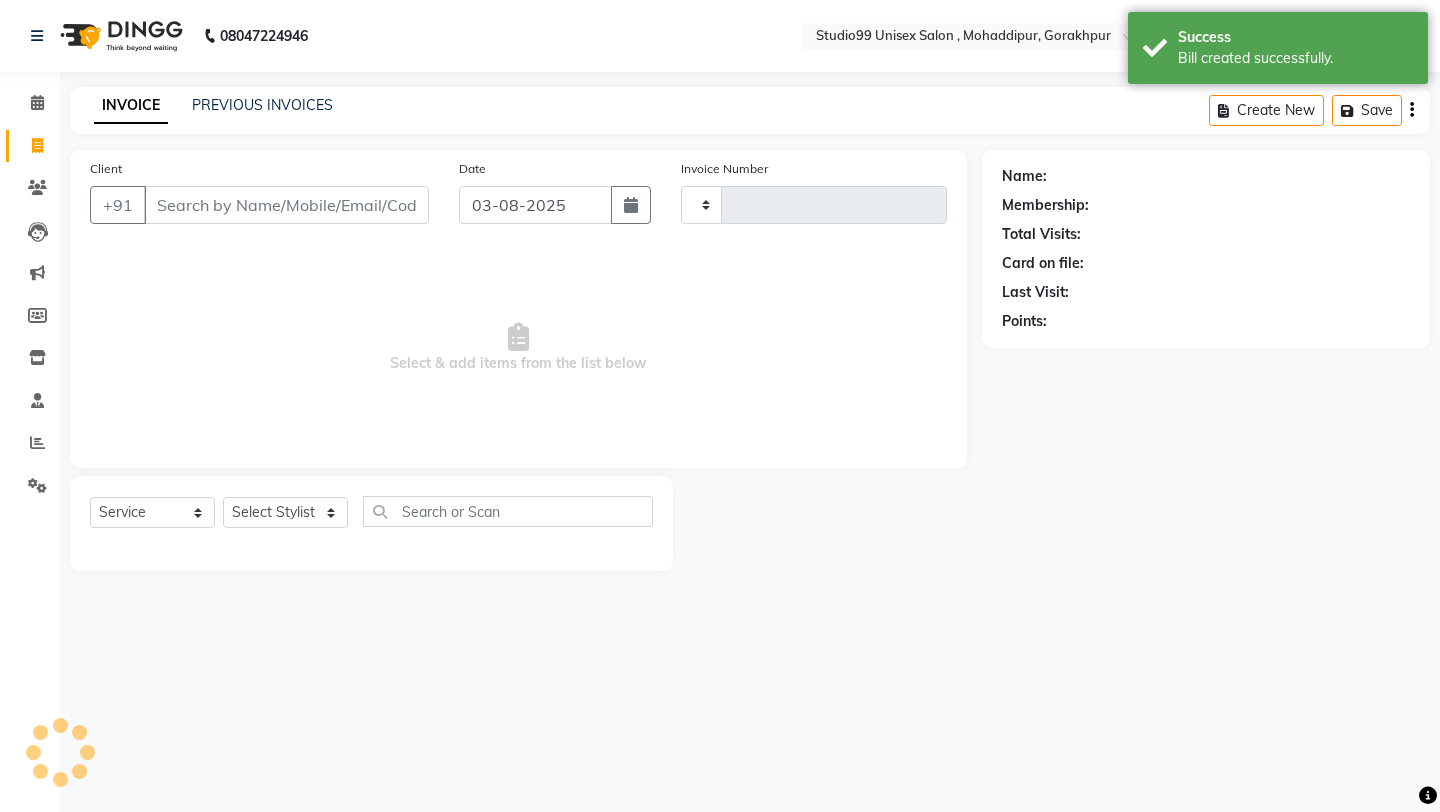 type on "0742" 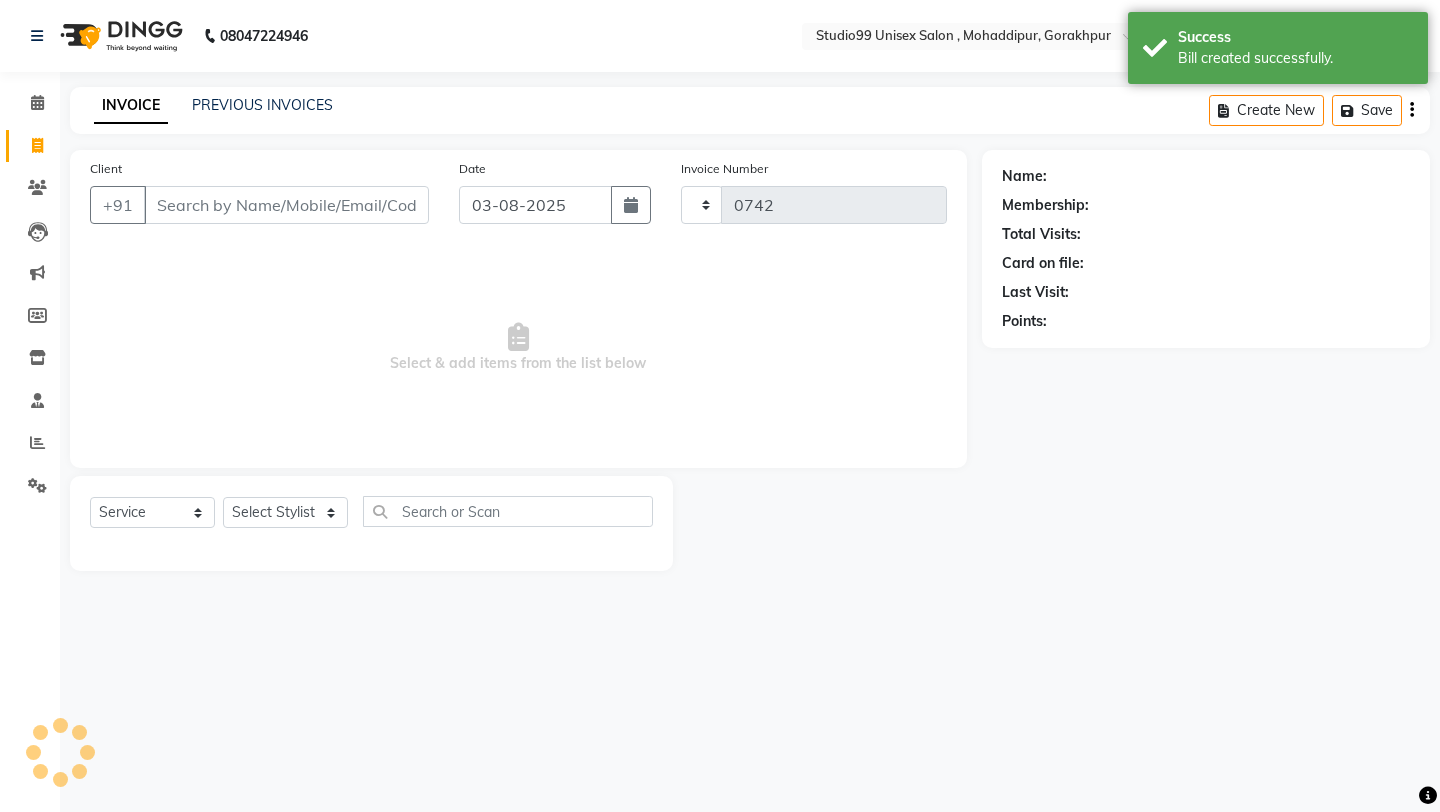 select on "8117" 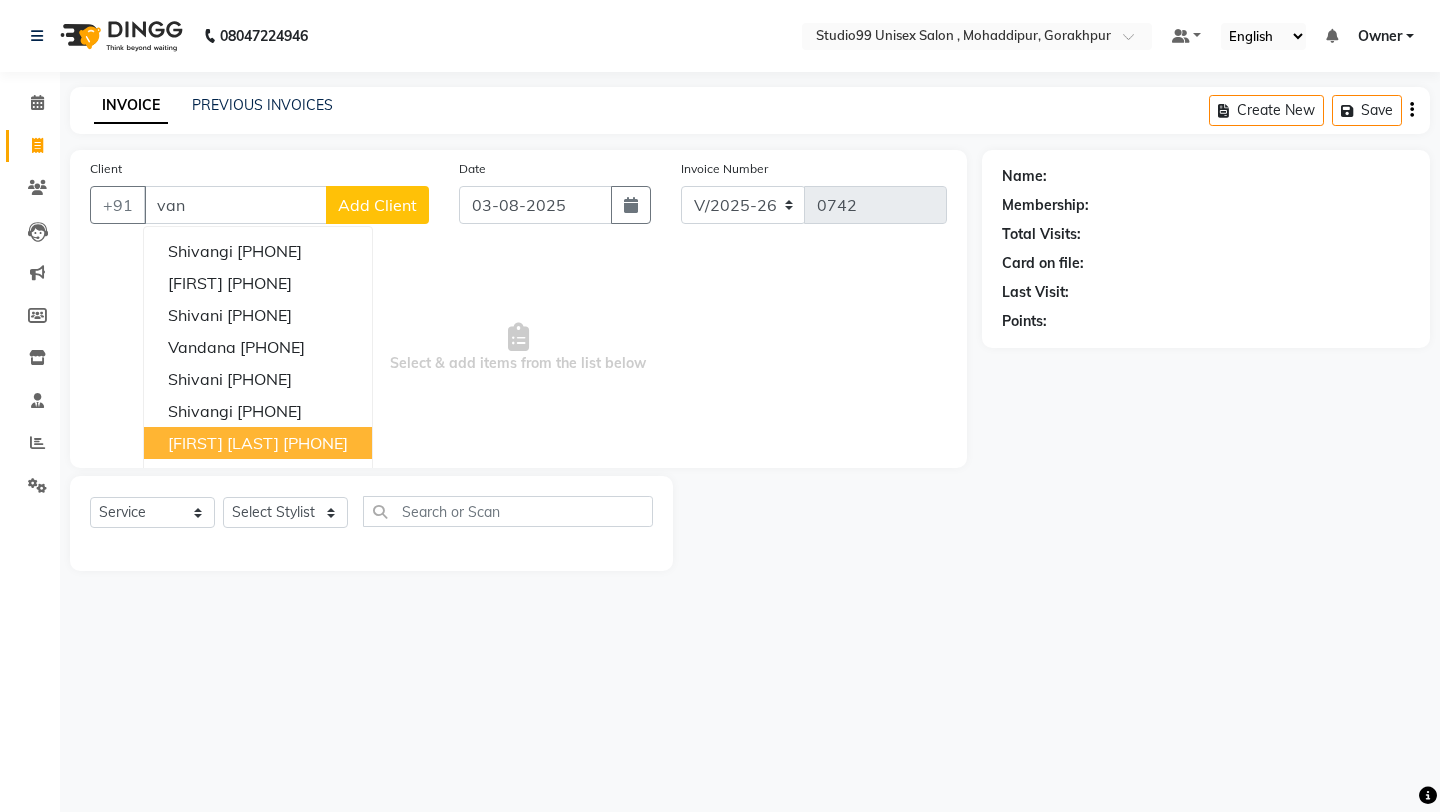 click on "[FIRST] [LAST]" at bounding box center (223, 443) 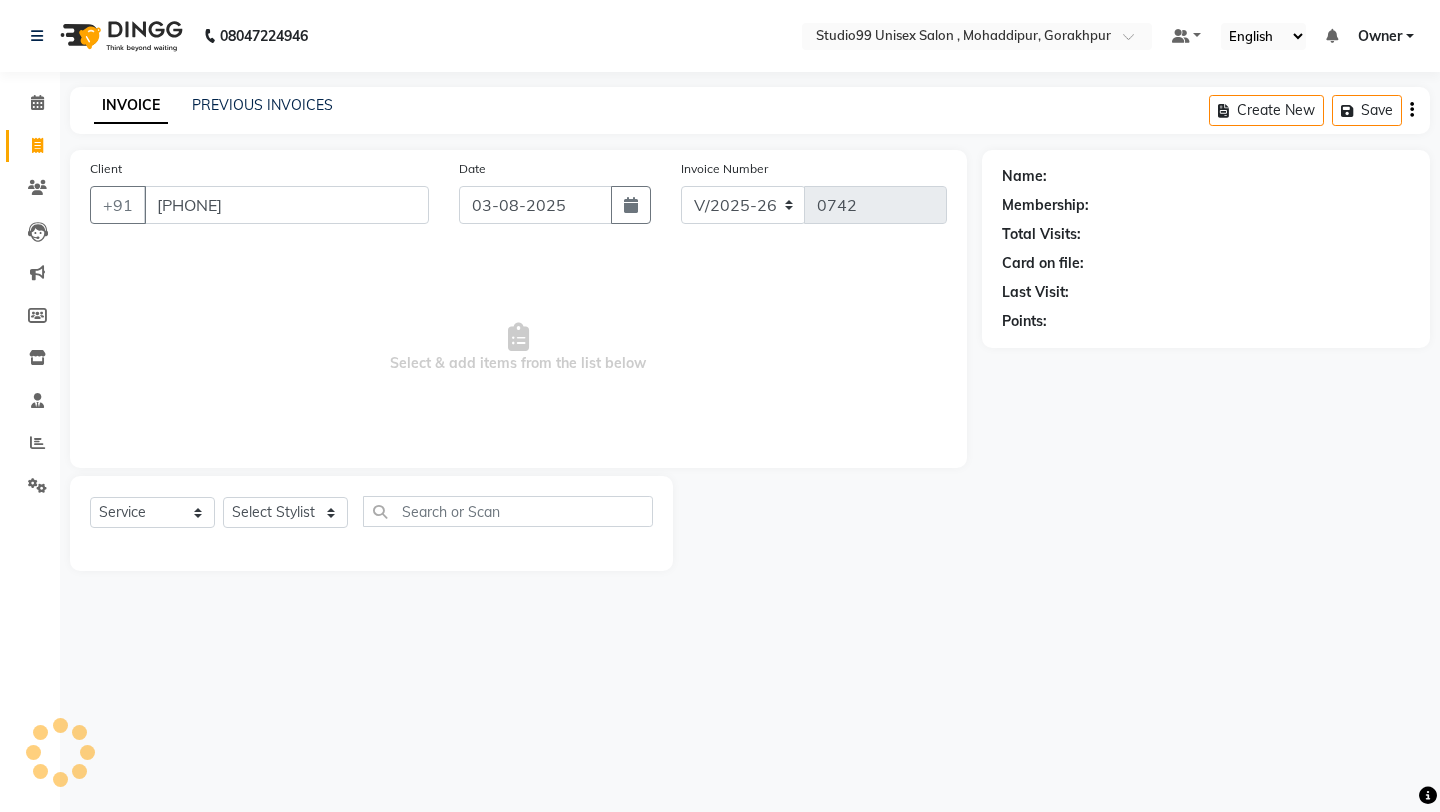 type on "[PHONE]" 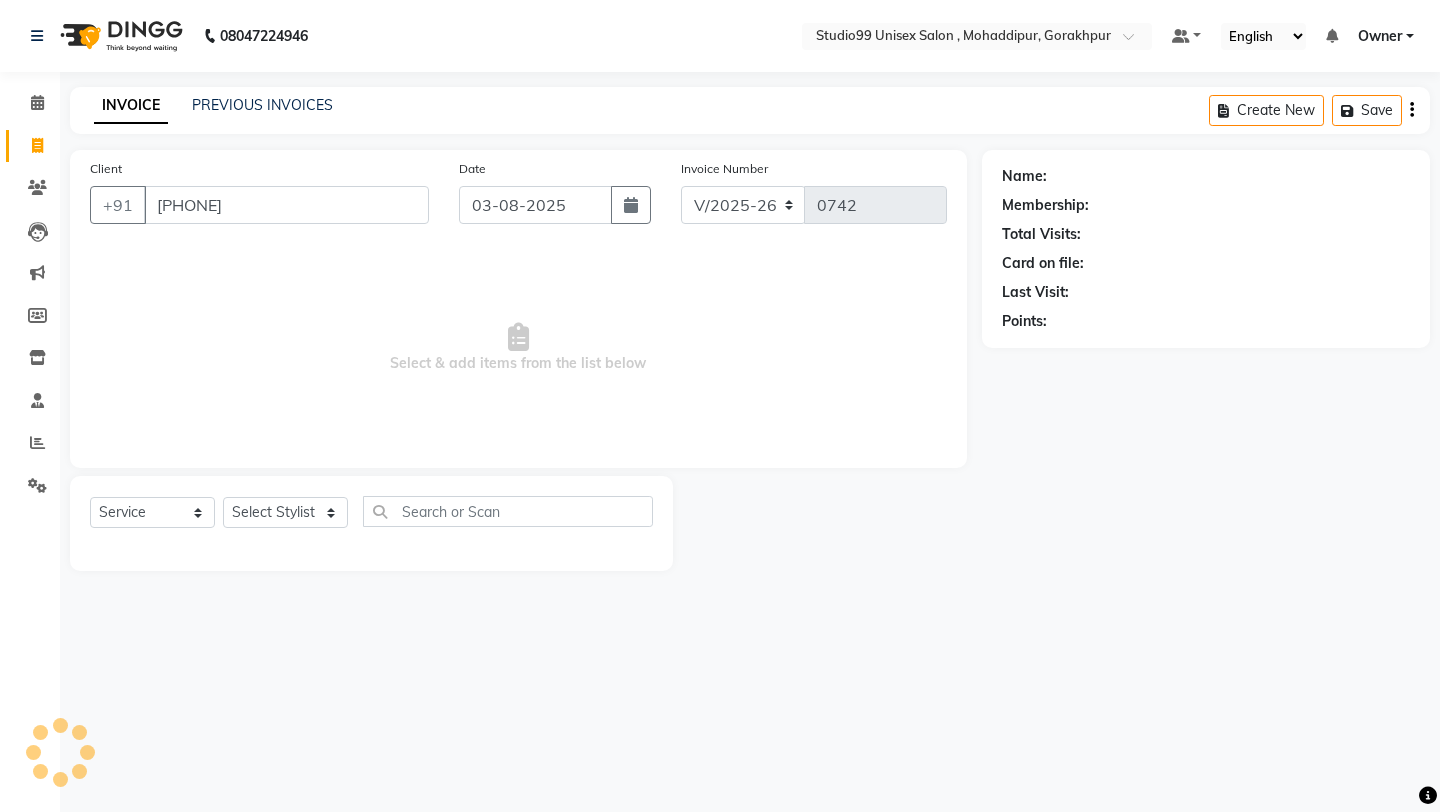 select on "1: Object" 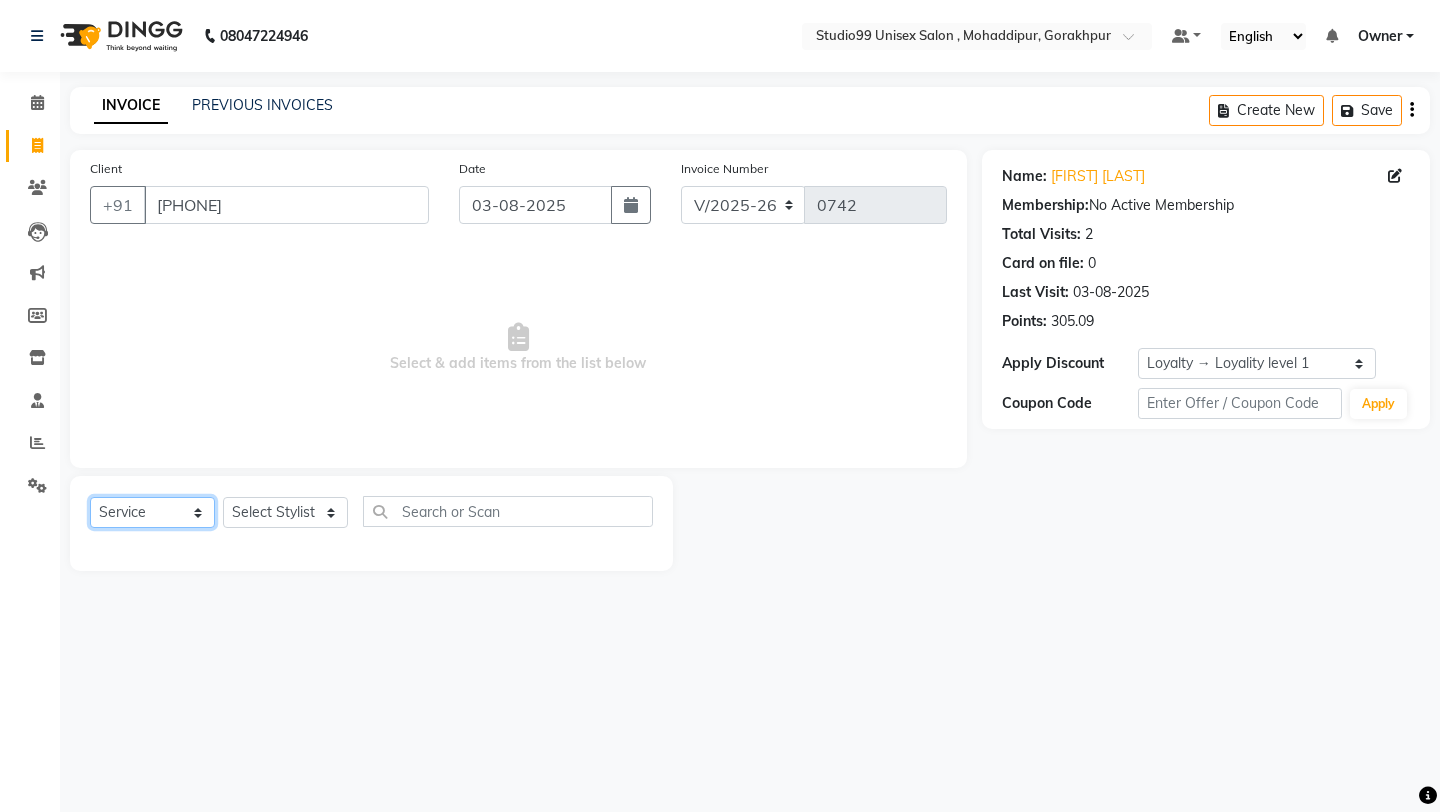 click on "Select  Service  Product  Membership  Package Voucher Prepaid Gift Card" 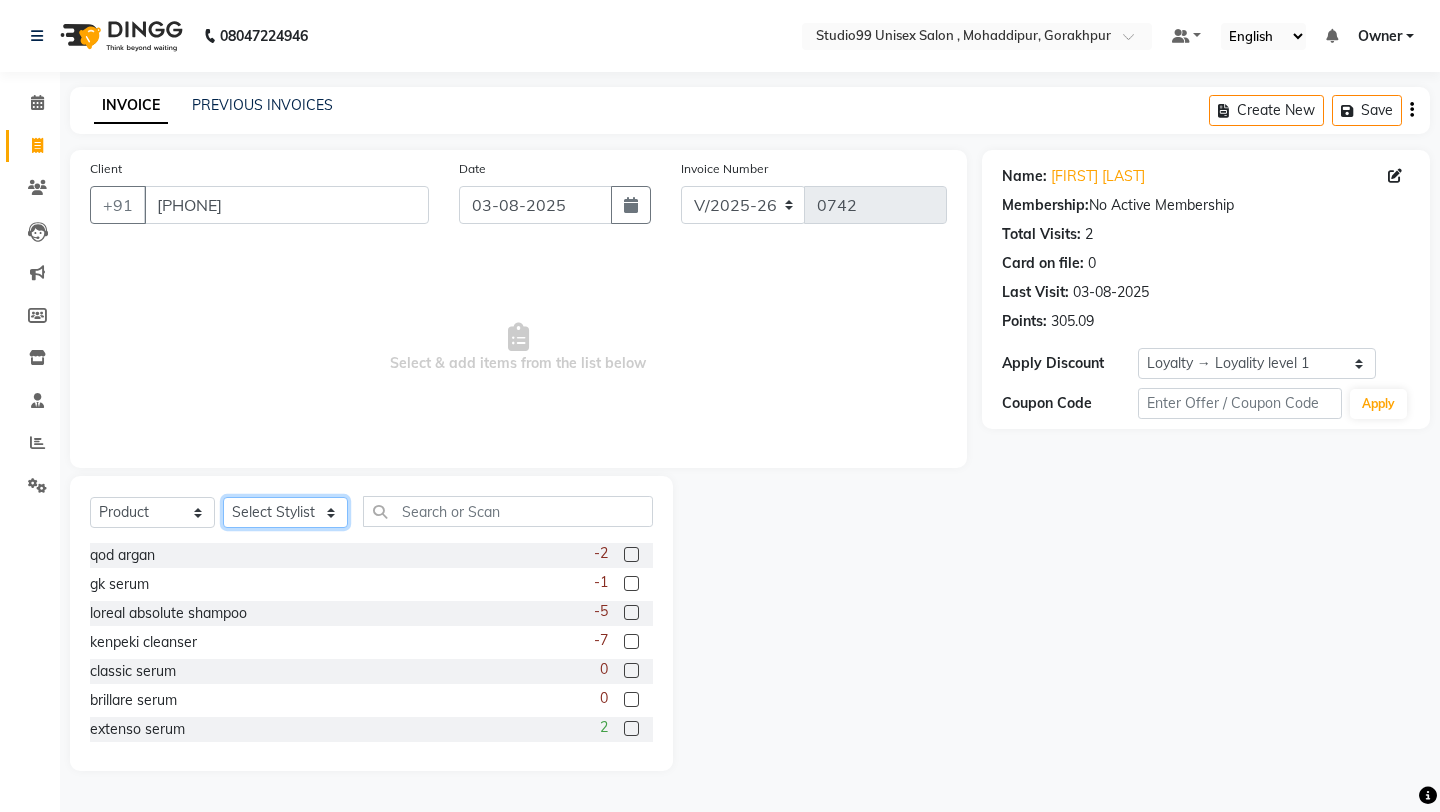 click on "Select Stylist [FIRST] [LAST] [LAST] Owner [FIRST] [LAST] [LAST] [LAST] [LAST] [LAST] manager [LAST]" 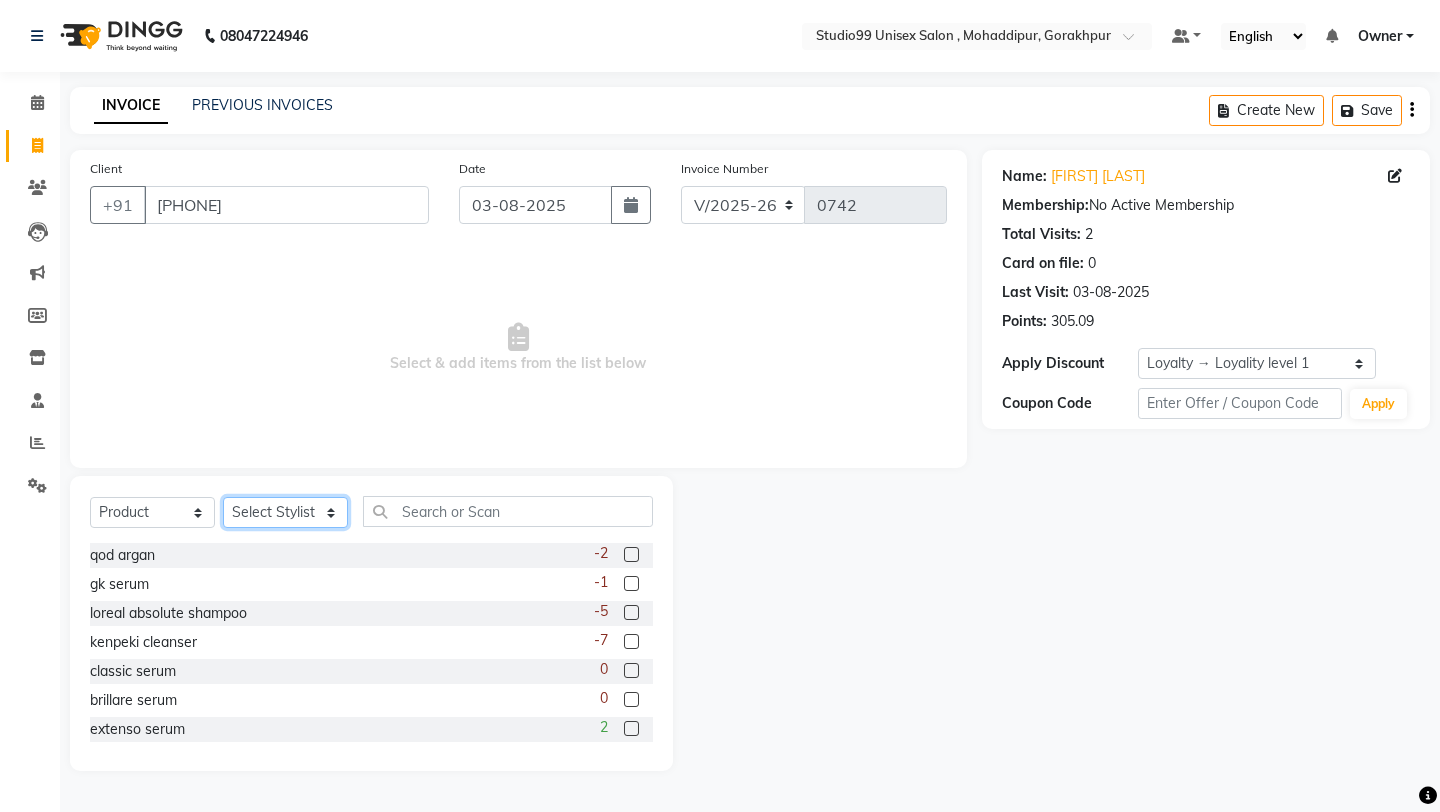 select on "83604" 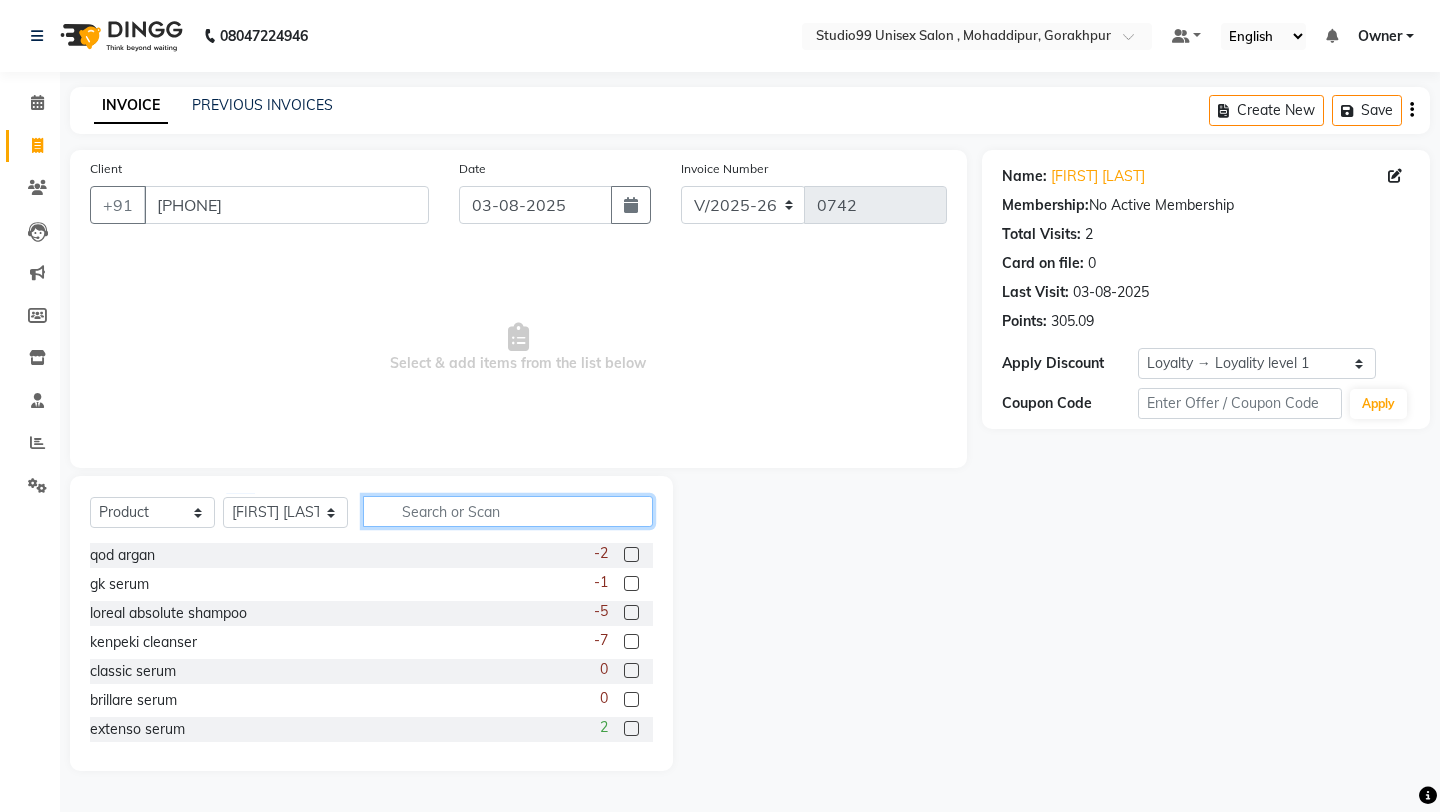 click 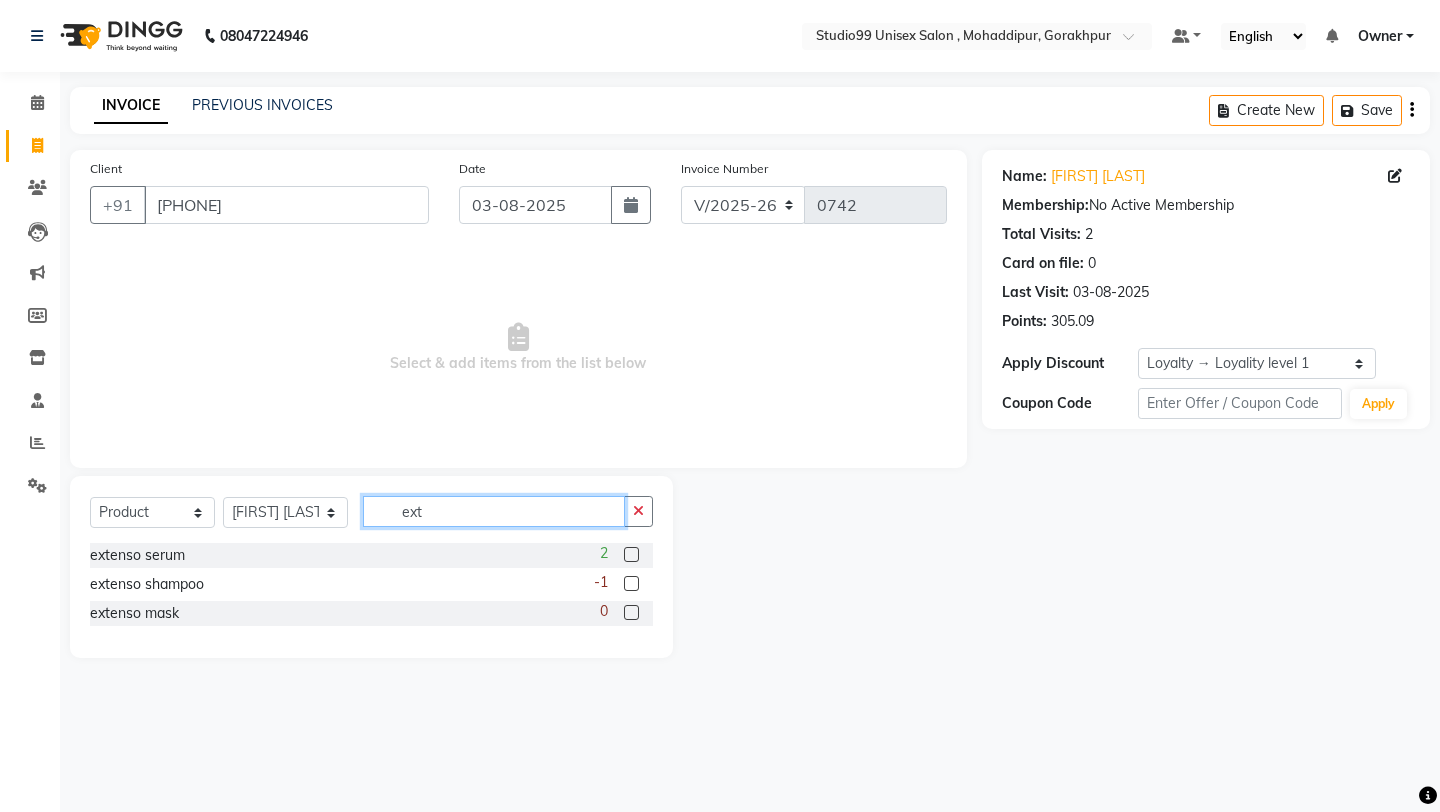 type on "ext" 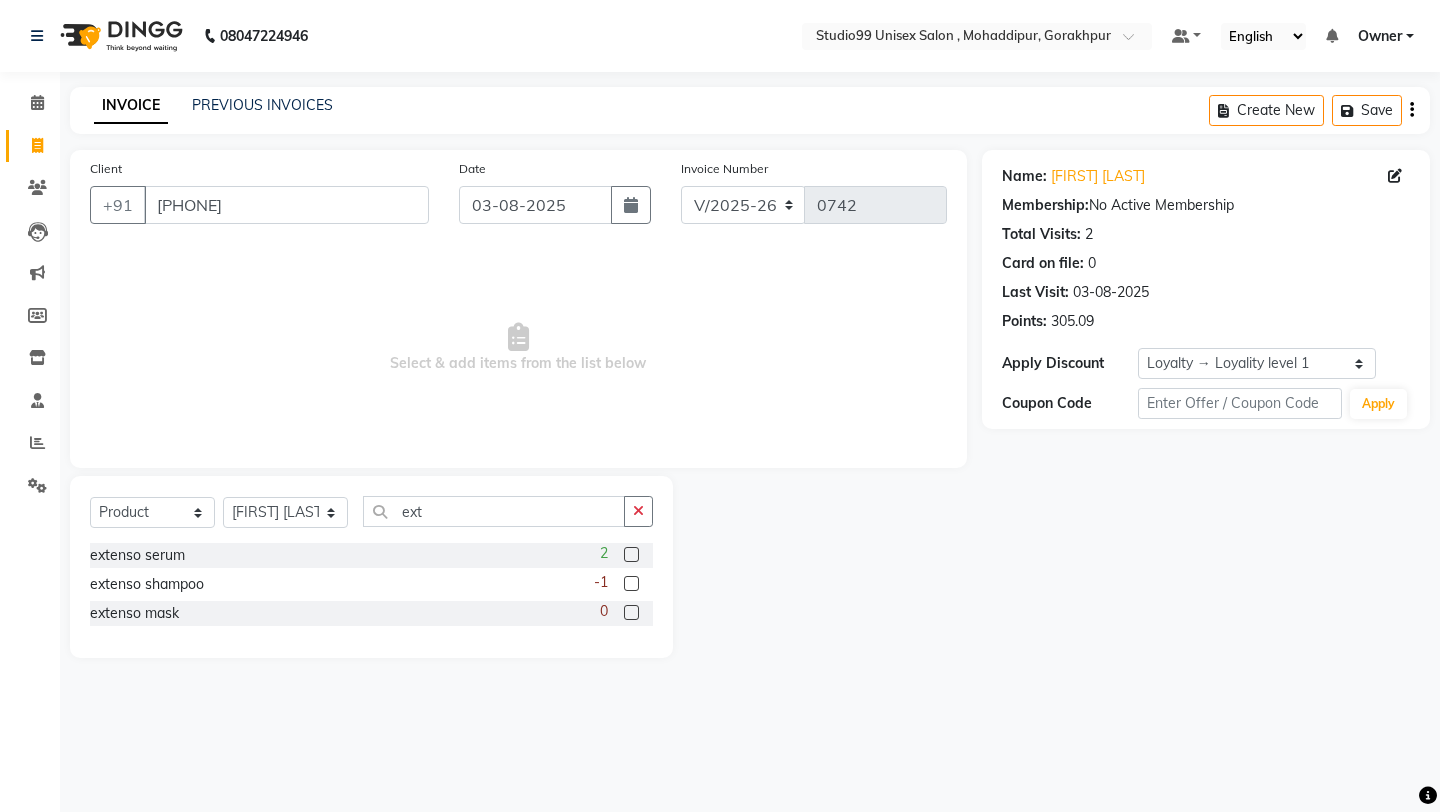 click 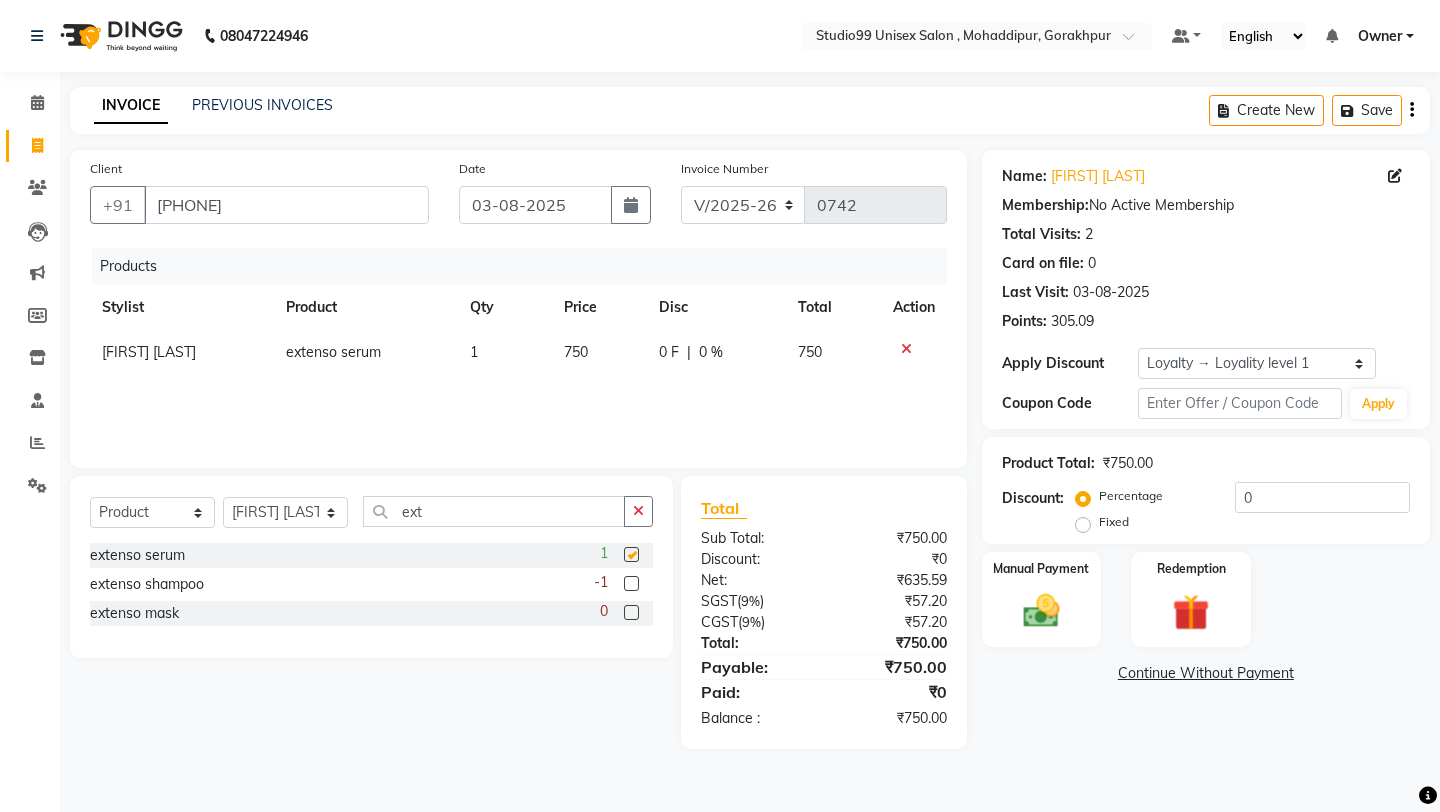 checkbox on "false" 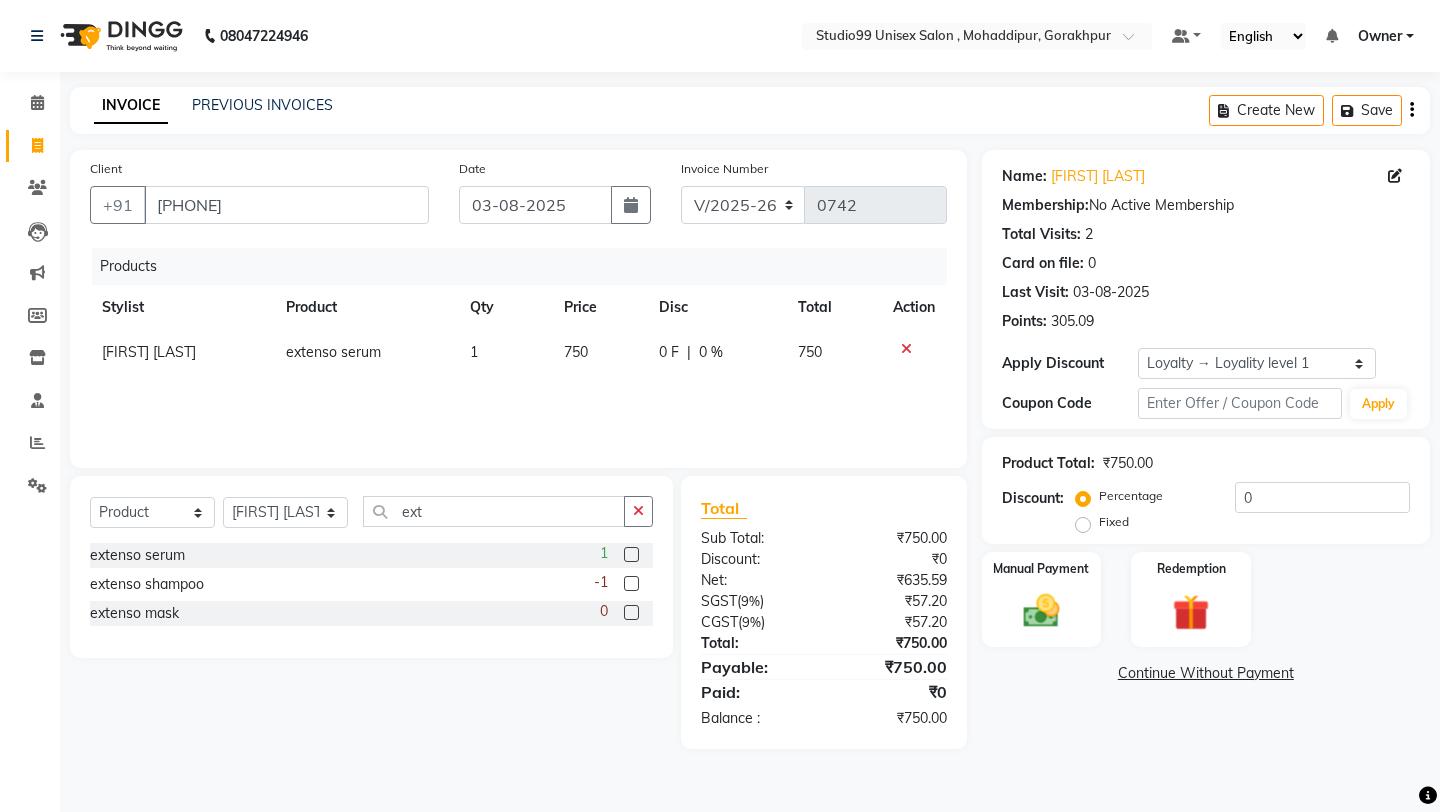 click 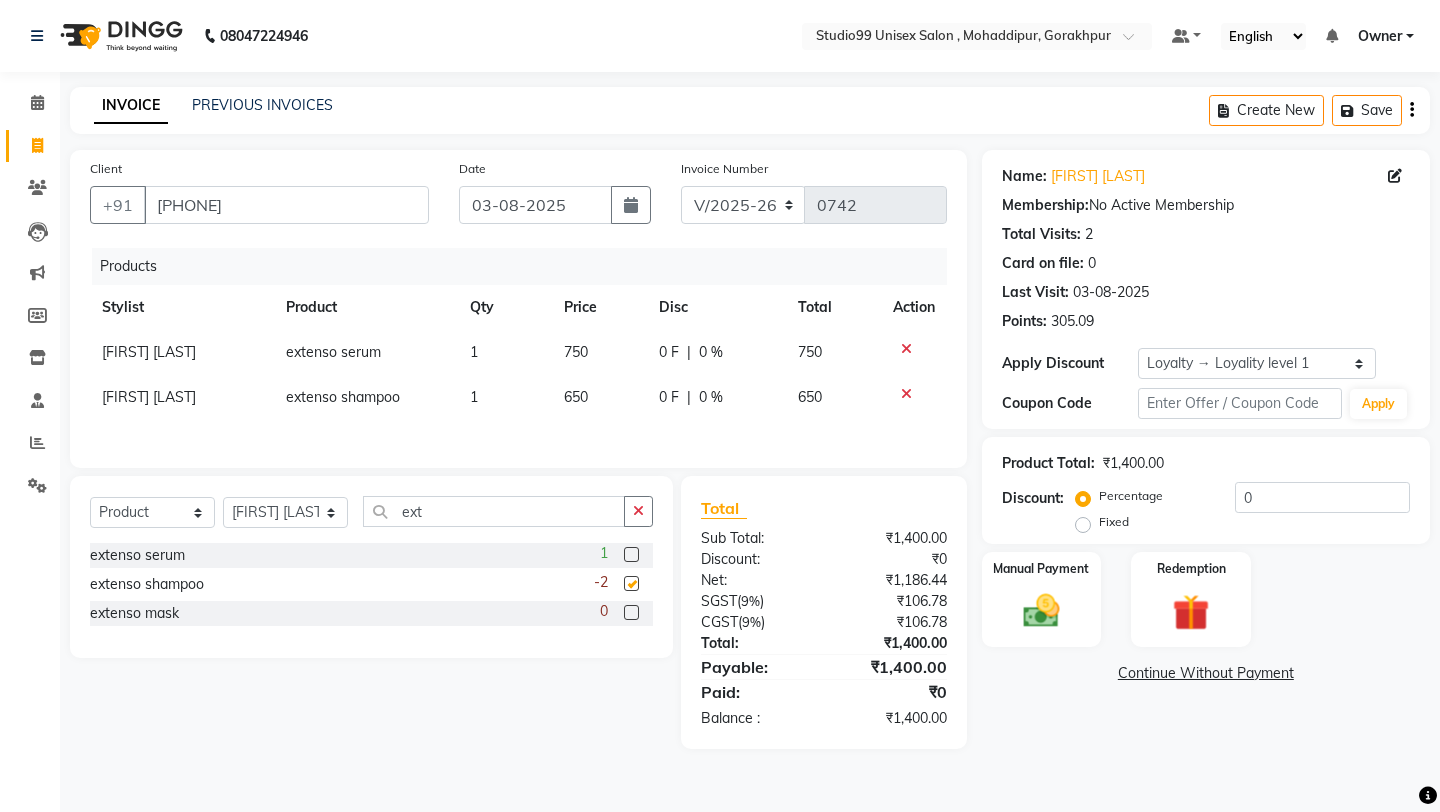 checkbox on "false" 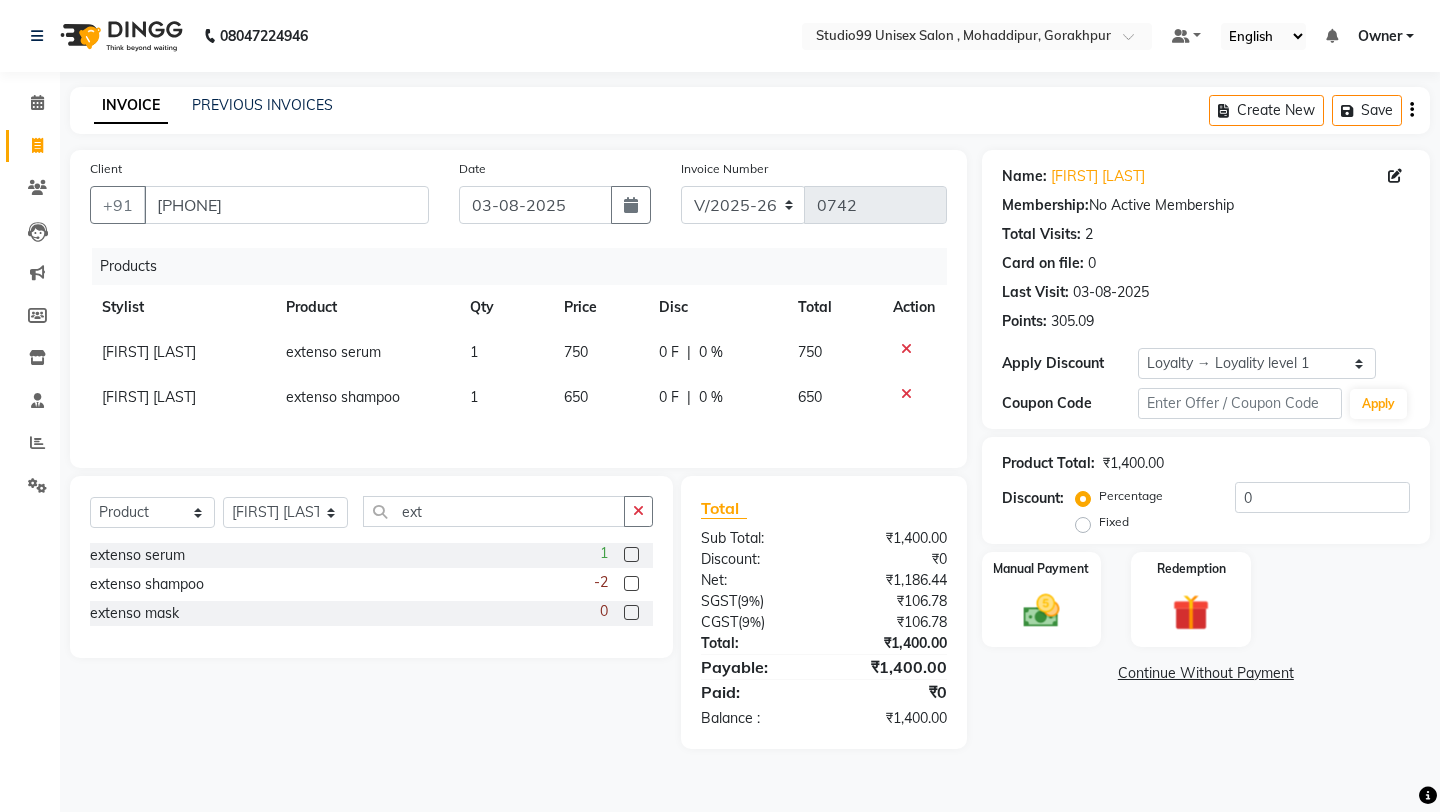 click 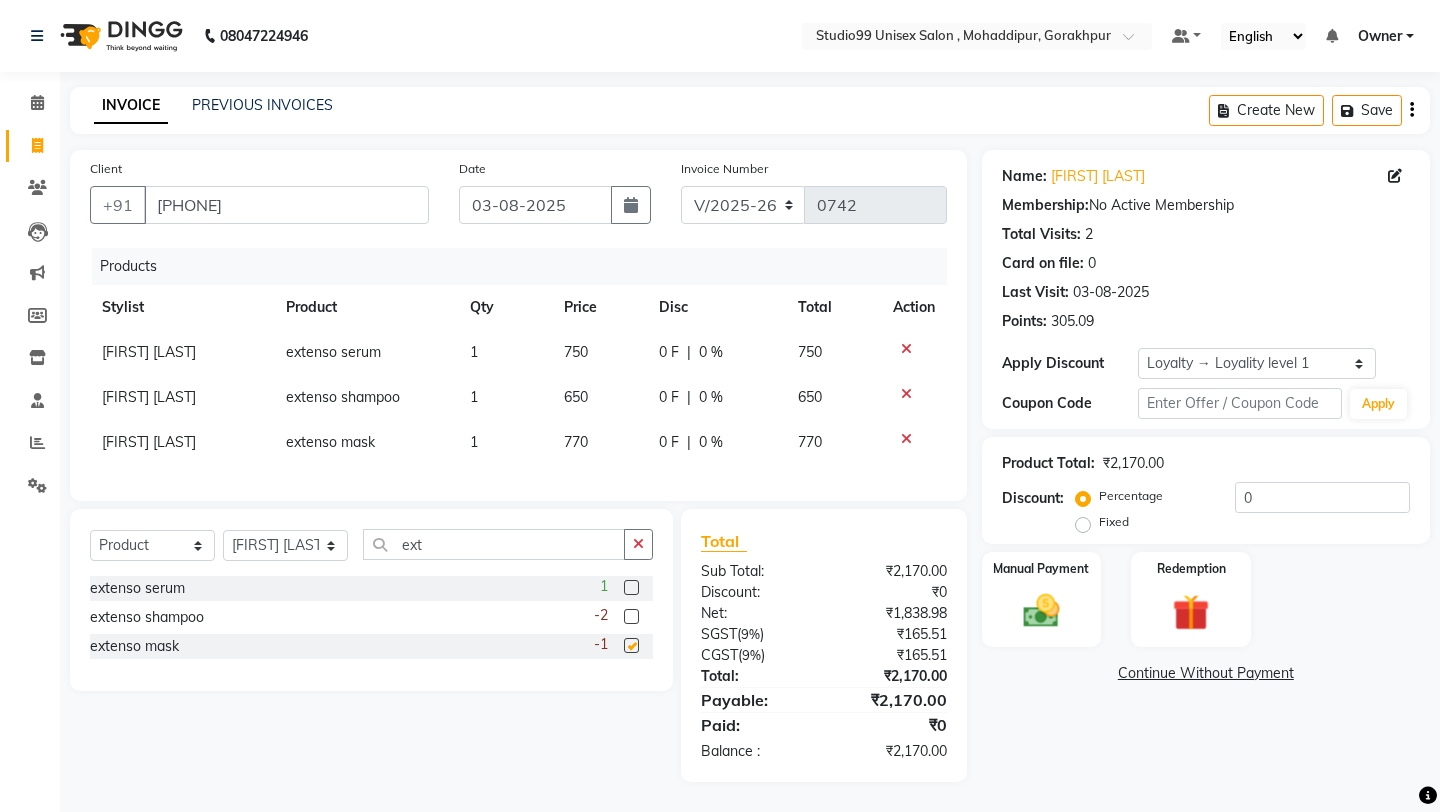 checkbox on "false" 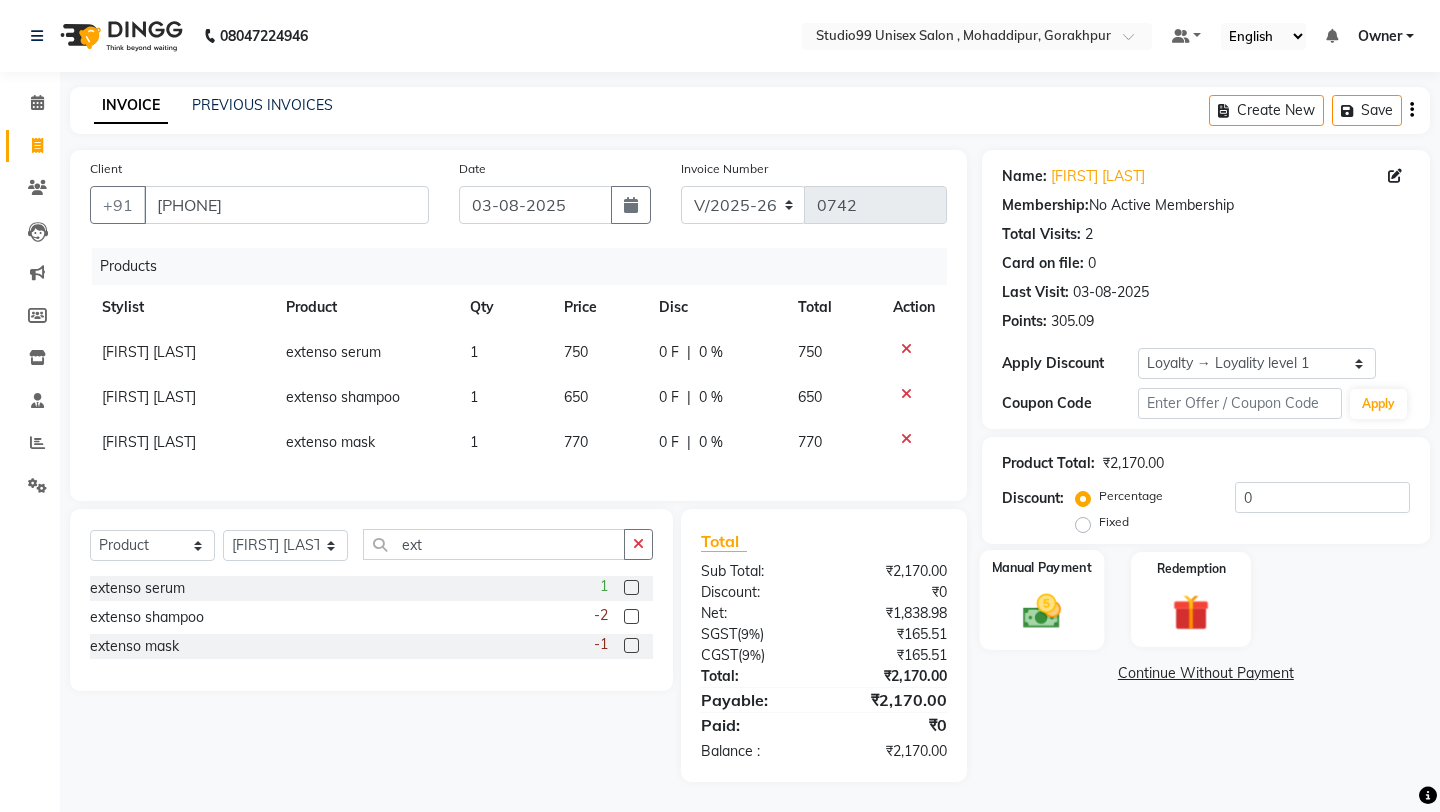 click on "Manual Payment" 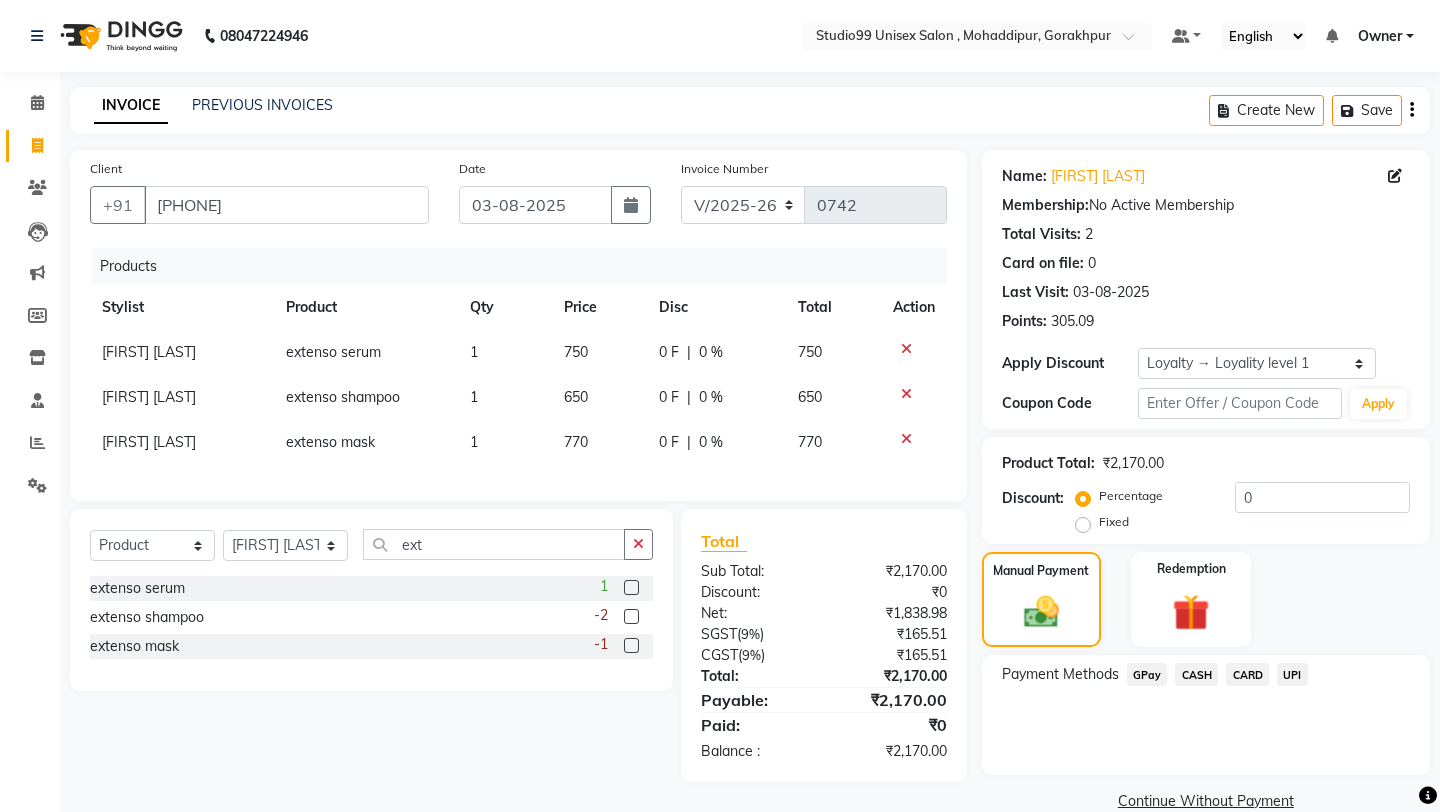 click on "CASH" 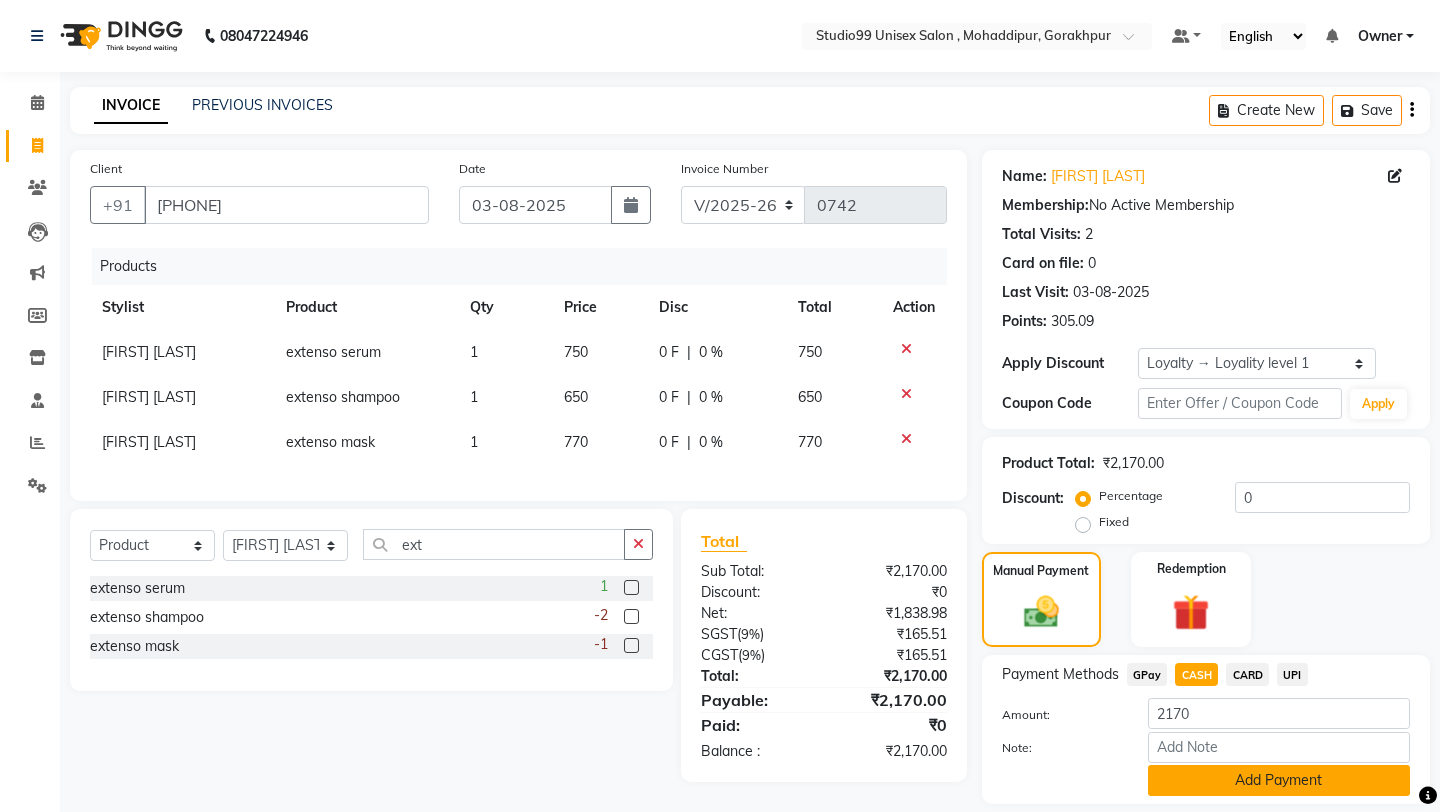 click on "Add Payment" 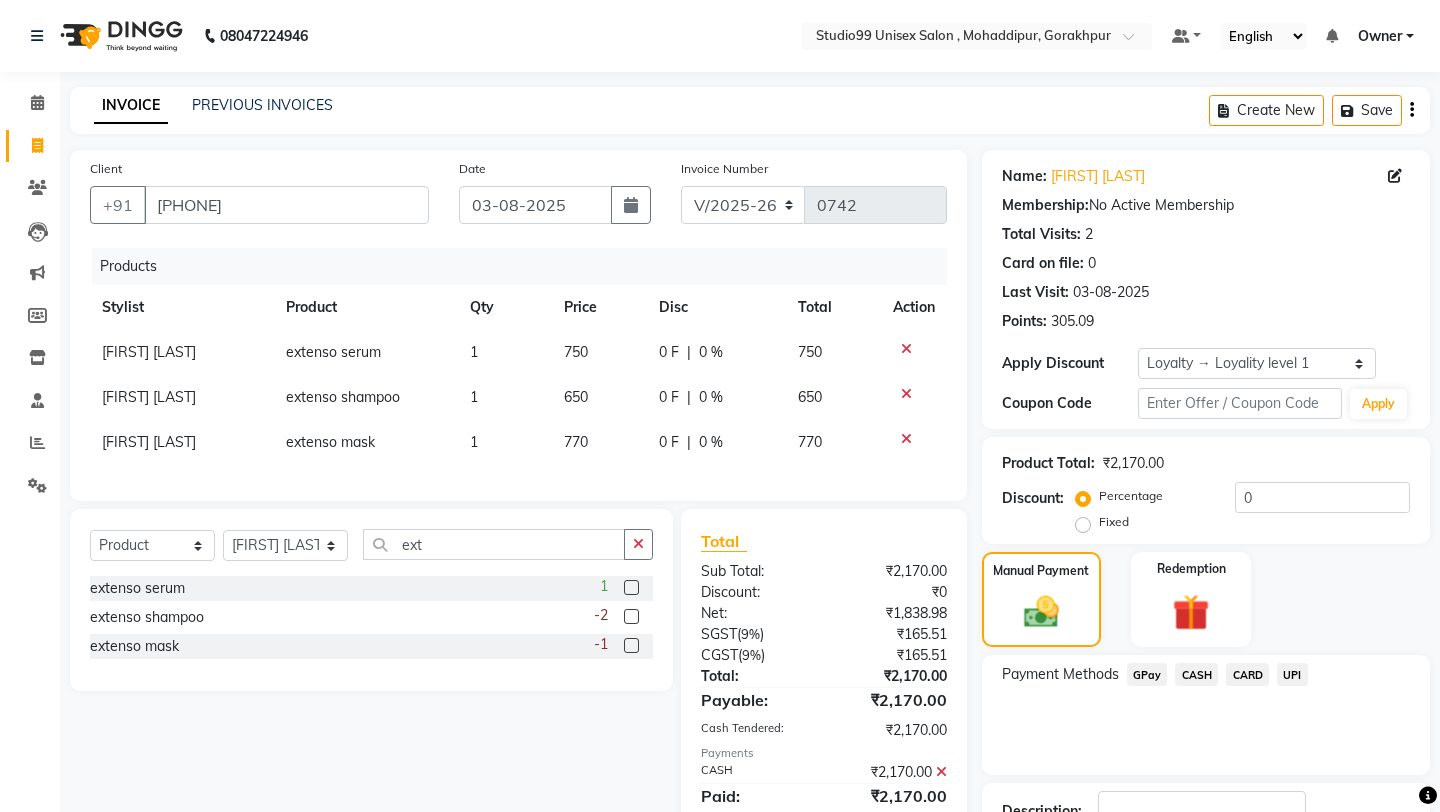 click on "Payment Methods  GPay   CASH   CARD   UPI" 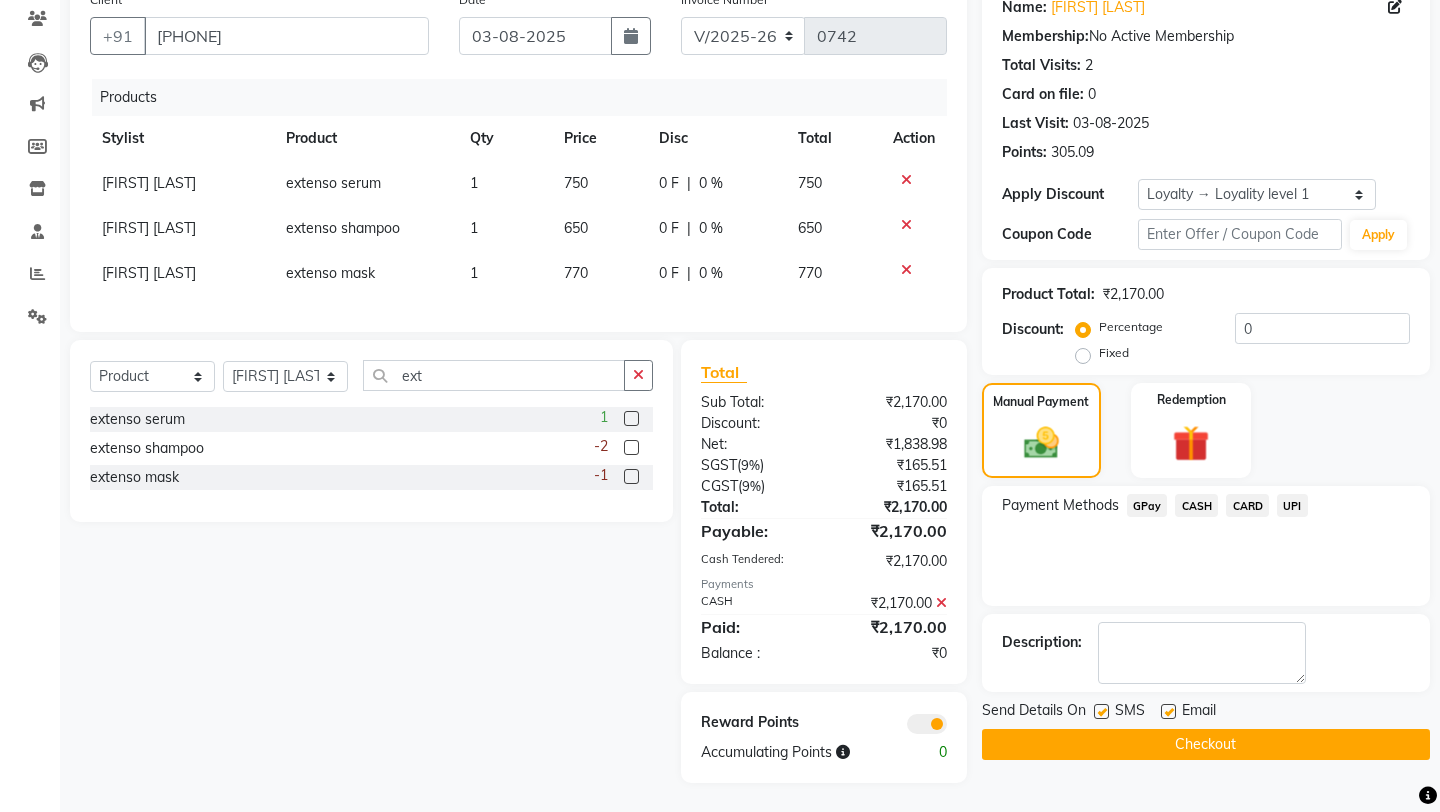 scroll, scrollTop: 170, scrollLeft: 0, axis: vertical 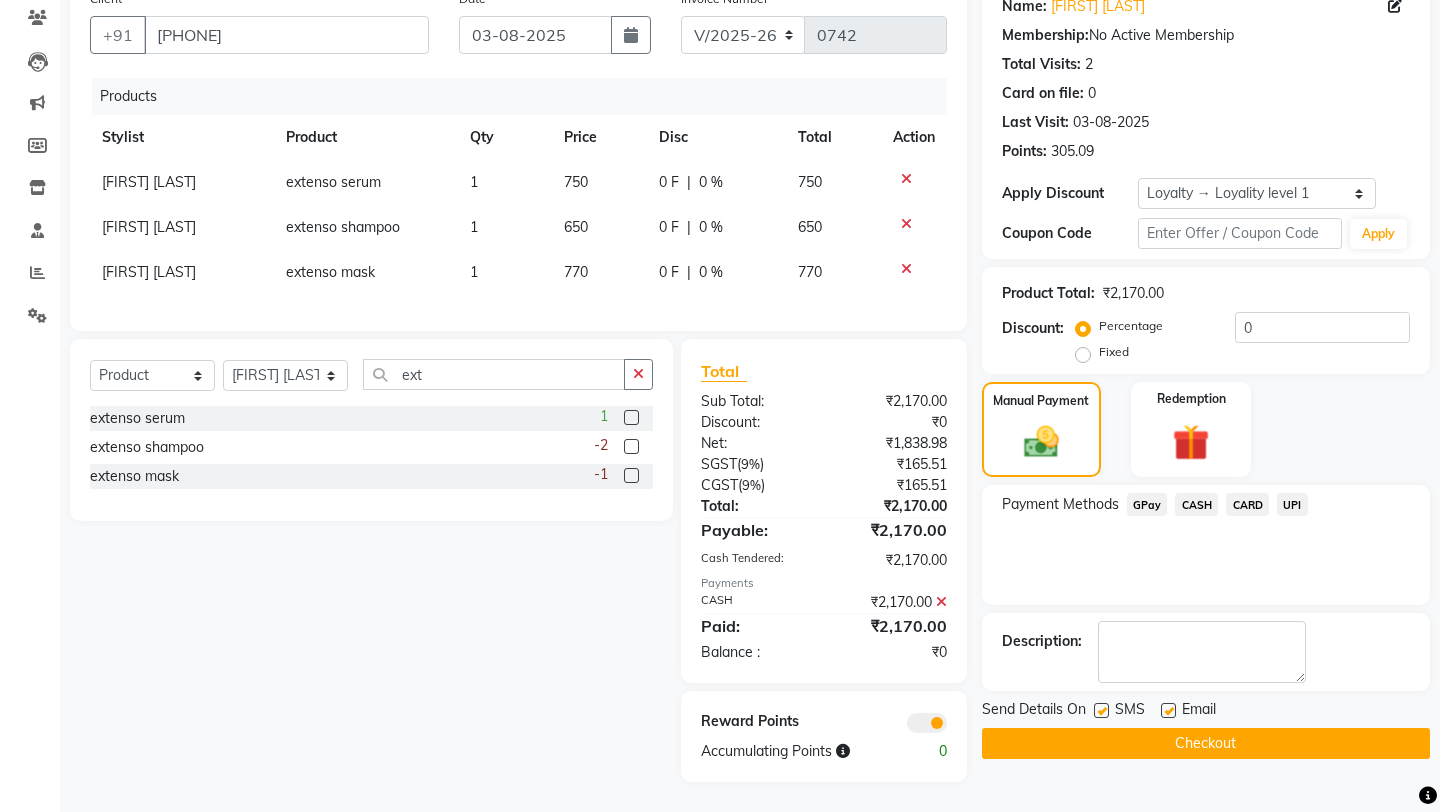 click on "Checkout" 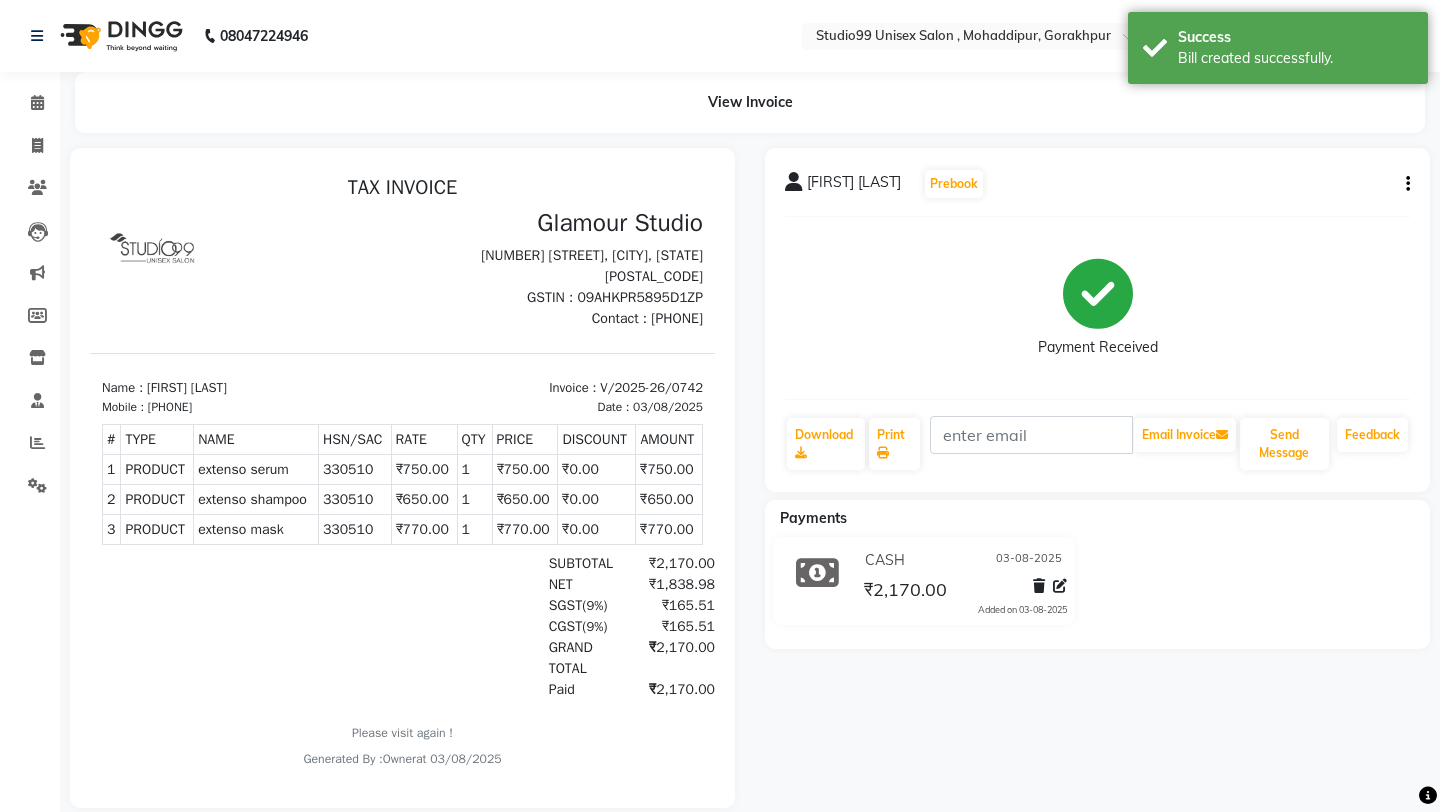 scroll, scrollTop: 0, scrollLeft: 0, axis: both 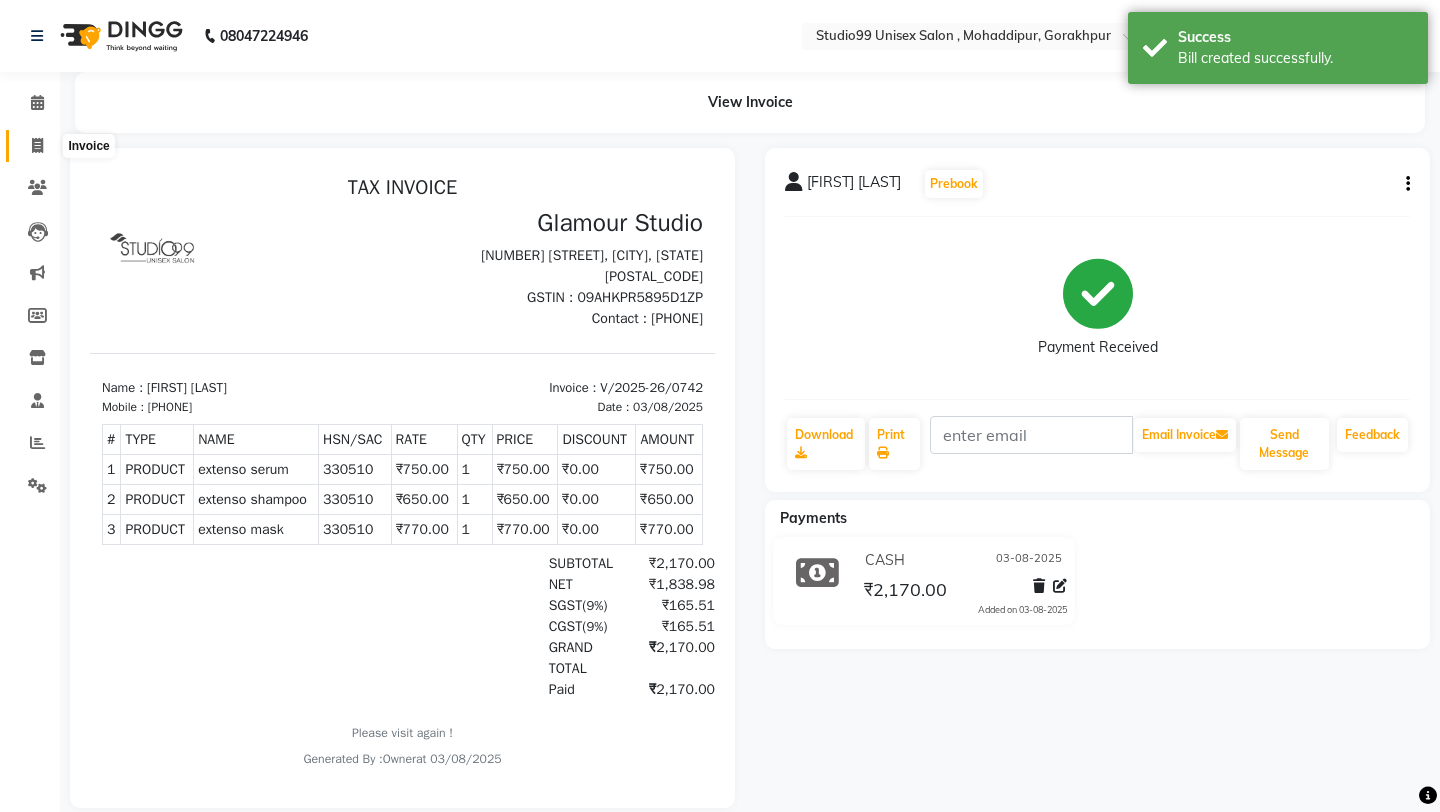 click 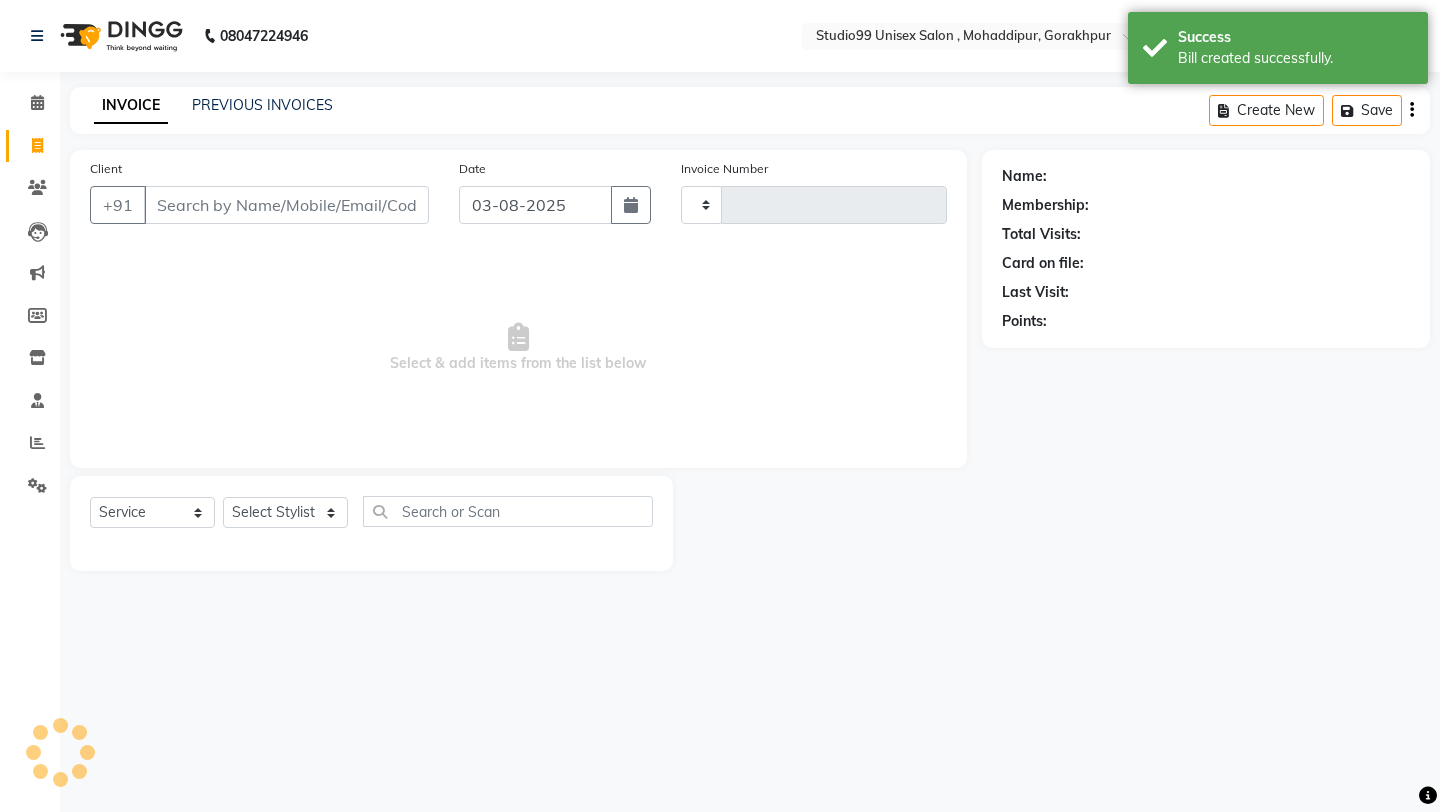 type on "0743" 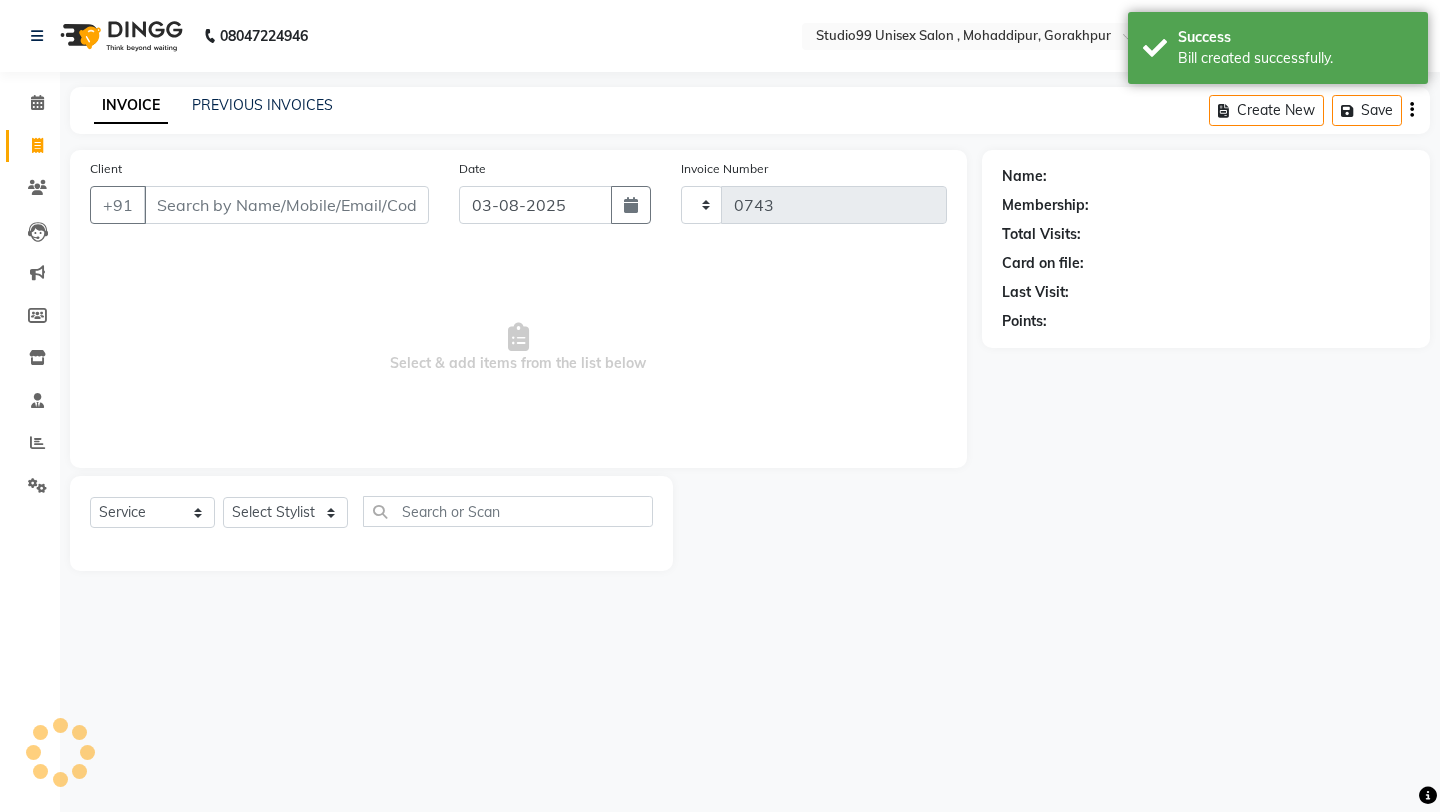 select on "8117" 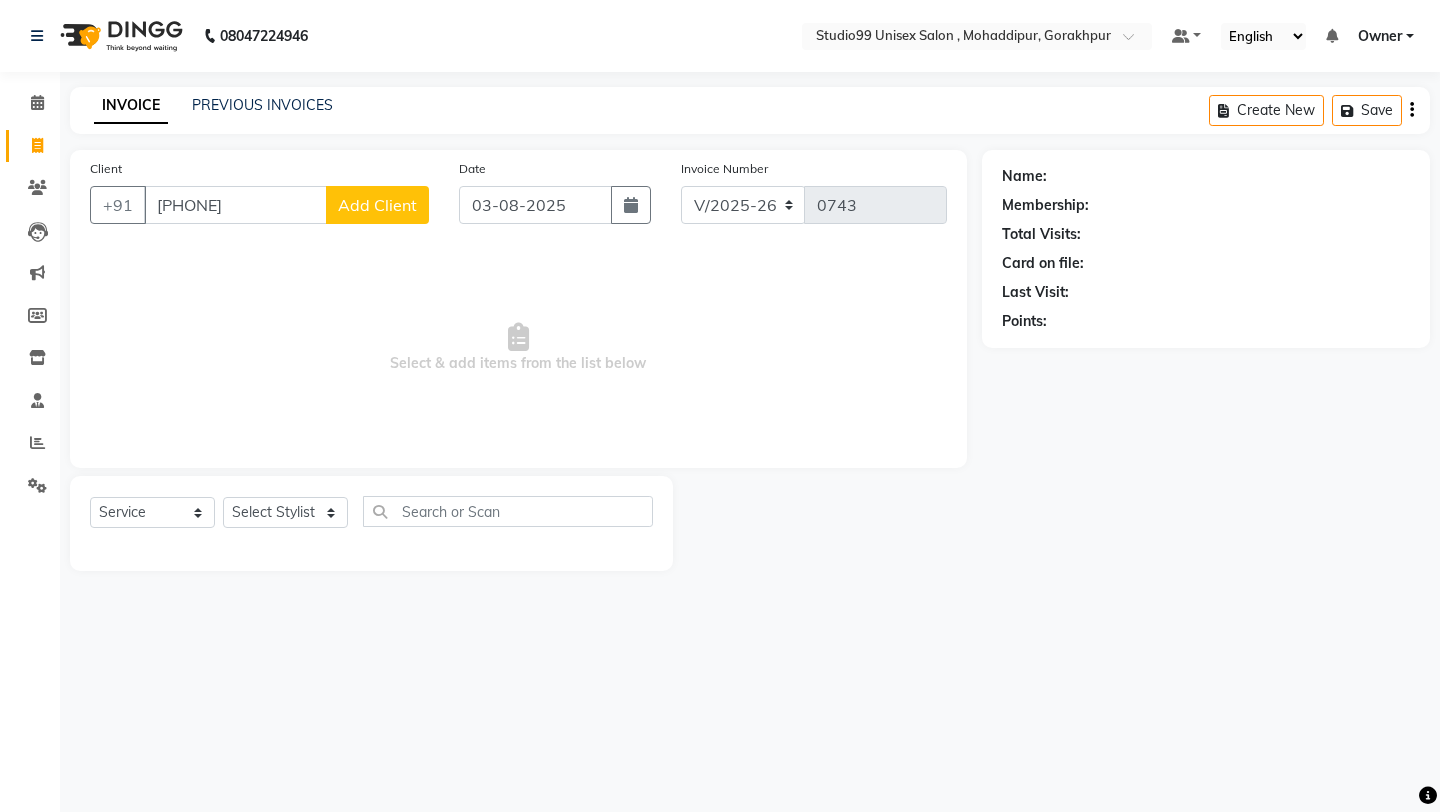 type on "[PHONE]" 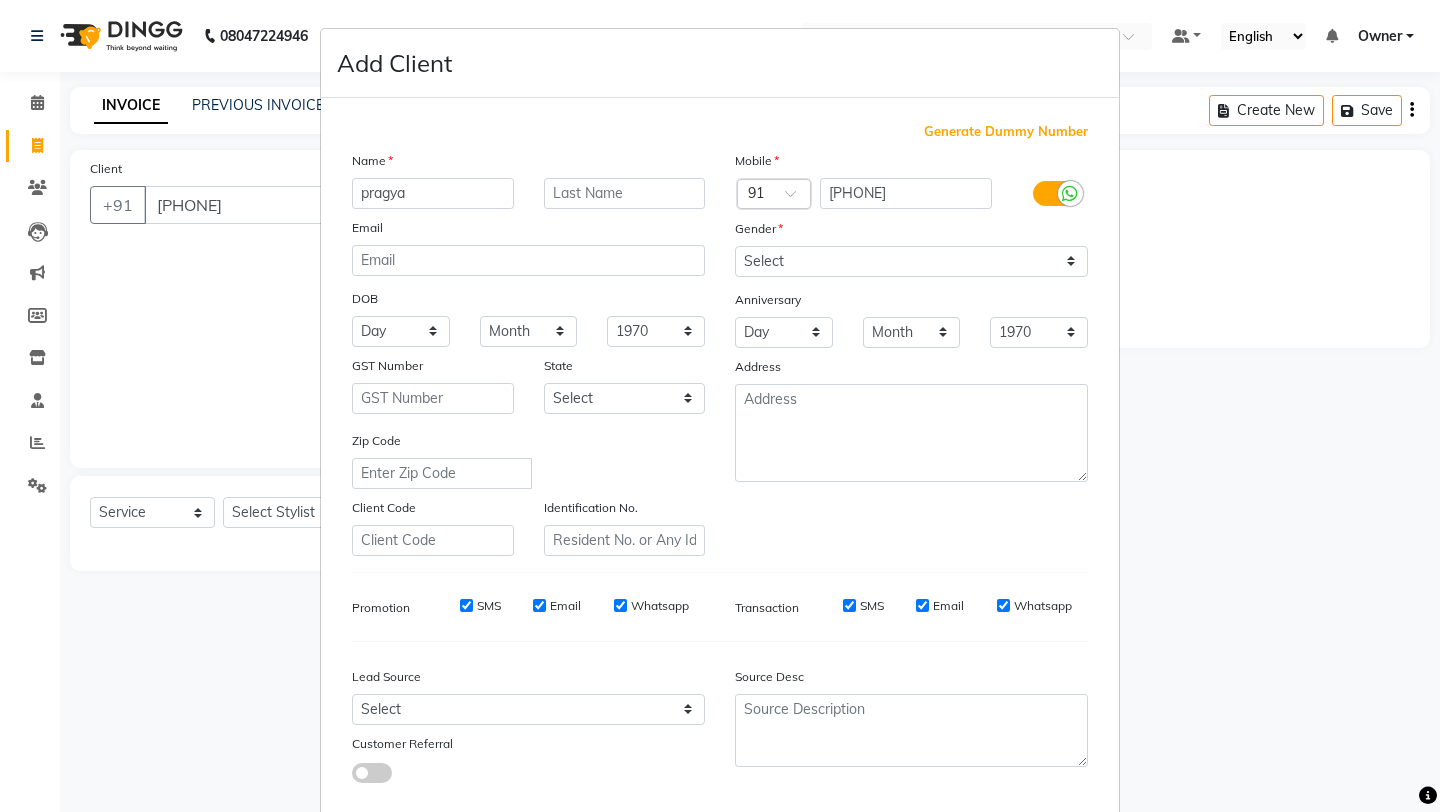 type on "pragya" 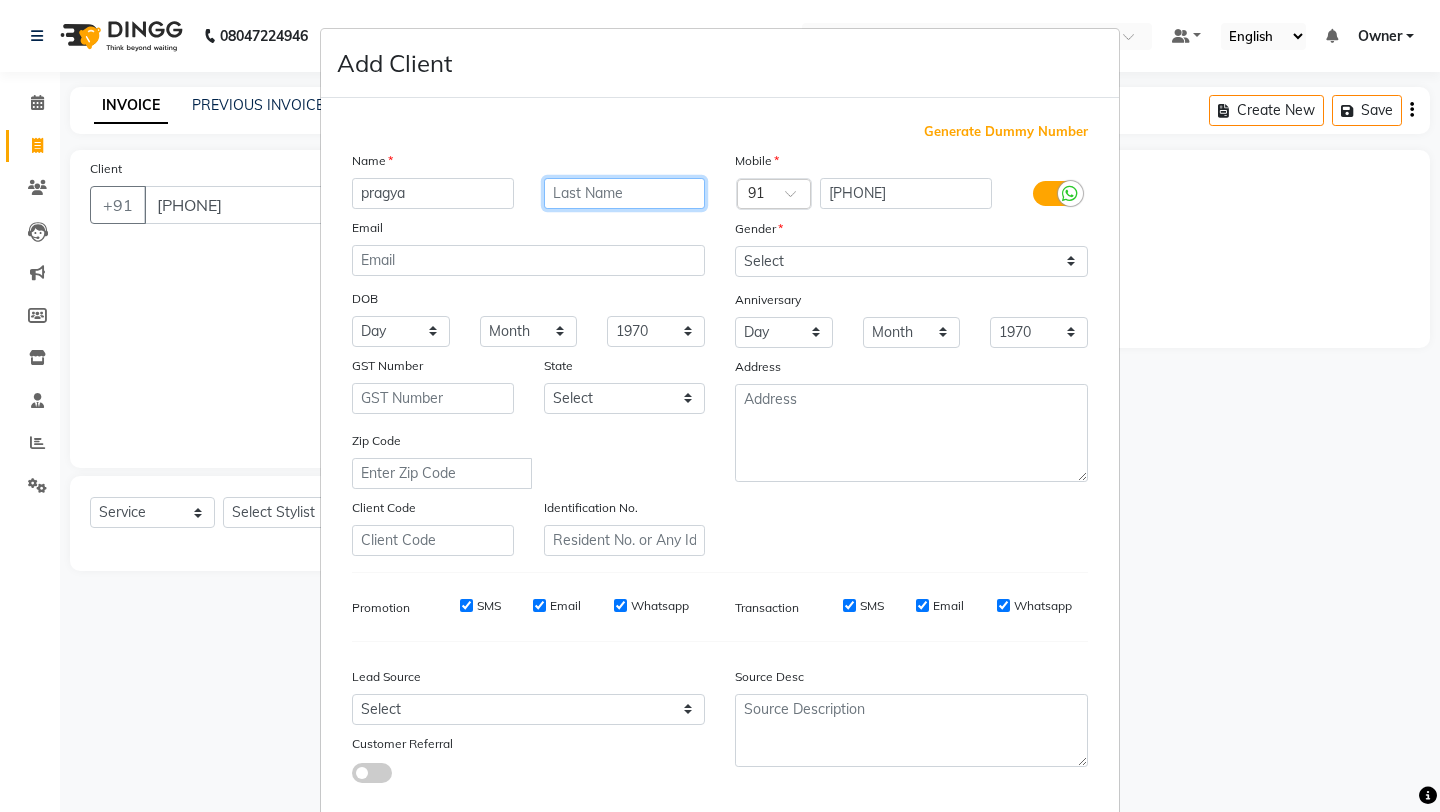 click at bounding box center [625, 193] 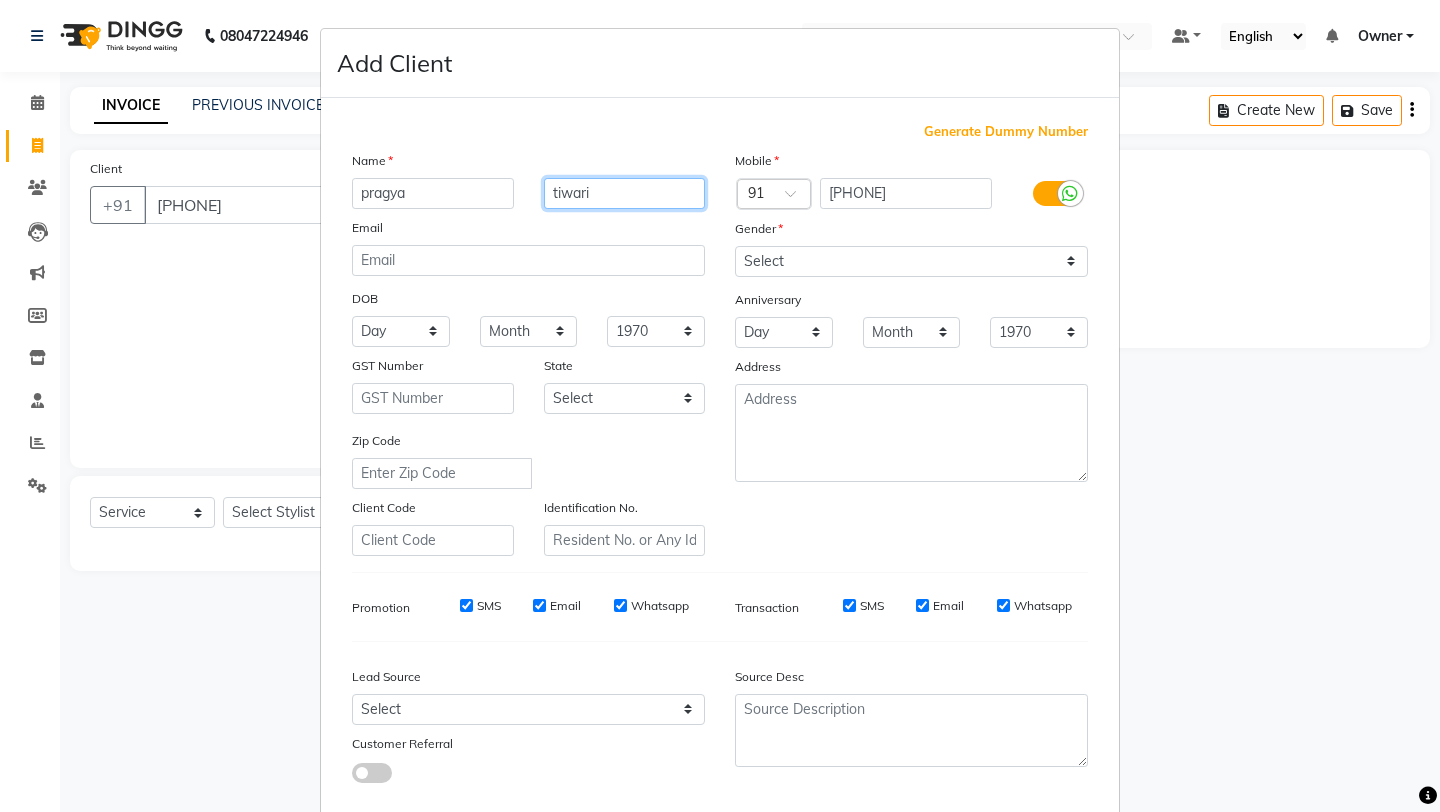 type on "tiwari" 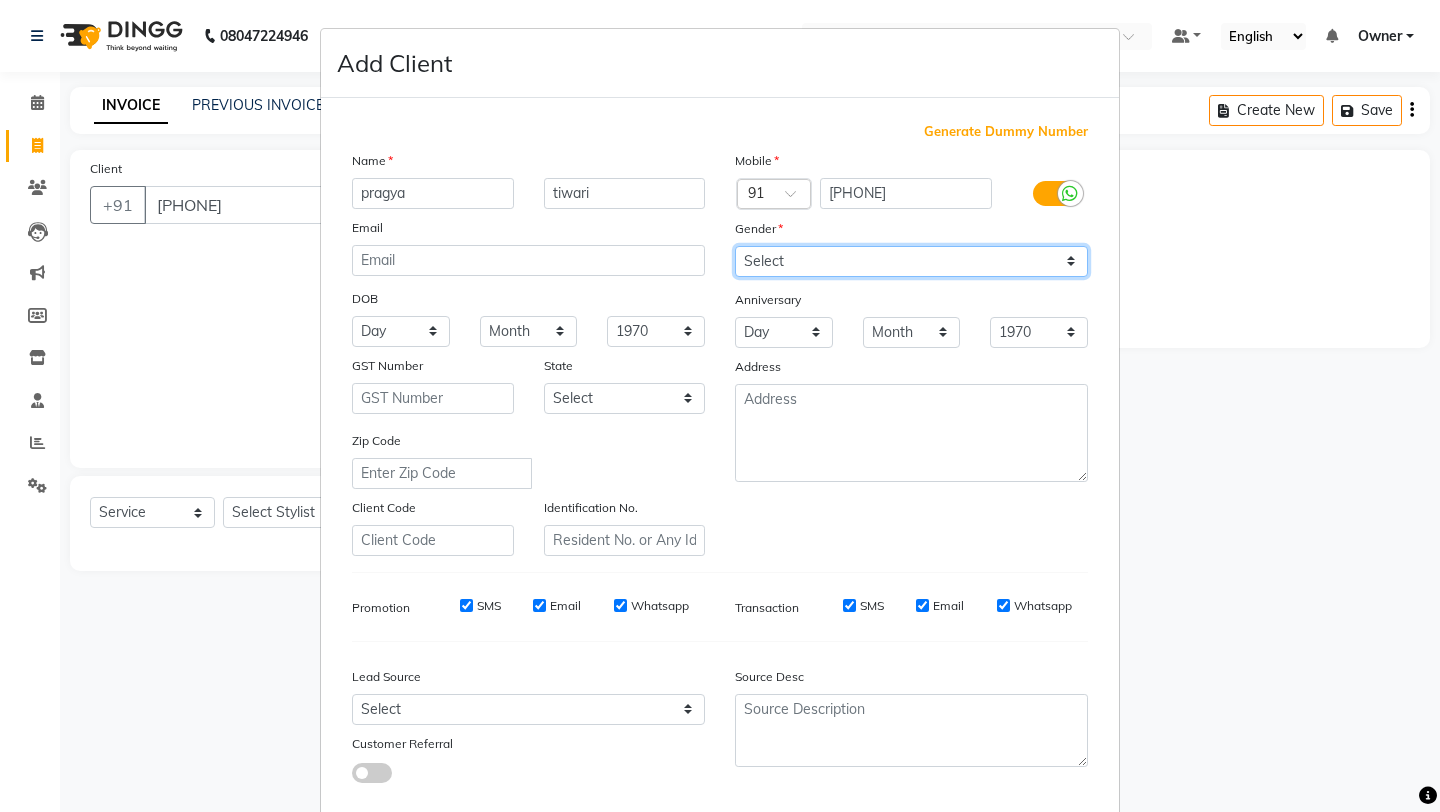click on "Select Male Female Other Prefer Not To Say" at bounding box center [911, 261] 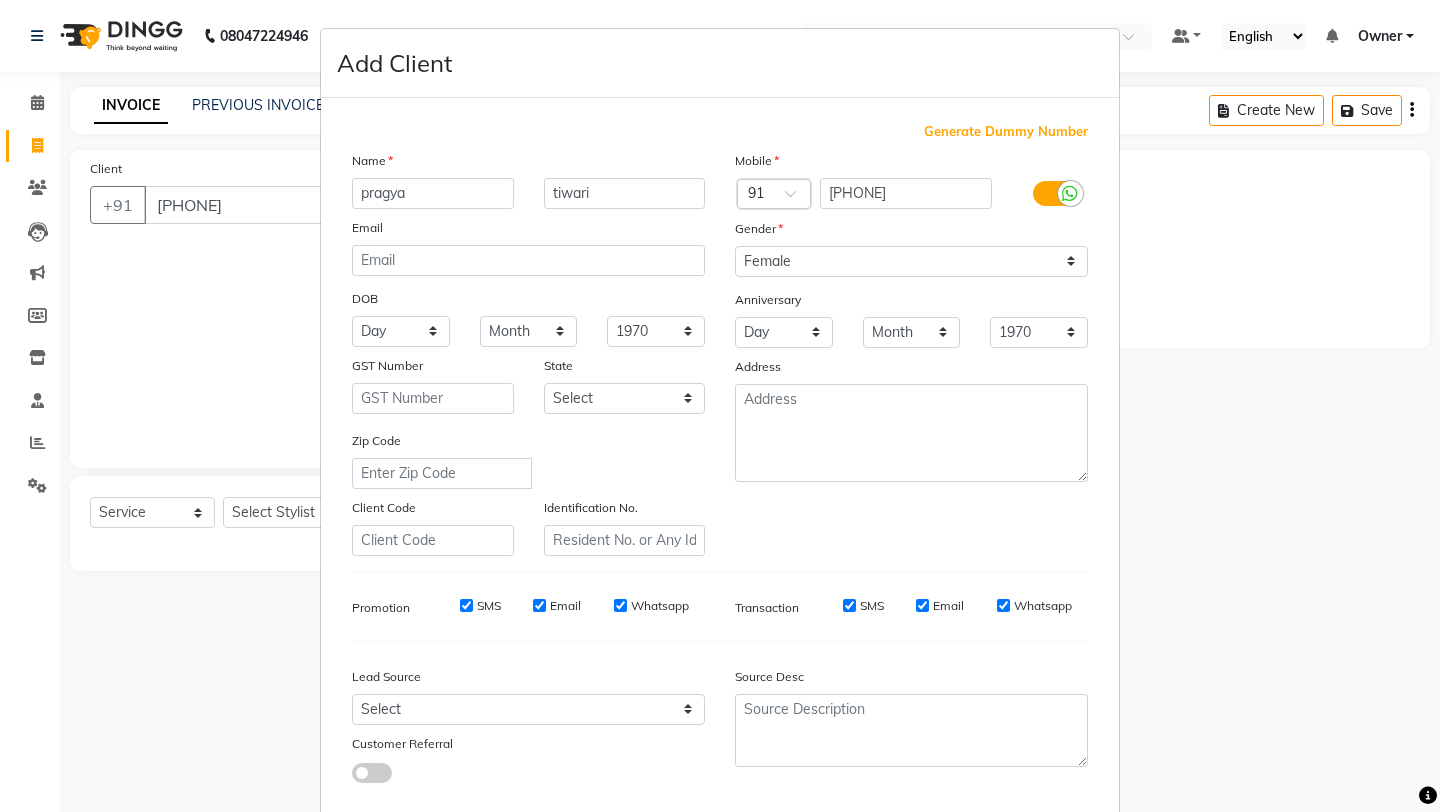 click on "Mobile Country Code × 91 [PHONE] Gender Select Male Female Other Prefer Not To Say Anniversary Day 01 02 03 04 05 06 07 08 09 10 11 12 13 14 15 16 17 18 19 20 21 22 23 24 25 26 27 28 29 30 31 Month January February March April May June July August September October November December 1970 1971 1972 1973 1974 1975 1976 1977 1978 1979 1980 1981 1982 1983 1984 1985 1986 1987 1988 1989 1990 1991 1992 1993 1994 1995 1996 1997 1998 1999 2000 2001 2002 2003 2004 2005 2006 2007 2008 2009 2010 2011 2012 2013 2014 2015 2016 2017 2018 2019 2020 2021 2022 2023 2024 2025 Address" at bounding box center (911, 353) 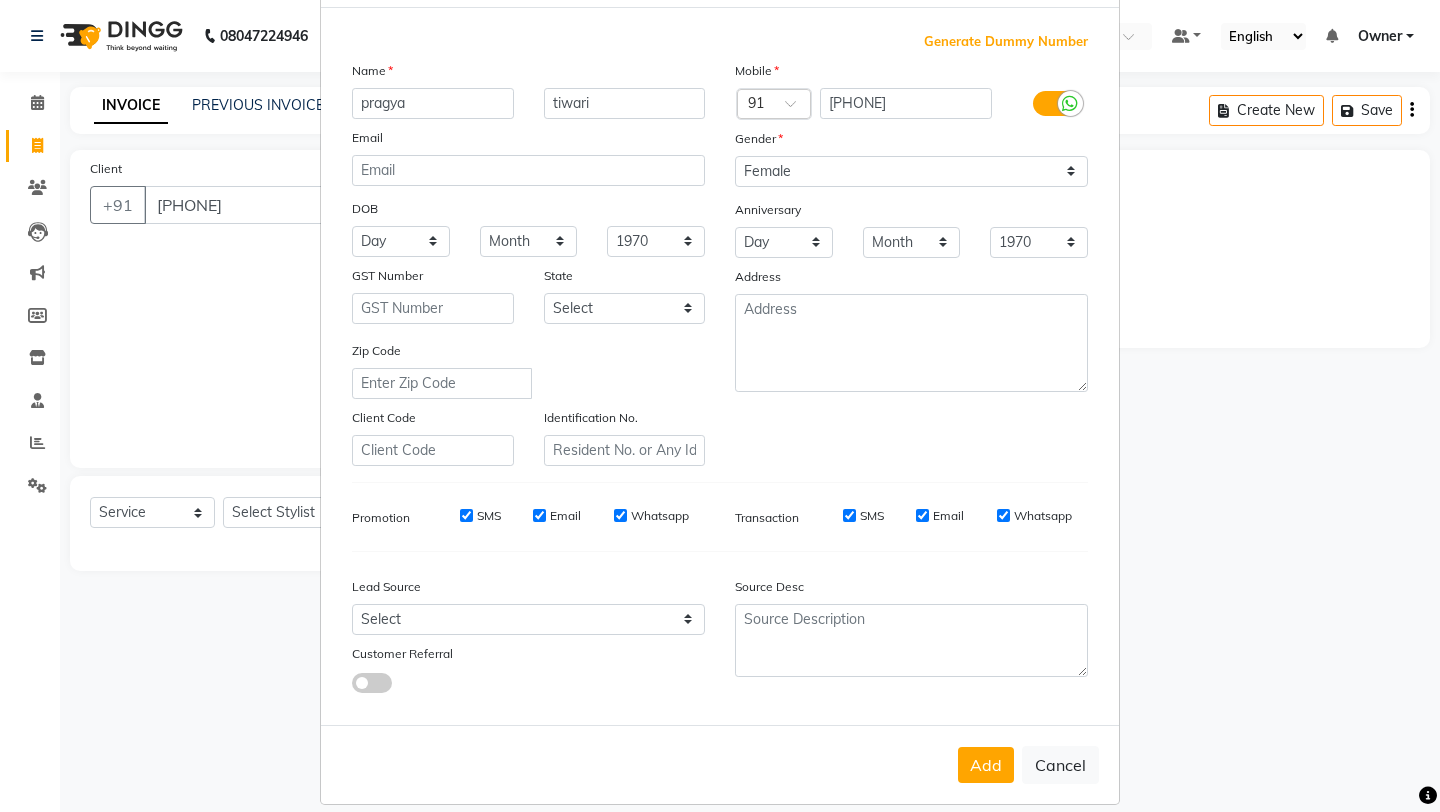 scroll, scrollTop: 110, scrollLeft: 0, axis: vertical 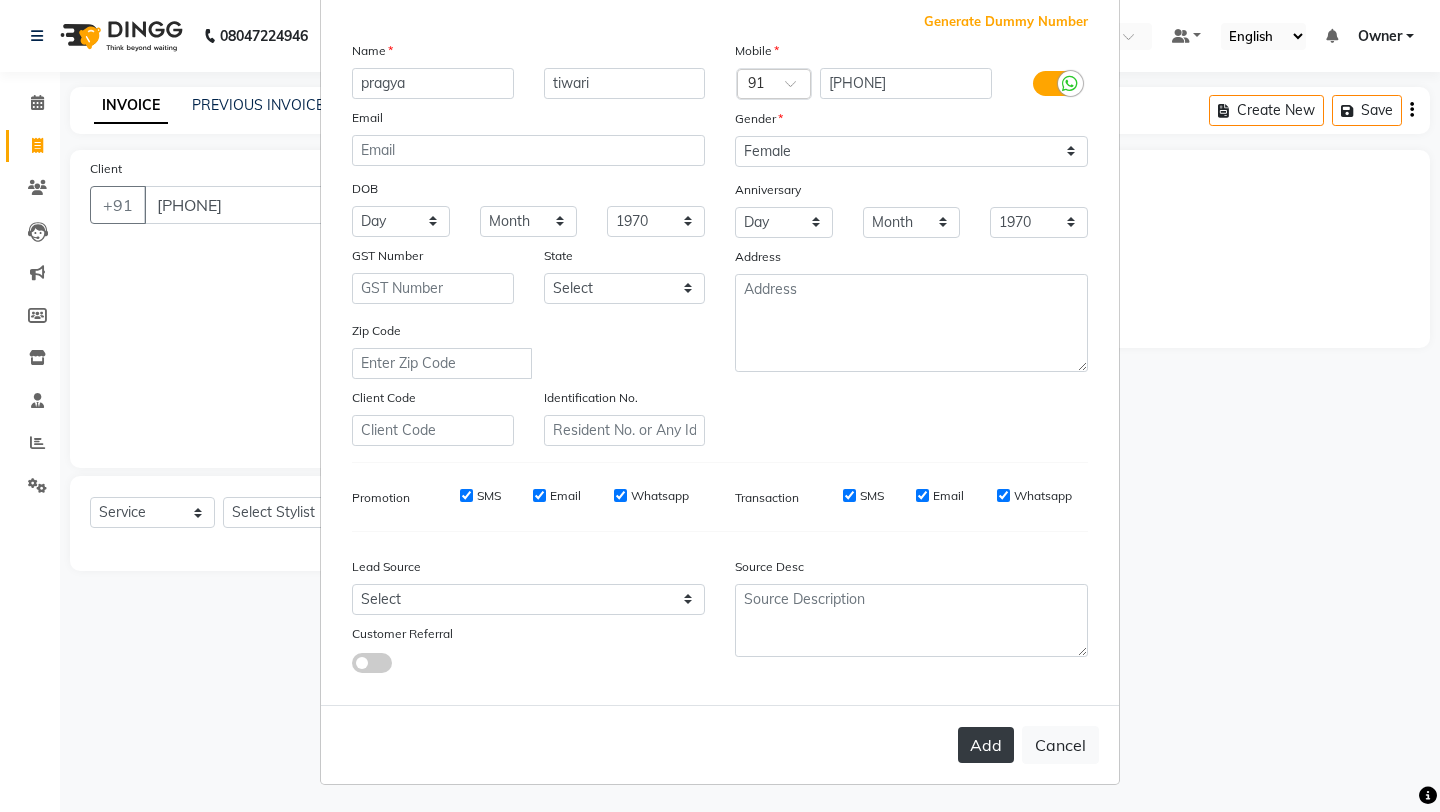 click on "Add" at bounding box center [986, 745] 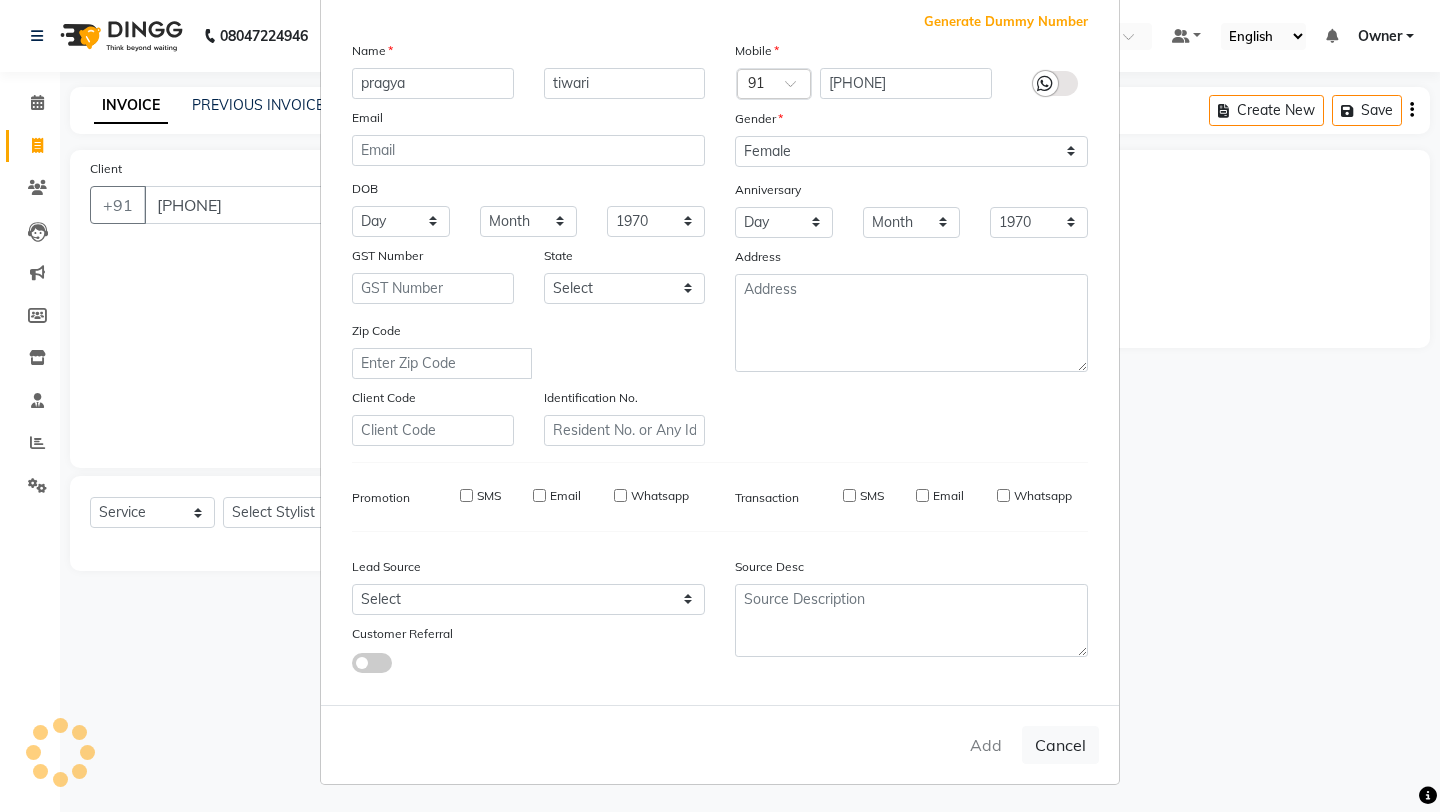 type 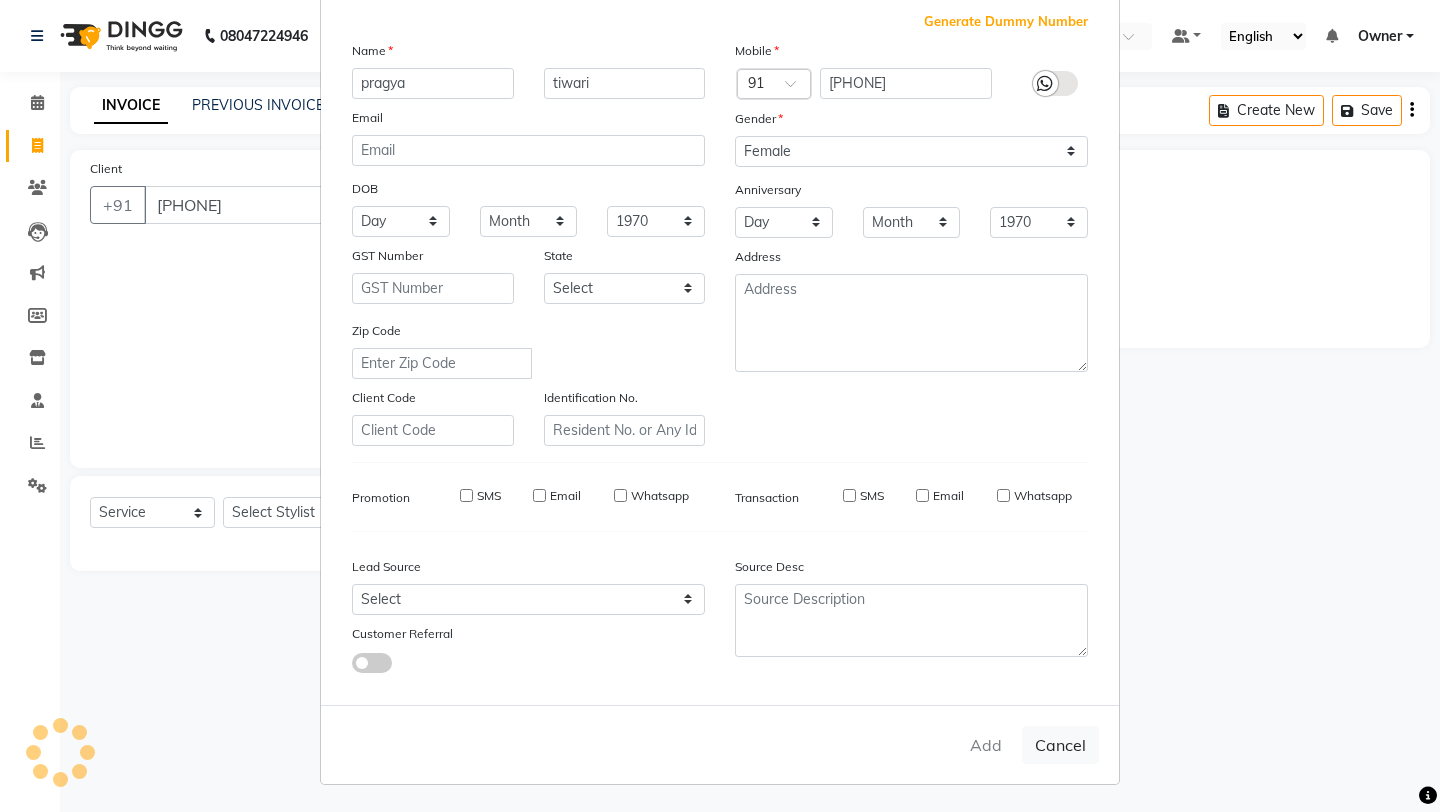 type 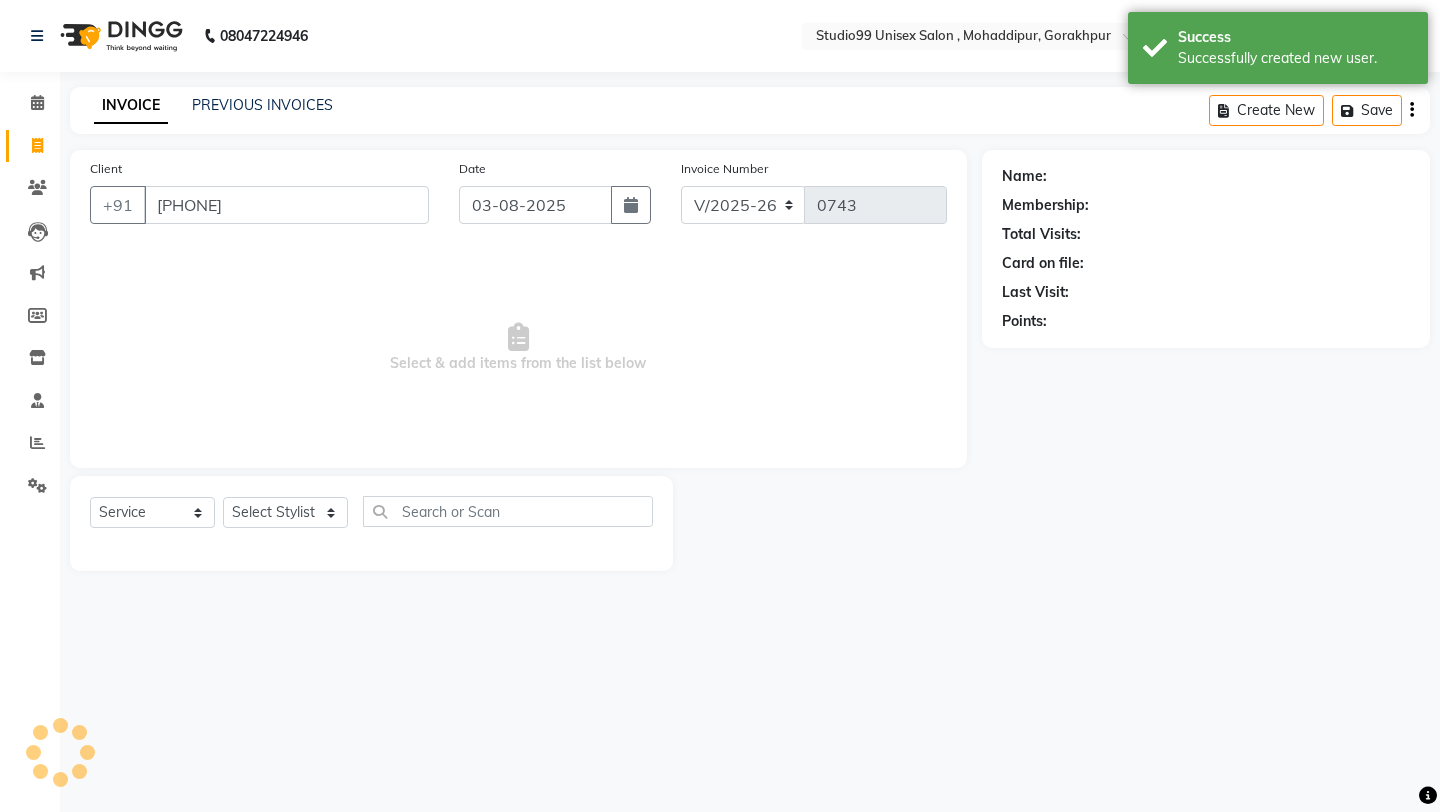 select on "1: Object" 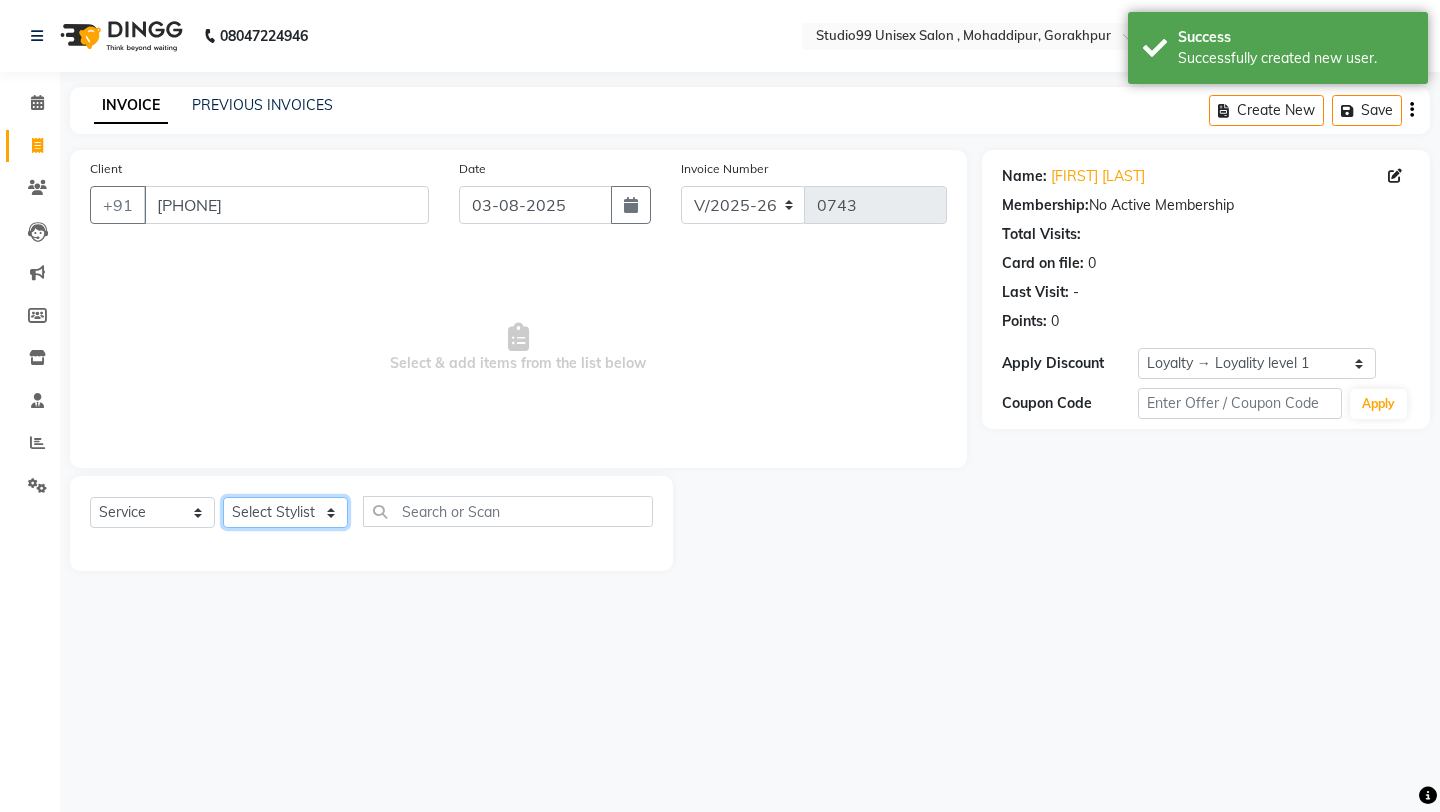 click on "Select Stylist [FIRST] [LAST] [LAST] Owner [FIRST] [LAST] [LAST] [LAST] [LAST] [LAST] manager [LAST]" 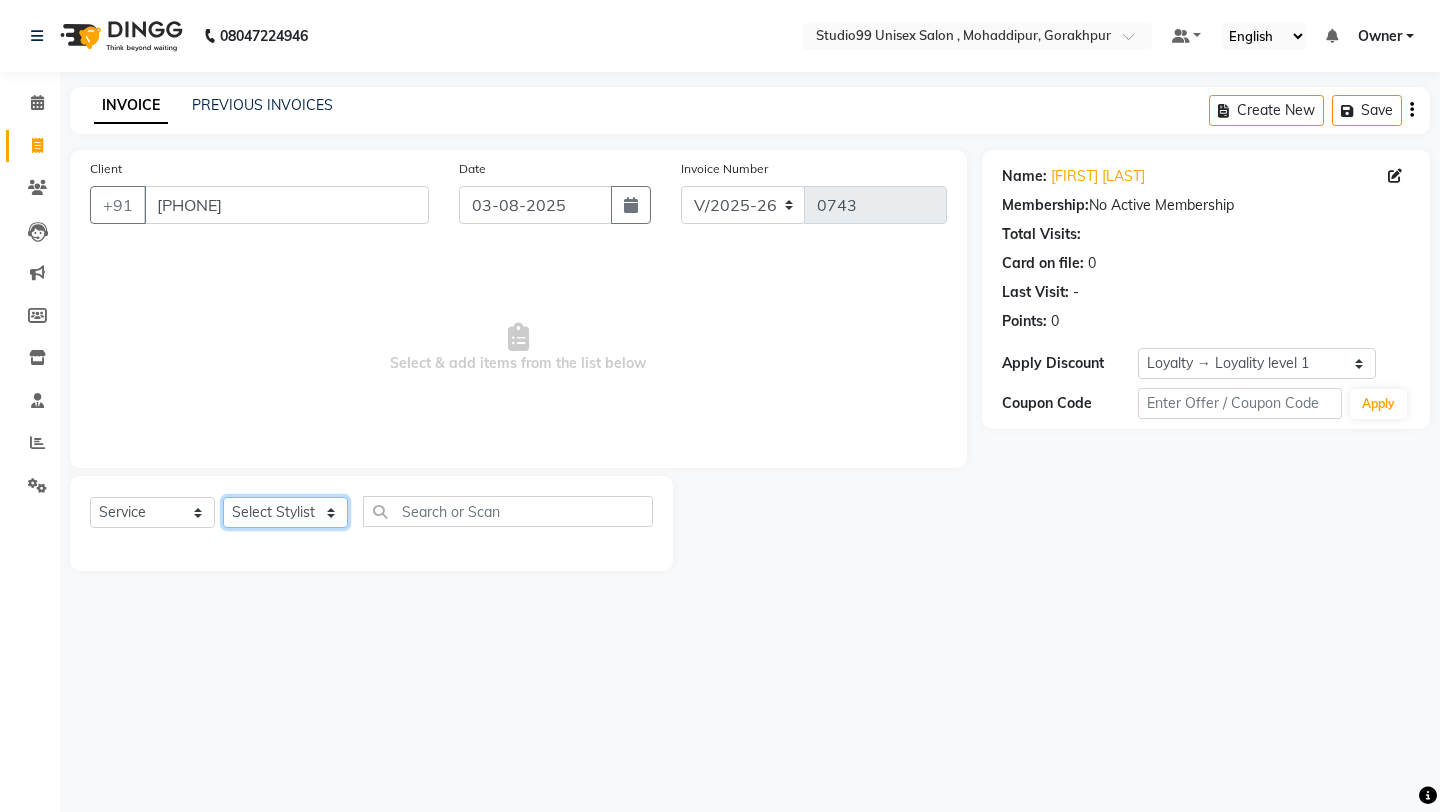 click on "Select Stylist [FIRST] [LAST] [LAST] Owner [FIRST] [LAST] [LAST] [LAST] [LAST] [LAST] manager [LAST]" 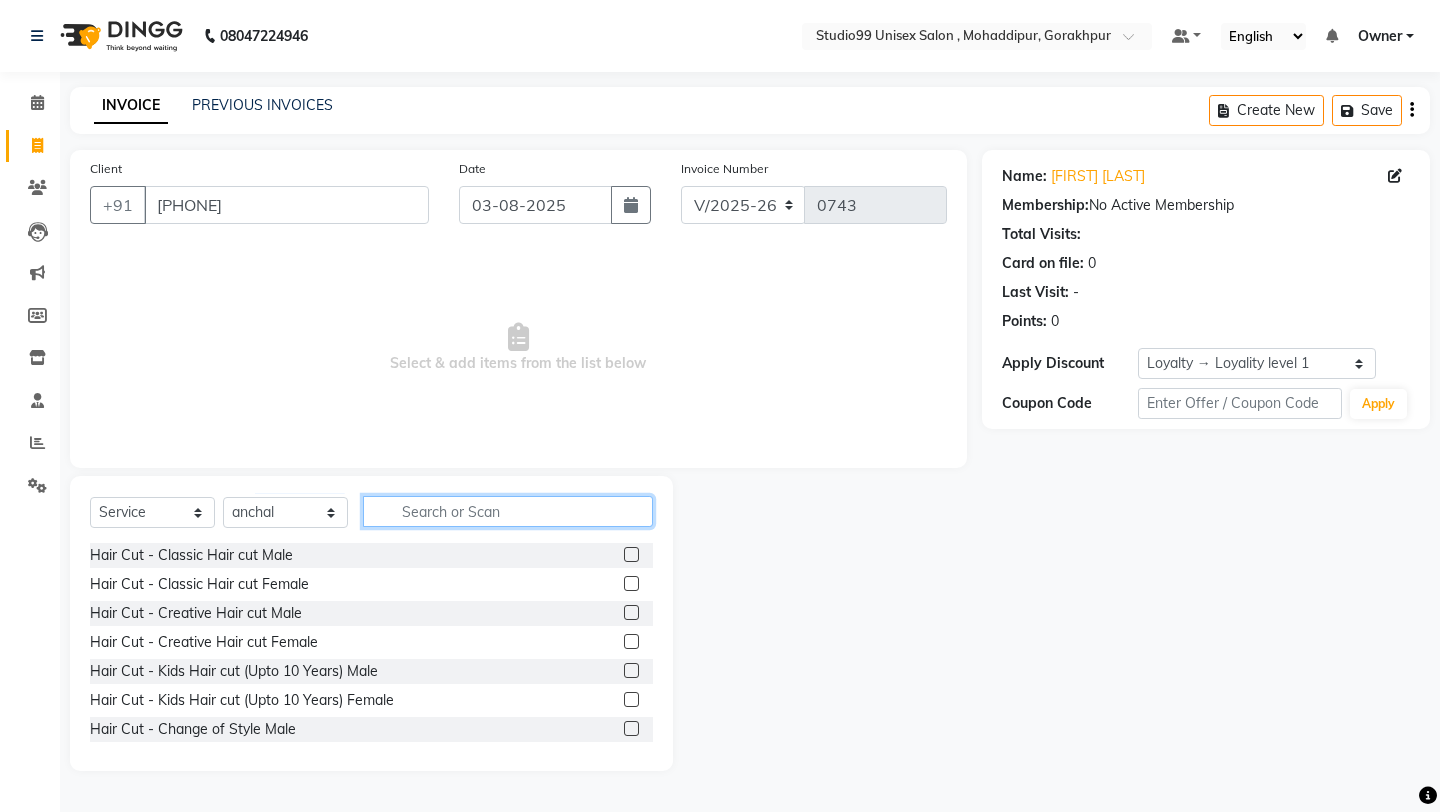 click 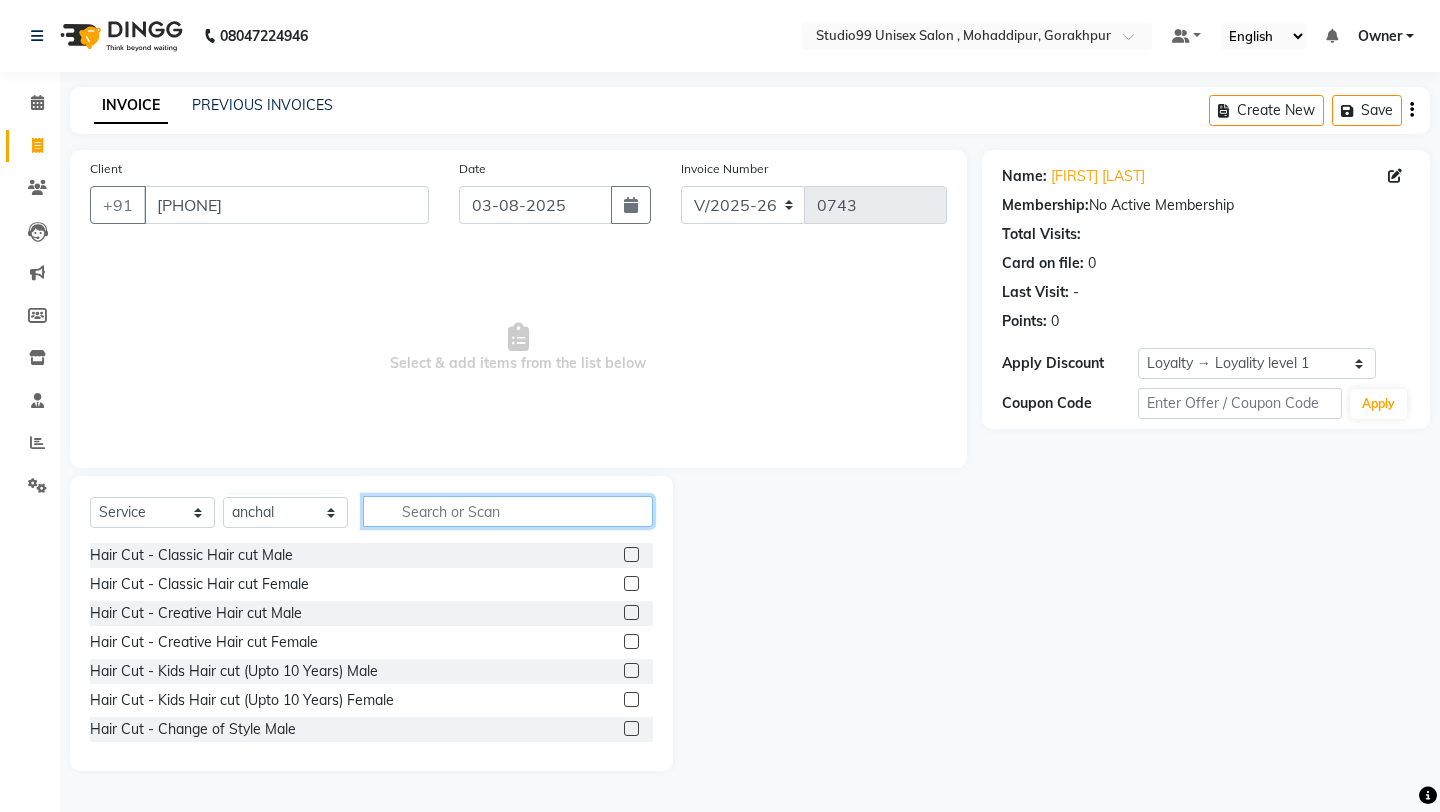 click 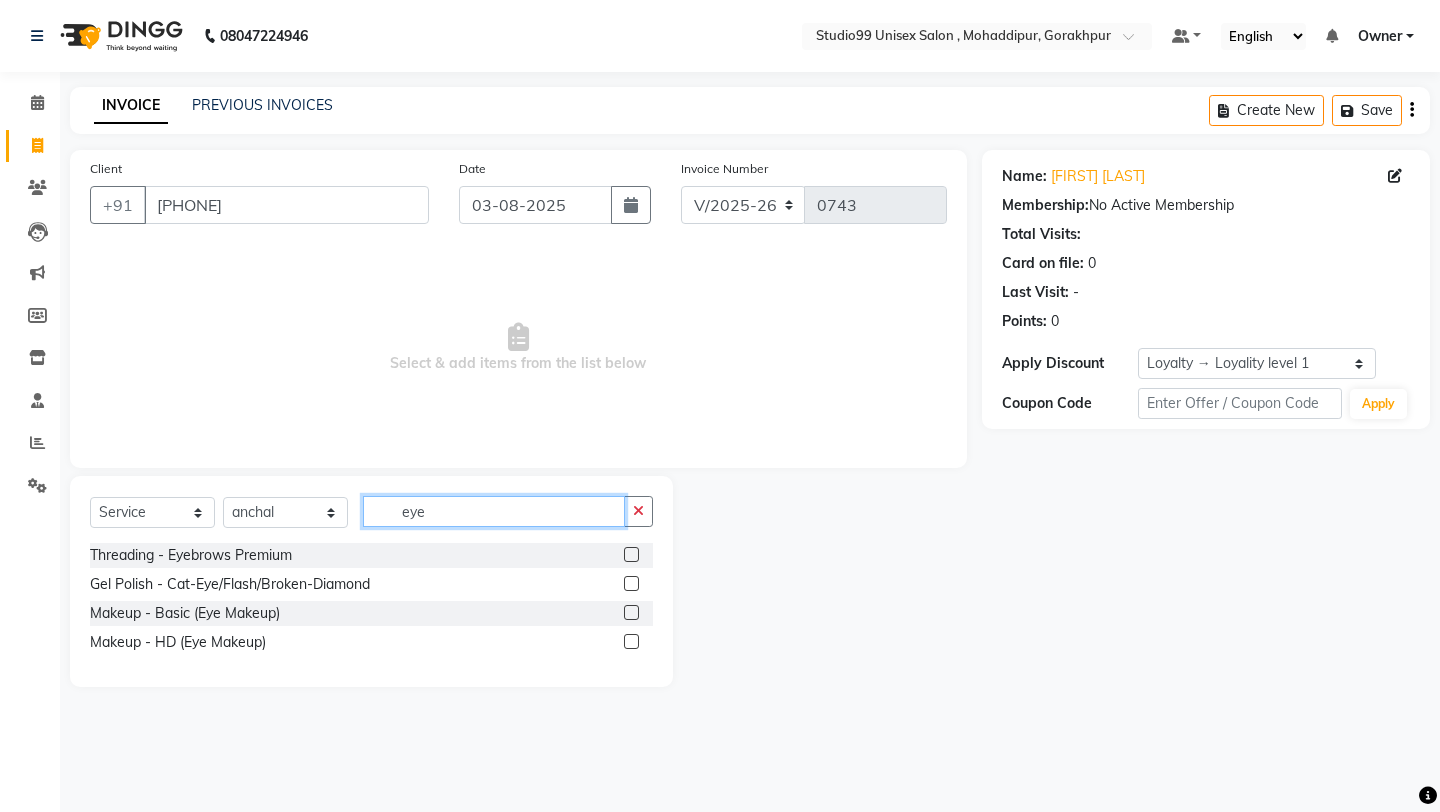 type on "eye" 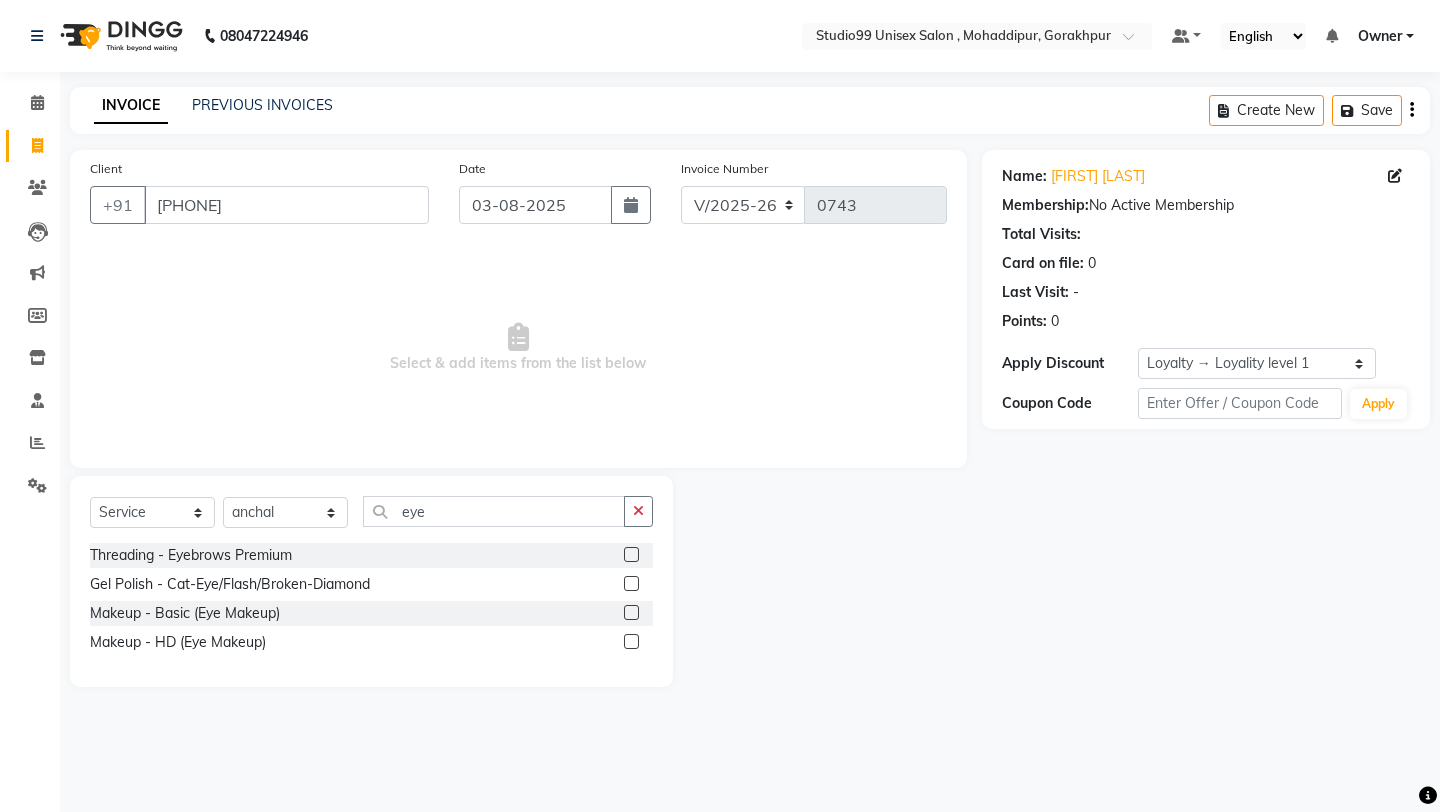 click 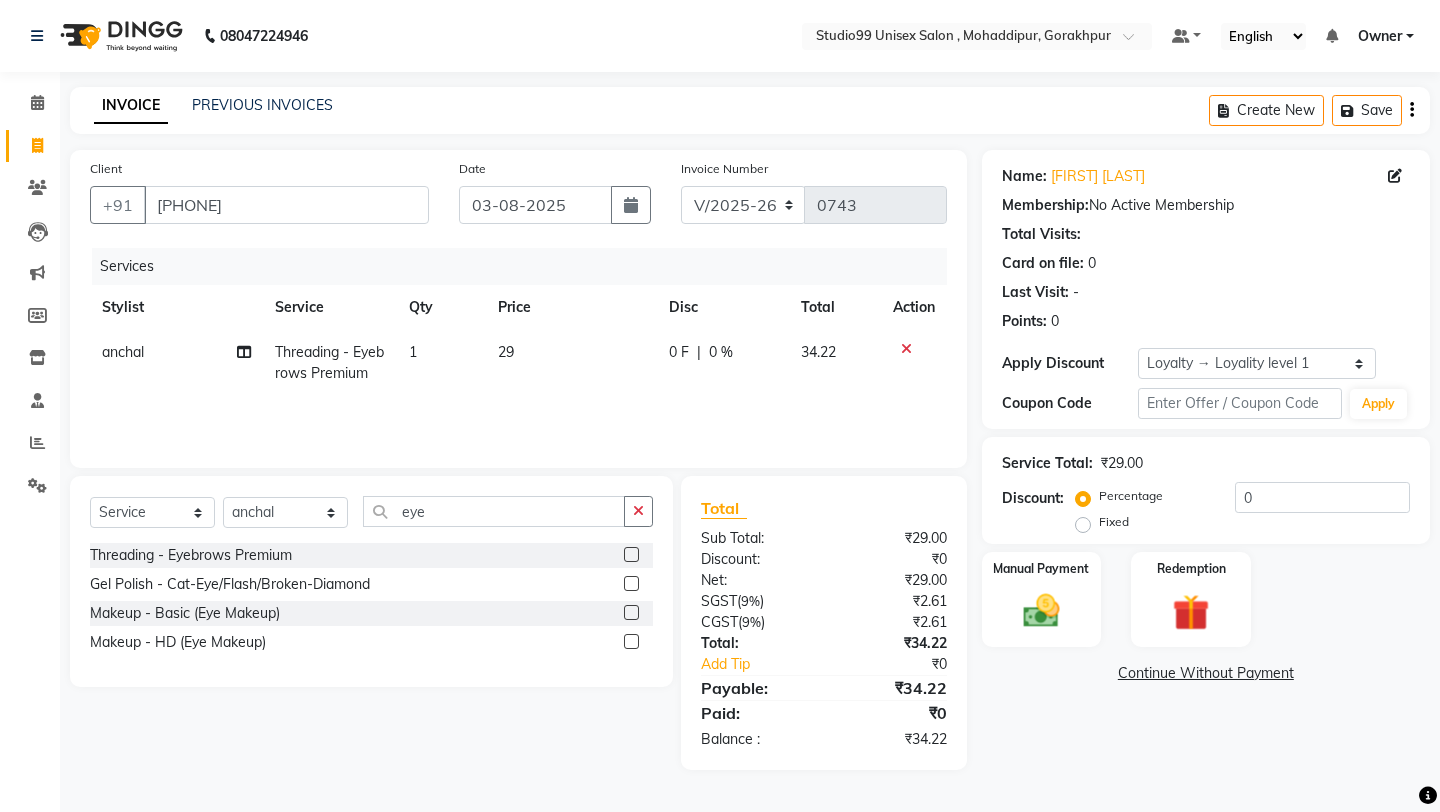 click 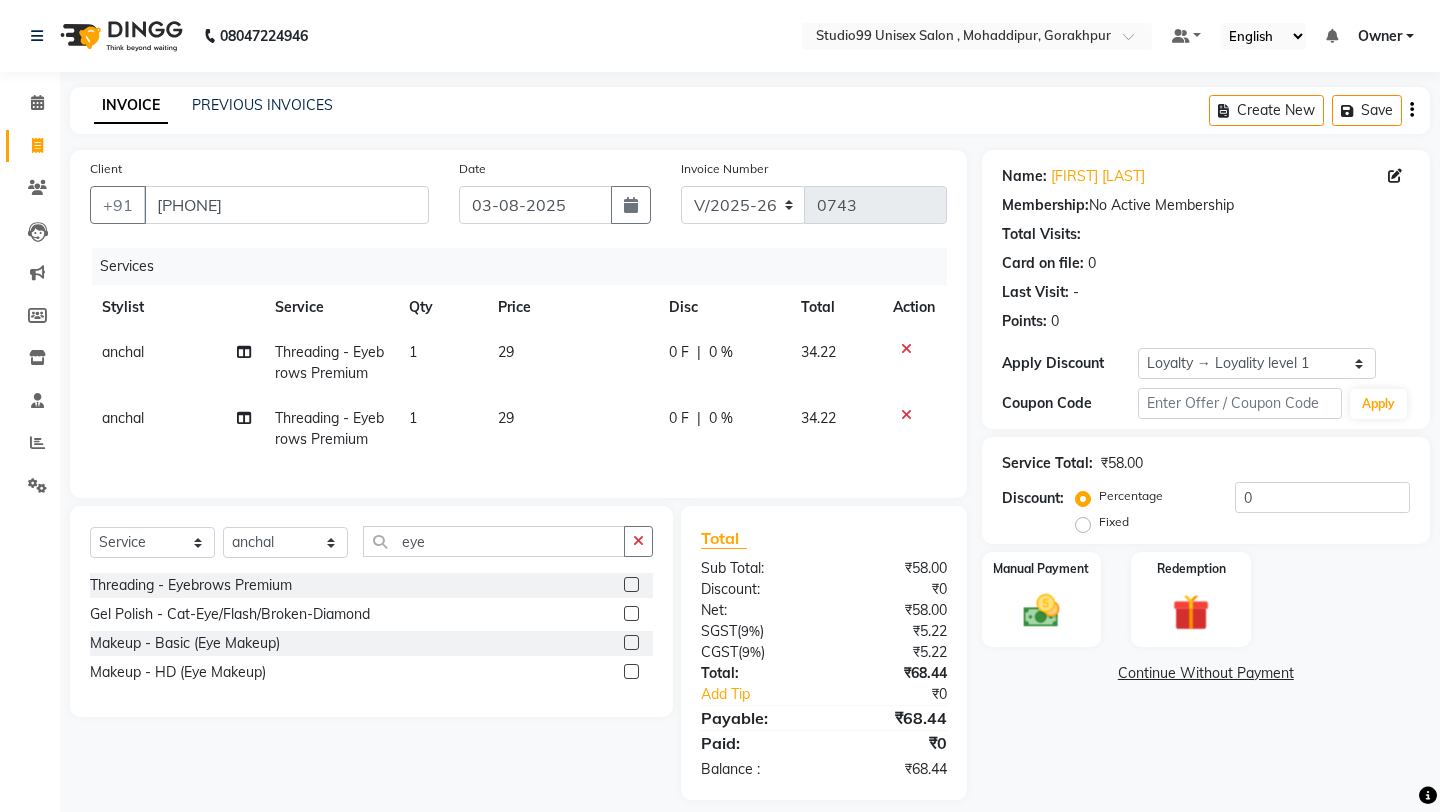 click 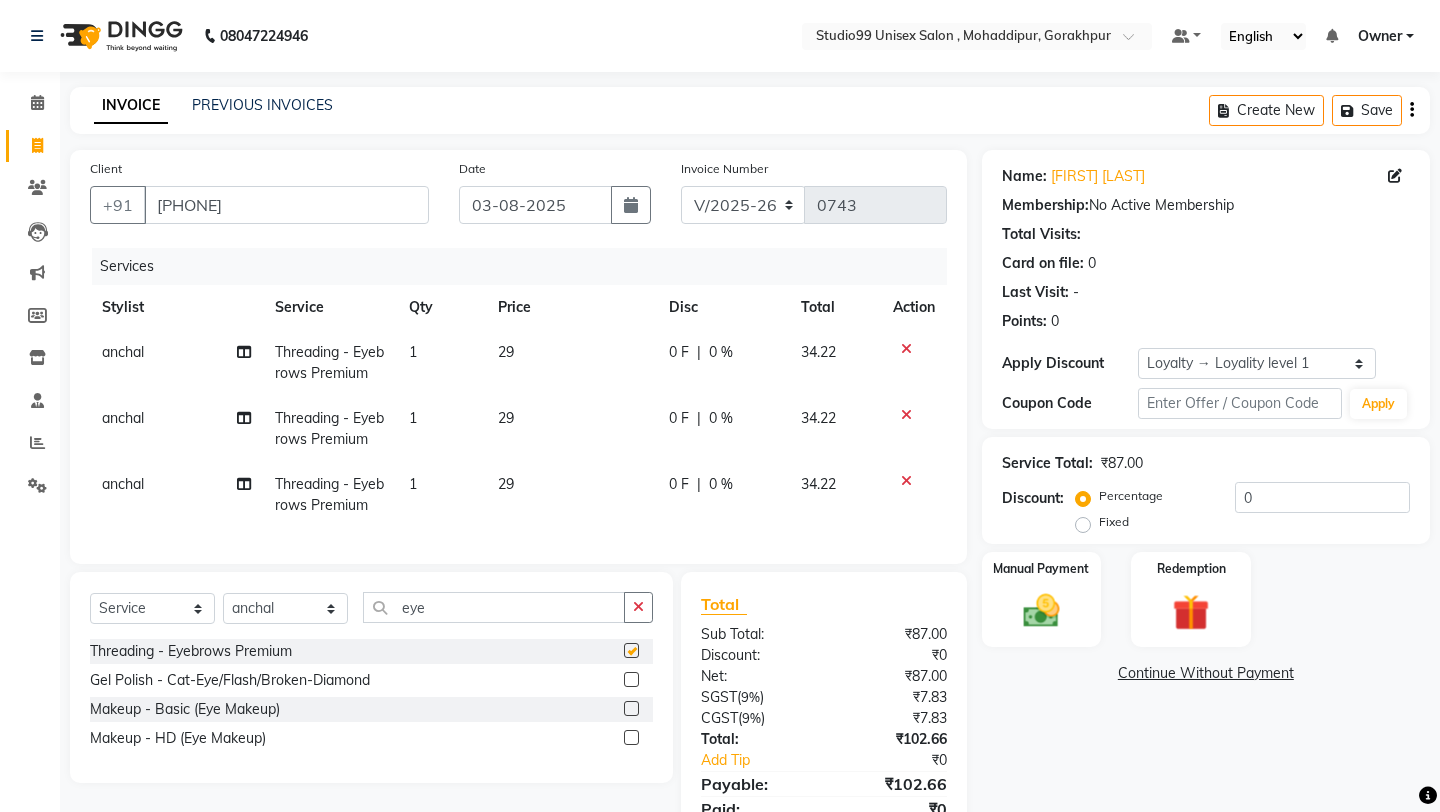 checkbox on "false" 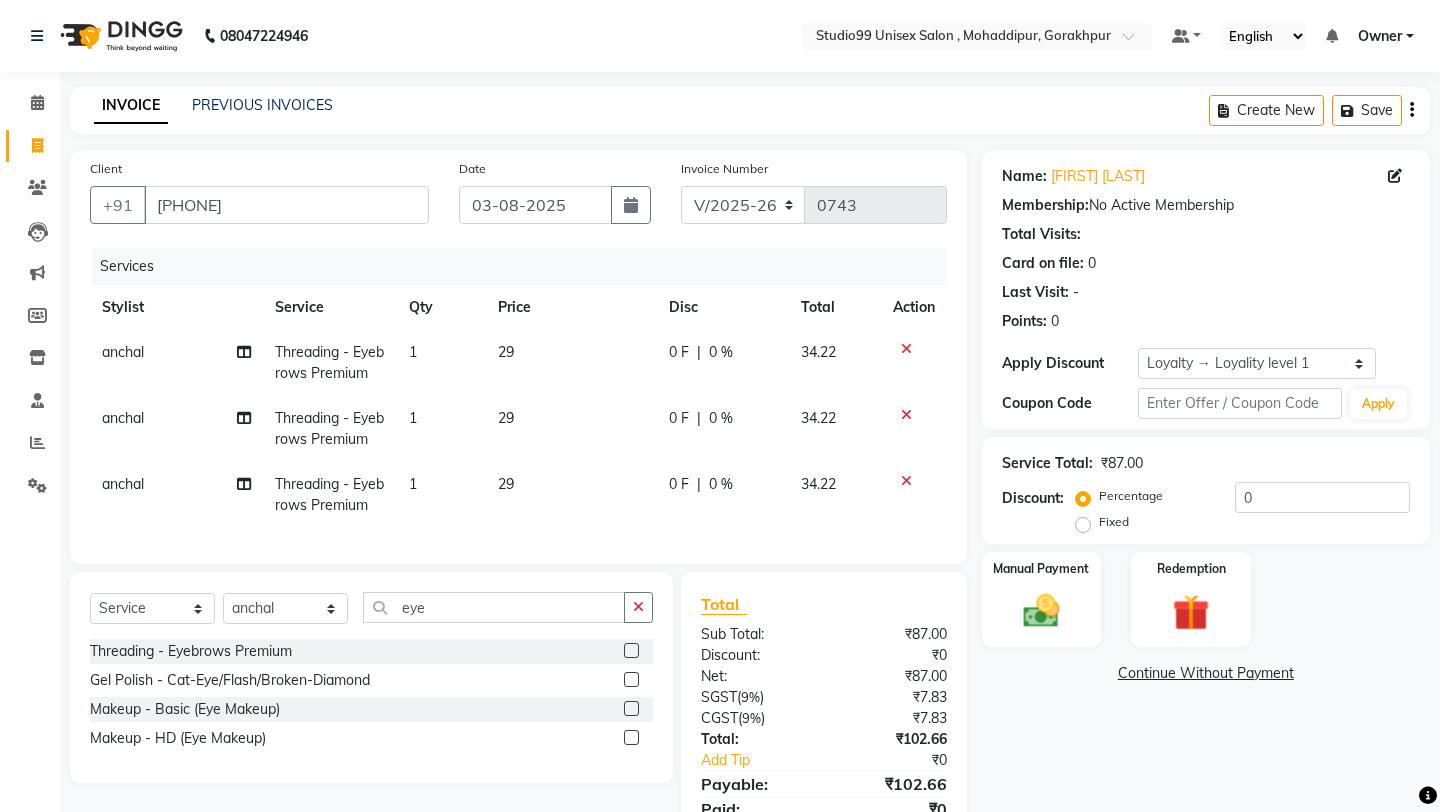 click on "29" 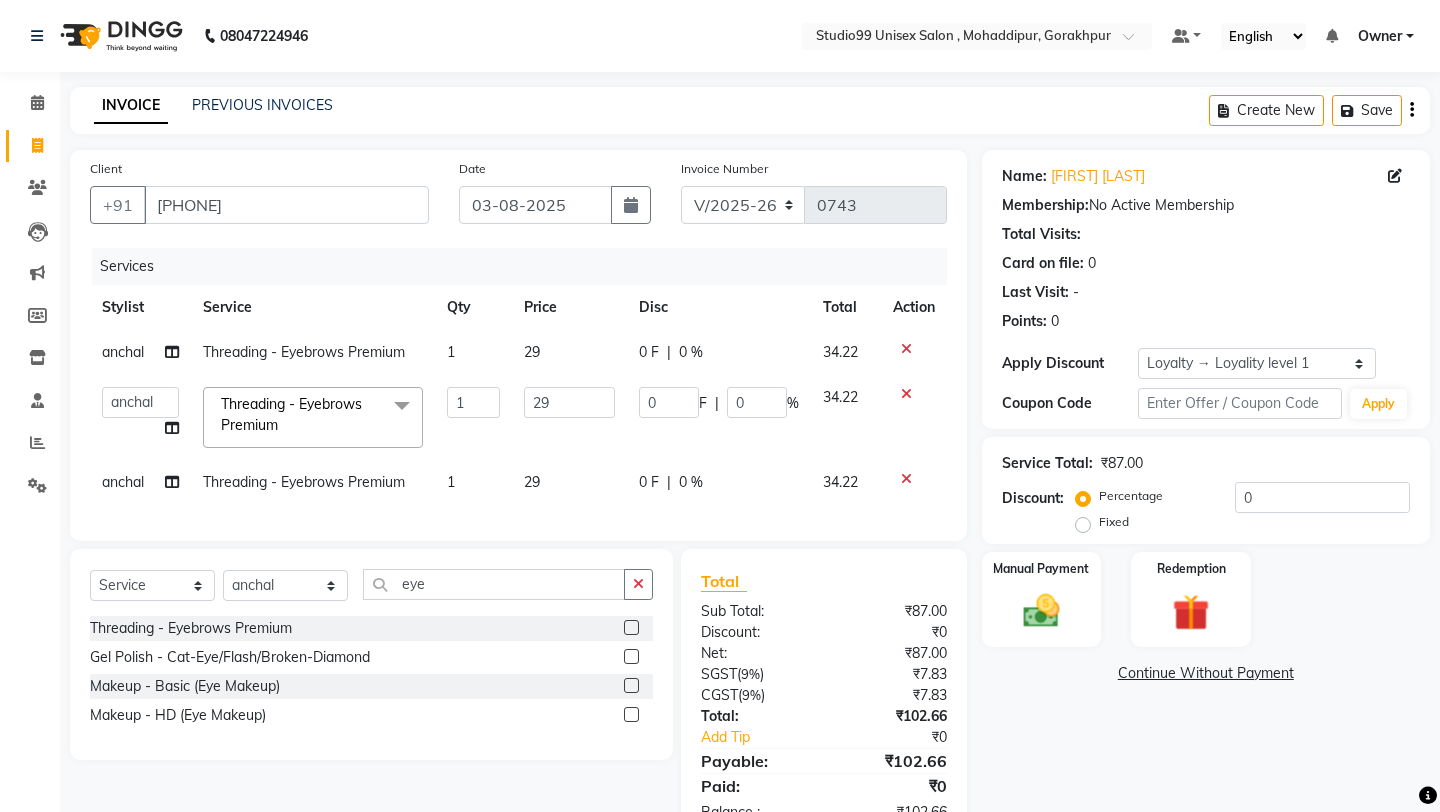 click on "29" 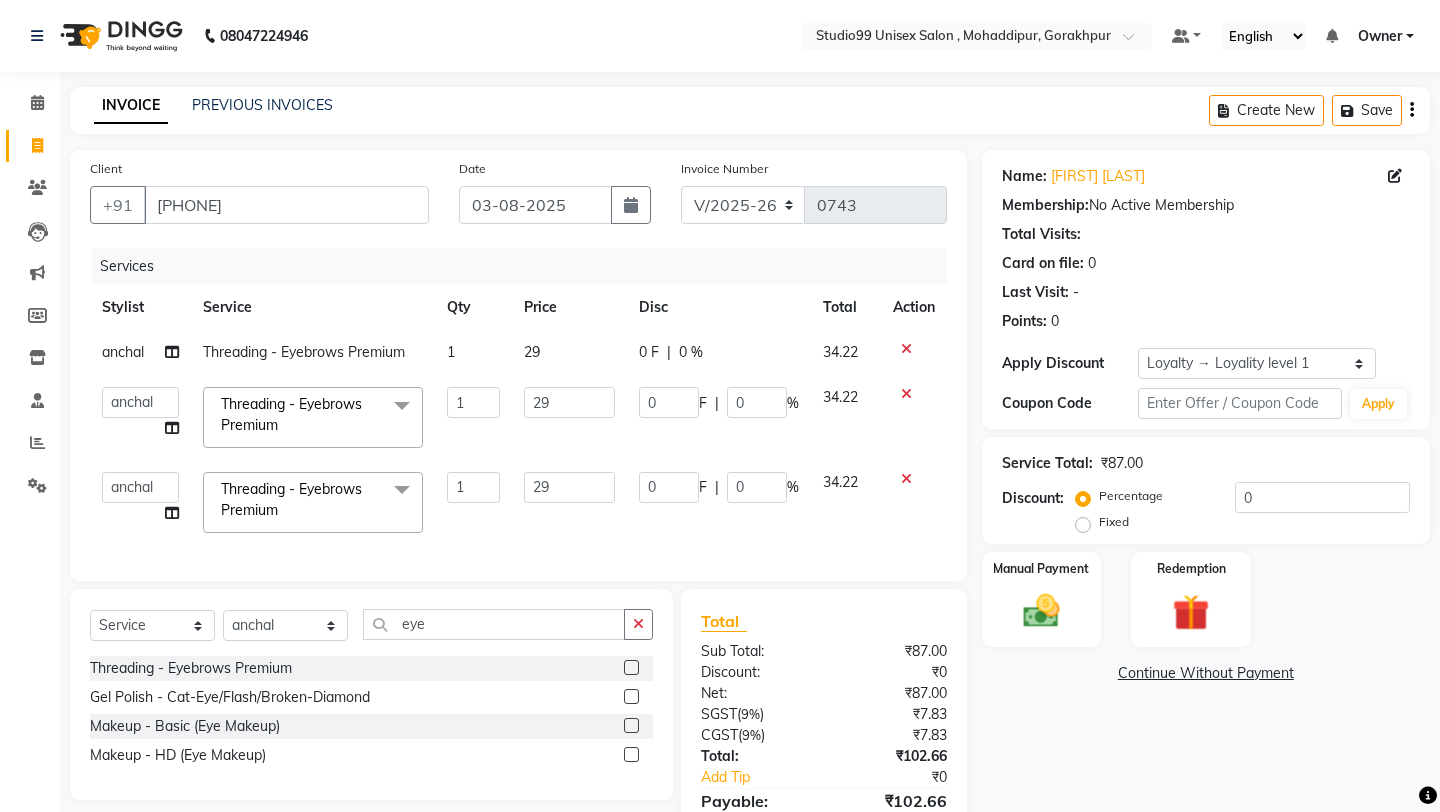 click on "29" 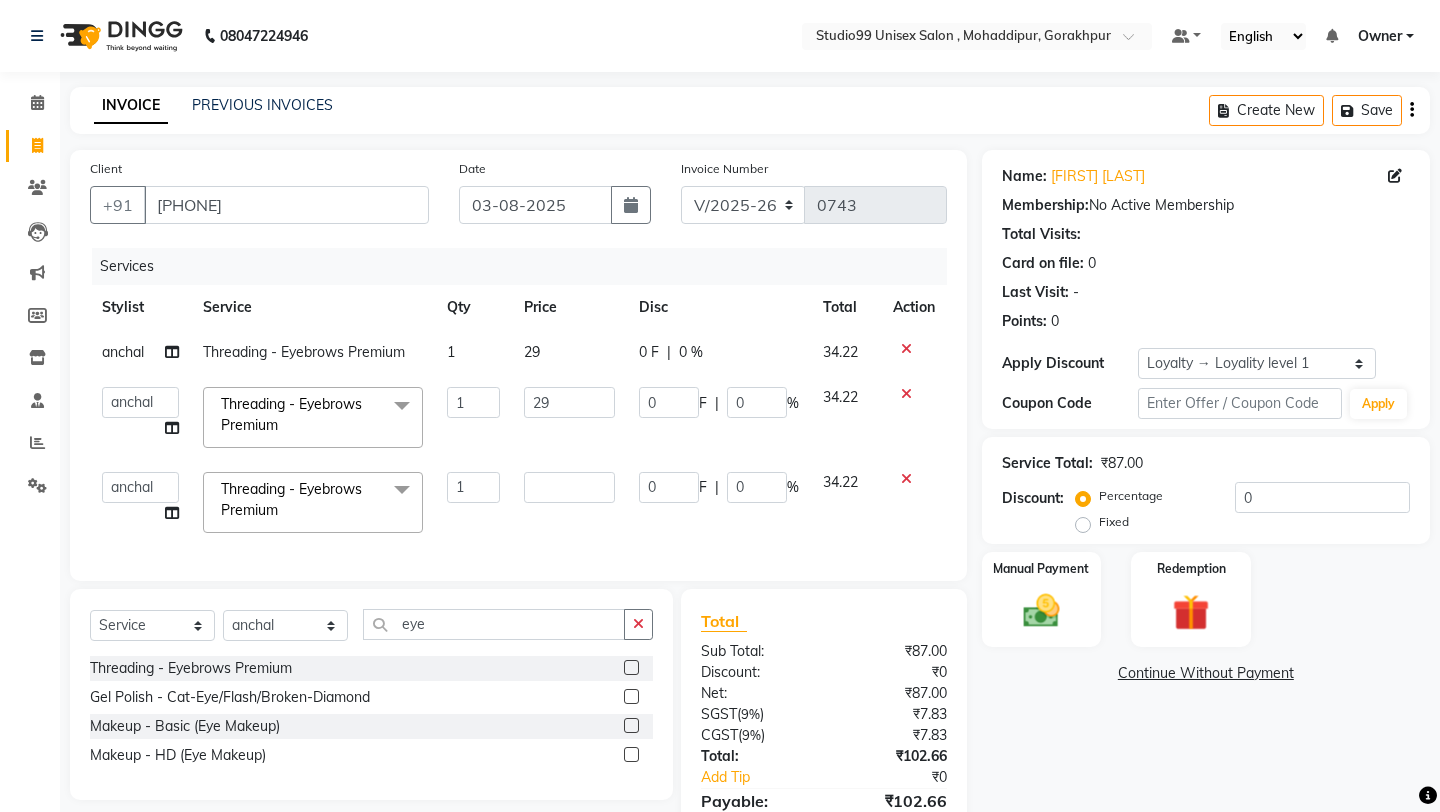 type on "4" 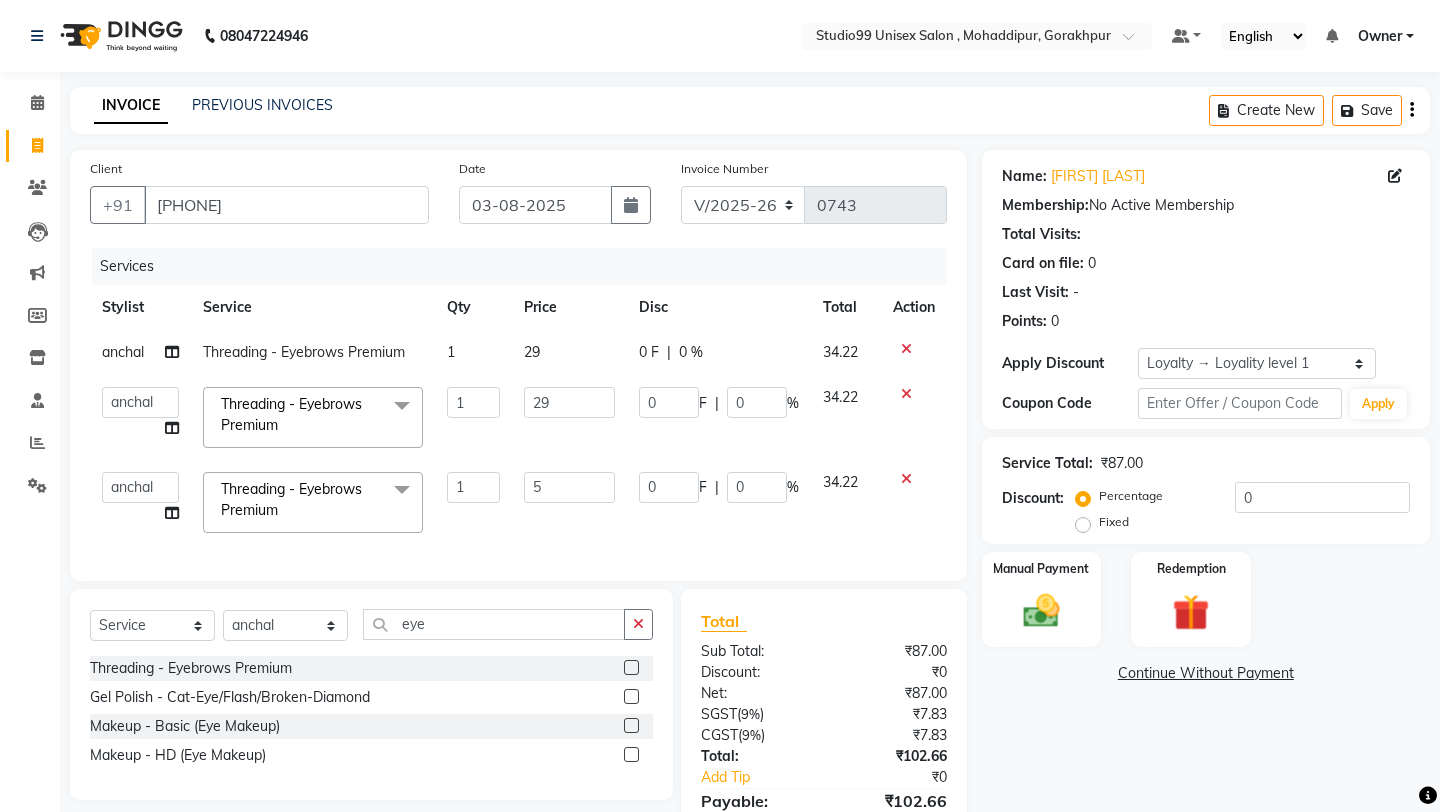 type on "50" 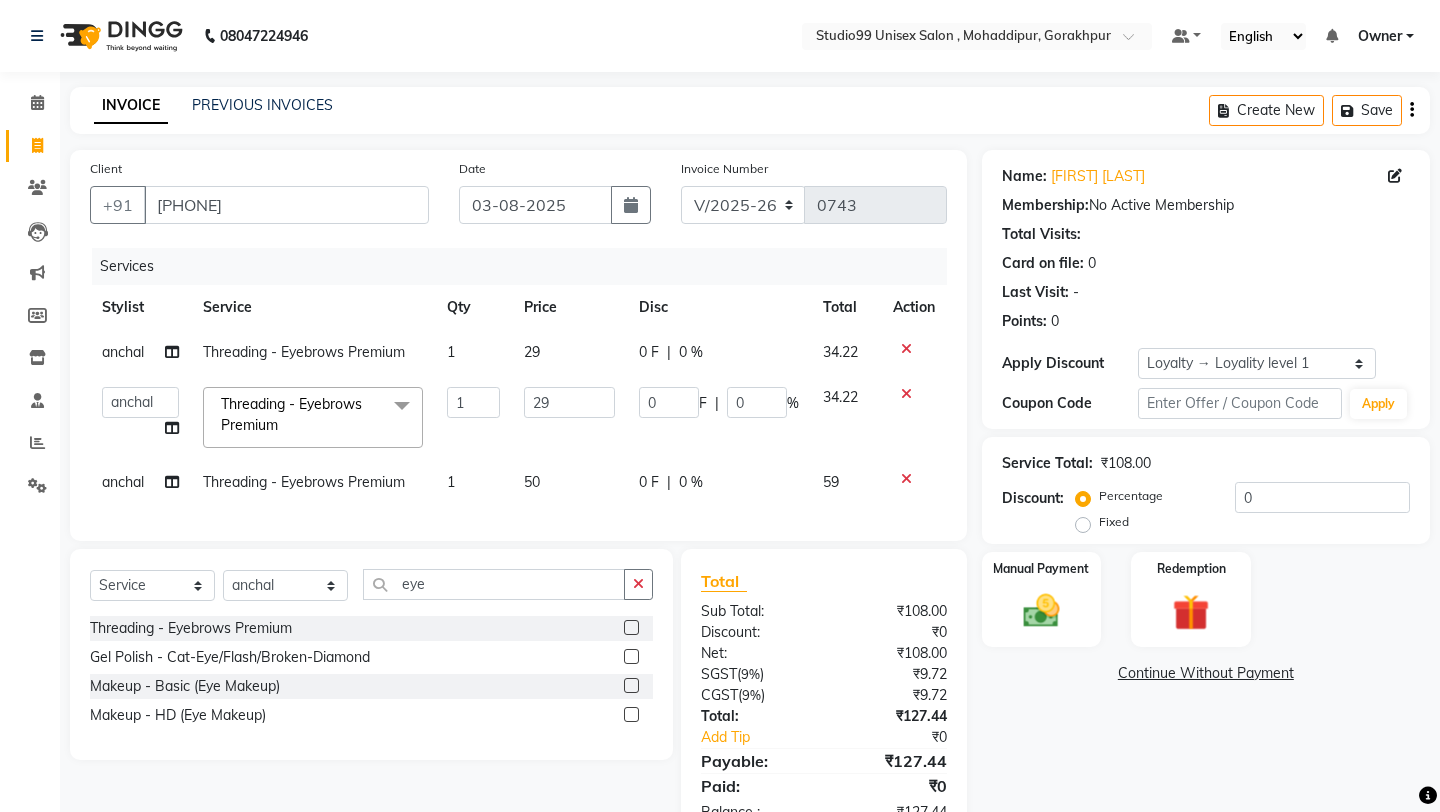 click on "50" 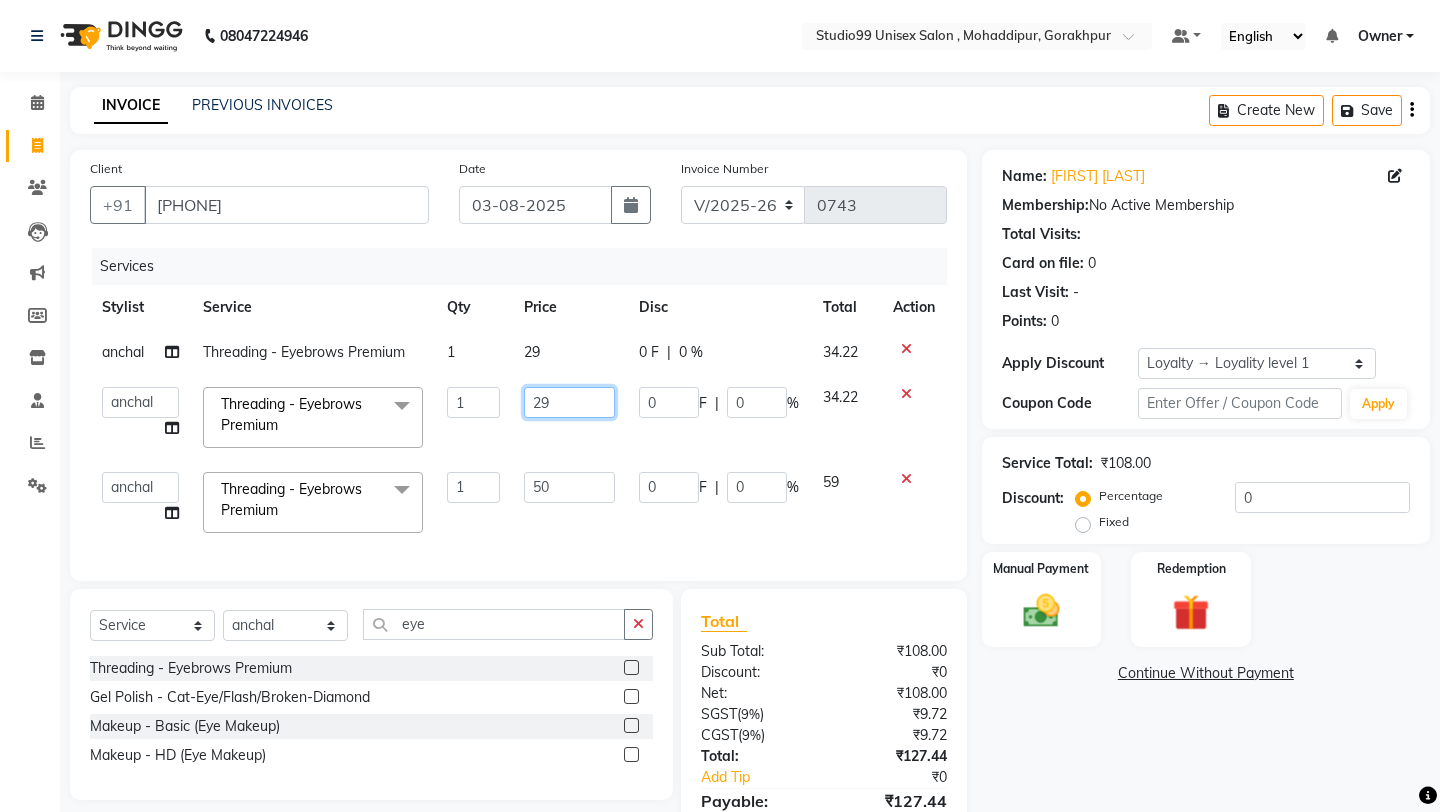 click on "29" 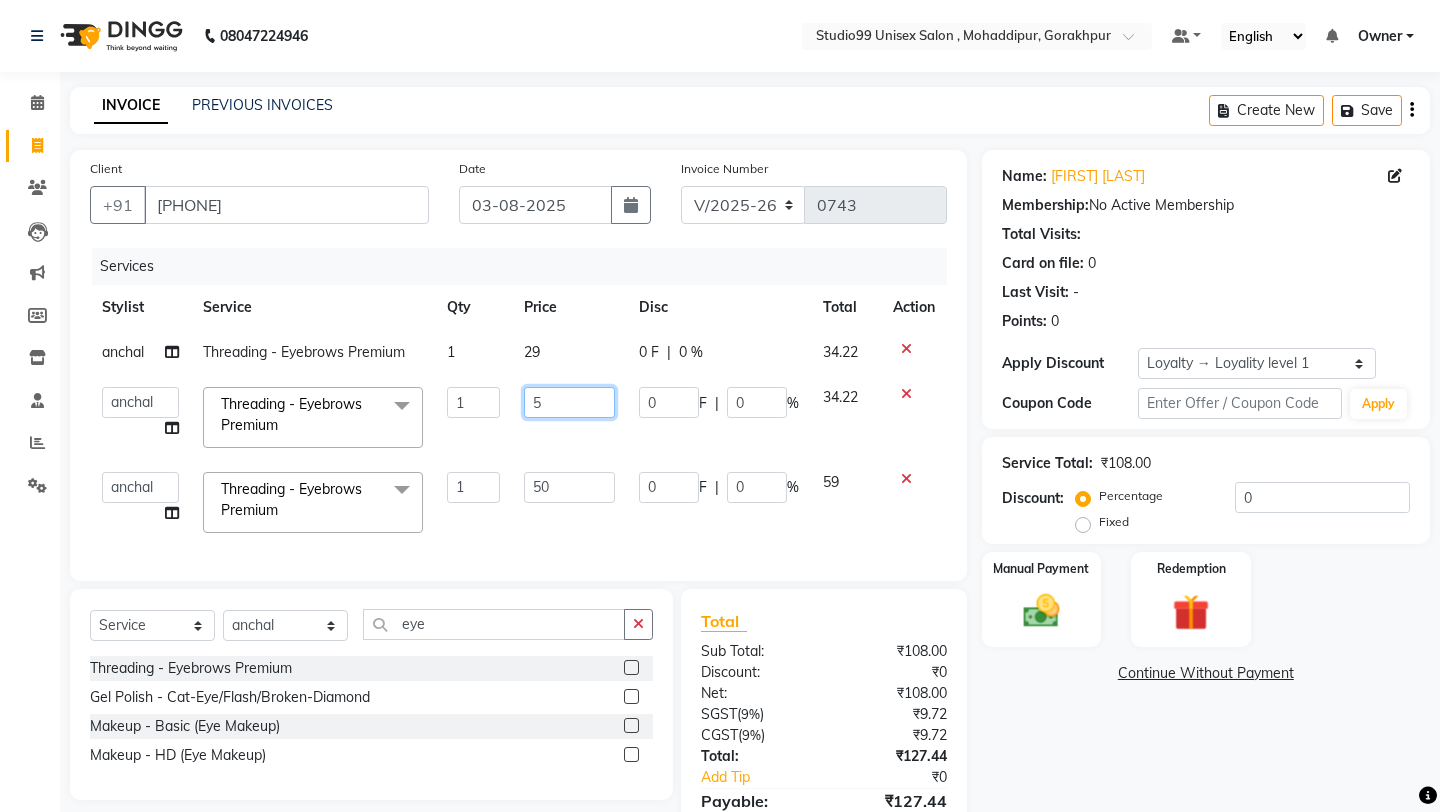 type on "50" 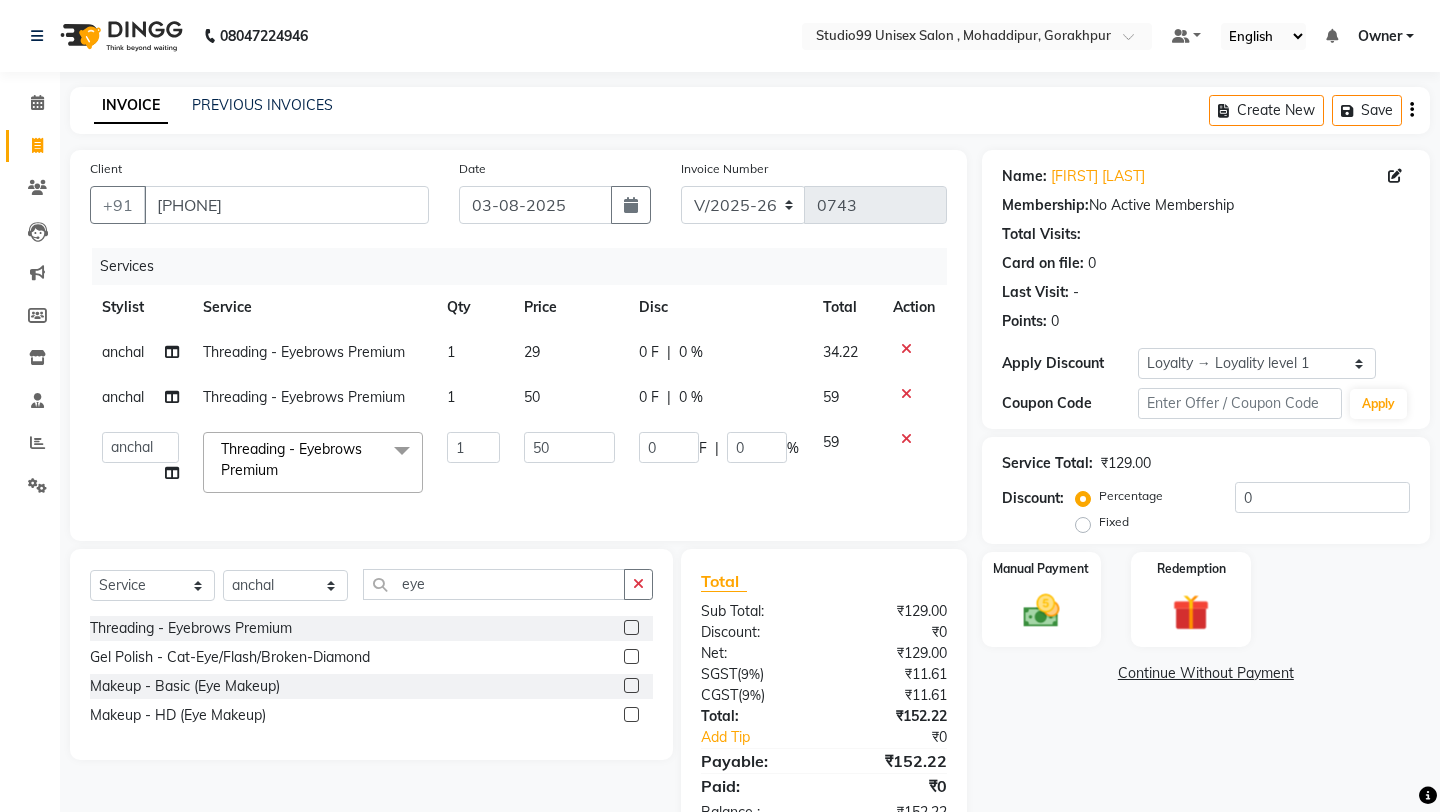 click on "Client +91 [PHONE] Date [DATE] Invoice Number V/2025 V/2025-26 0743 Services Stylist Service Qty Price Disc Total Action anchal Threading - Eyebrows Premium 1 29 0 F | 0 % 34.22 anchal Threading - Eyebrows Premium 1 50 0 F | 0 % 59 Aarif anchal mubarakh Owner payal Prem rubina sahil samad sulekha manager SWETA Threading - Eyebrows Premium  x Hair Cut - Classic Hair cut Male Hair Cut - Classic Hair cut Female Hair Cut - Creative Hair cut Male Hair Cut - Creative Hair cut Female Hair Cut - Kids Hair cut (Upto 10 Years) Male Hair Cut - Kids Hair cut (Upto 10 Years) Female Hair Cut - Change of Style Male Hair Cut - Change of Style Female Styling - Blow dry (out curls) Styling - Express blow dry (without wash) Styling - Ironing Styling - Tonging Styling - Crimping Styling - Hairups/Up do's Hair Spa & Treatments - Classic Hair Spa (L'oreal) Male Hair Spa & Treatments - Classic Hair Spa (L'oreal) Female Hair Spa & Treatments - Treatment Hair Spa Male Coloring - Root Touch-up" 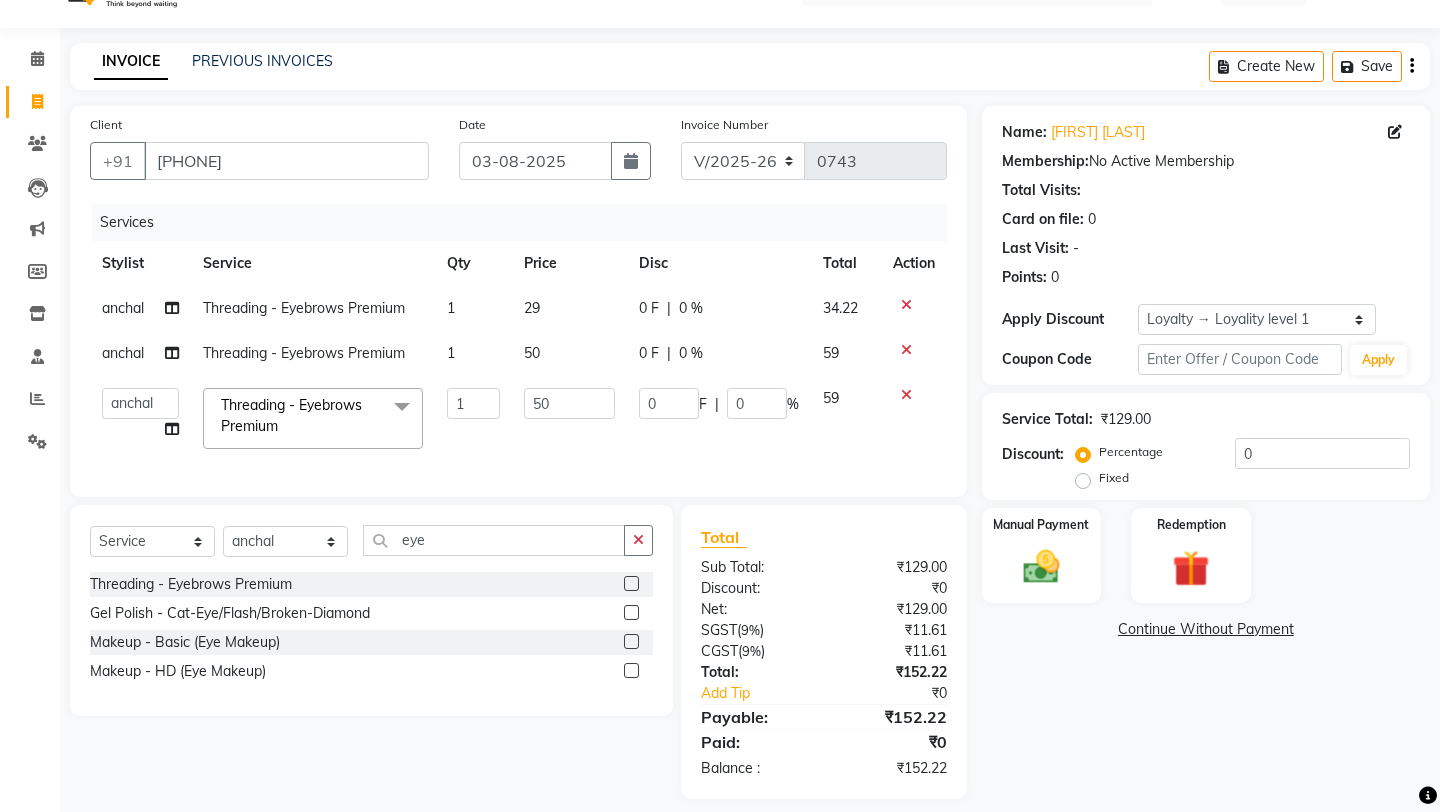 scroll, scrollTop: 61, scrollLeft: 0, axis: vertical 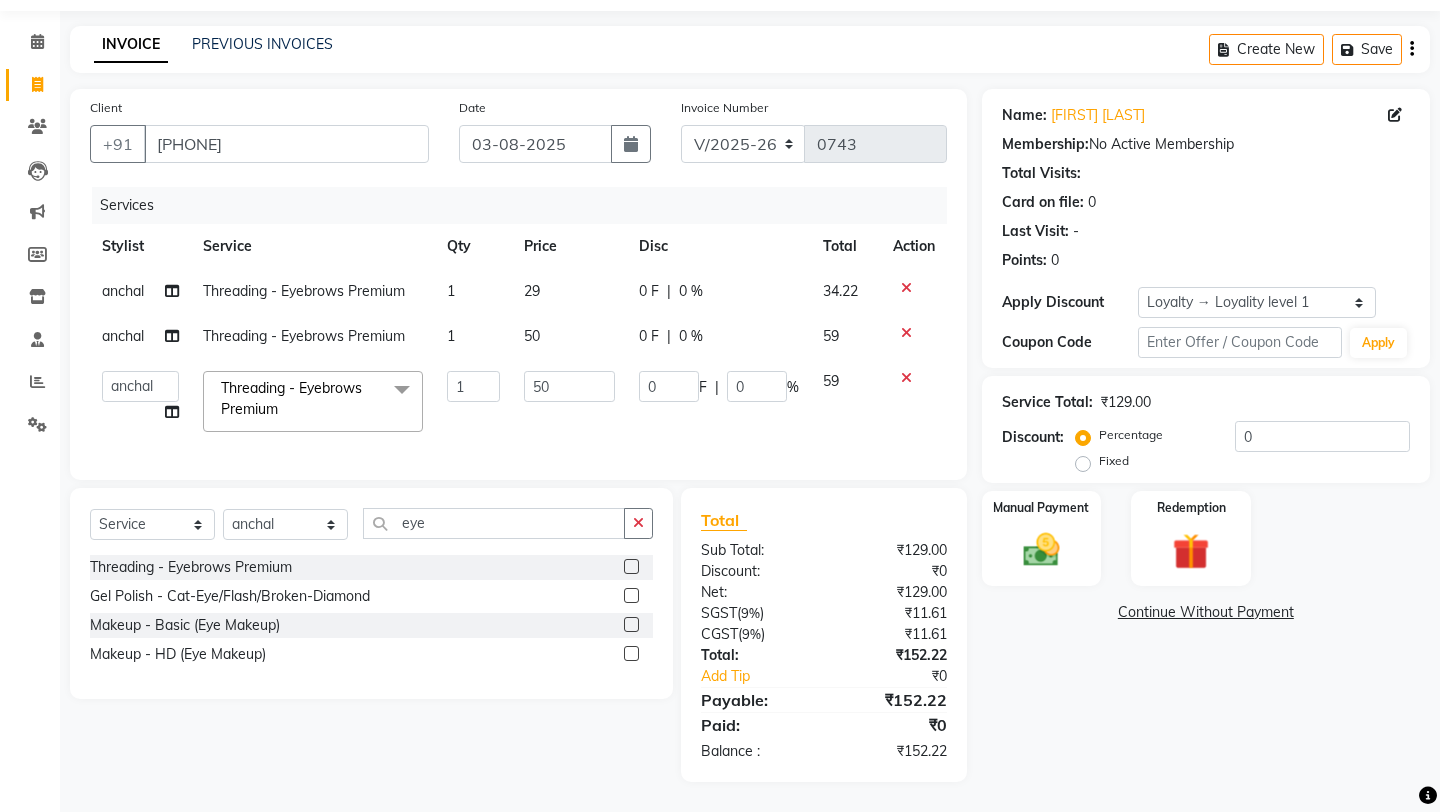 click on "Fixed" 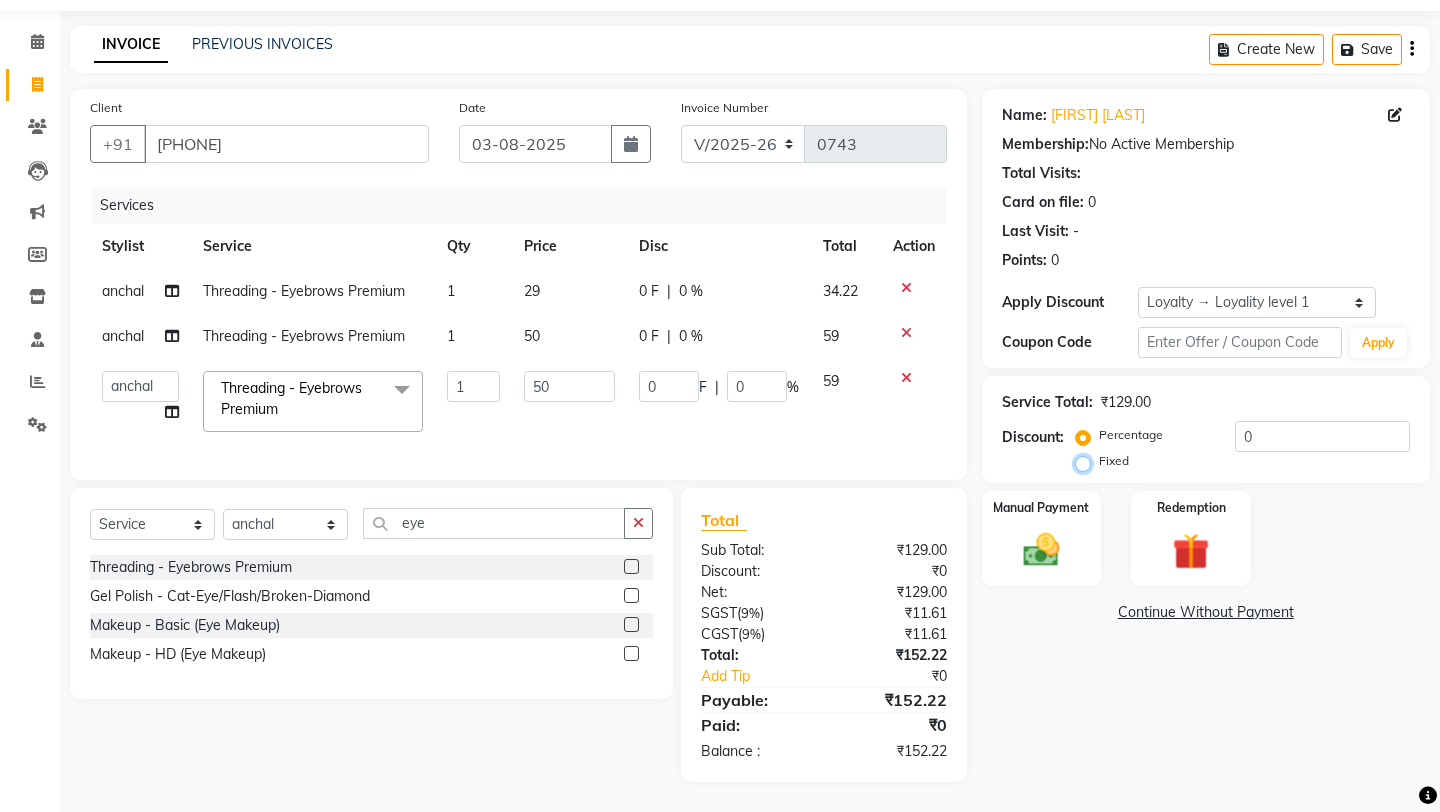click on "Fixed" at bounding box center (1087, 461) 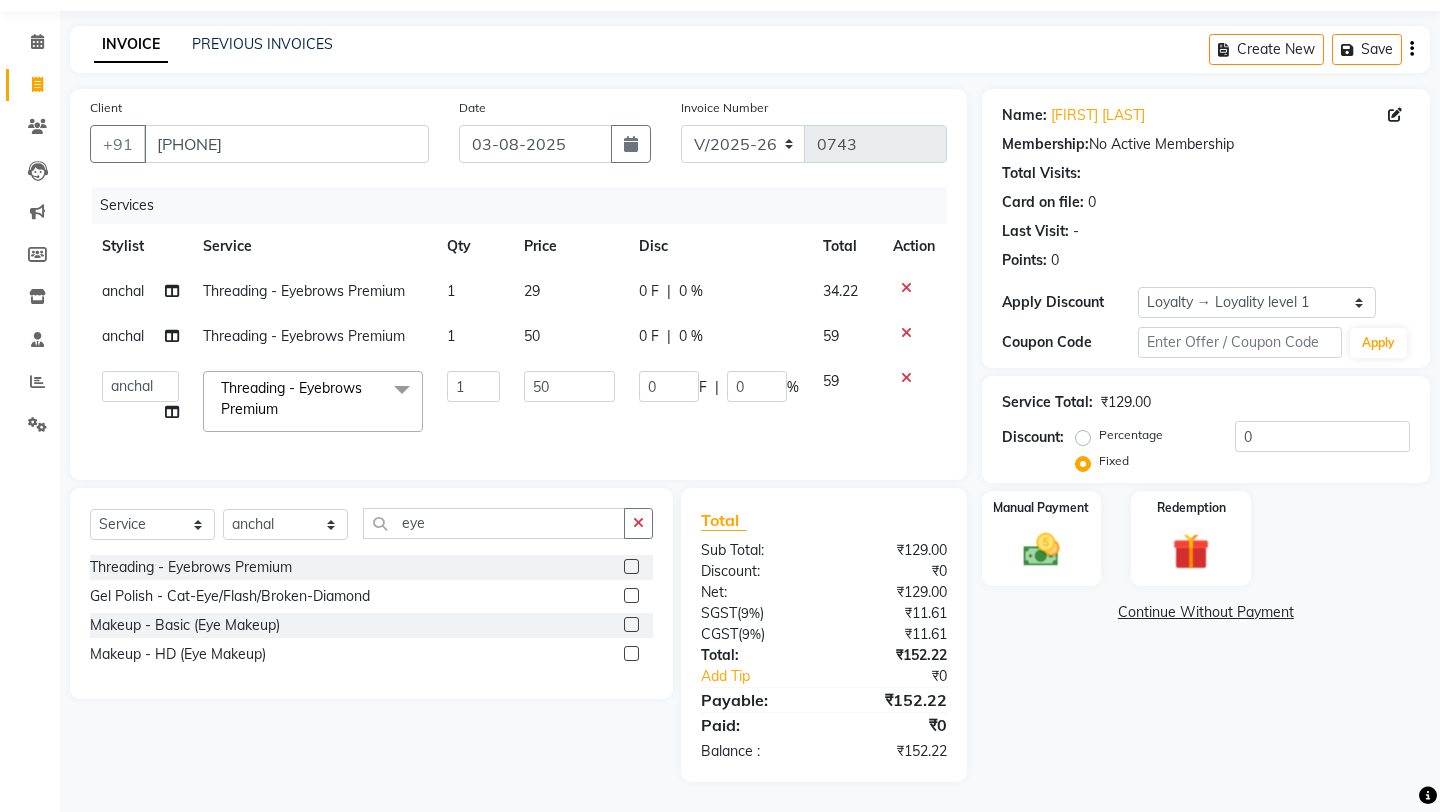 click on "Service Total:  ₹129.00  Discount:  Percentage   Fixed  0" 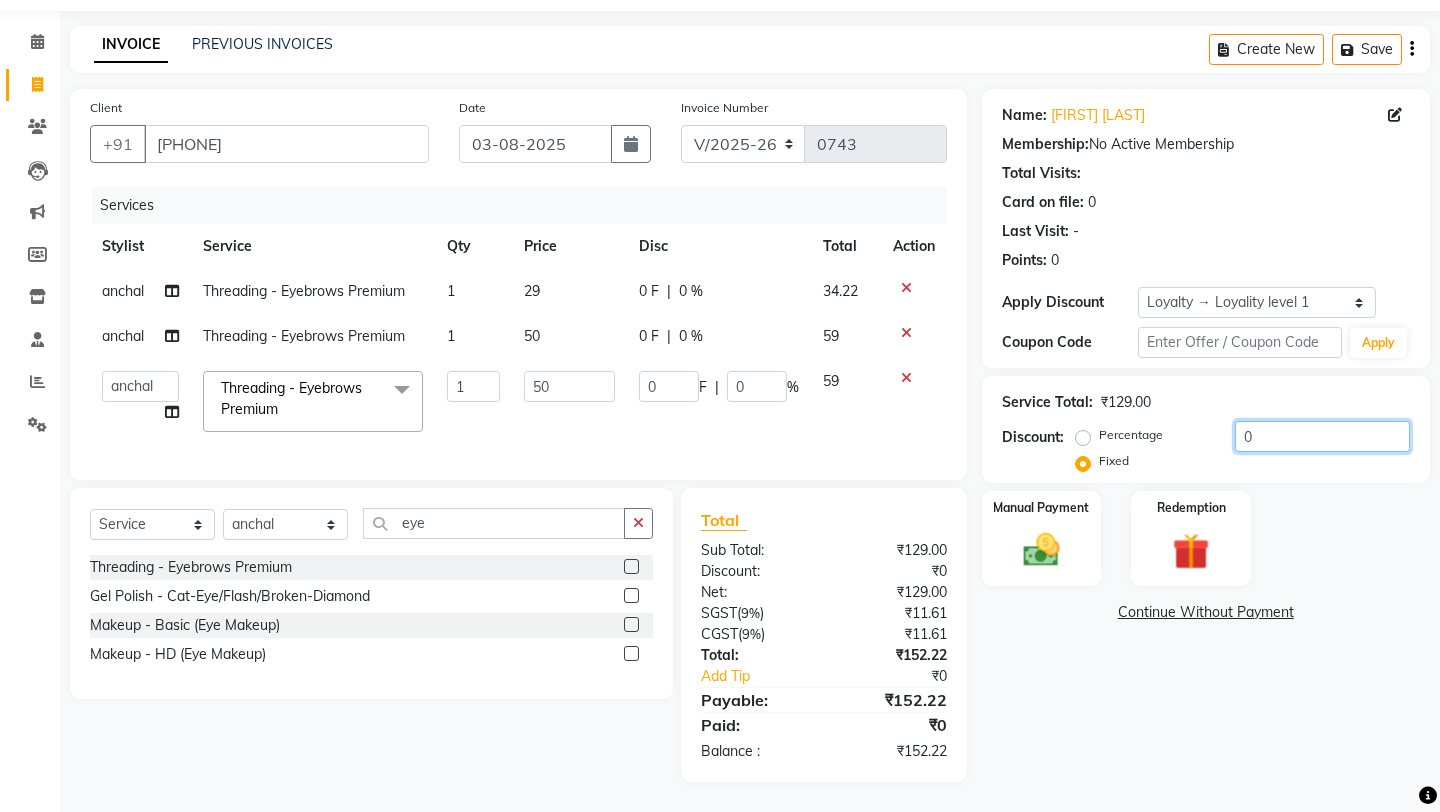 click on "0" 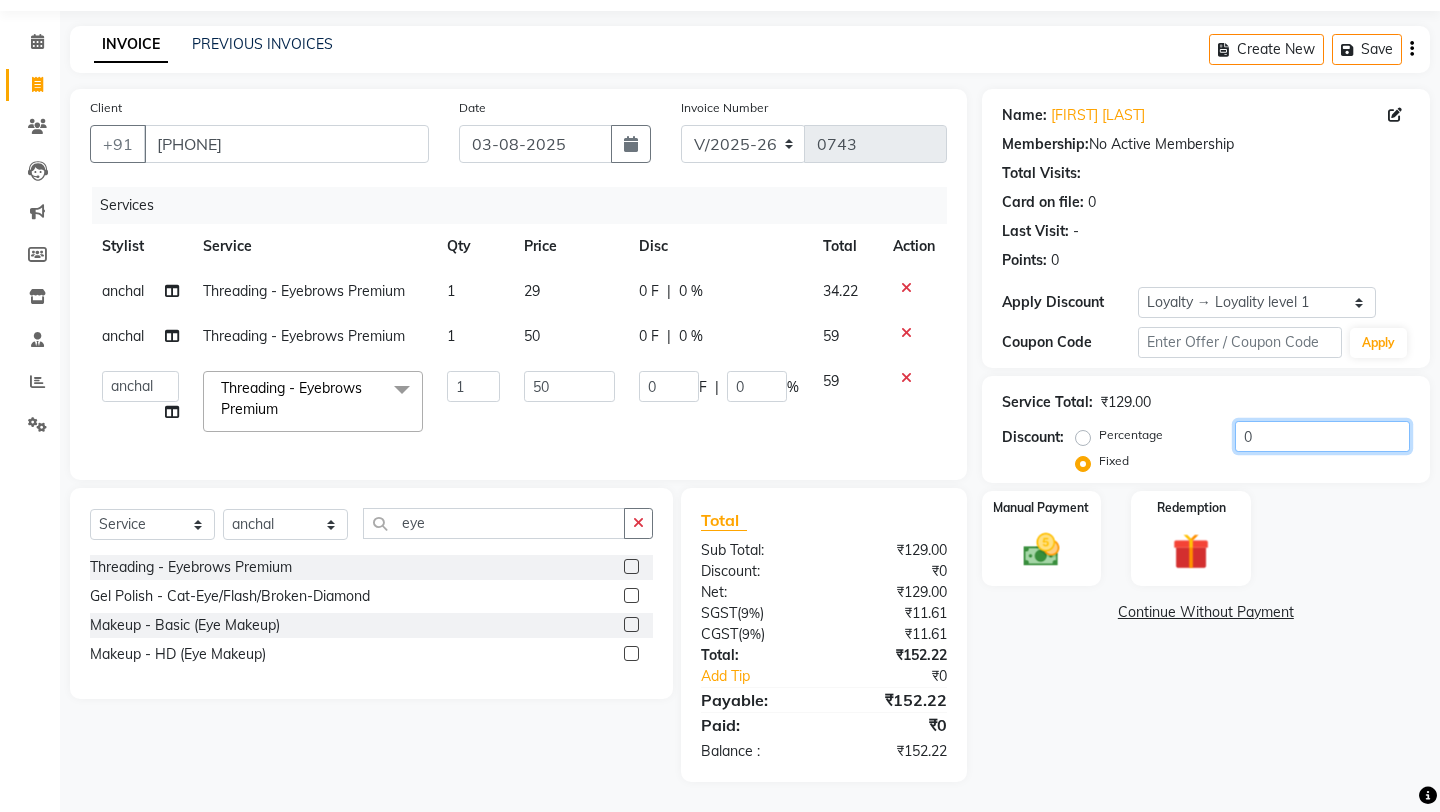 click on "0" 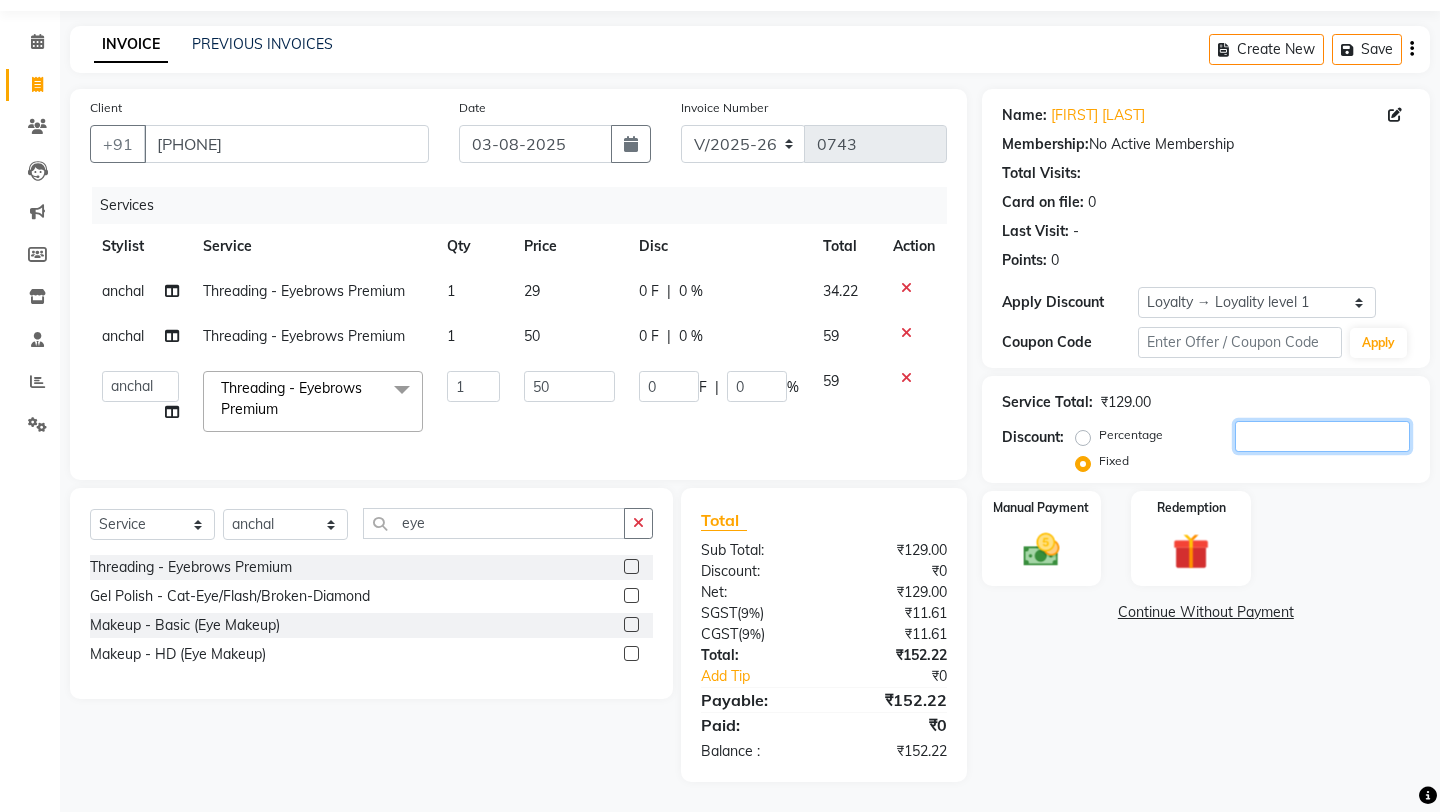 type on "2" 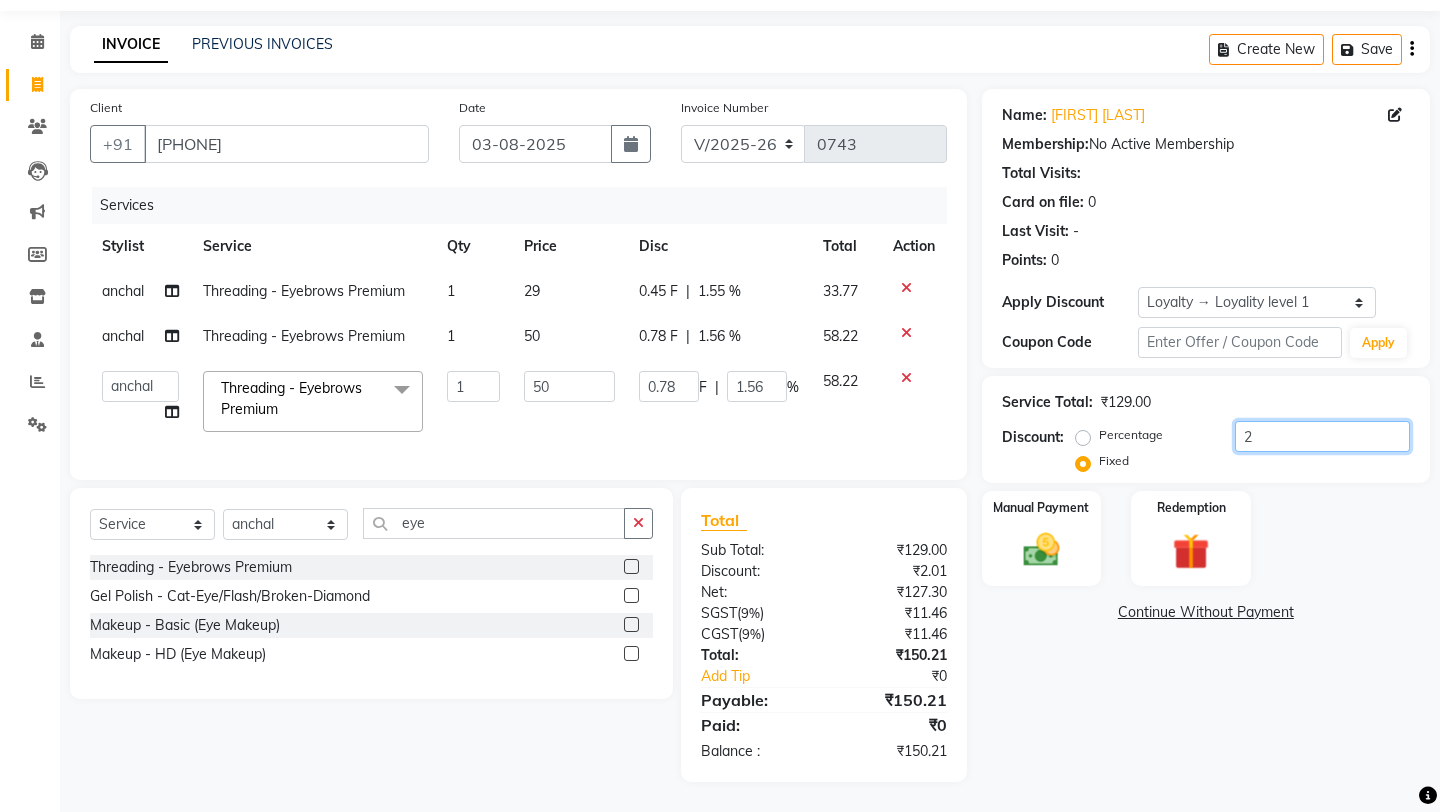 type on "2.2" 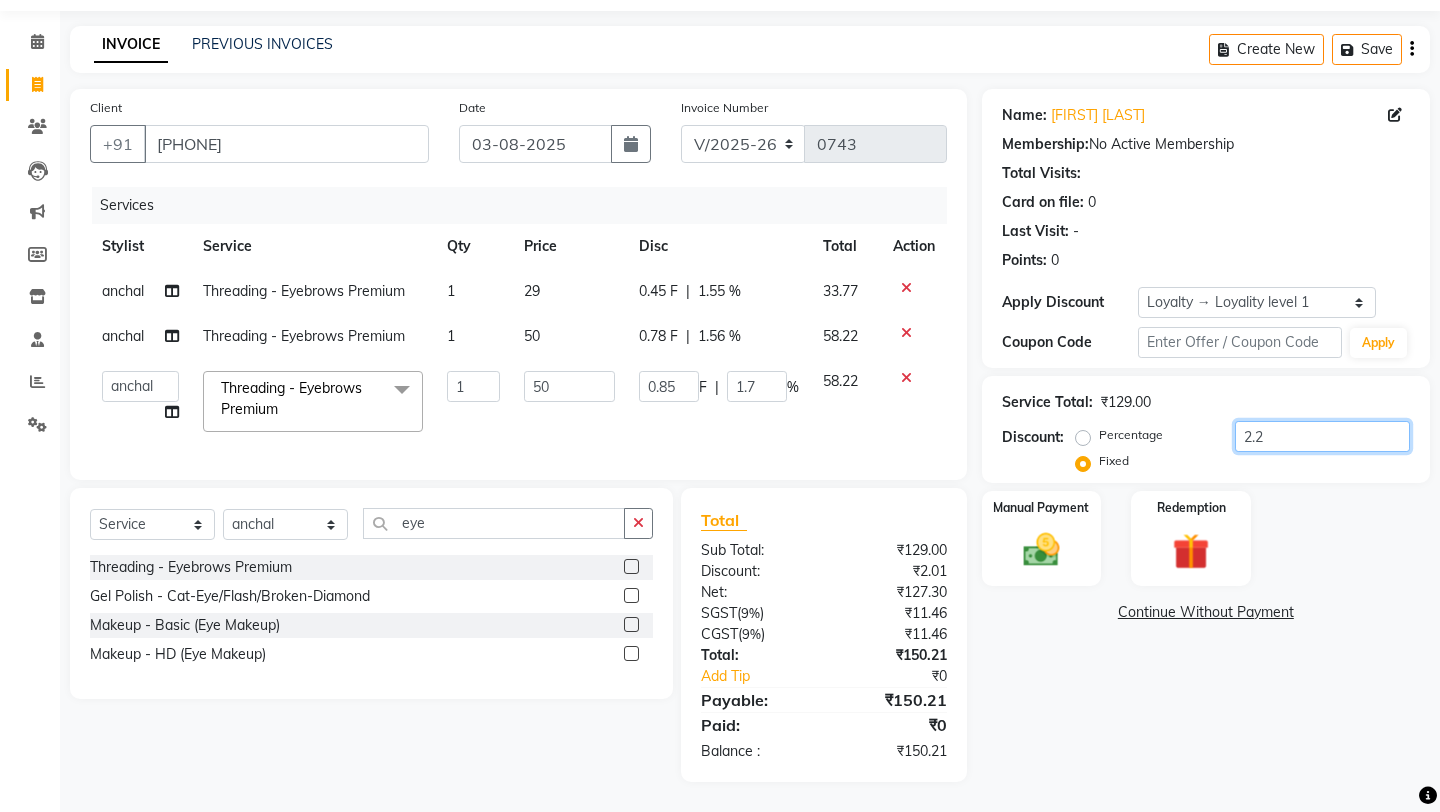 type on "2.21" 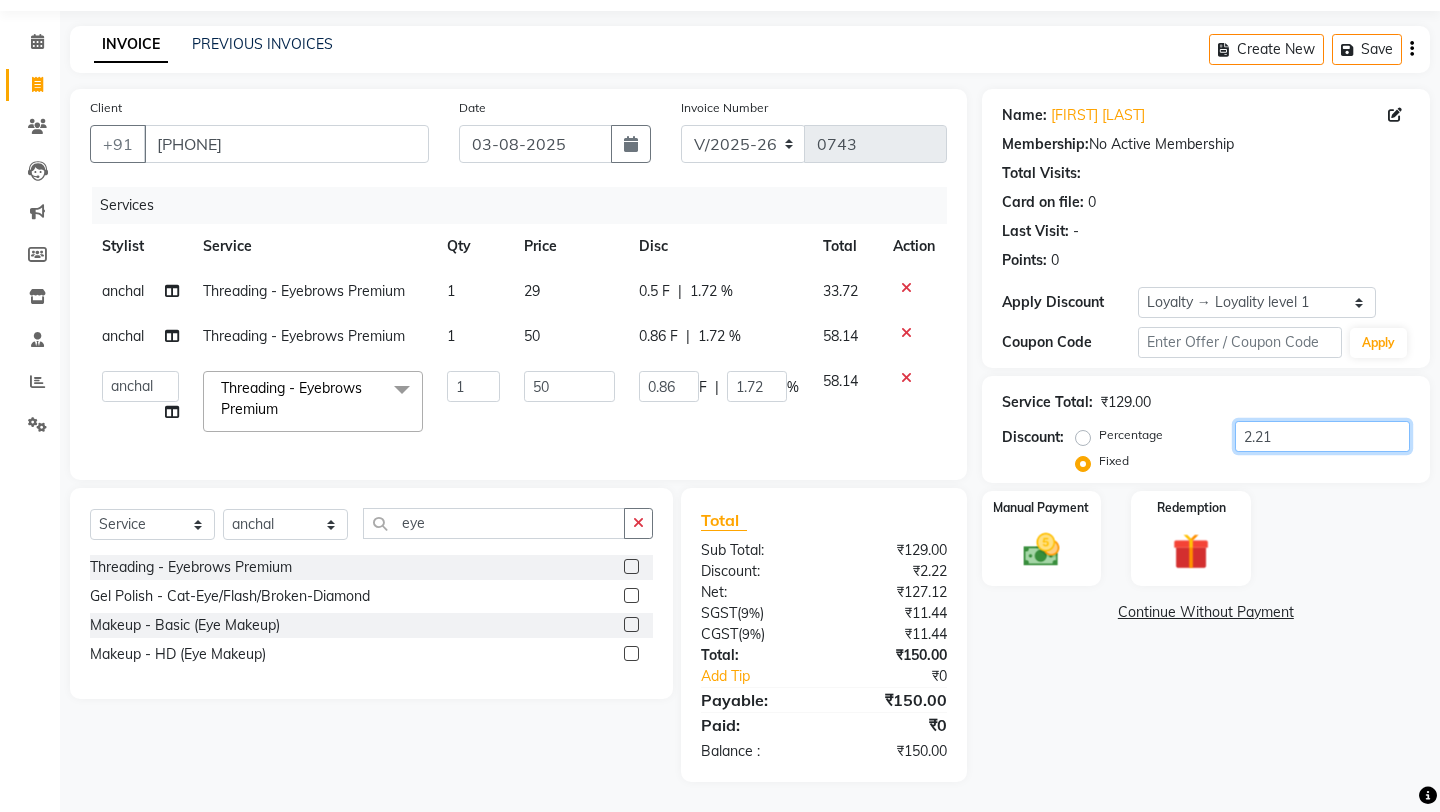 type on "2.2" 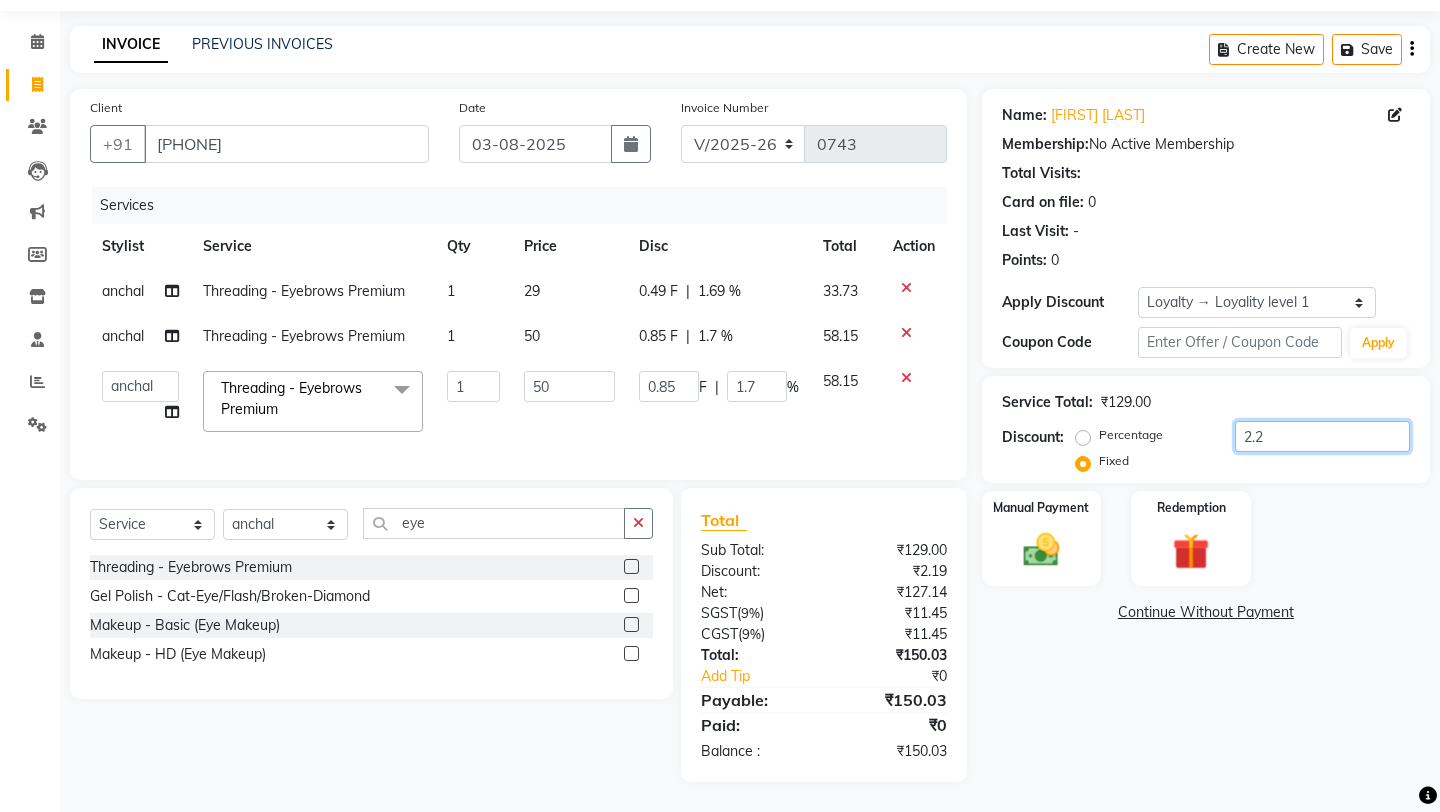 type on "2" 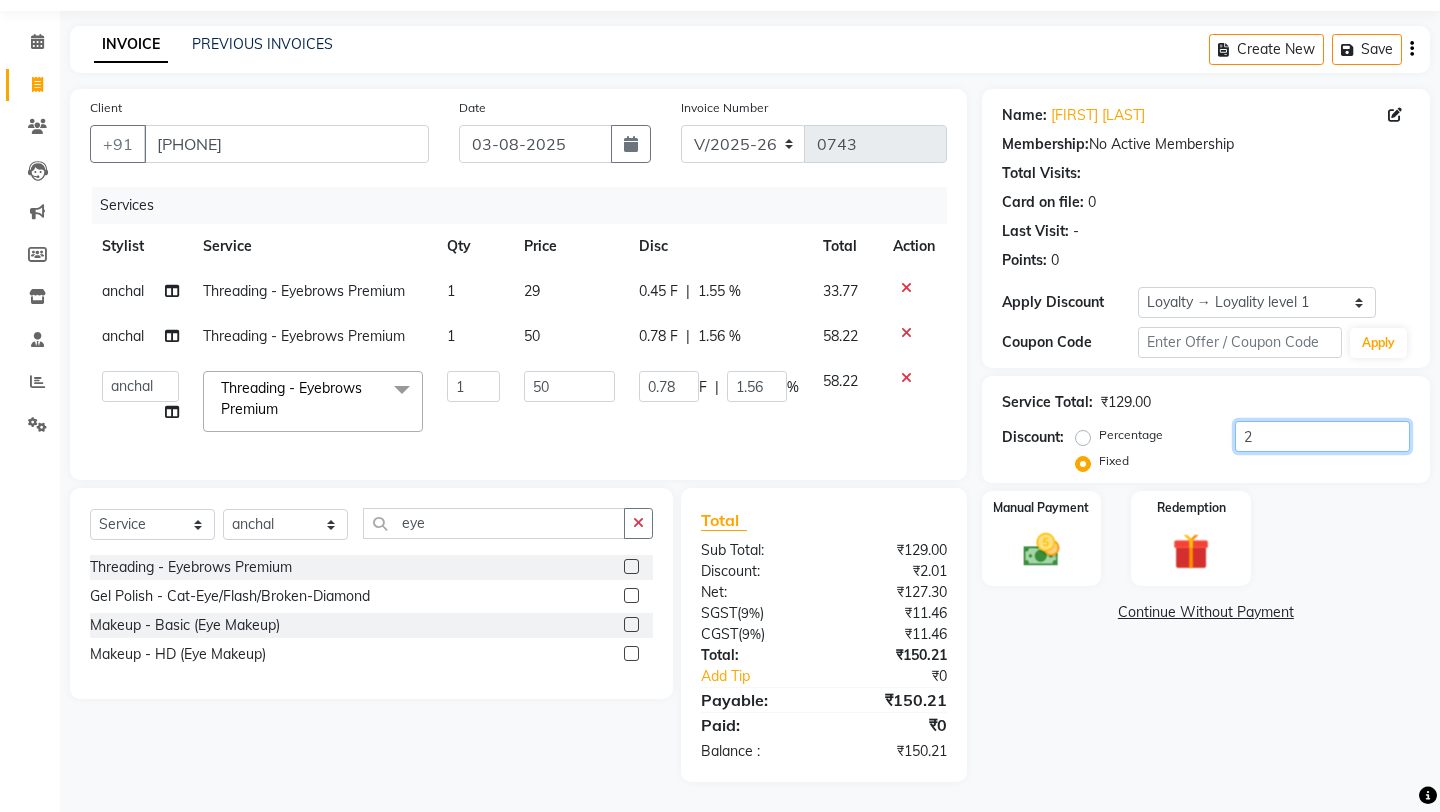 type 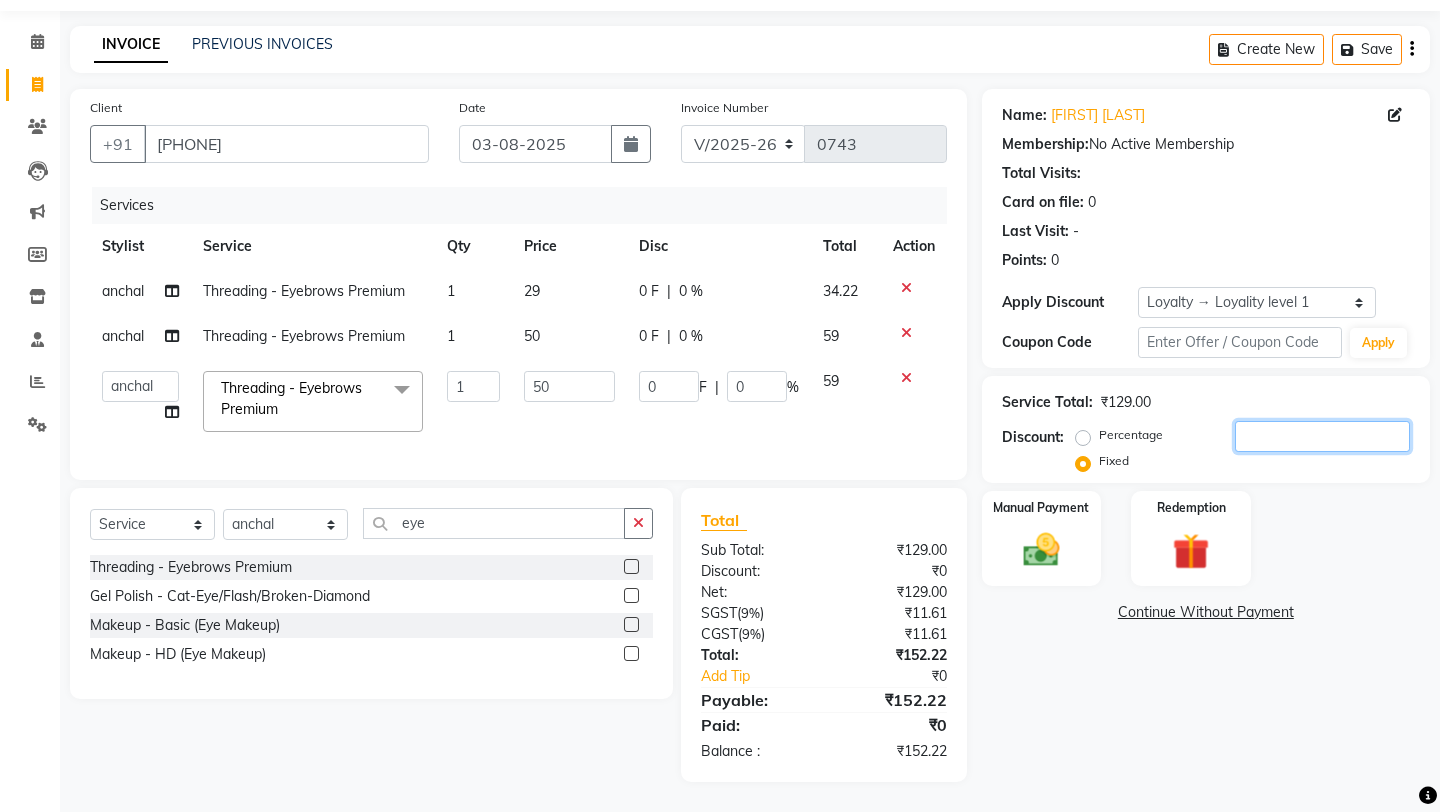 type 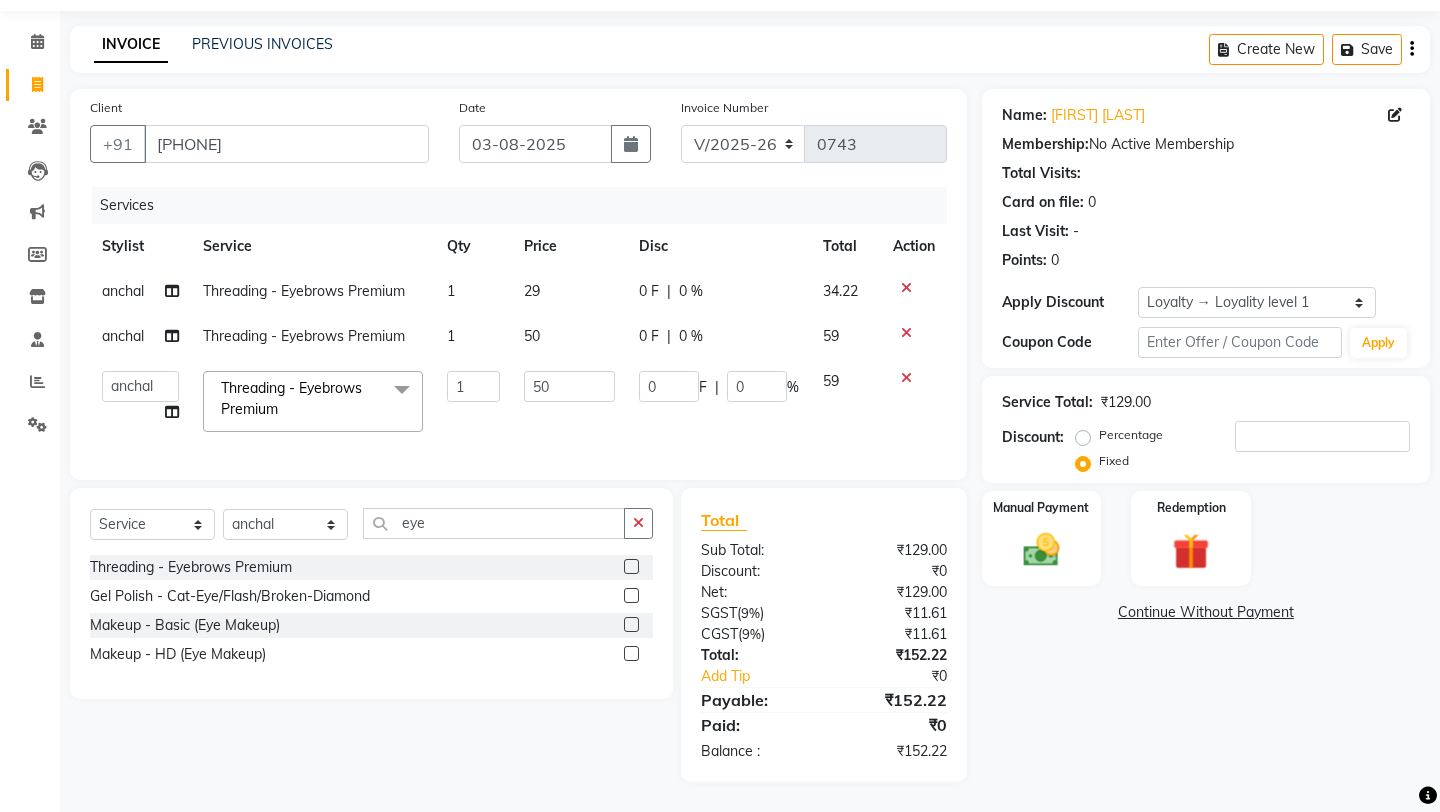 click on "29" 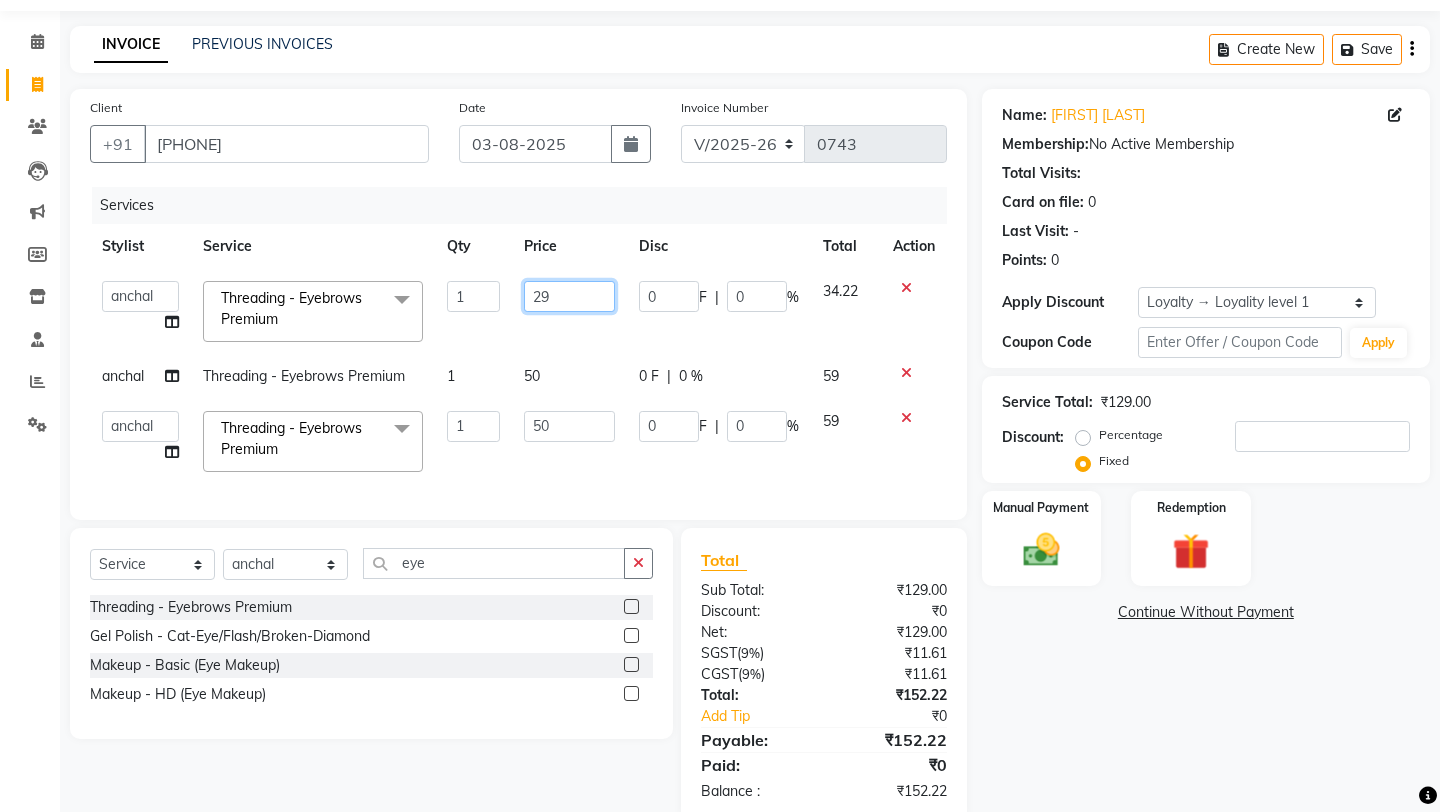 click on "29" 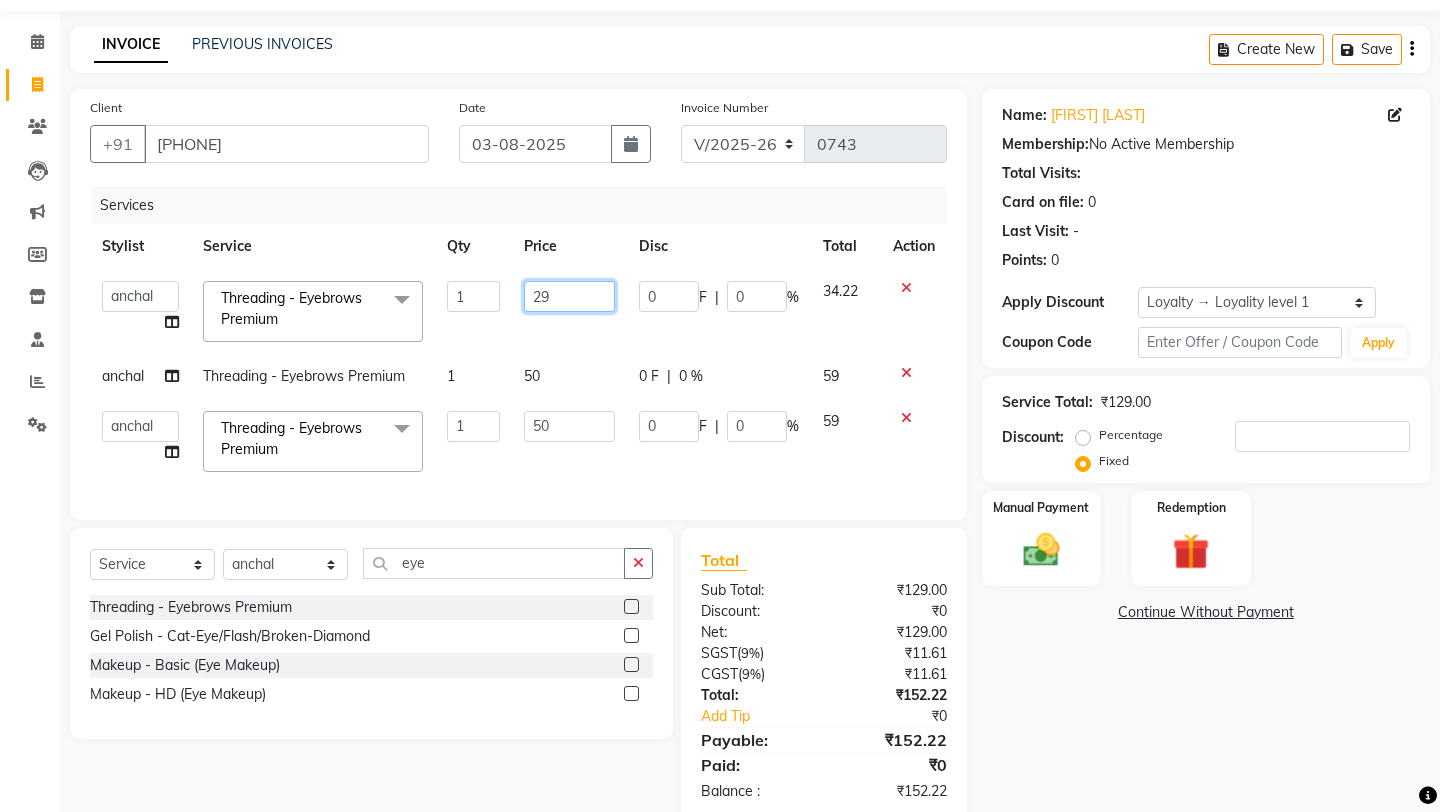 type on "2" 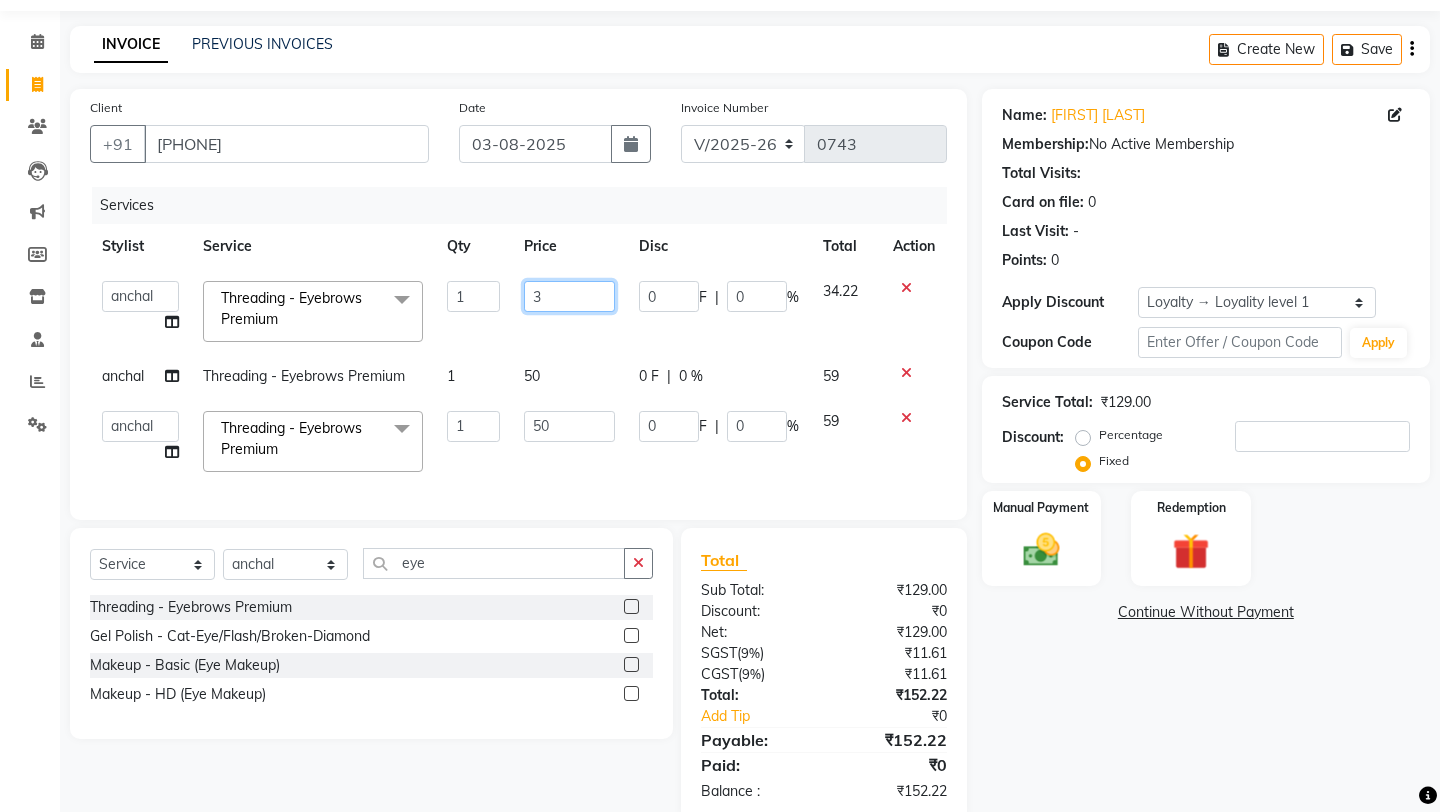 type on "30" 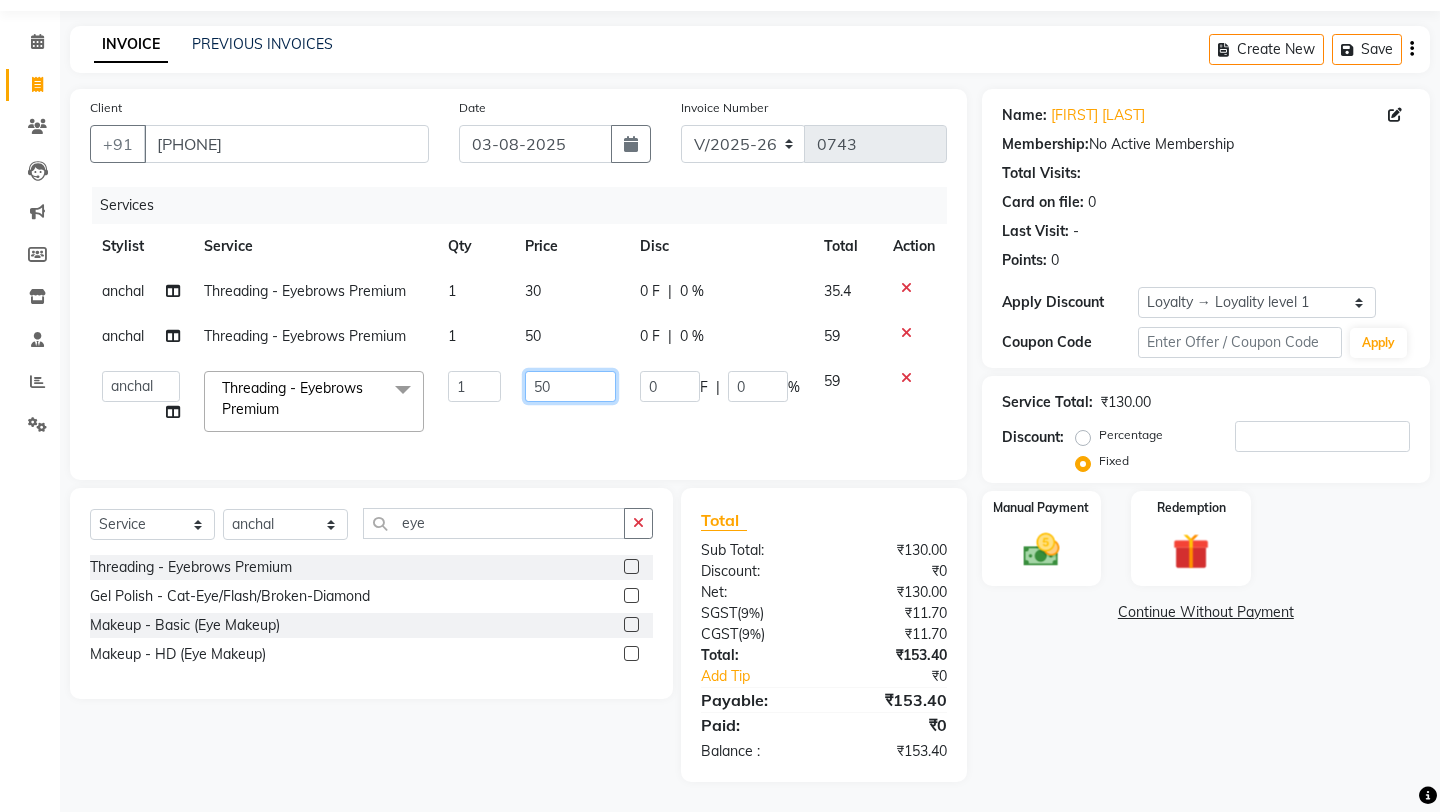 click on "50" 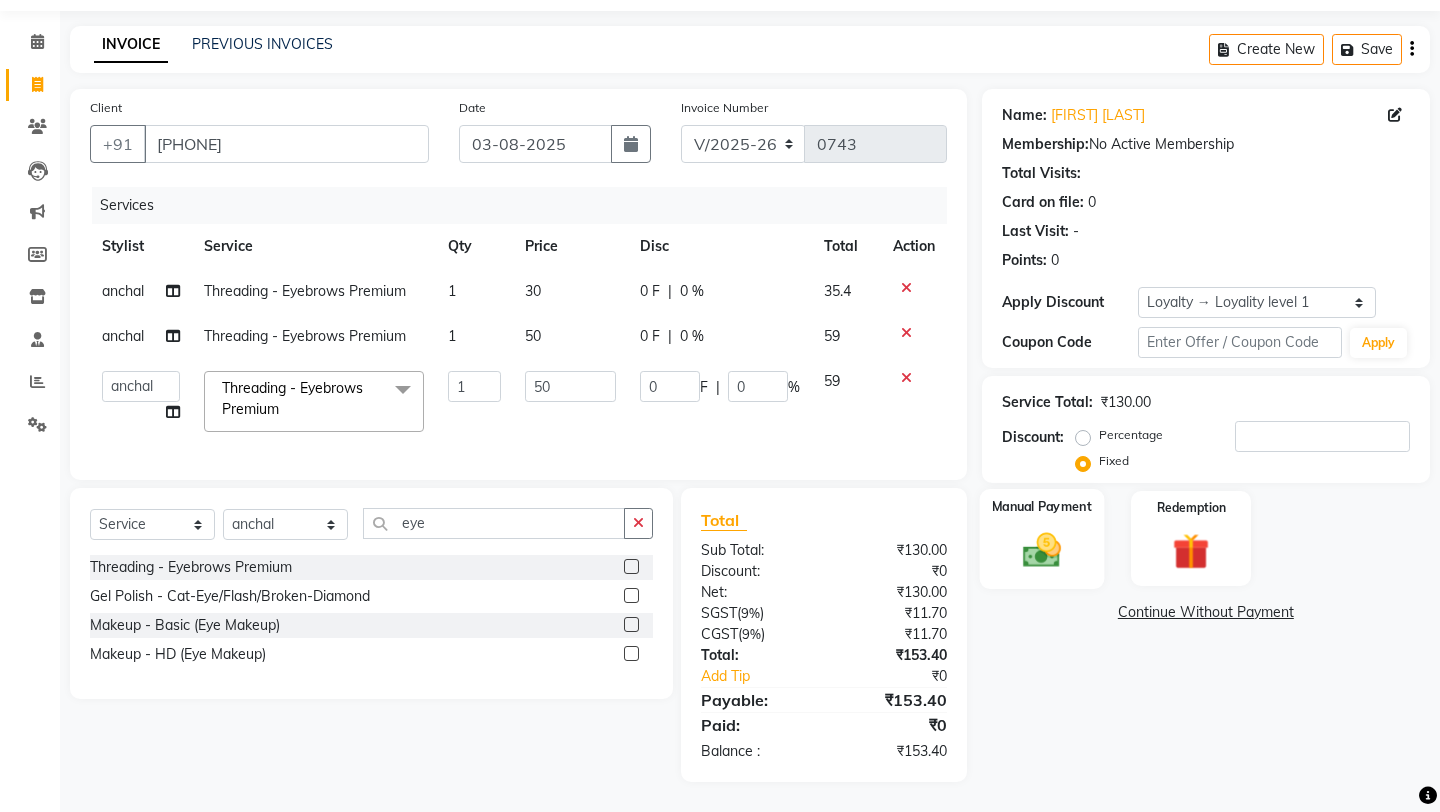 click on "Manual Payment" 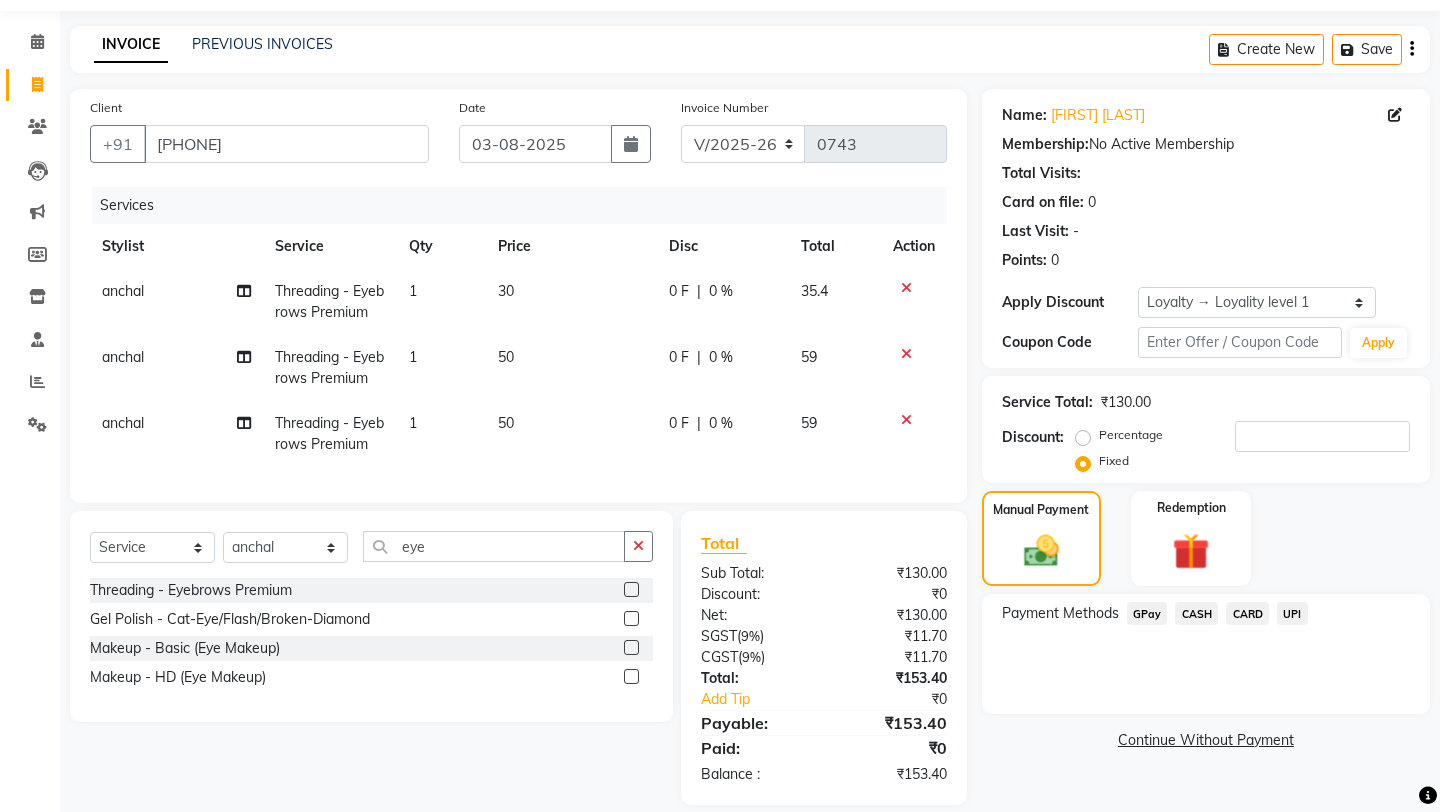 click on "₹0" 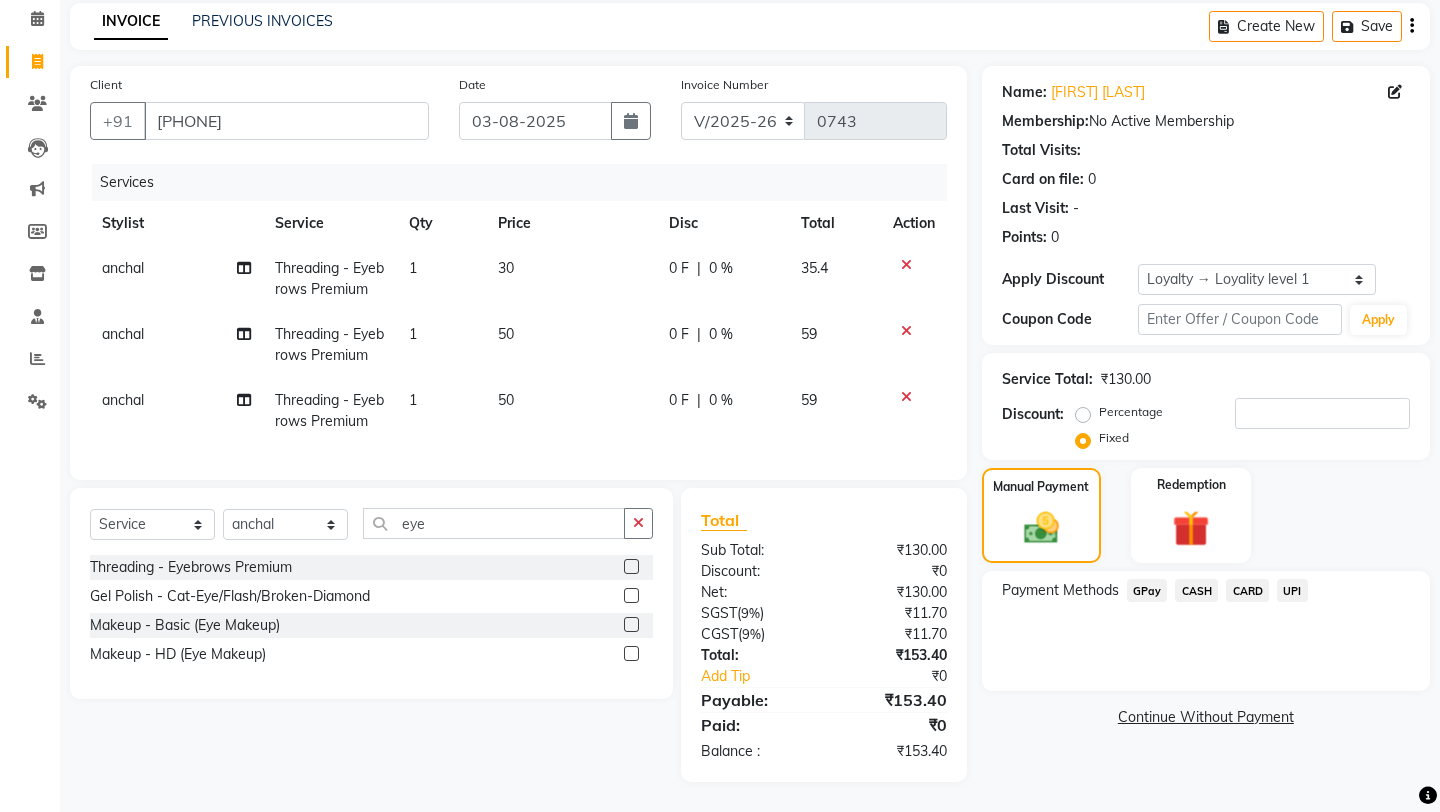 click 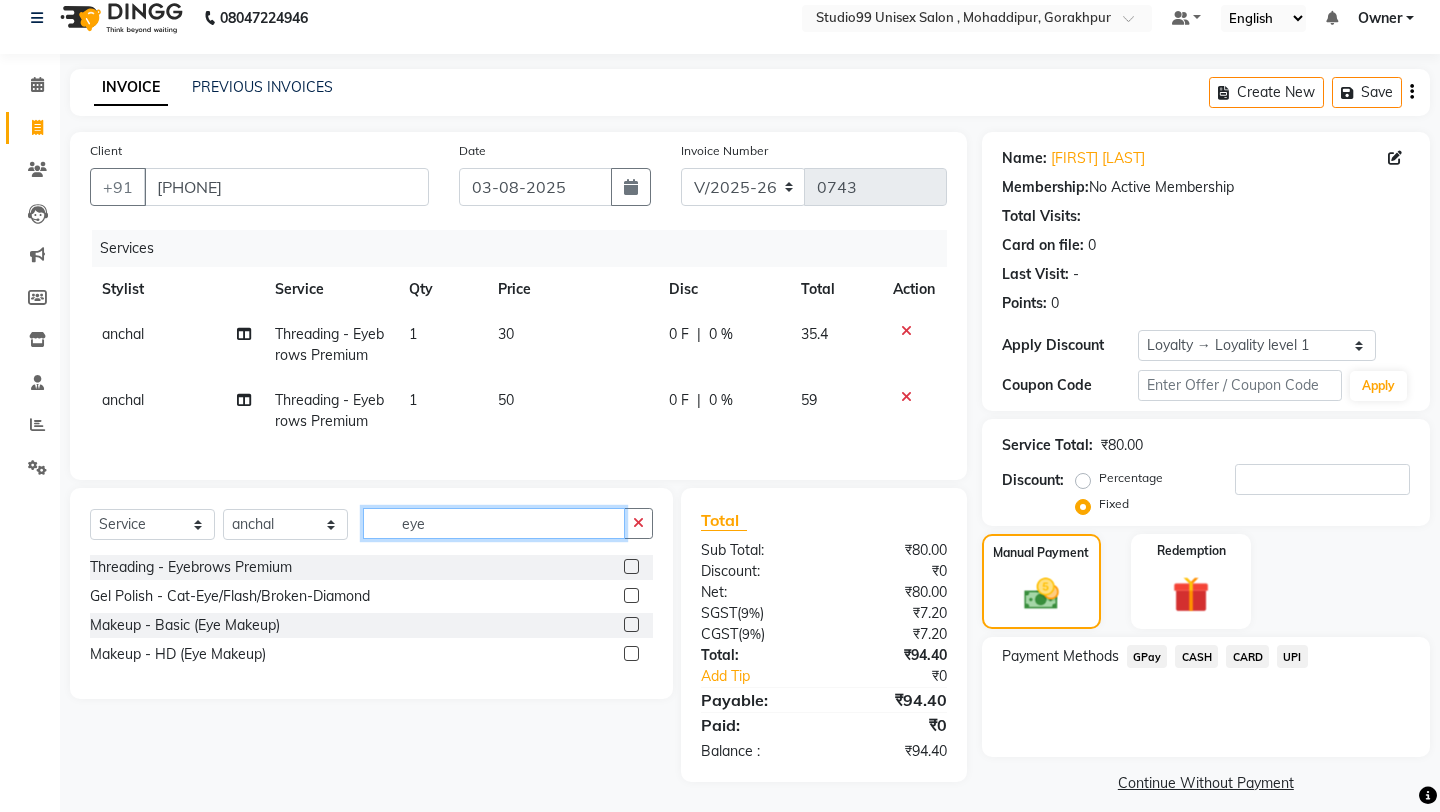 click on "eye" 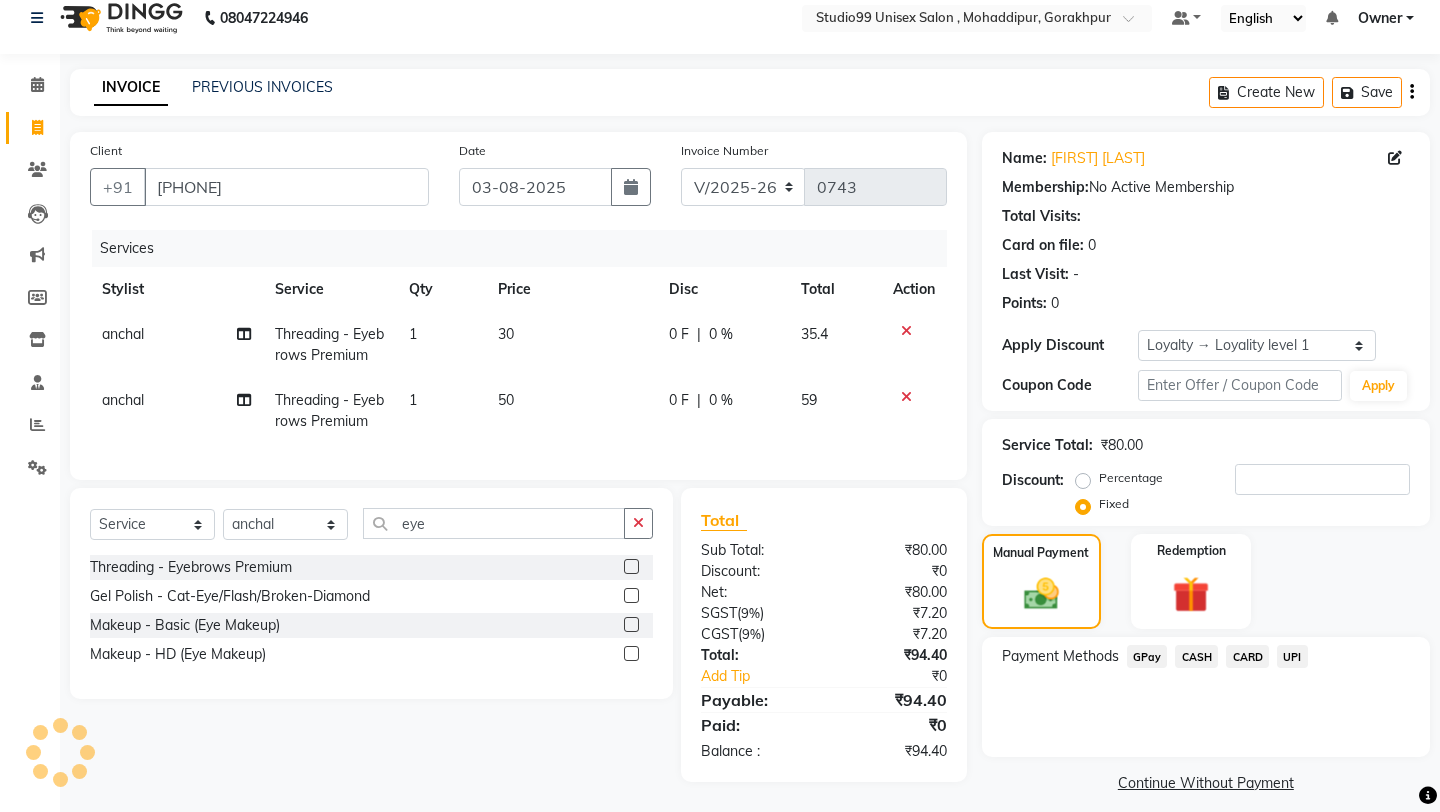 click on "50" 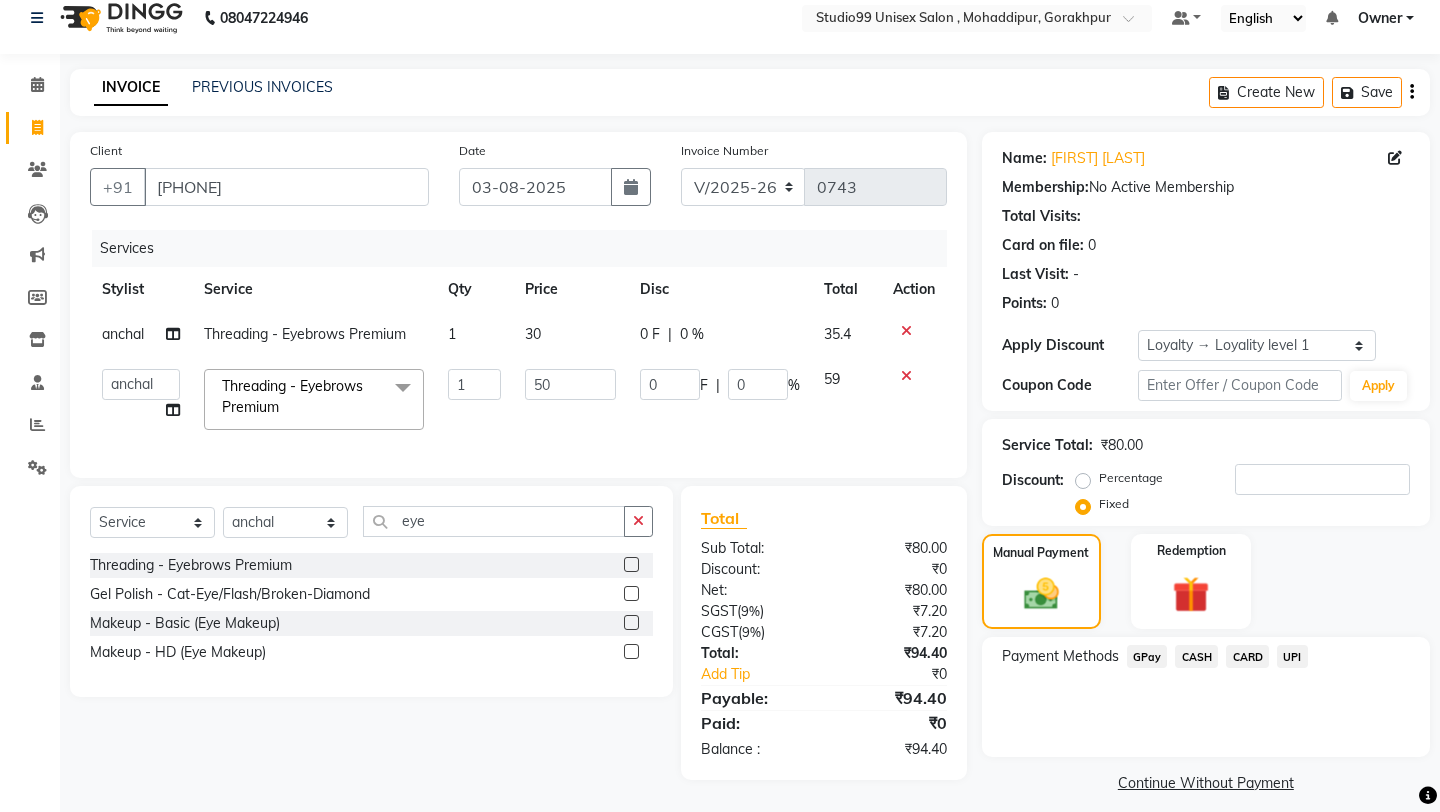 scroll, scrollTop: 16, scrollLeft: 0, axis: vertical 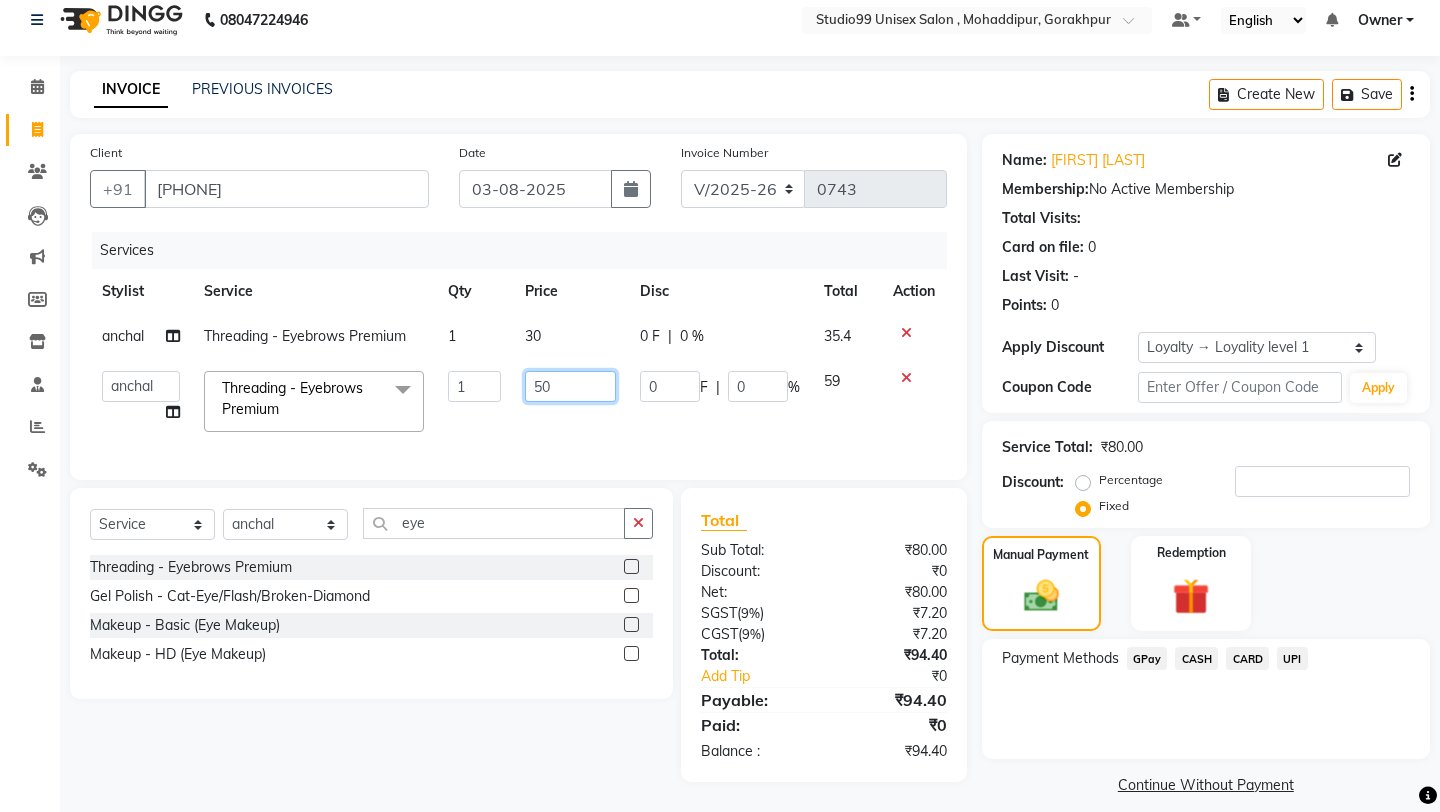 click on "50" 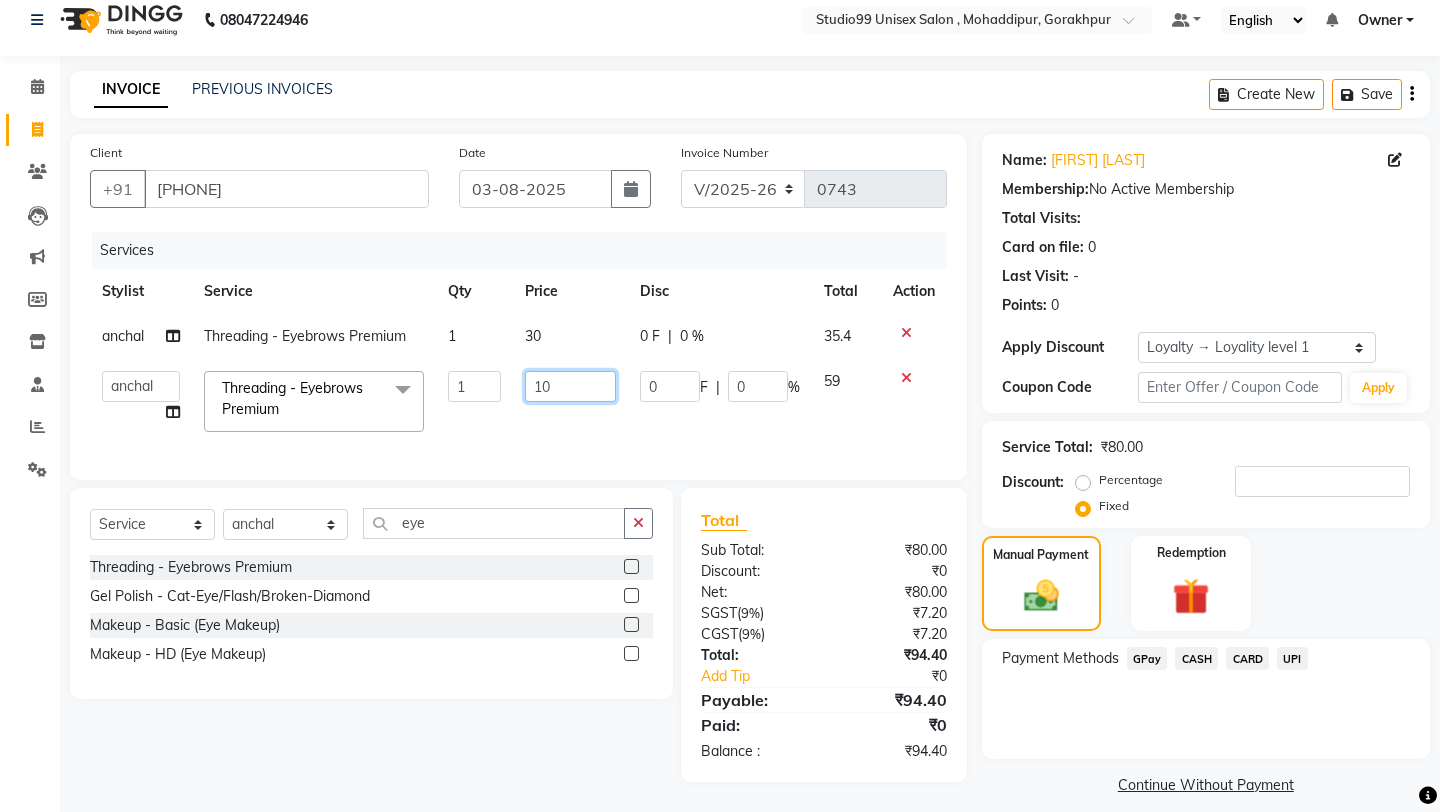 type on "100" 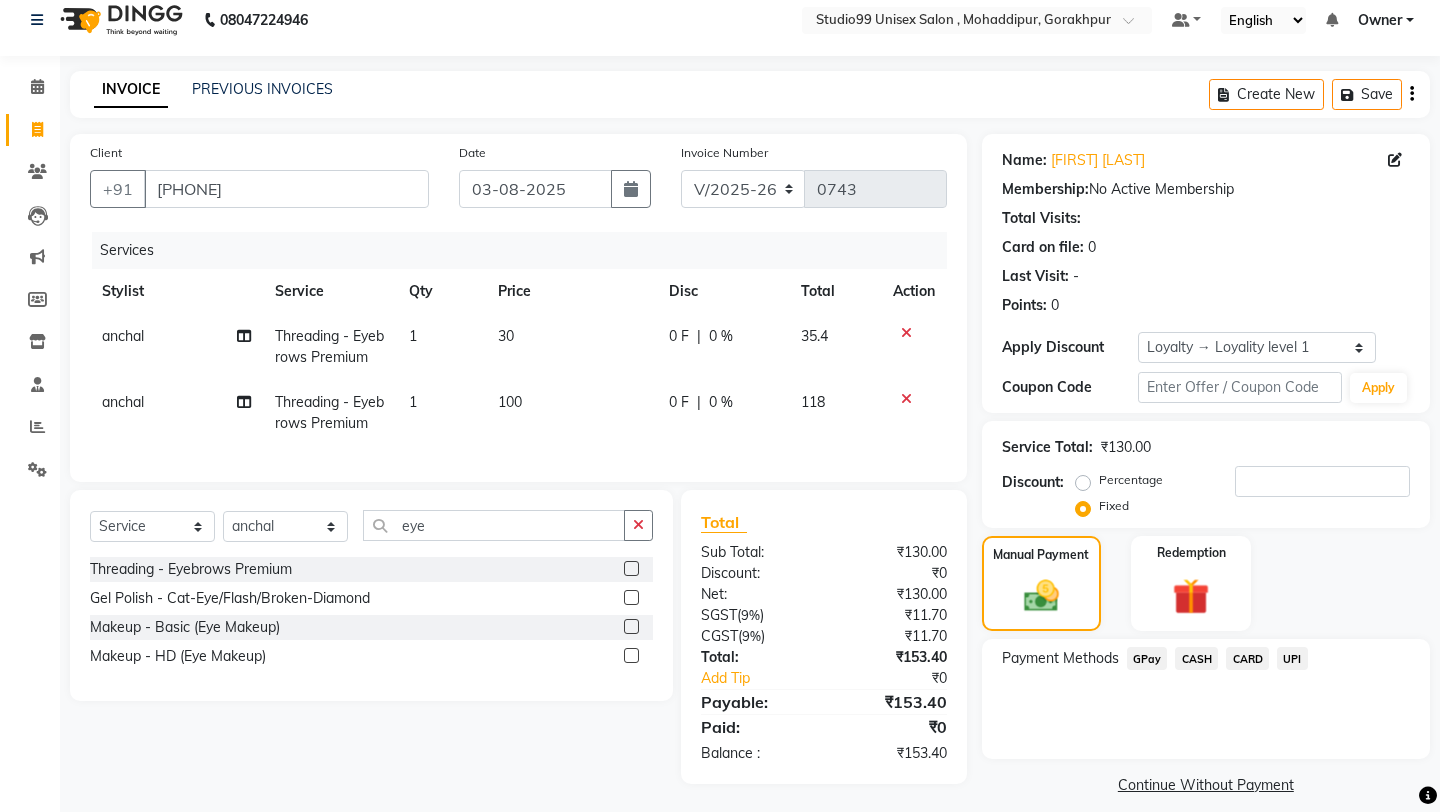 click on "100" 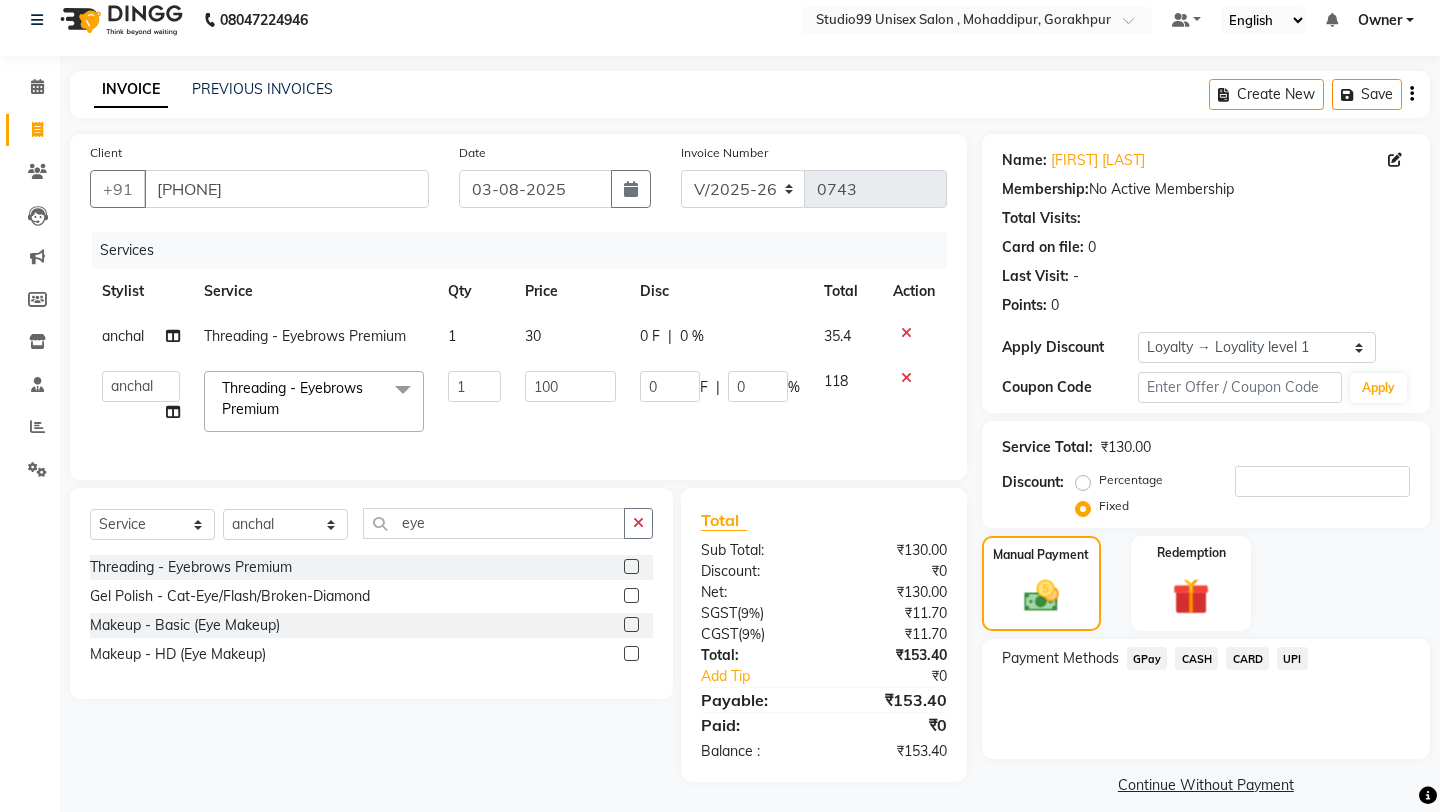 click on "Fixed" 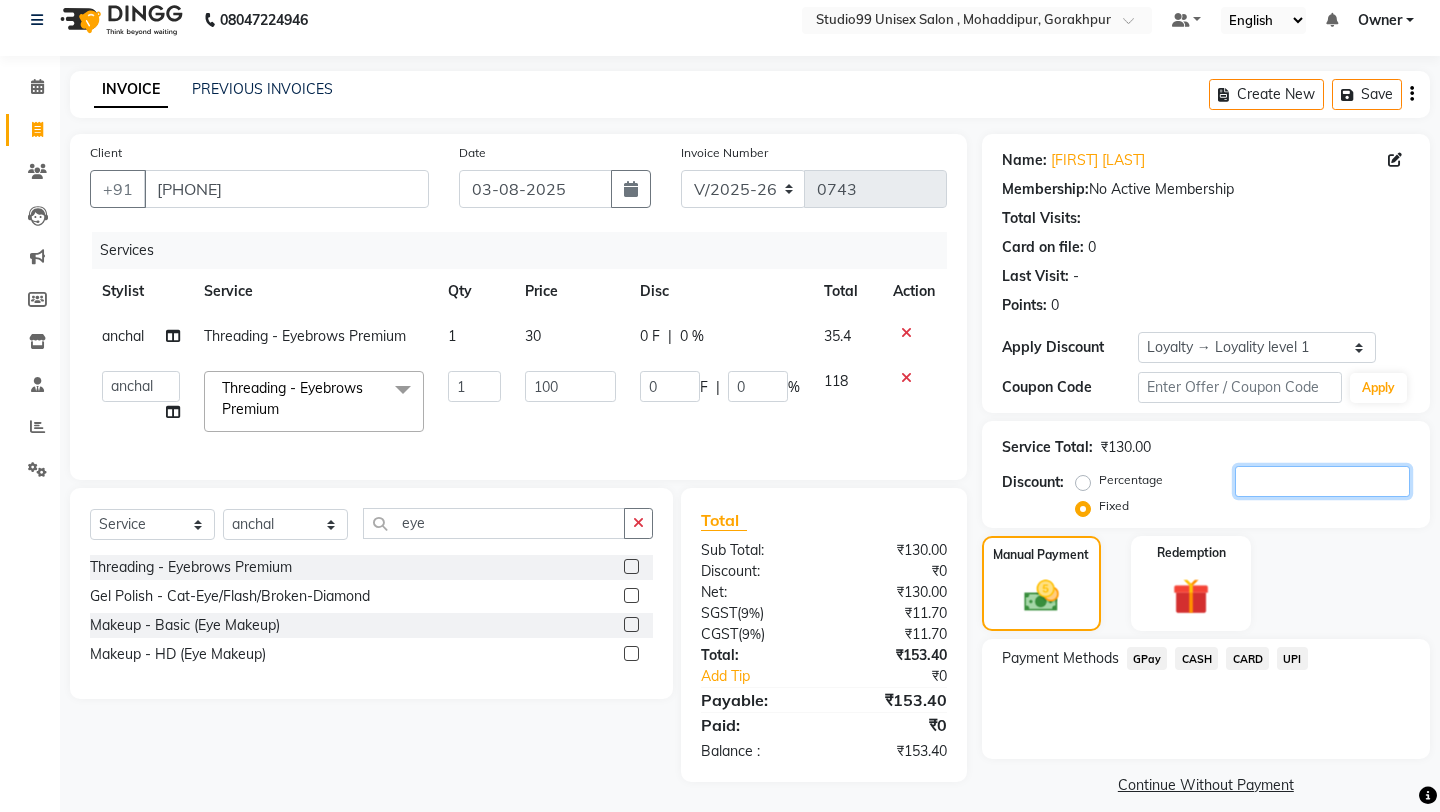 click 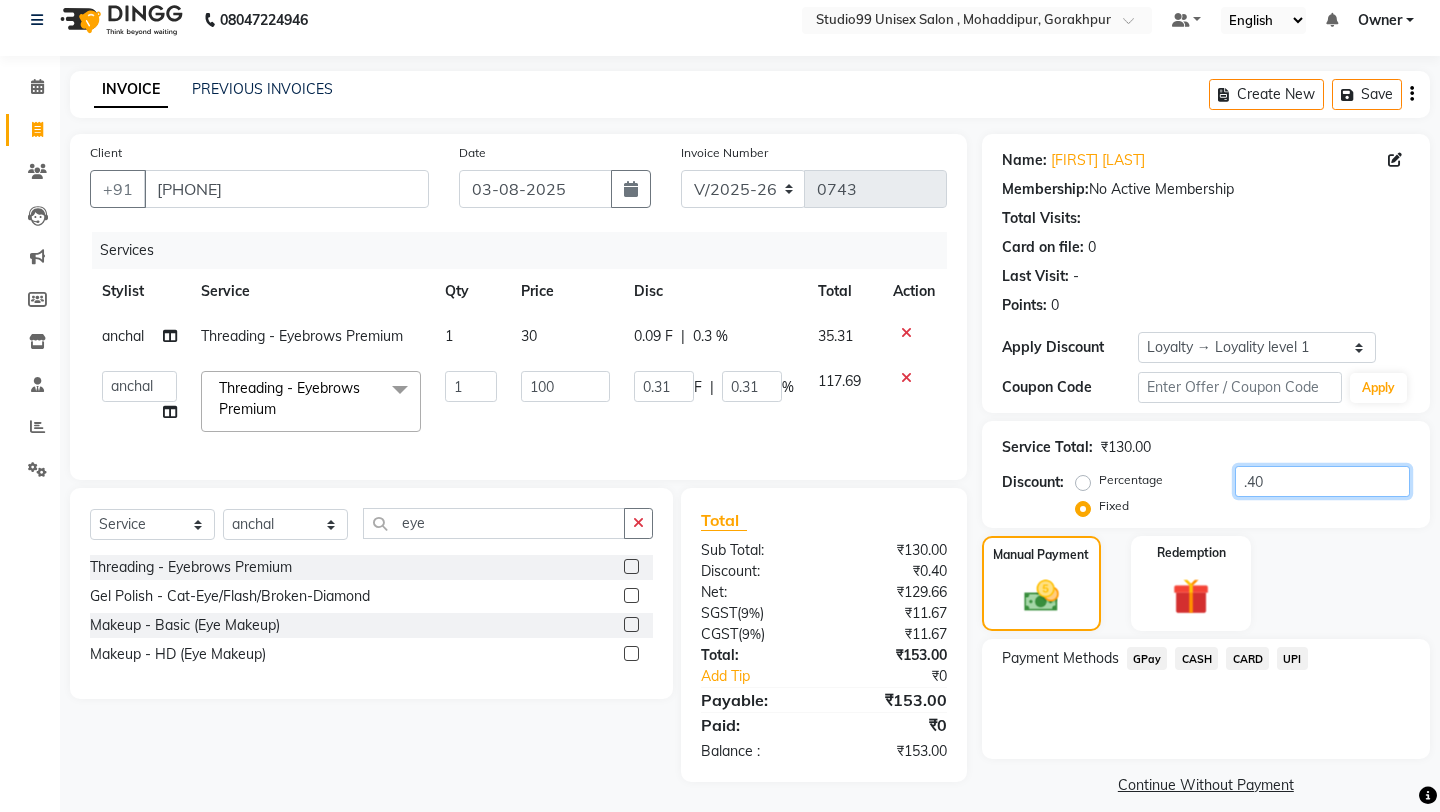 type on ".40" 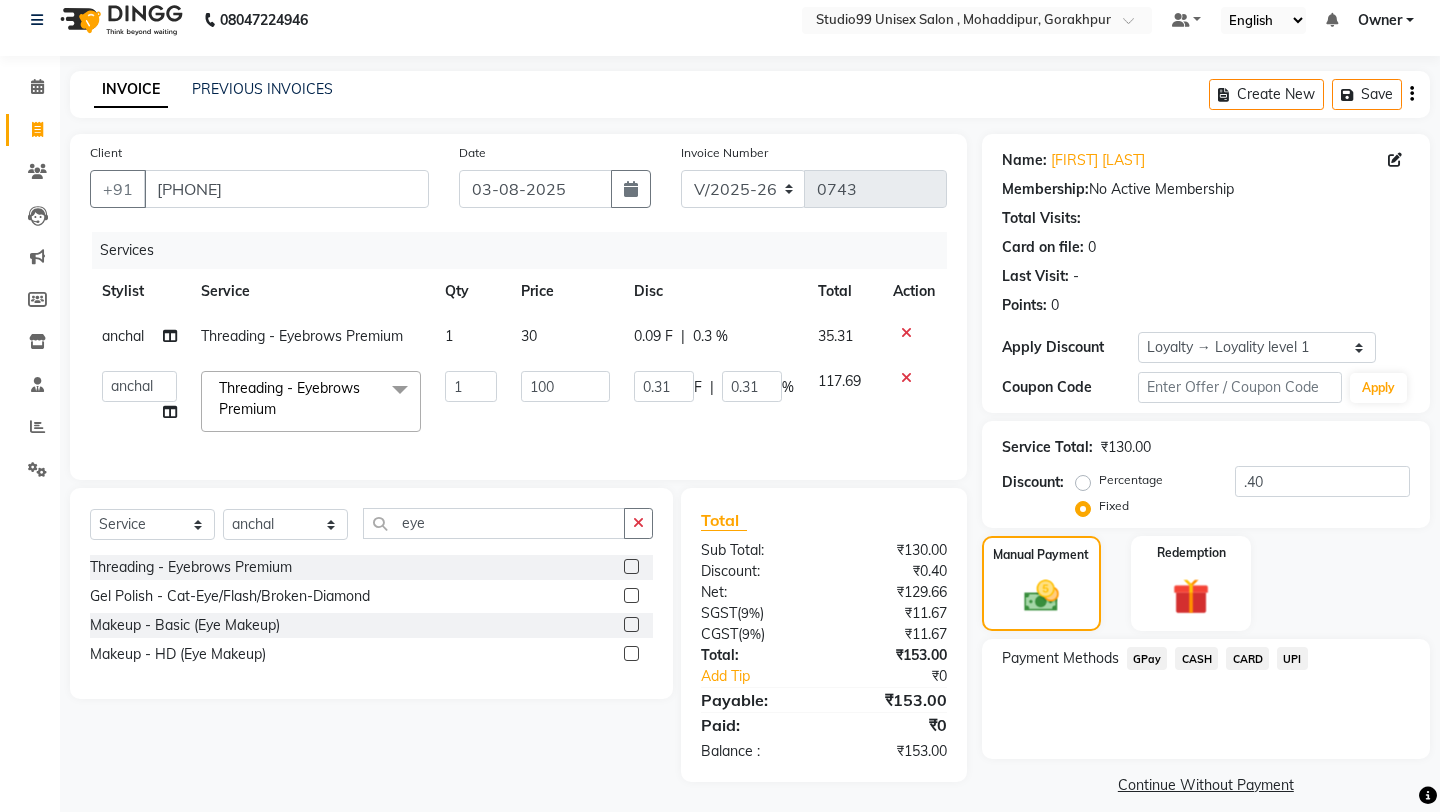 click on "UPI" 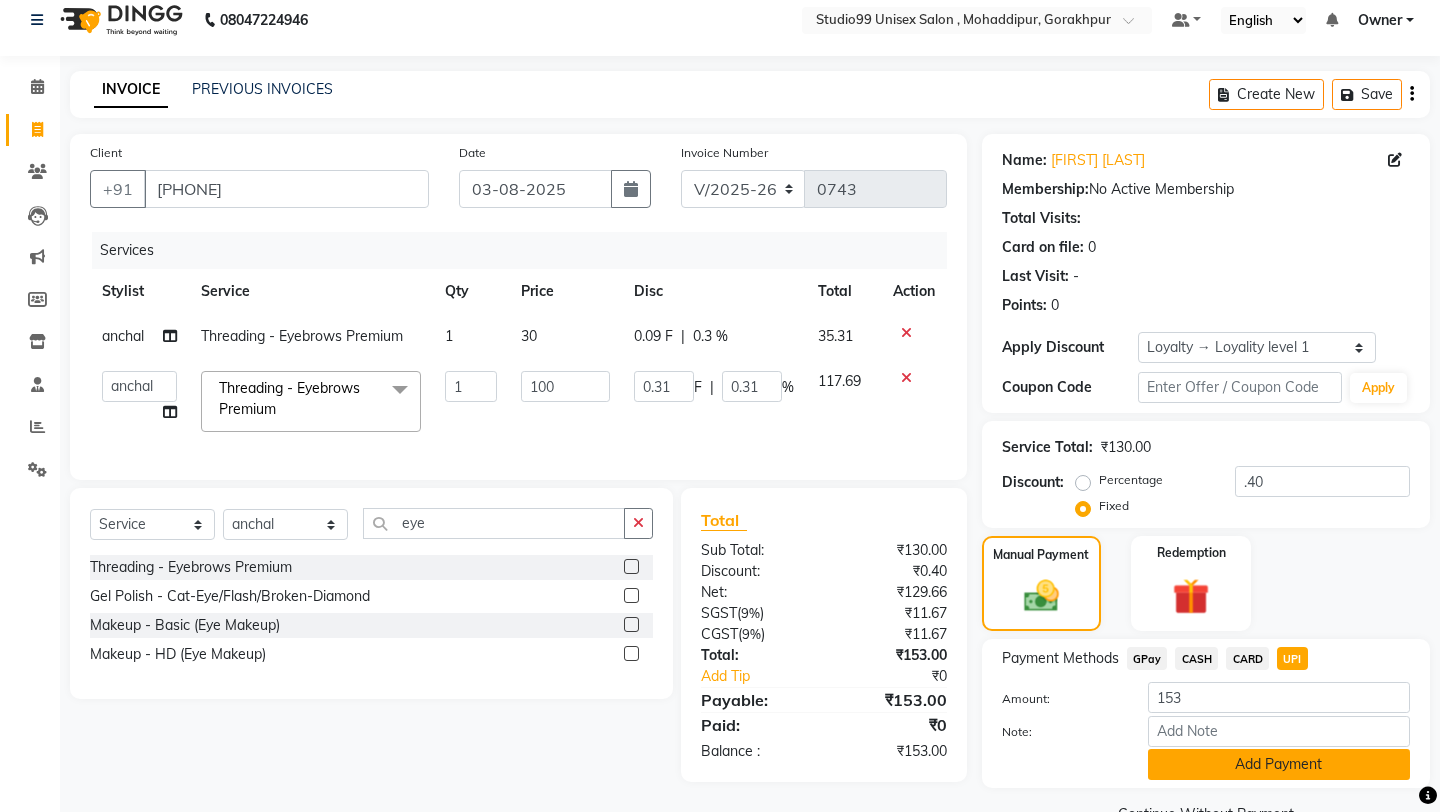 click on "Add Payment" 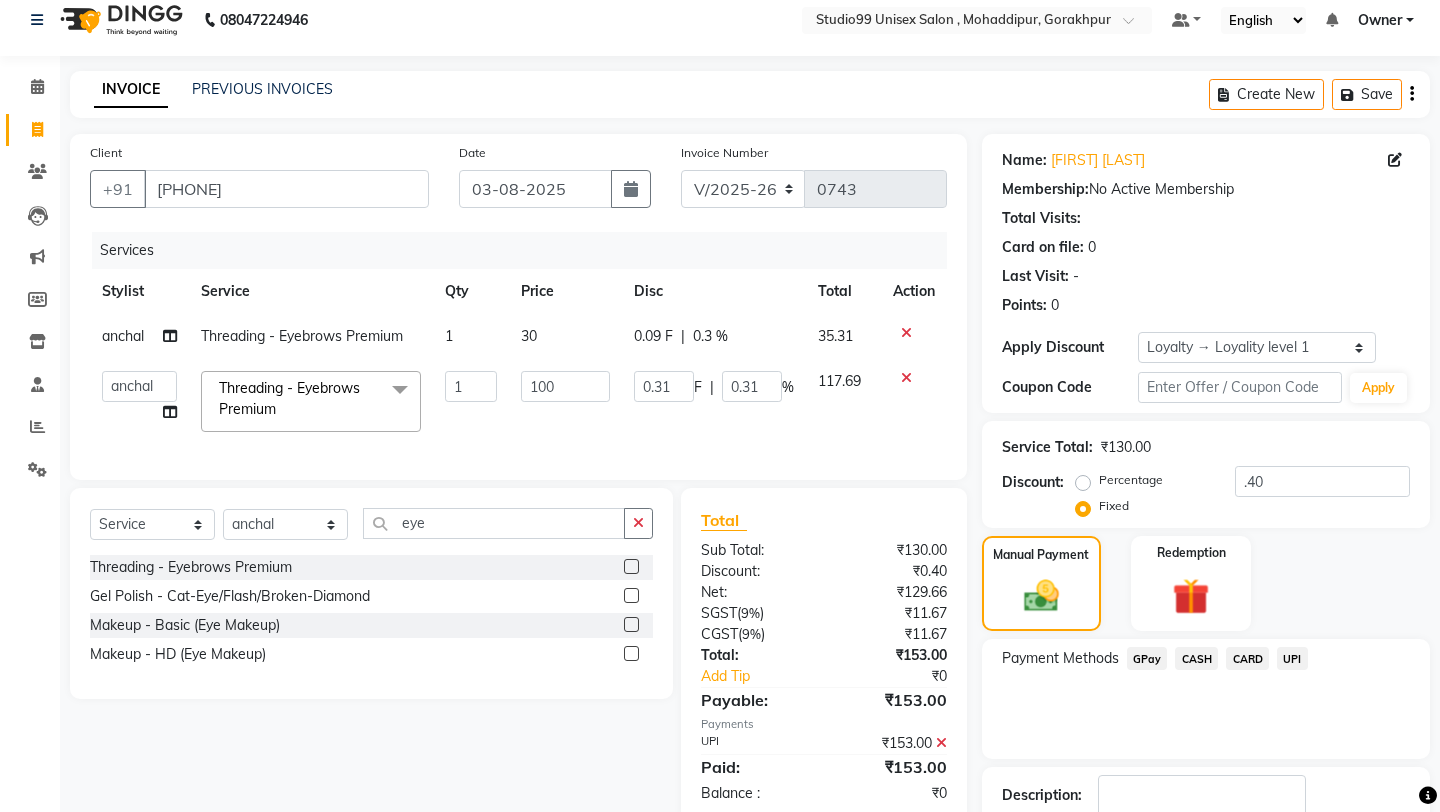 click on "Payment Methods  GPay   CASH   CARD   UPI" 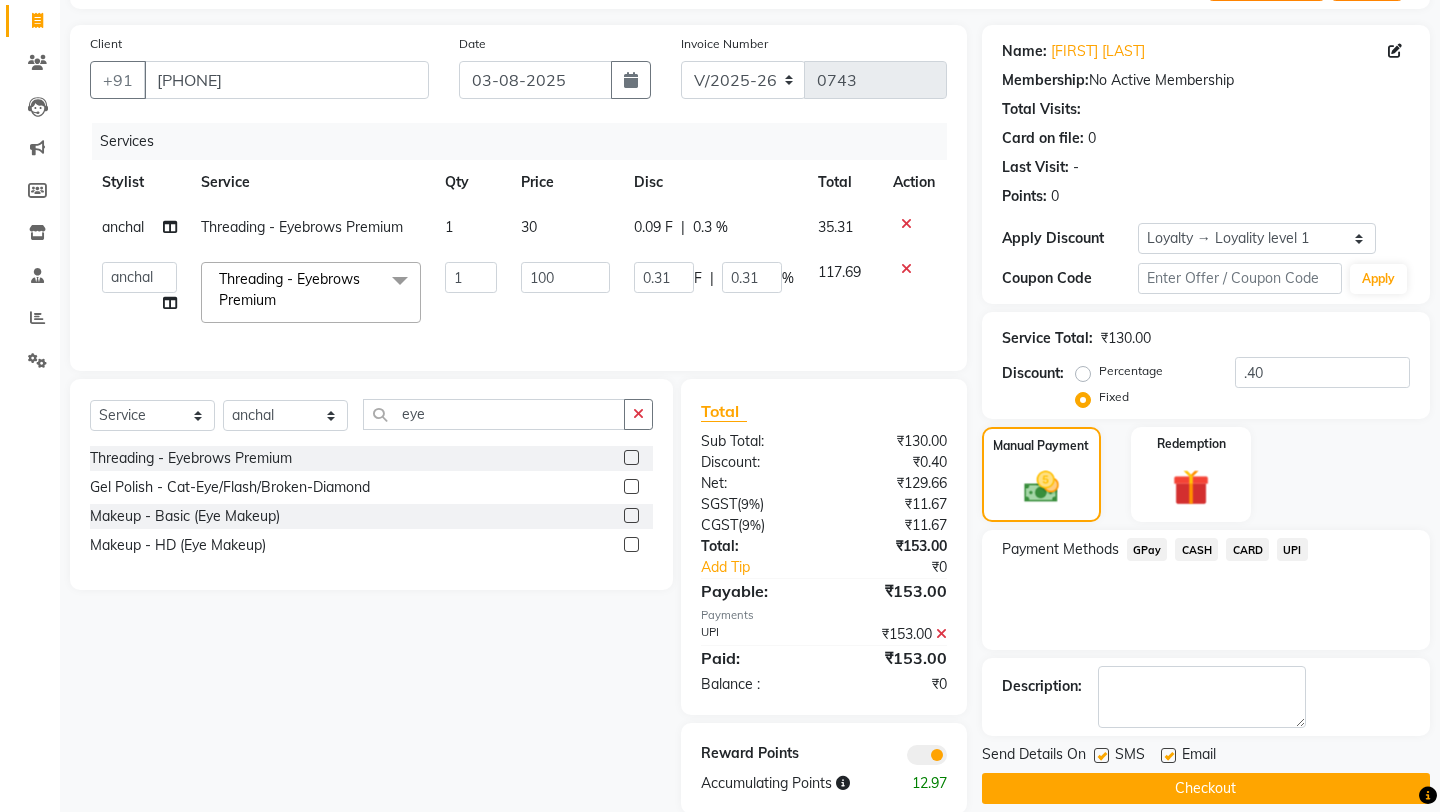 scroll, scrollTop: 156, scrollLeft: 0, axis: vertical 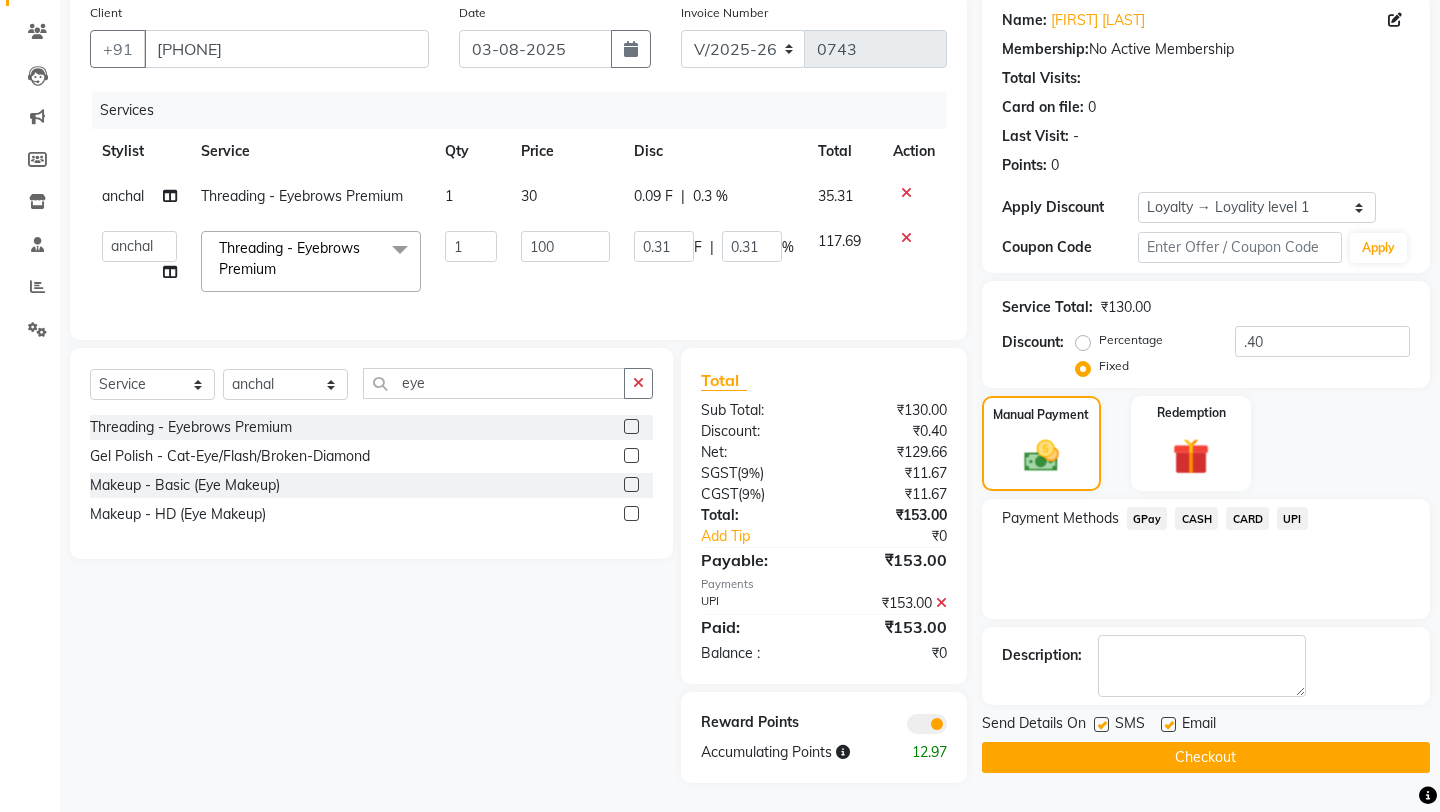 click on "Checkout" 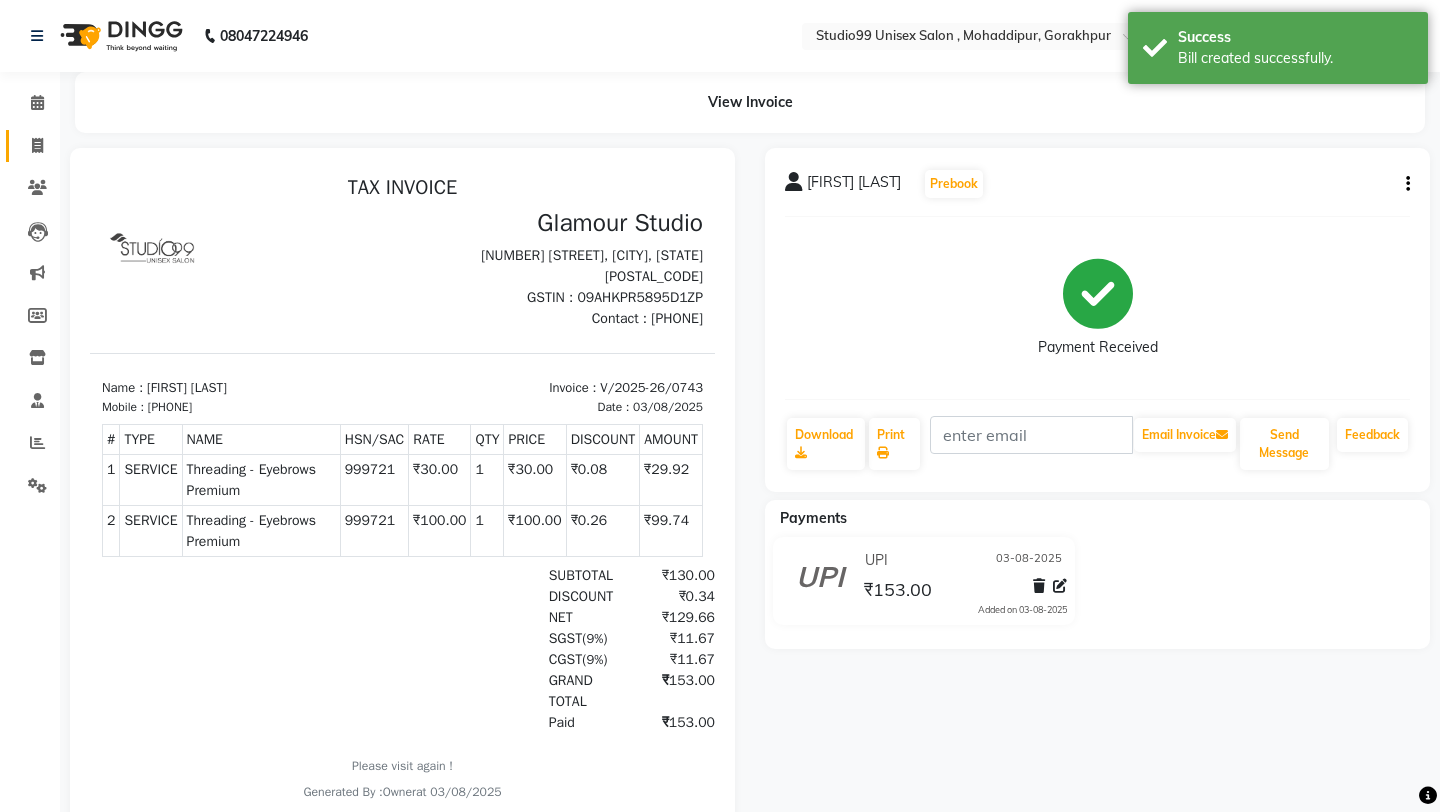 scroll, scrollTop: 0, scrollLeft: 0, axis: both 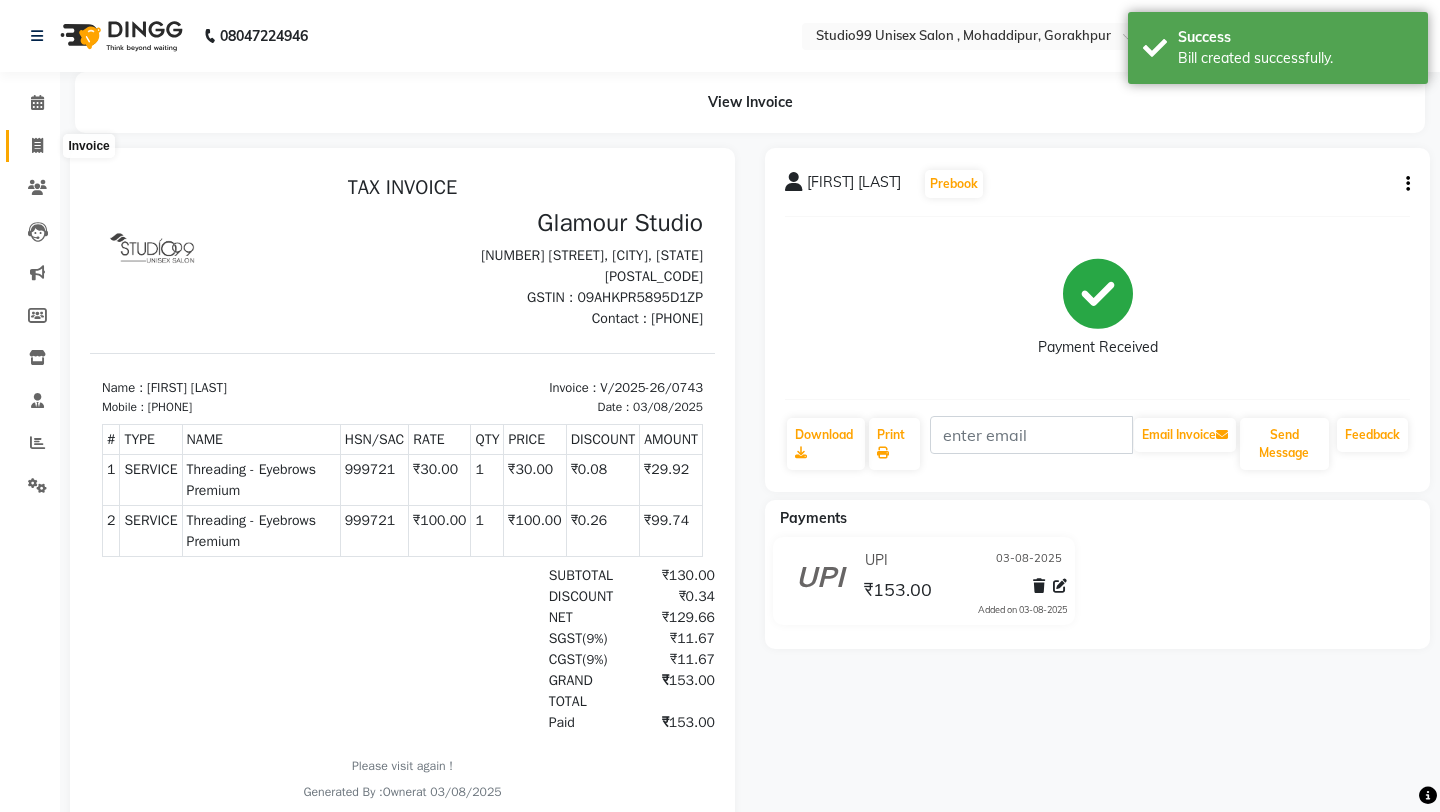 click 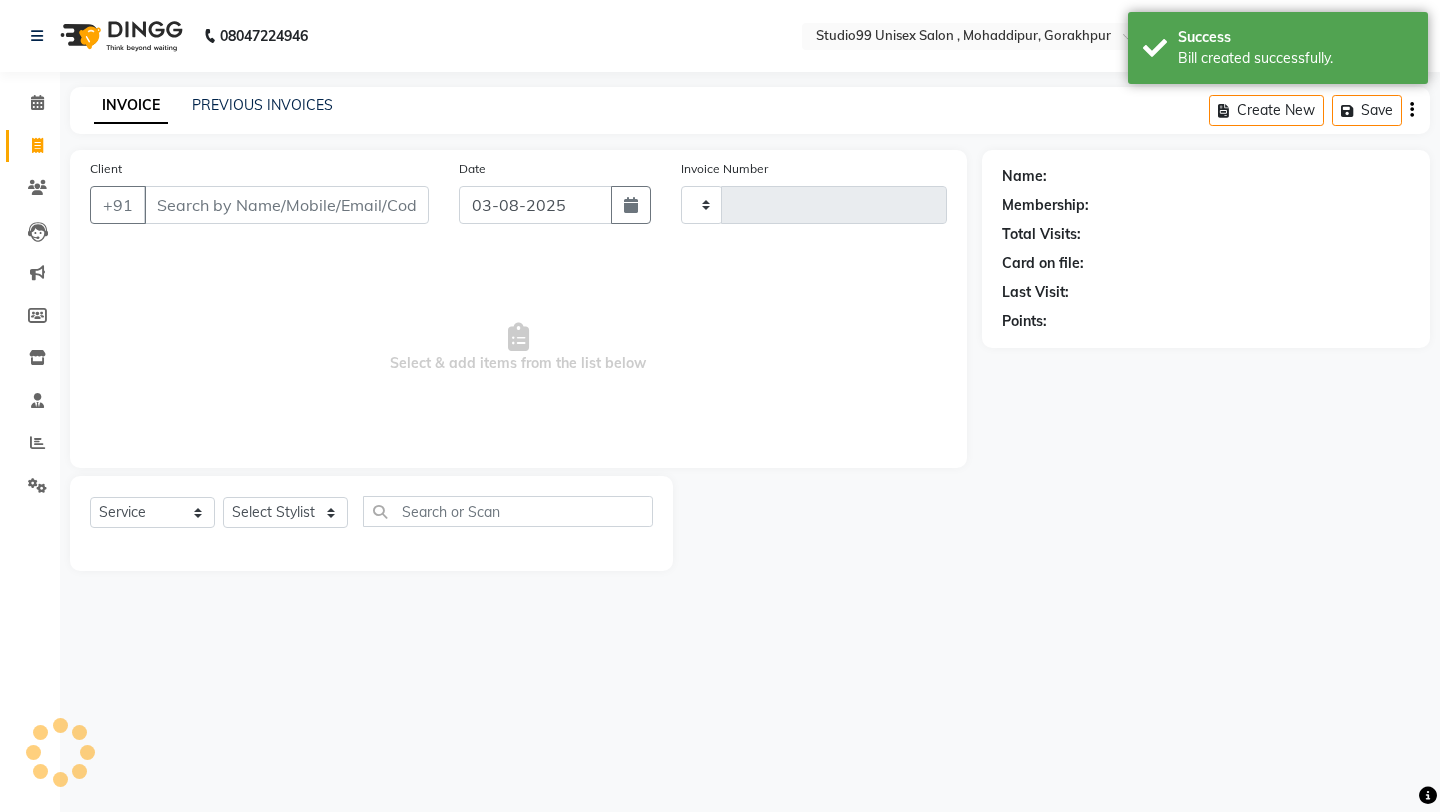 type on "0744" 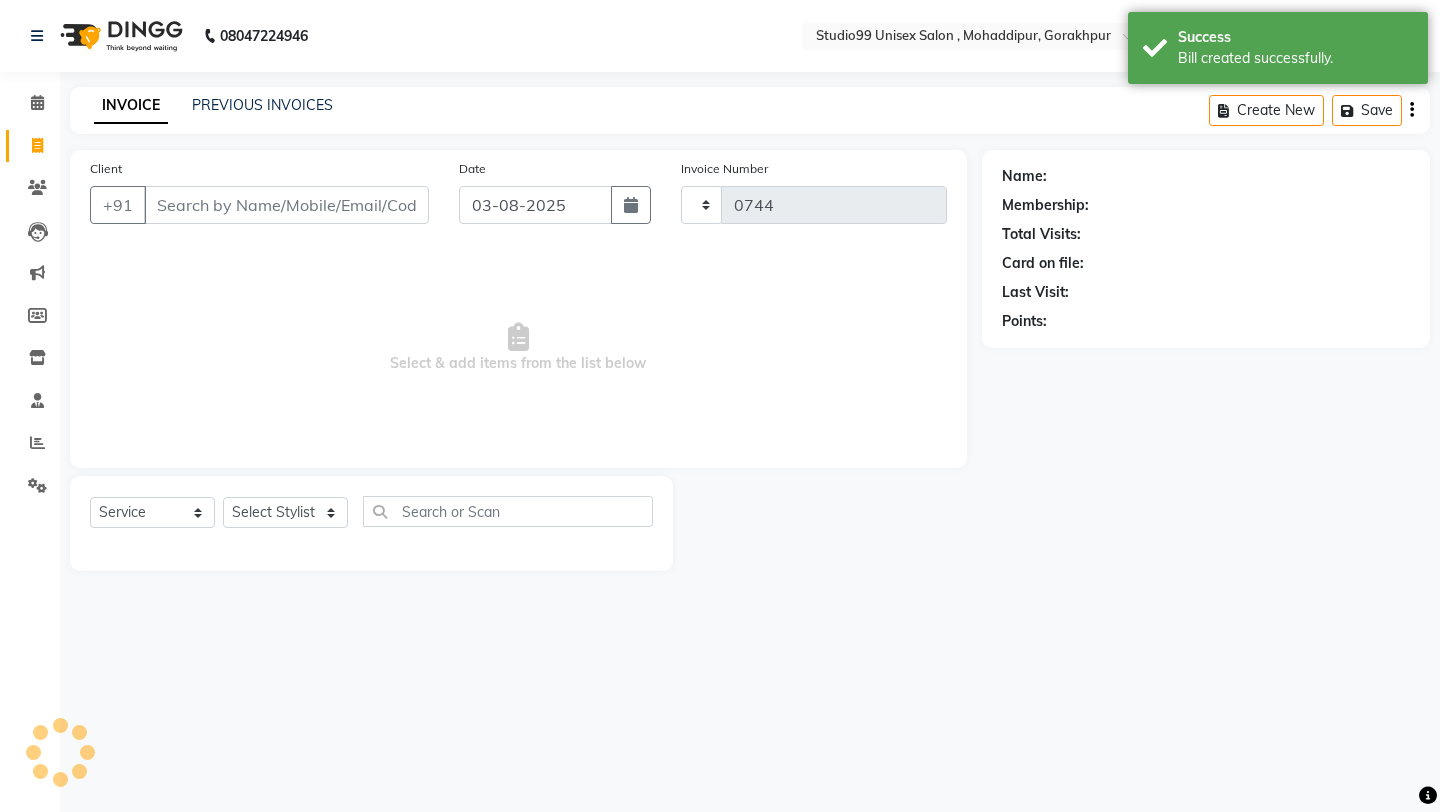 select on "8117" 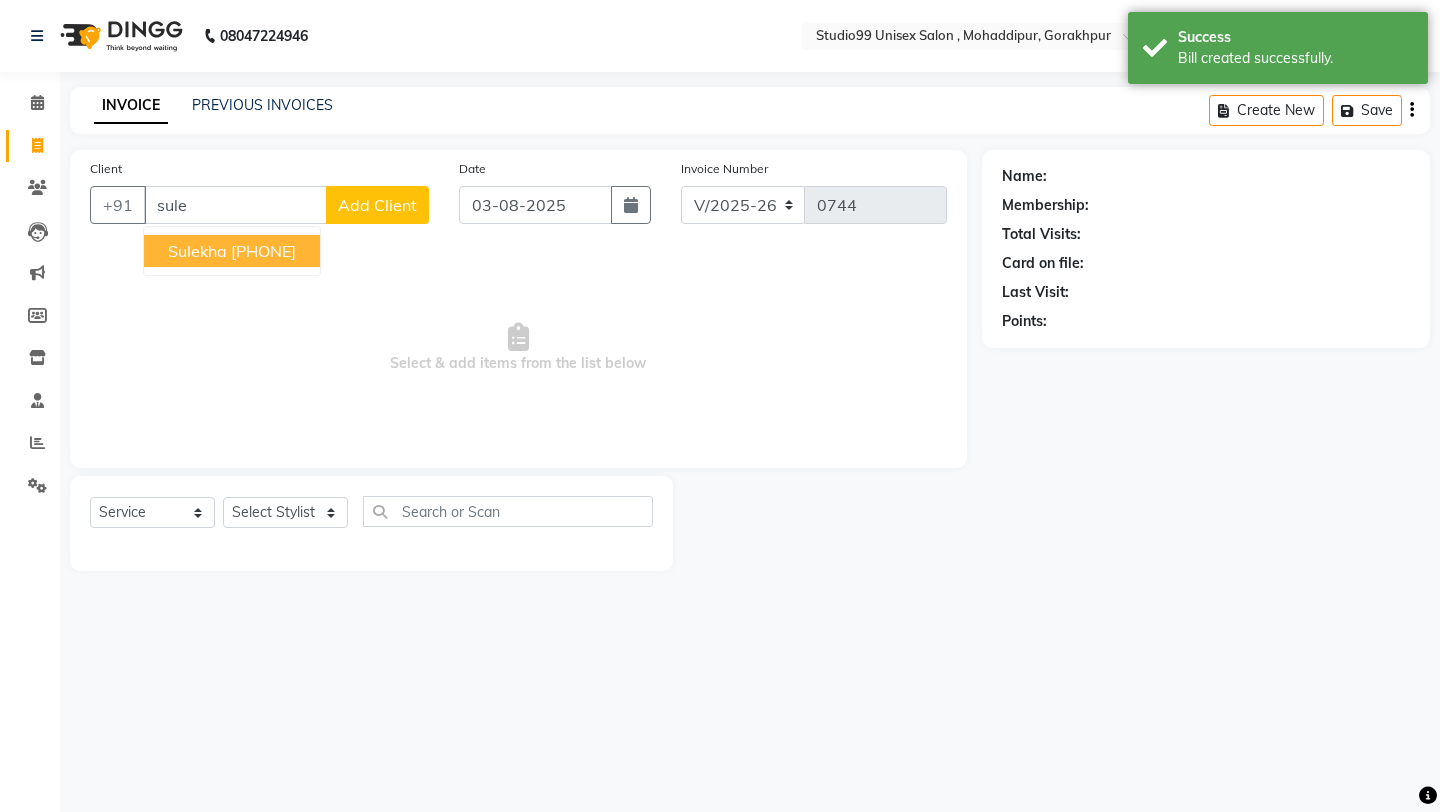 click on "sulekha" at bounding box center (197, 251) 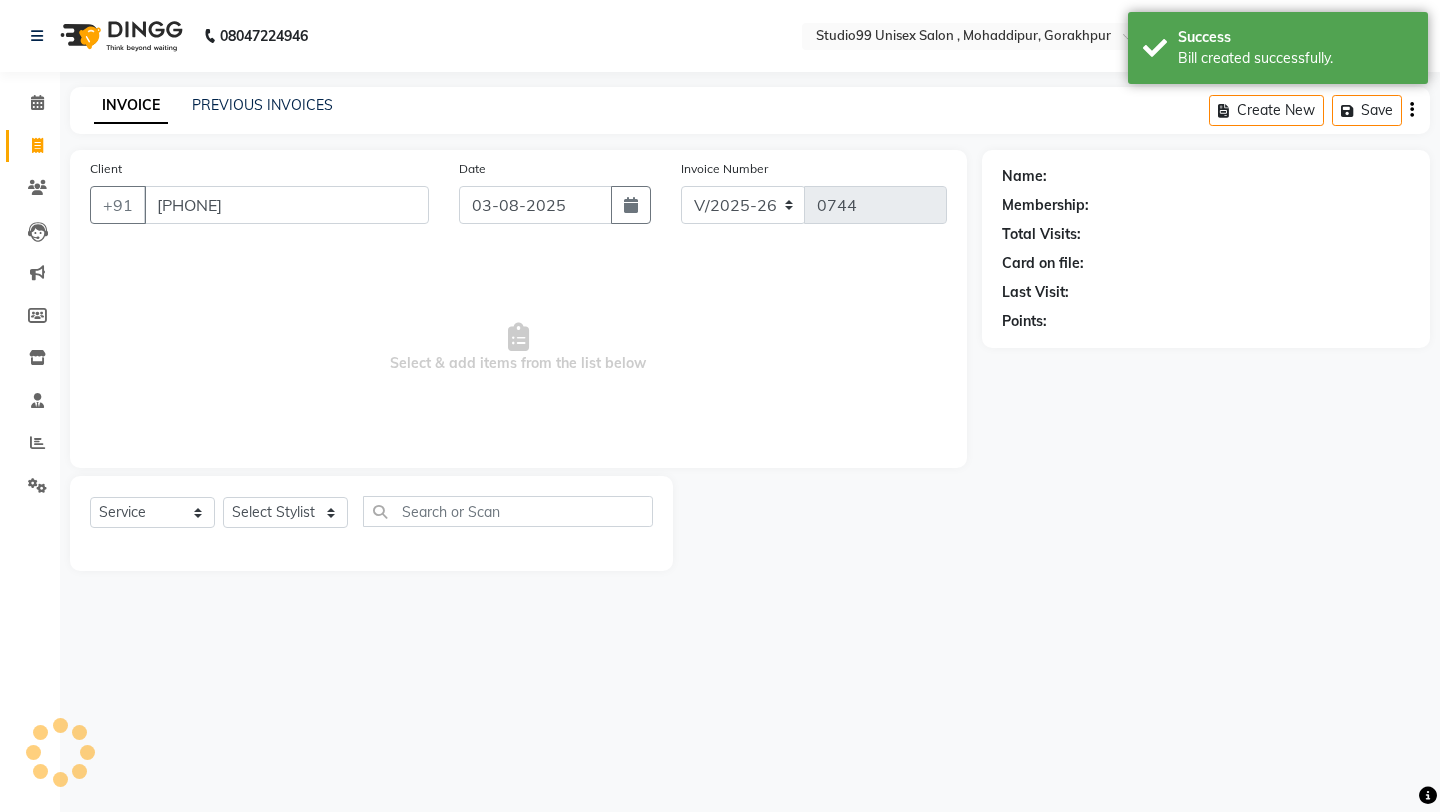 type on "[PHONE]" 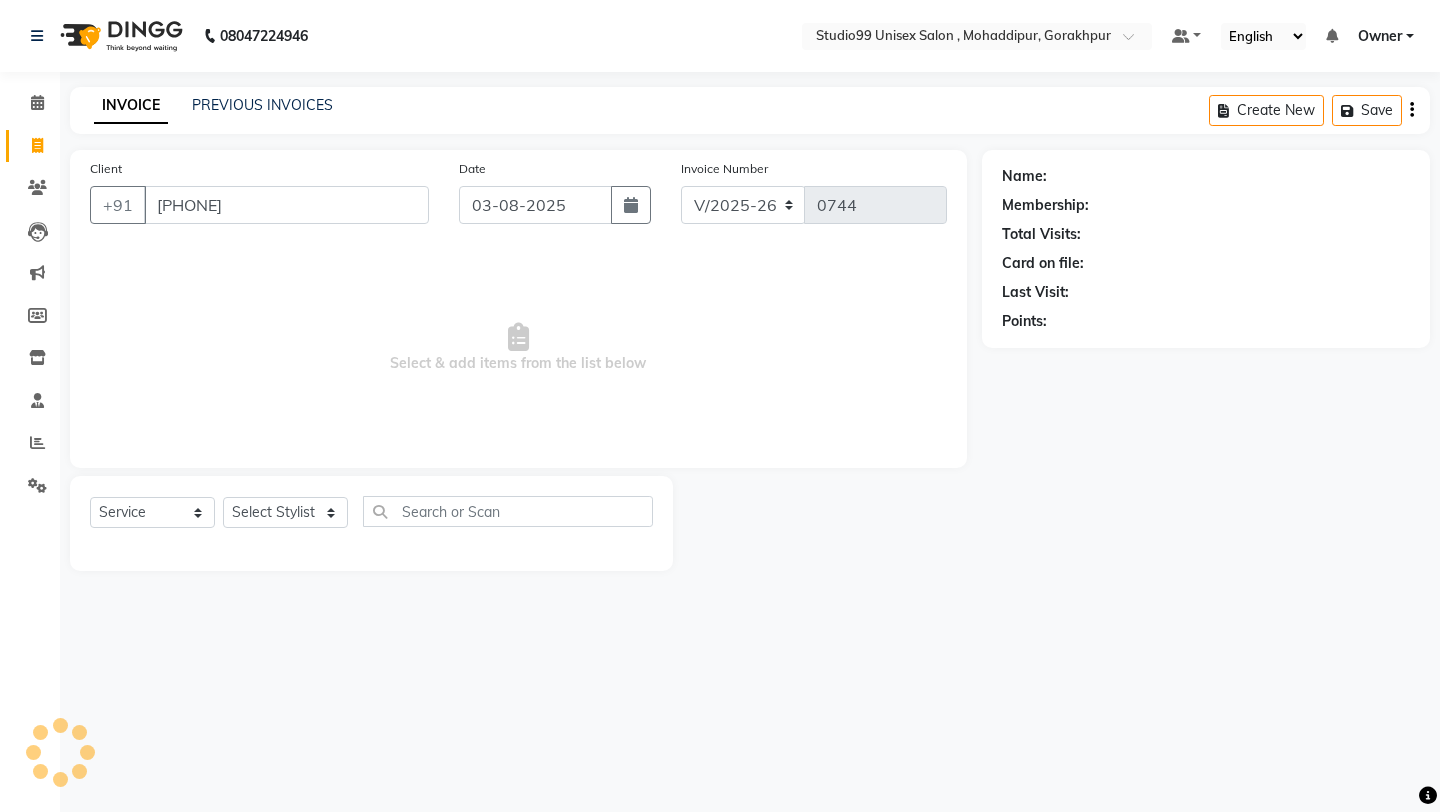 select on "1: Object" 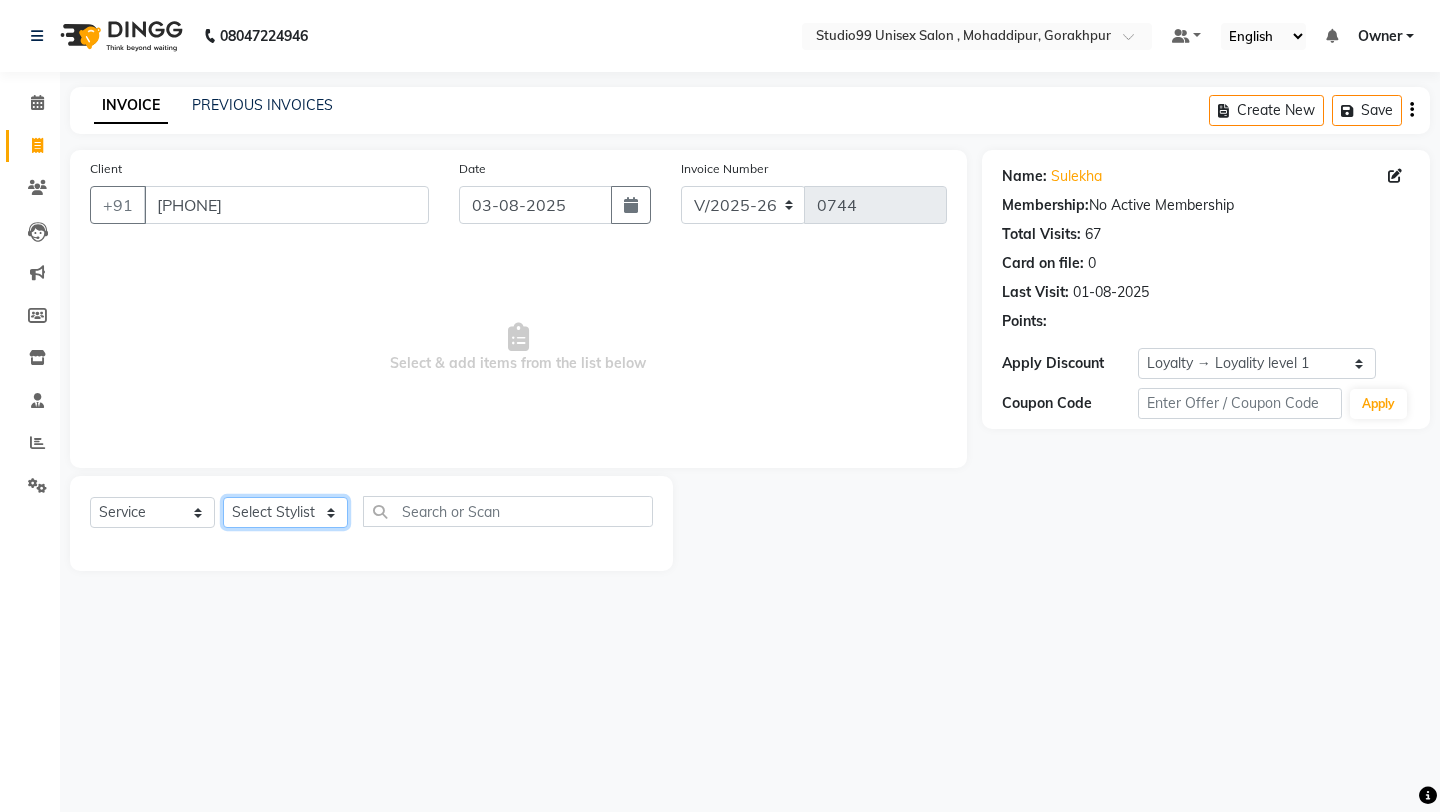 click on "Select Stylist [FIRST] [LAST] [LAST] Owner [FIRST] [LAST] [LAST] [LAST] [LAST] [LAST] manager [LAST]" 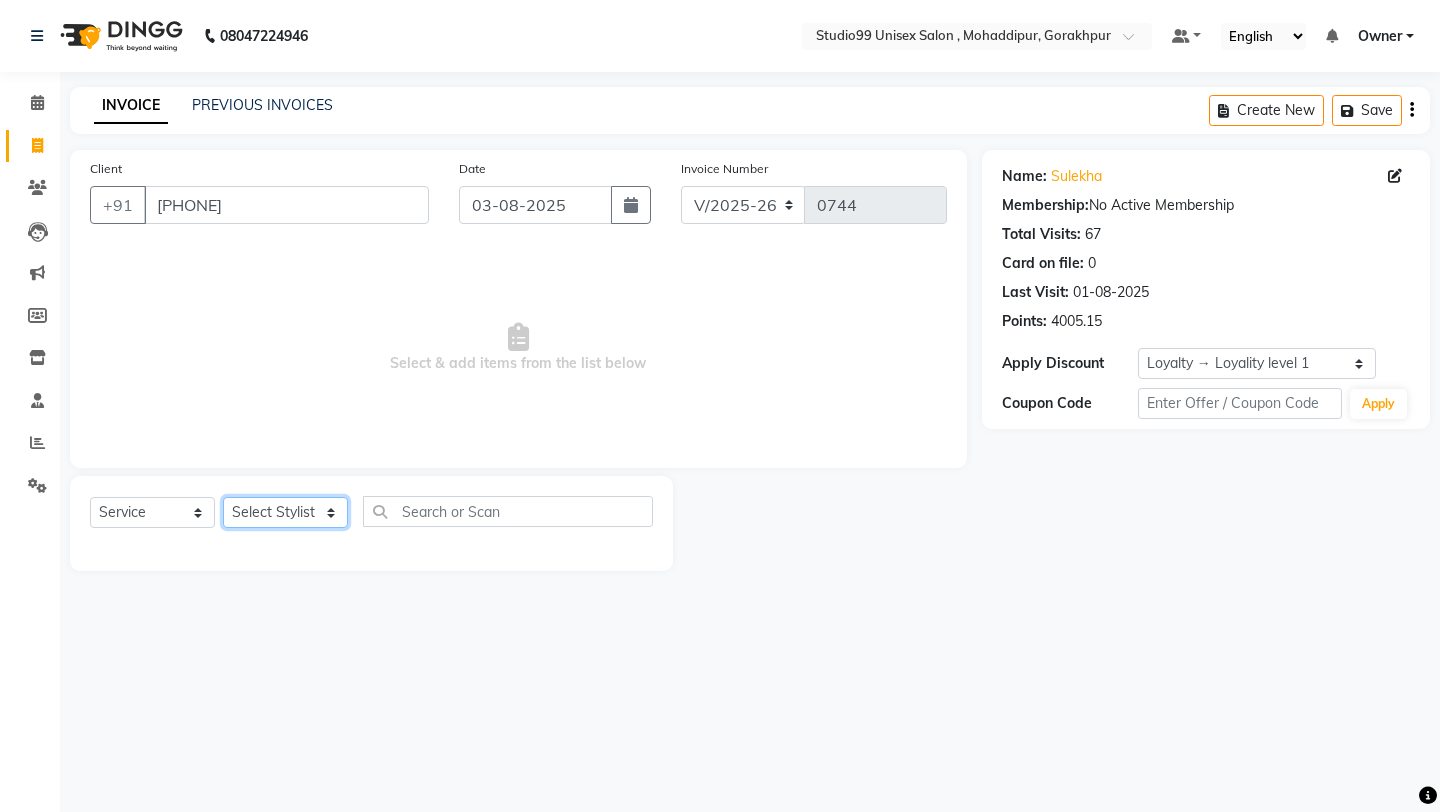select on "83603" 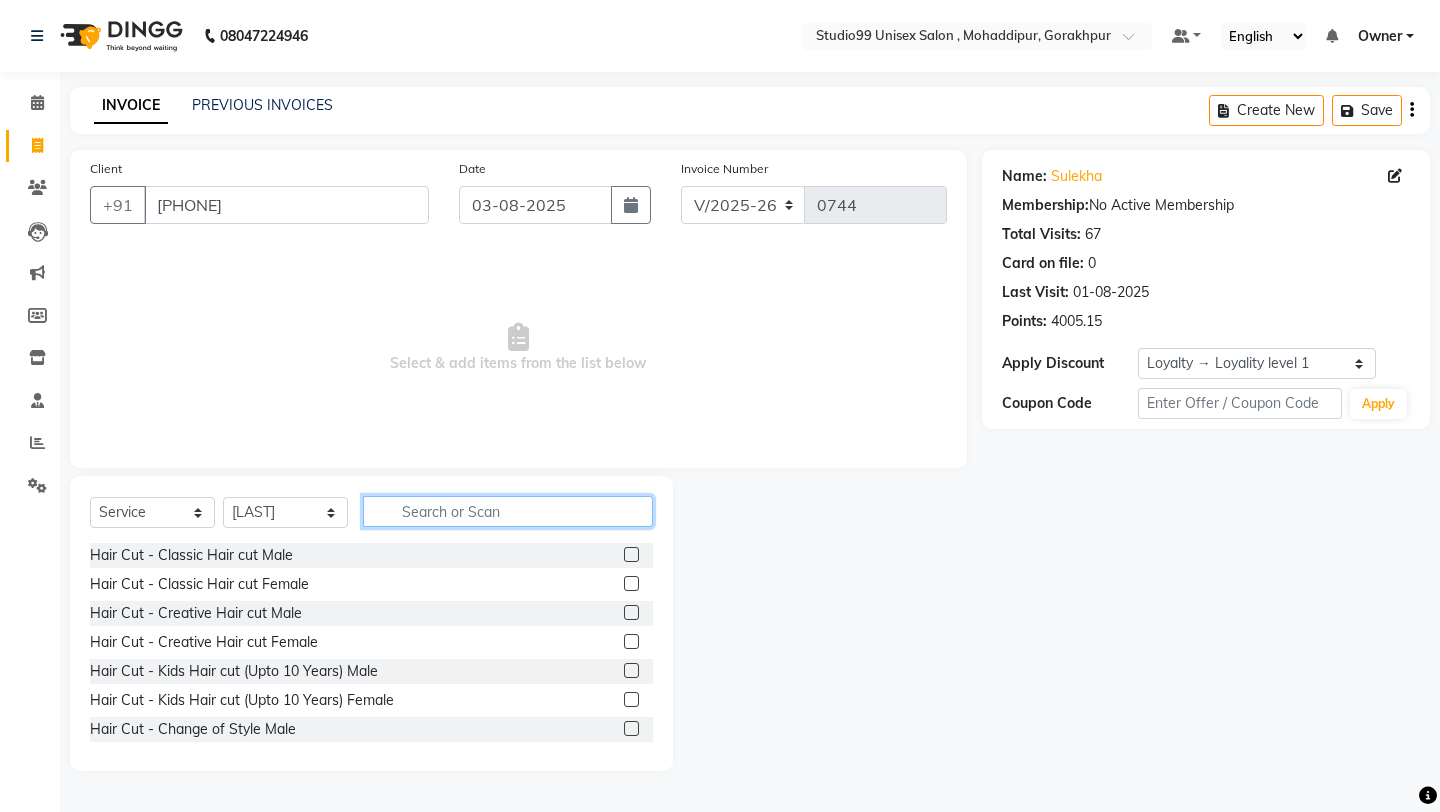 click 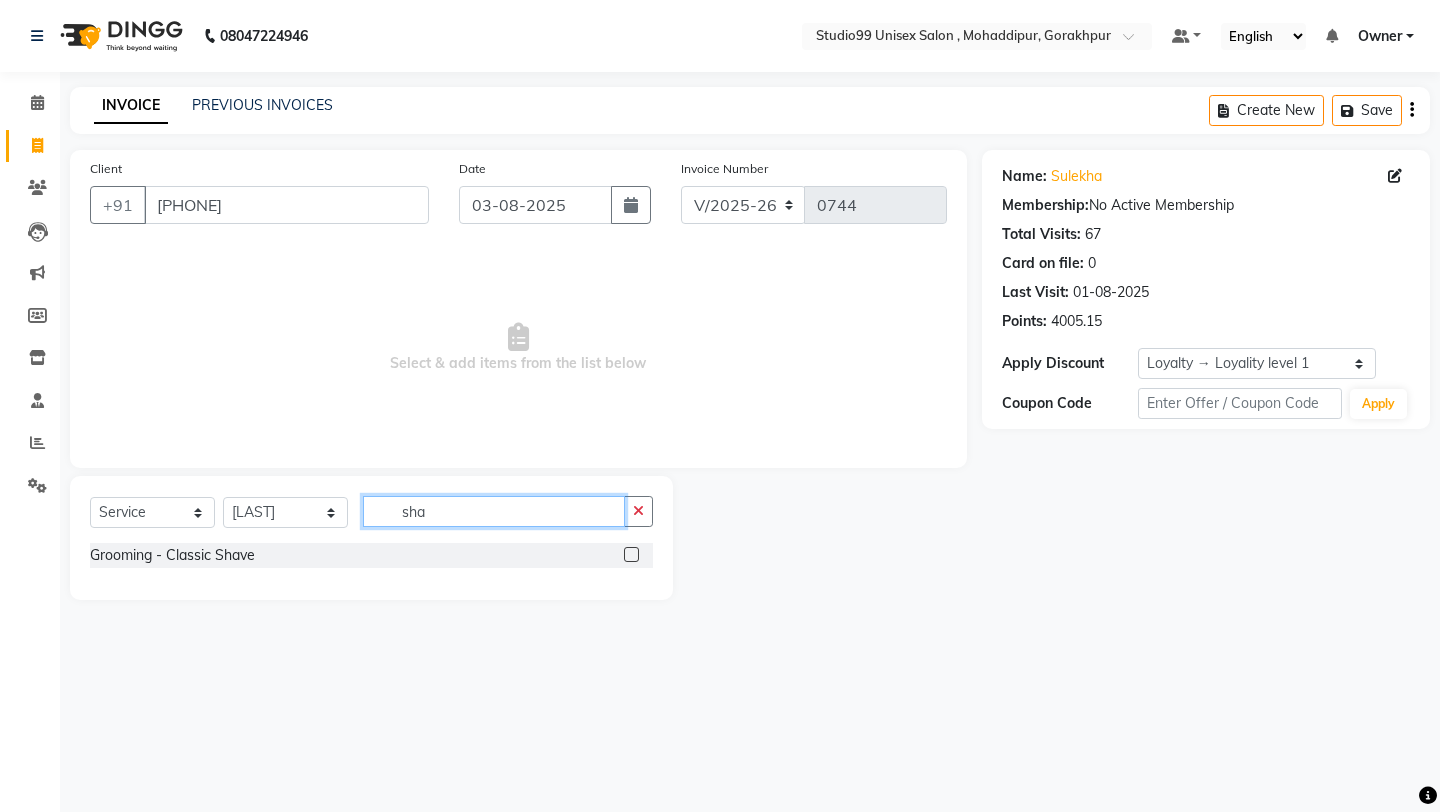 type on "sha" 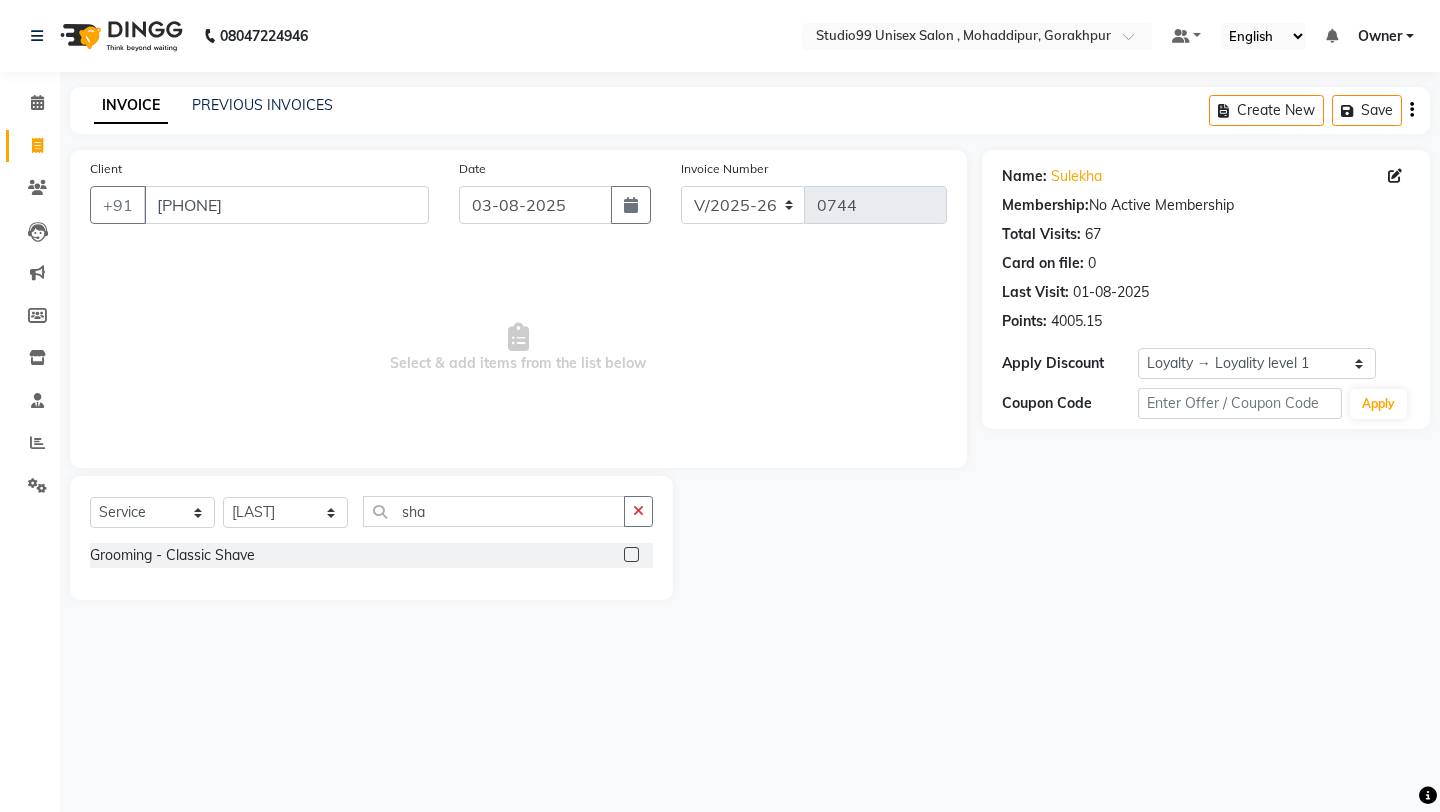 click 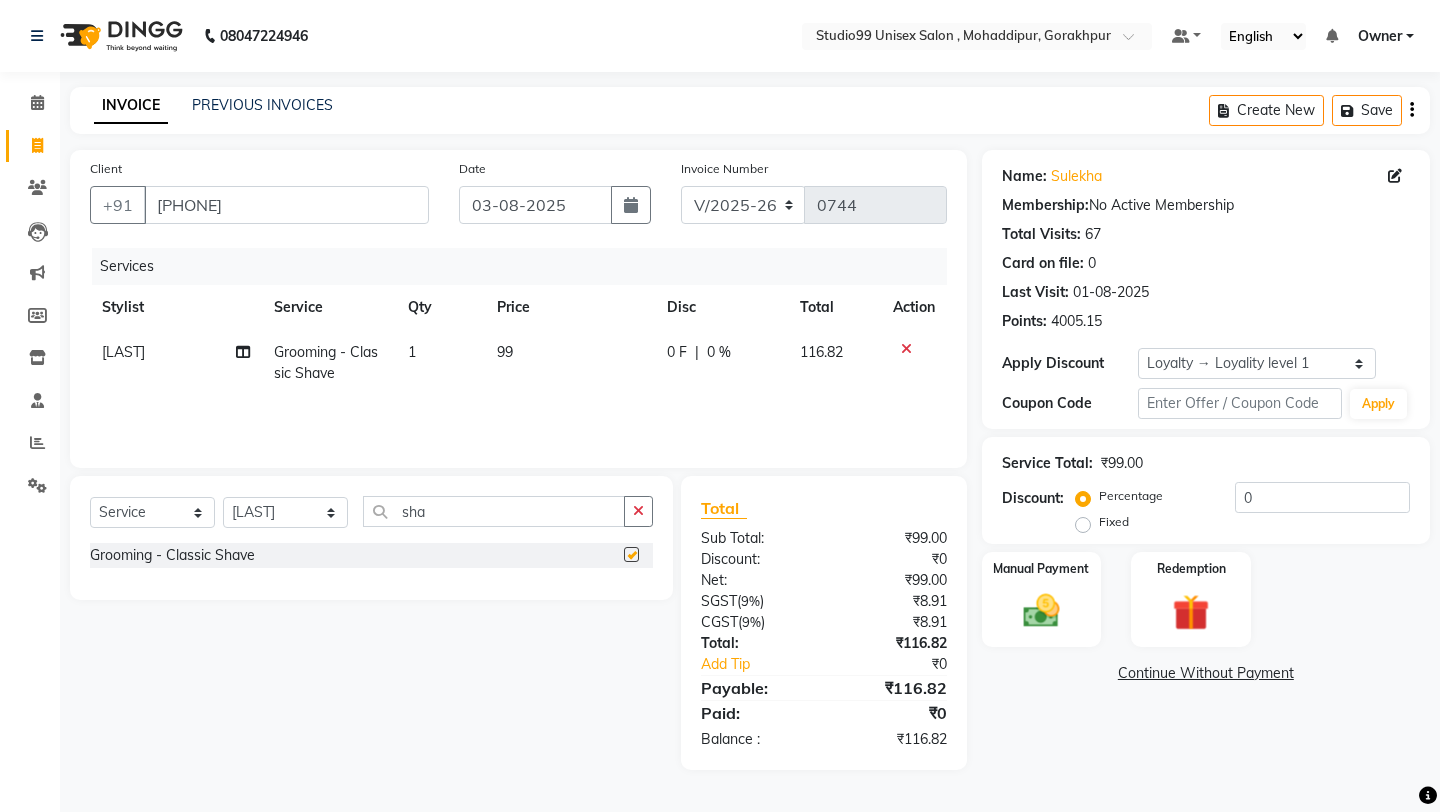 checkbox on "false" 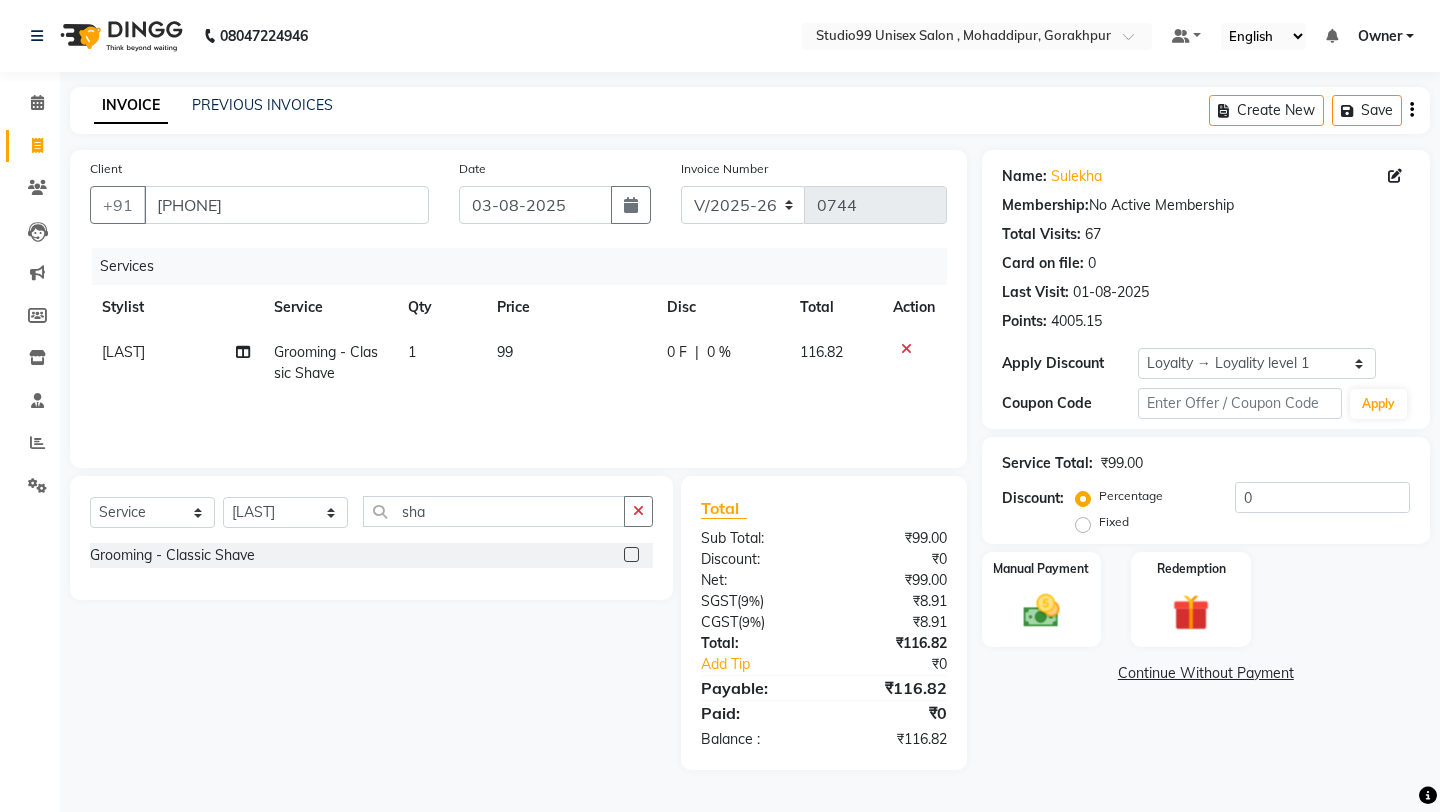 click on "Percentage   Fixed" 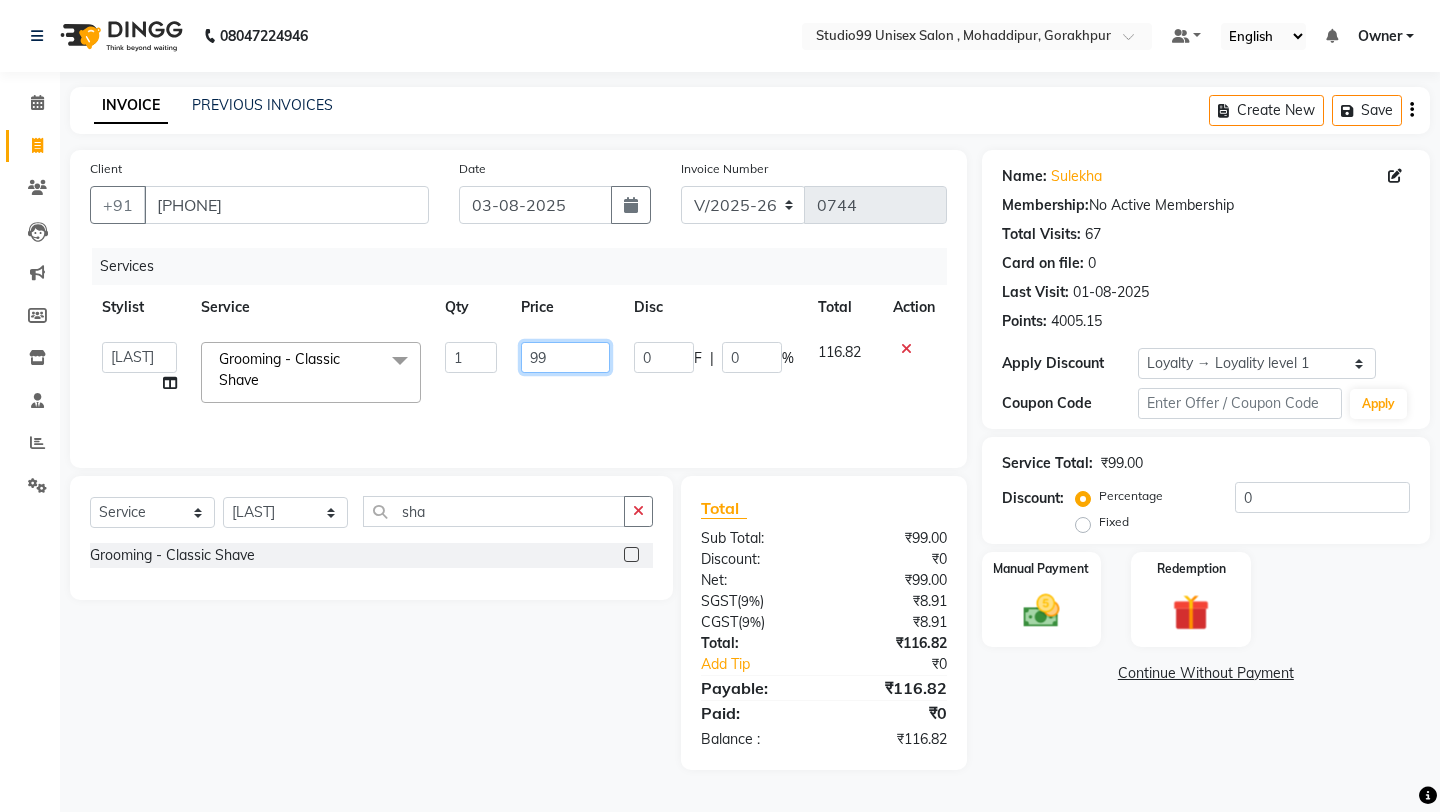 click on "99" 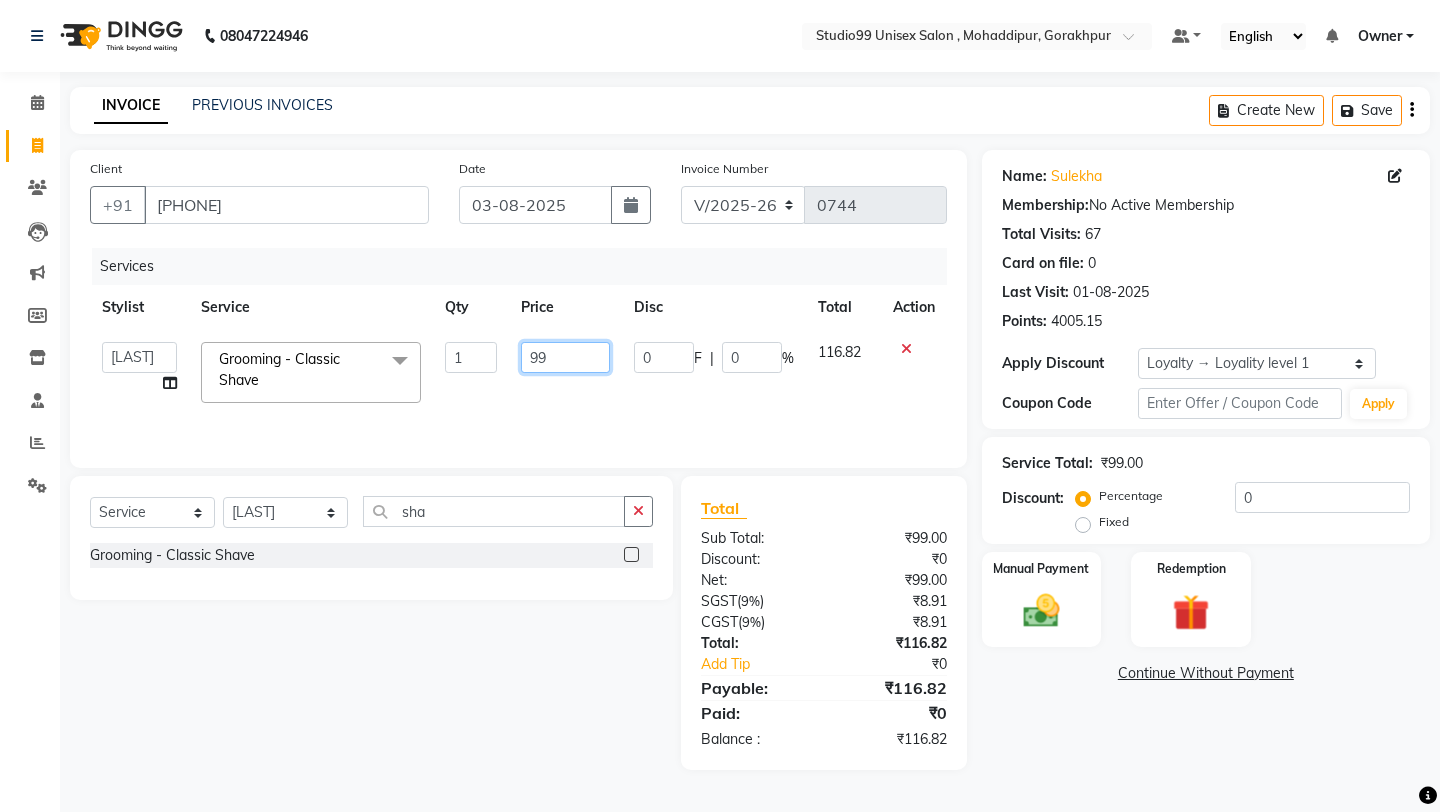 click on "99" 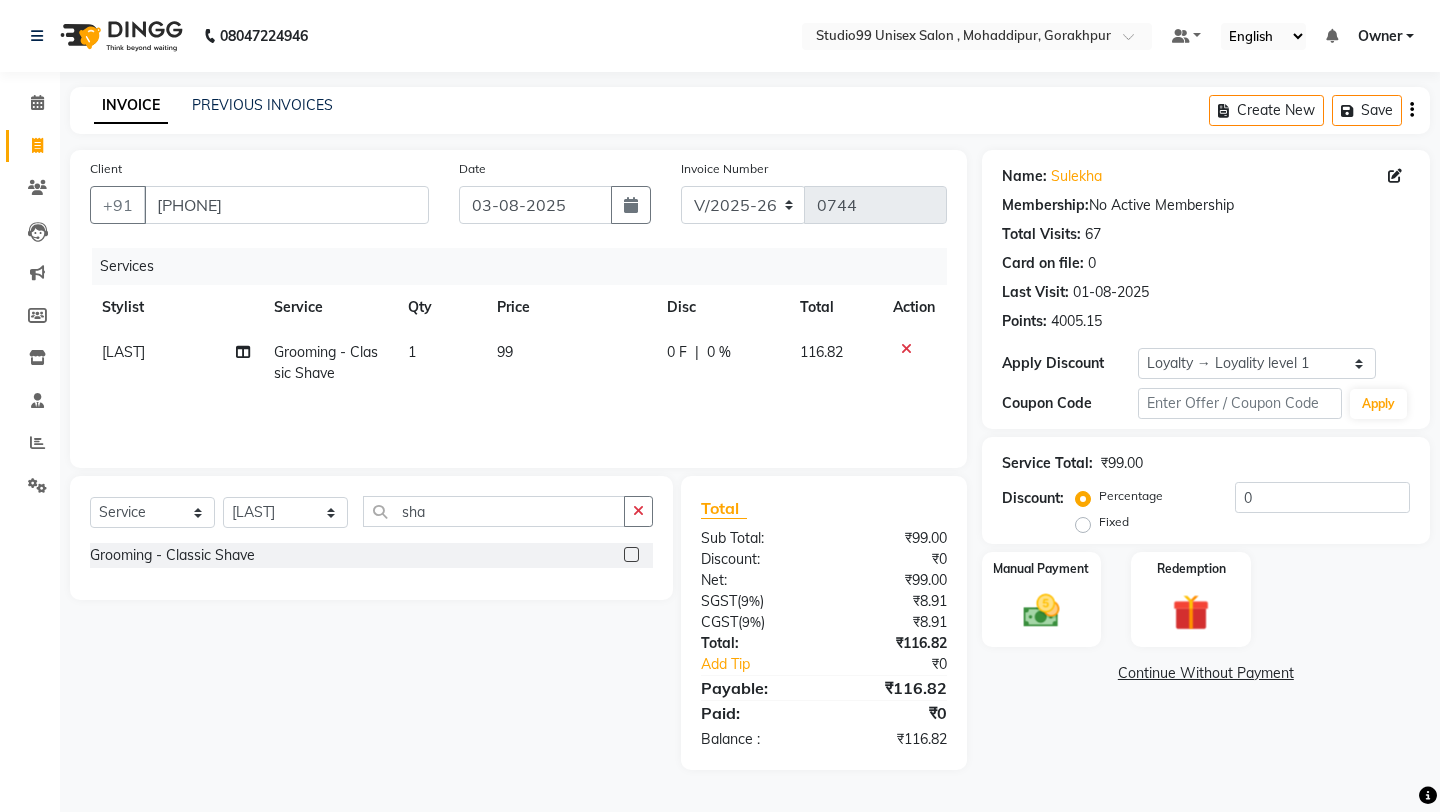 click on "Fixed" 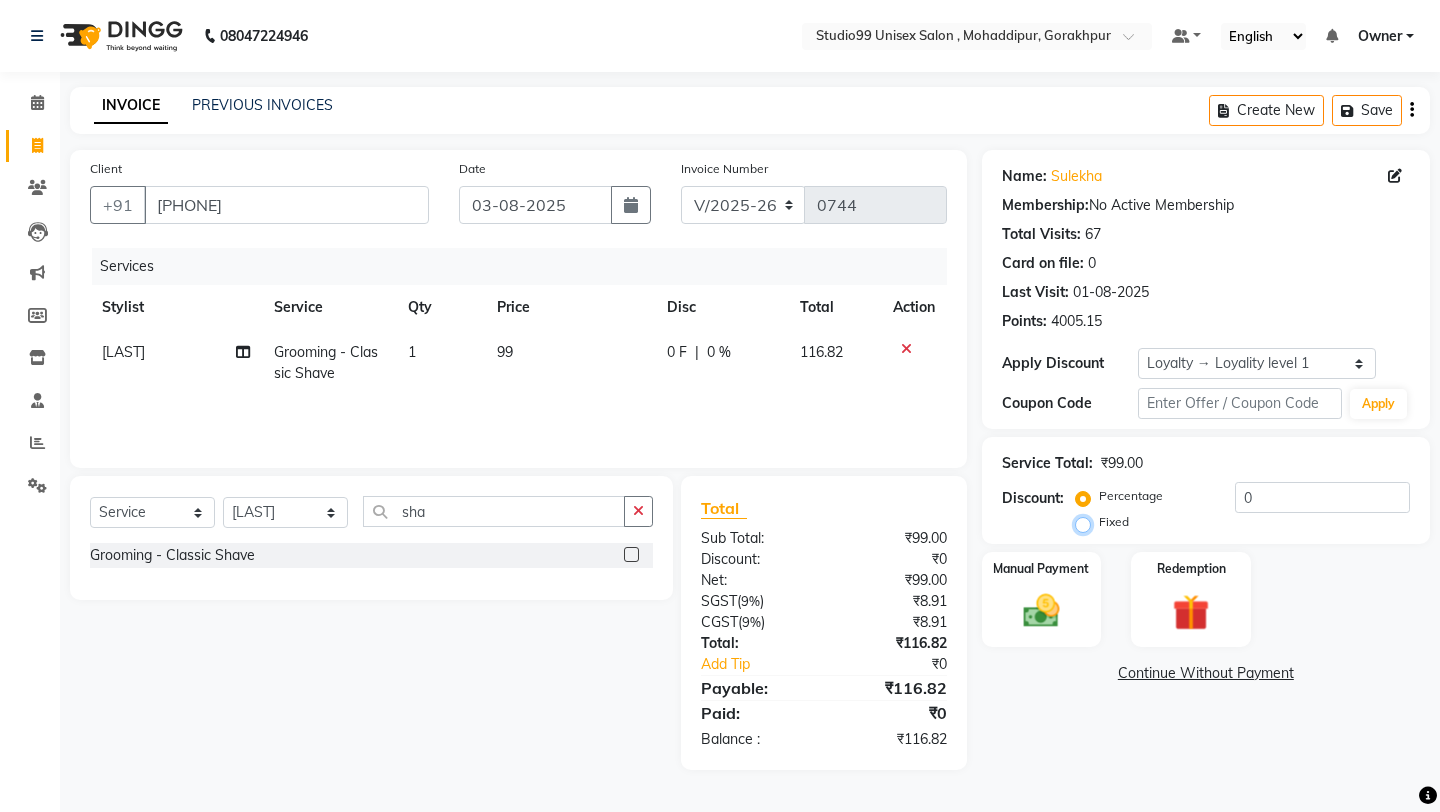 click on "Fixed" at bounding box center (1087, 522) 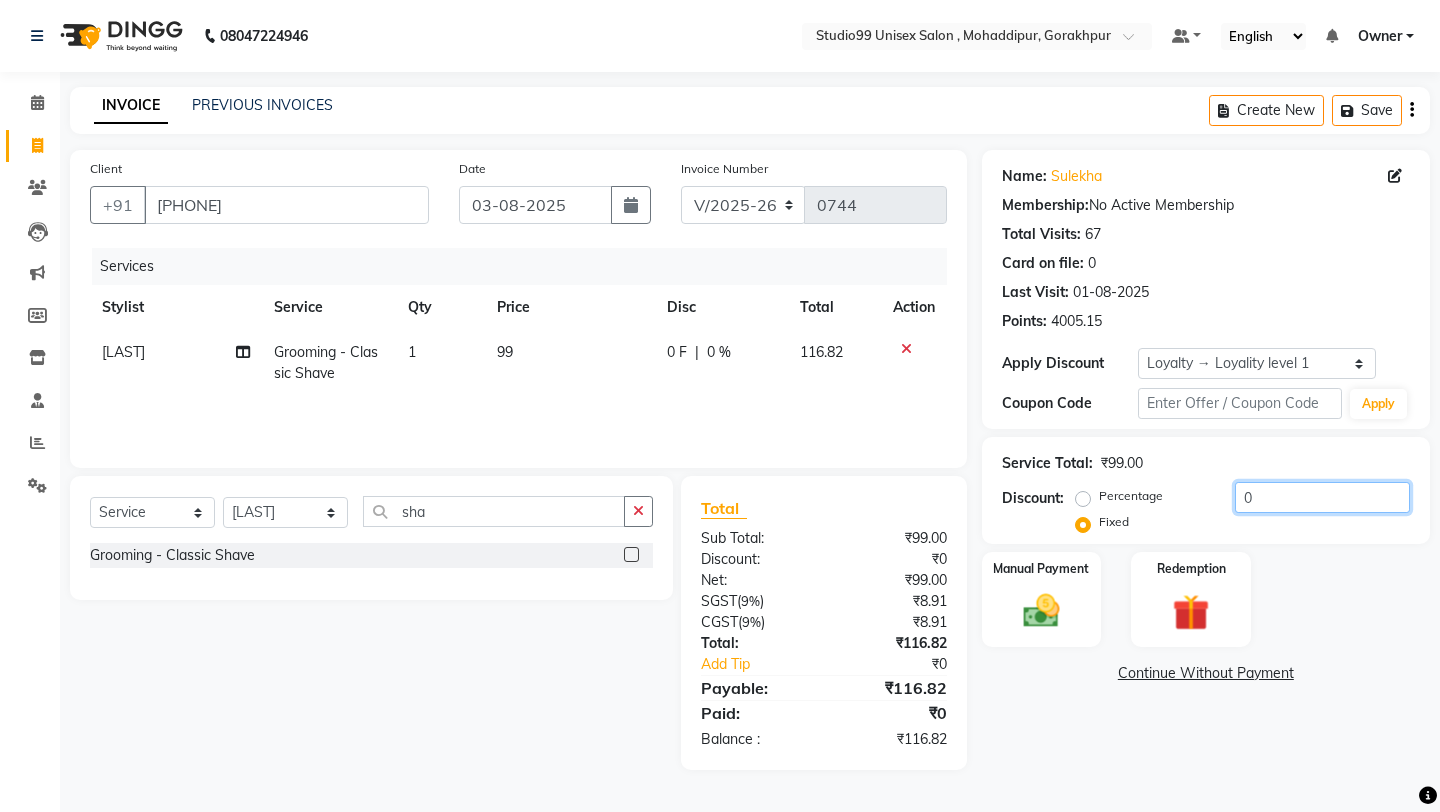 click on "0" 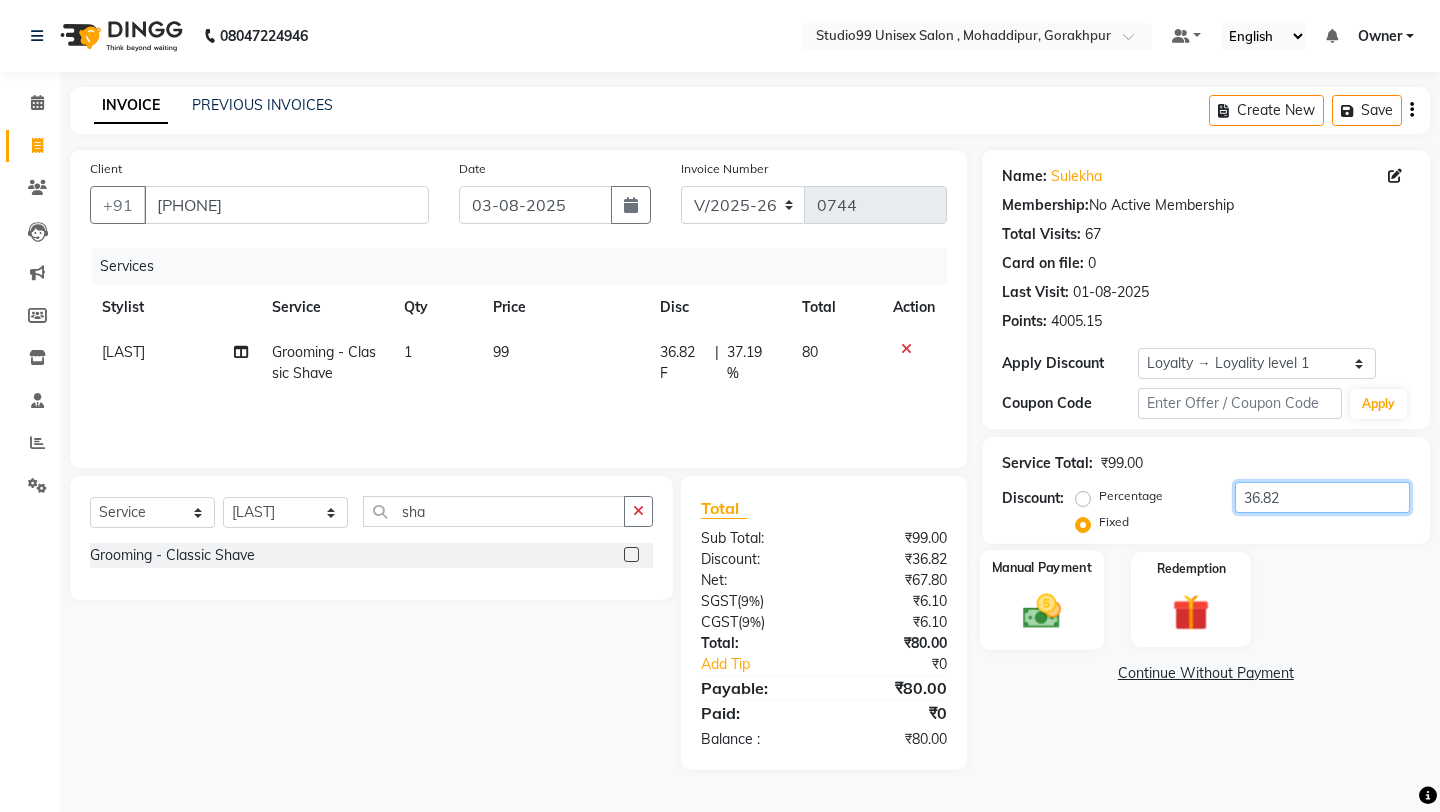 type on "36.82" 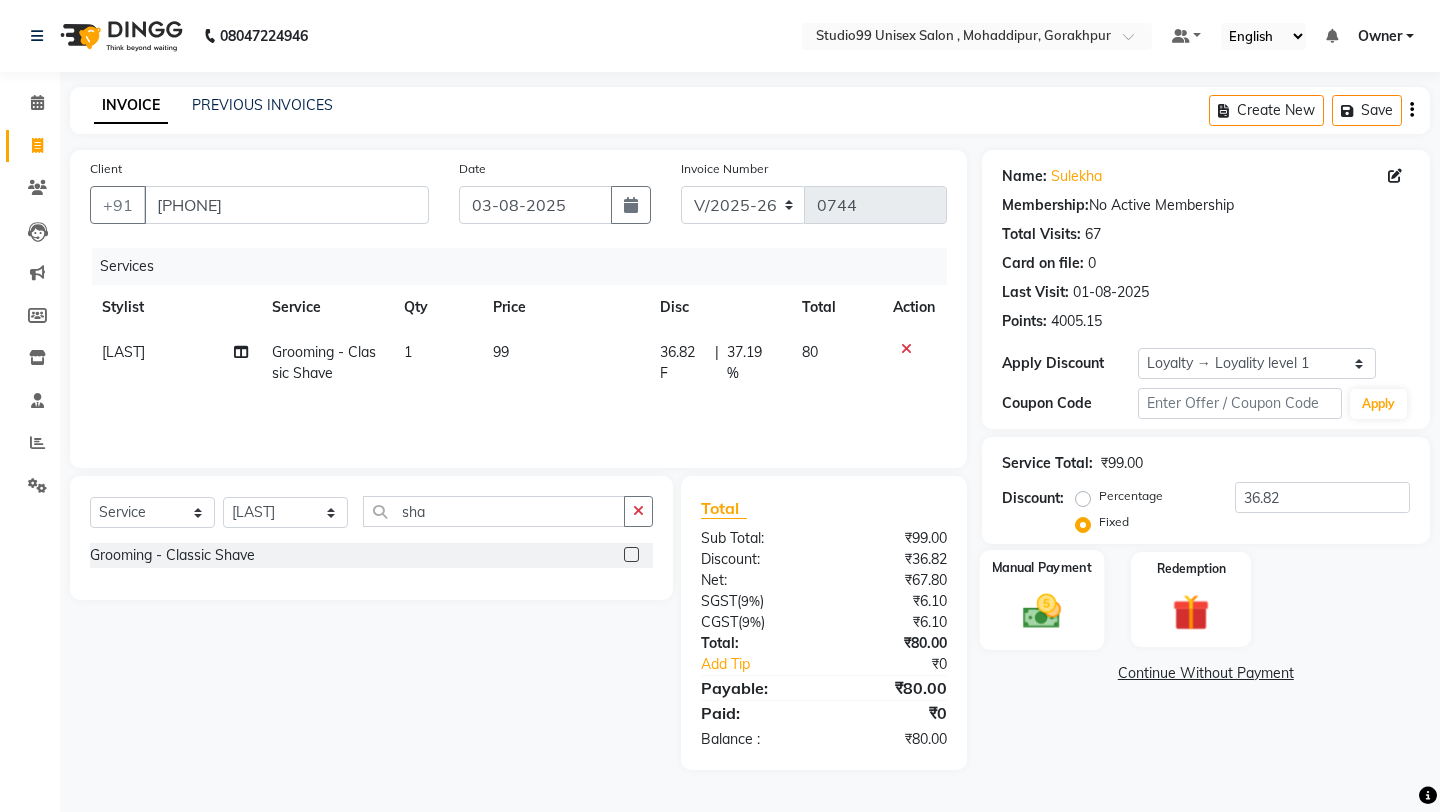 click 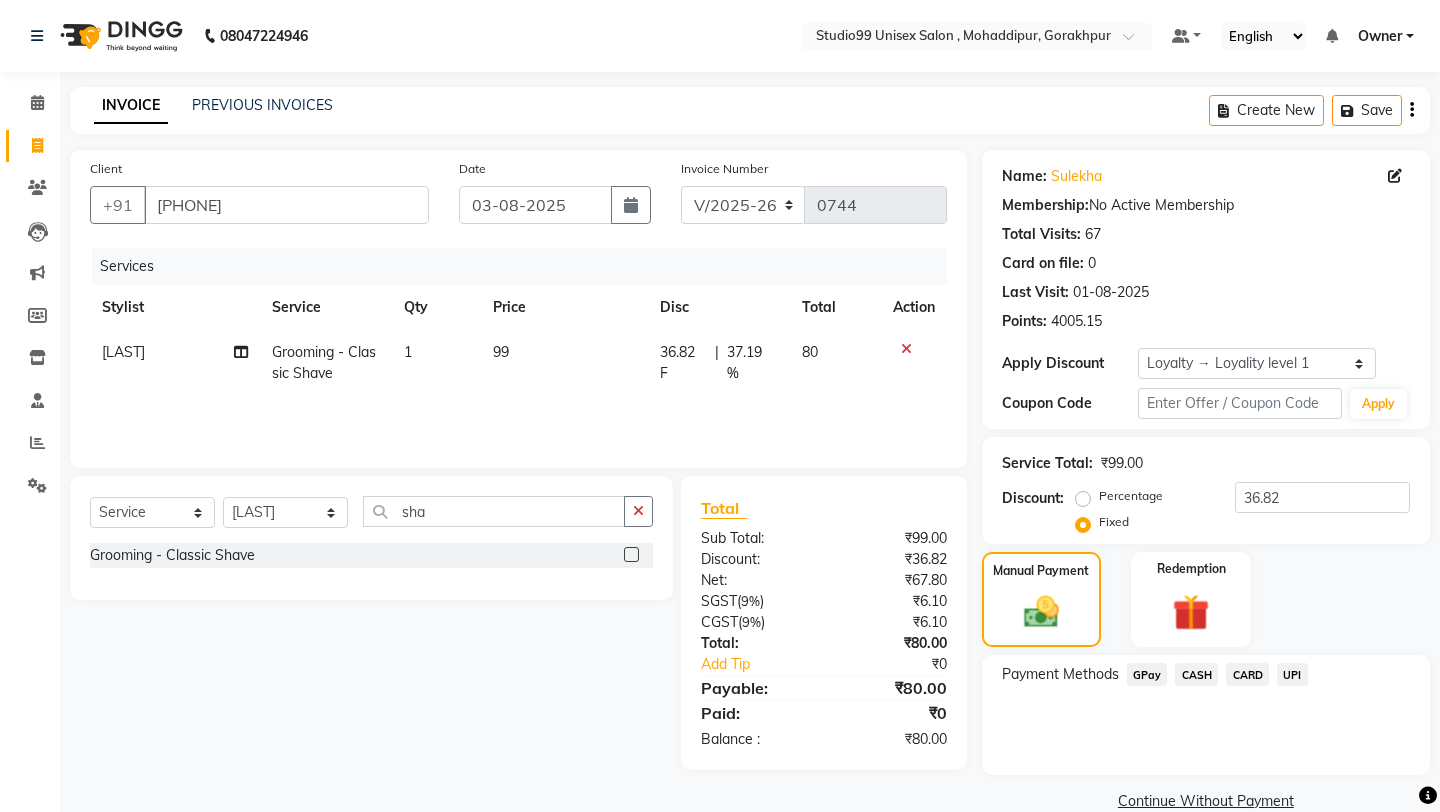 click on "UPI" 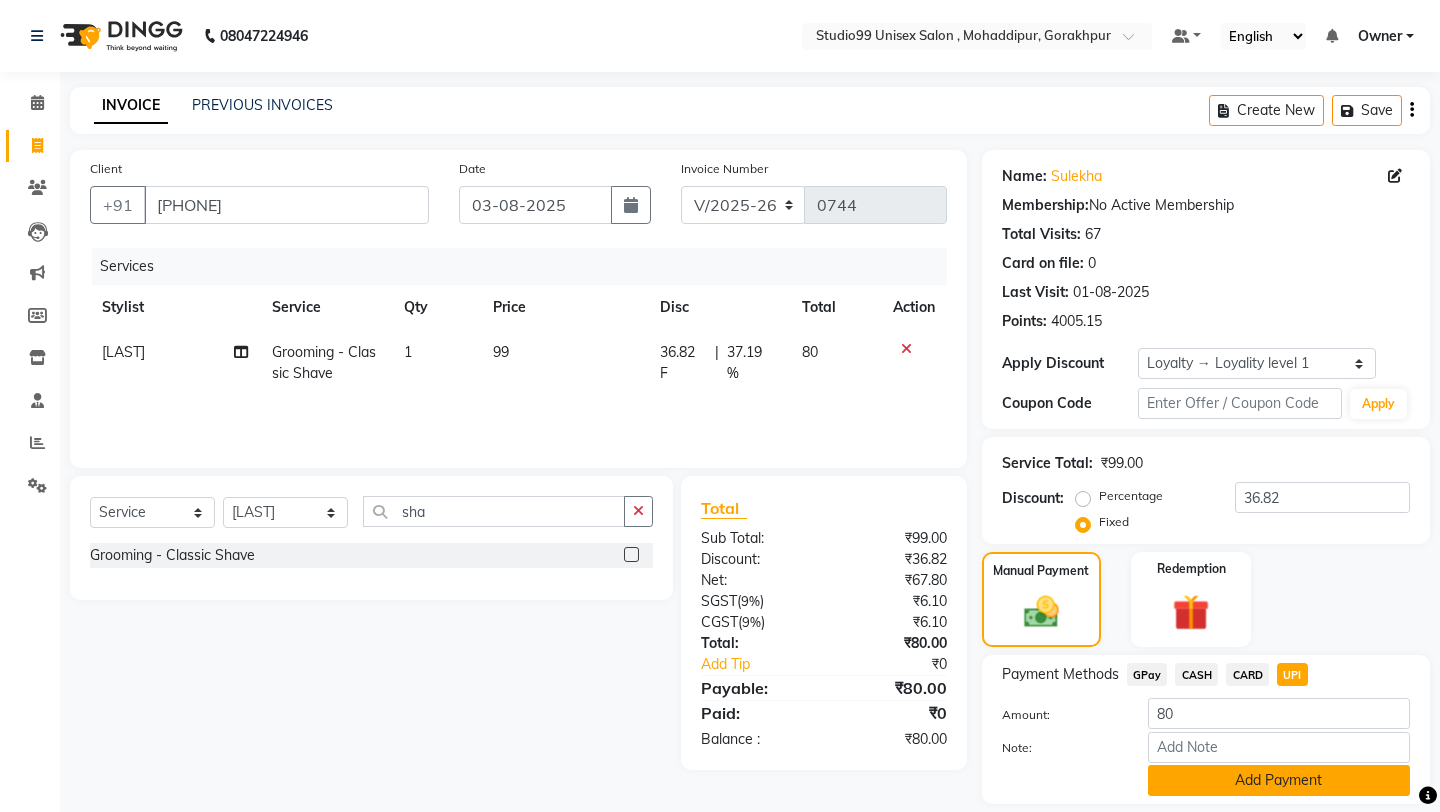 click on "Add Payment" 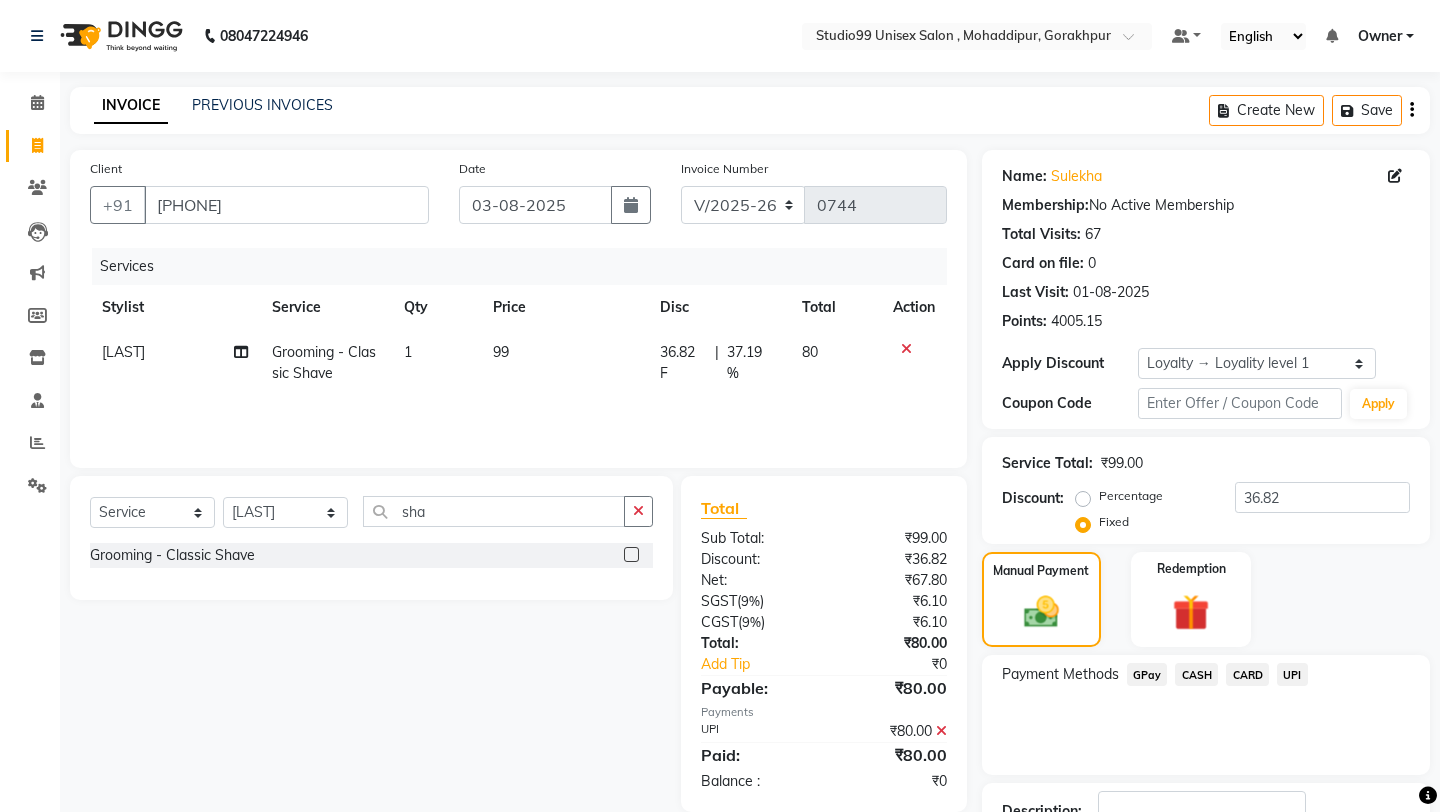 click on "Payment Methods  GPay   CASH   CARD   UPI" 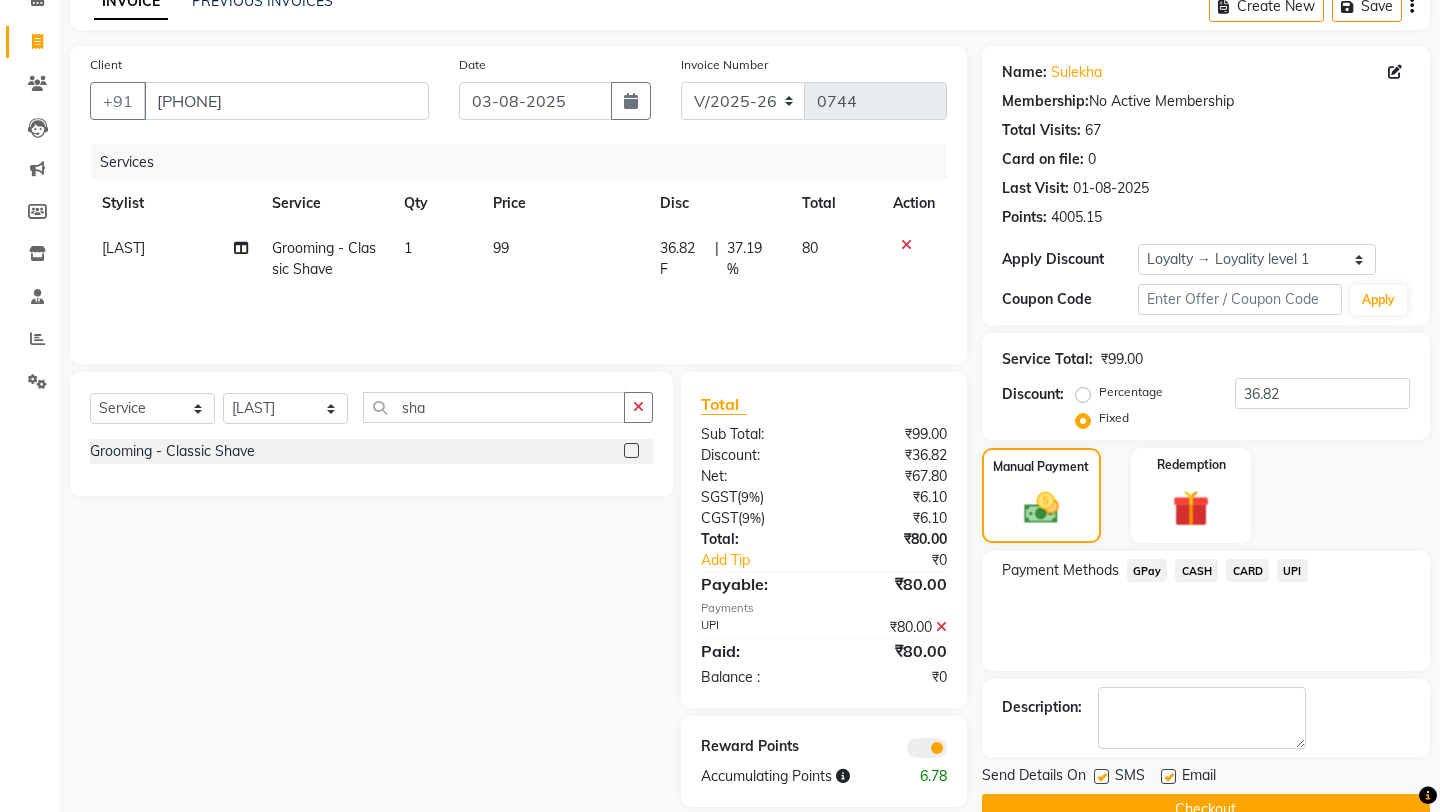 scroll, scrollTop: 129, scrollLeft: 0, axis: vertical 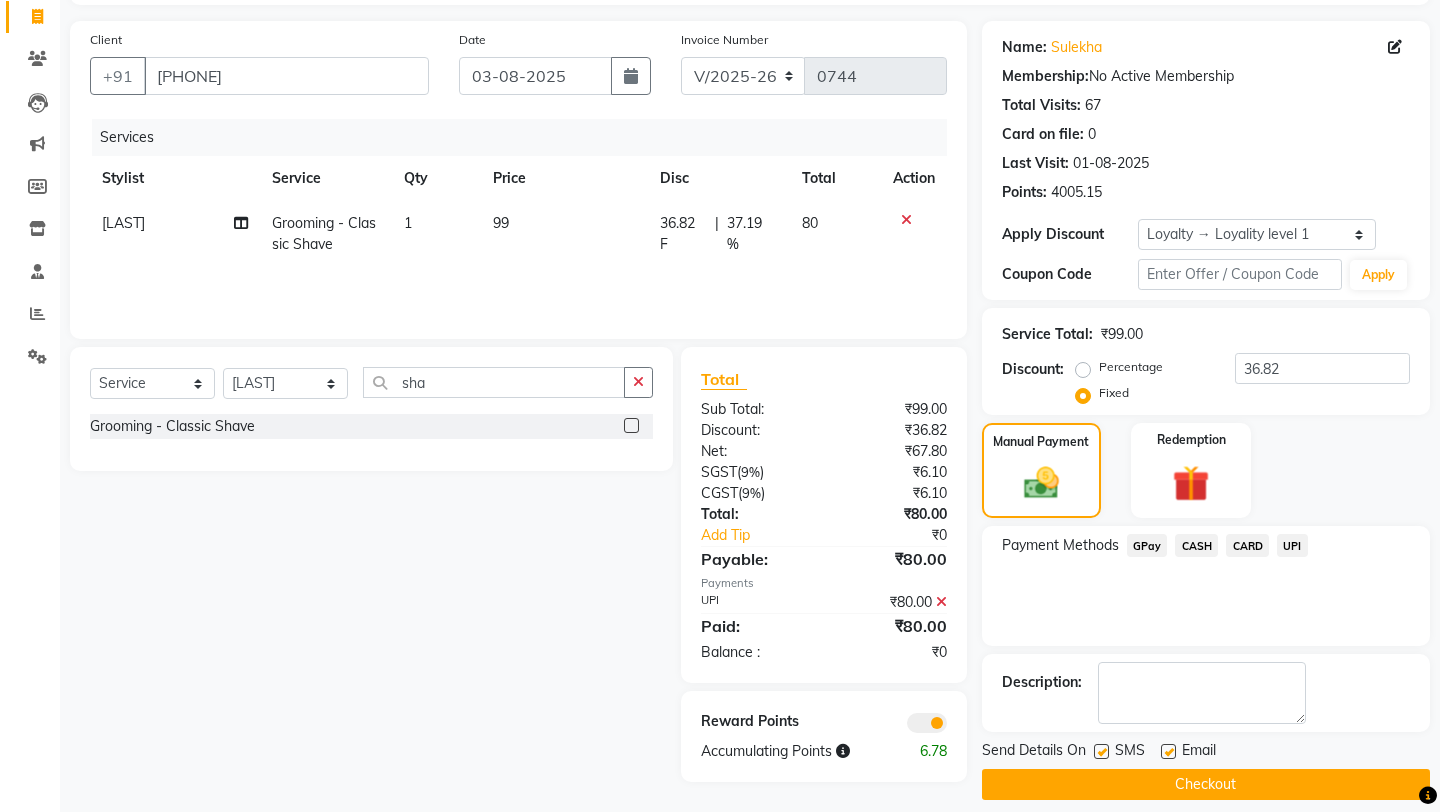 click on "Checkout" 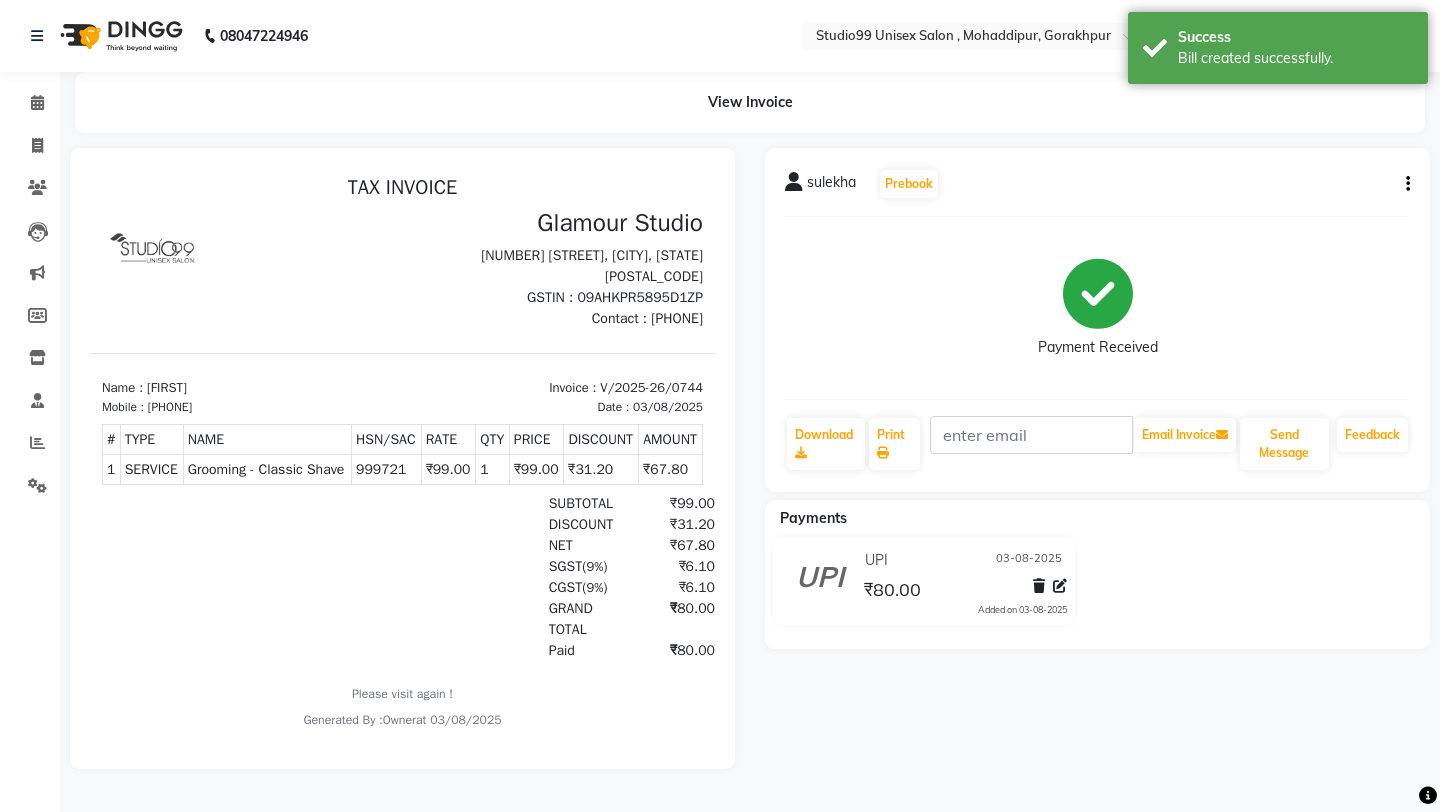 scroll, scrollTop: 0, scrollLeft: 0, axis: both 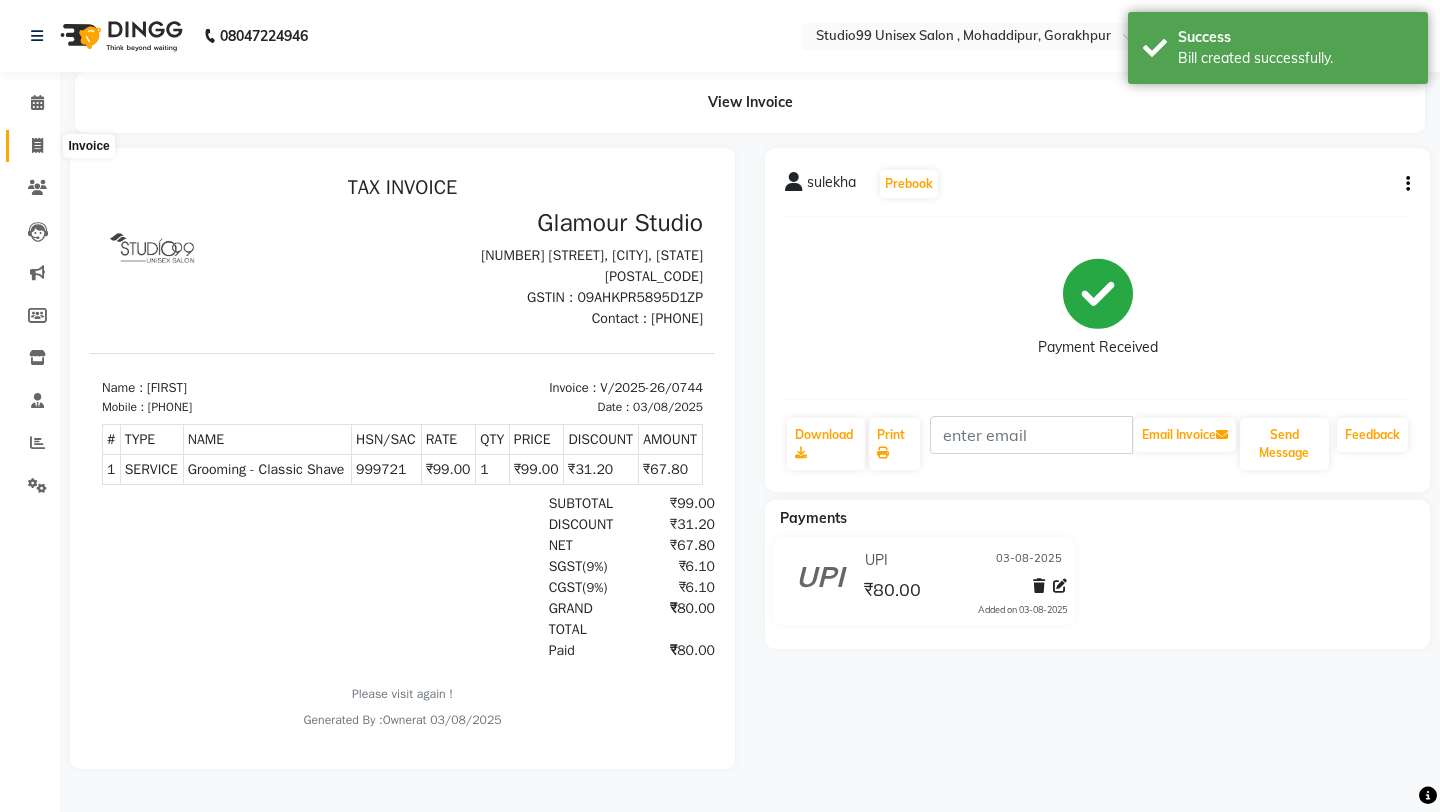 click 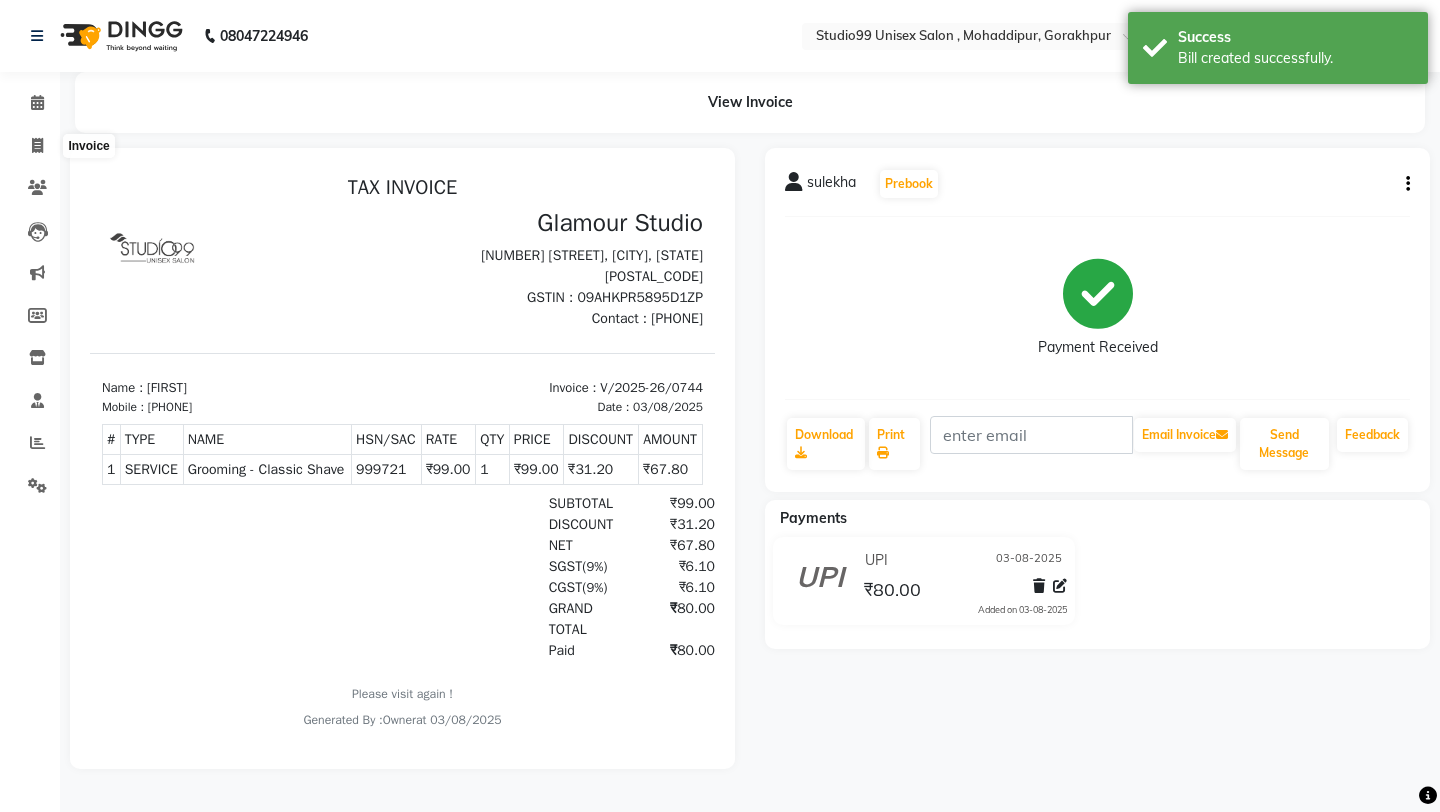 select on "service" 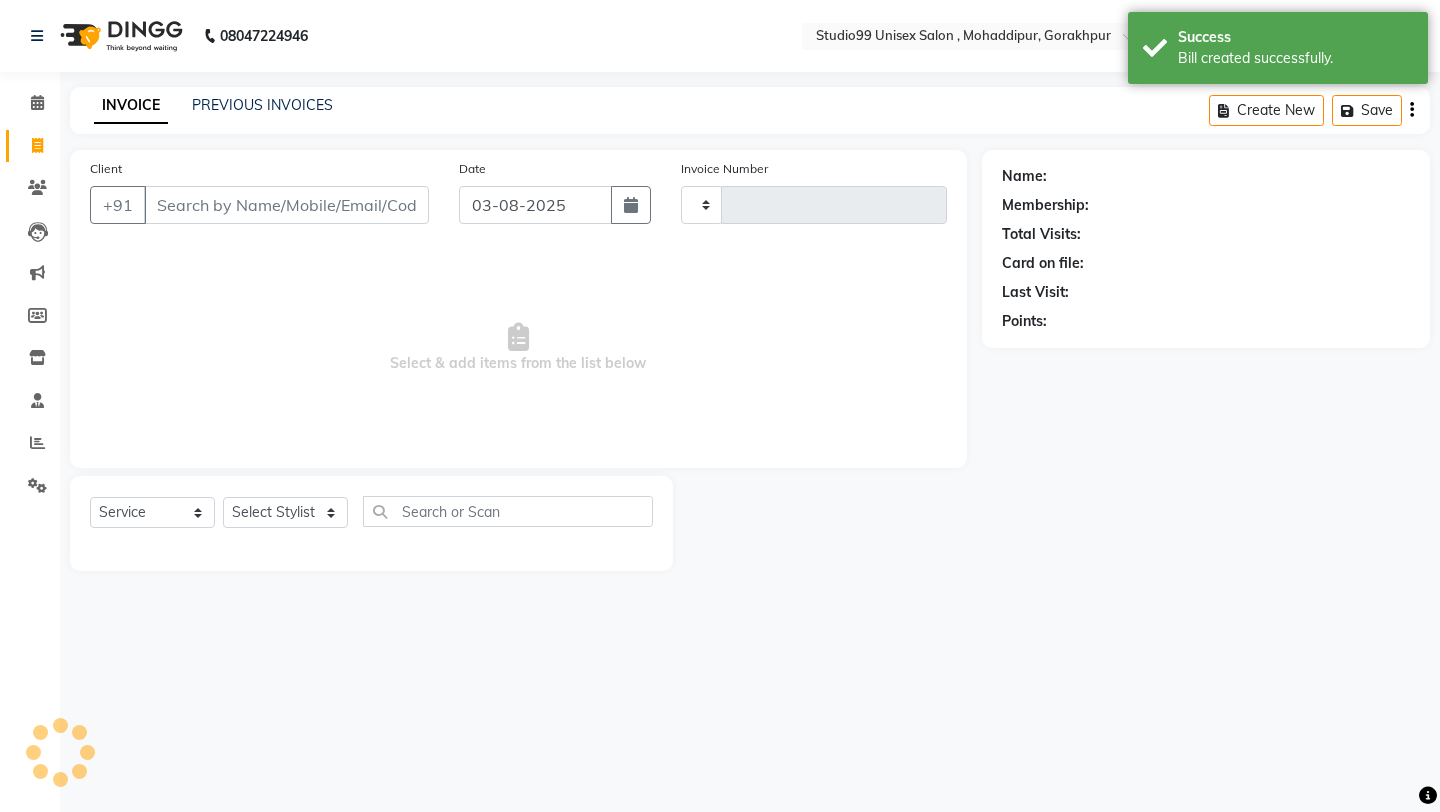 type on "0745" 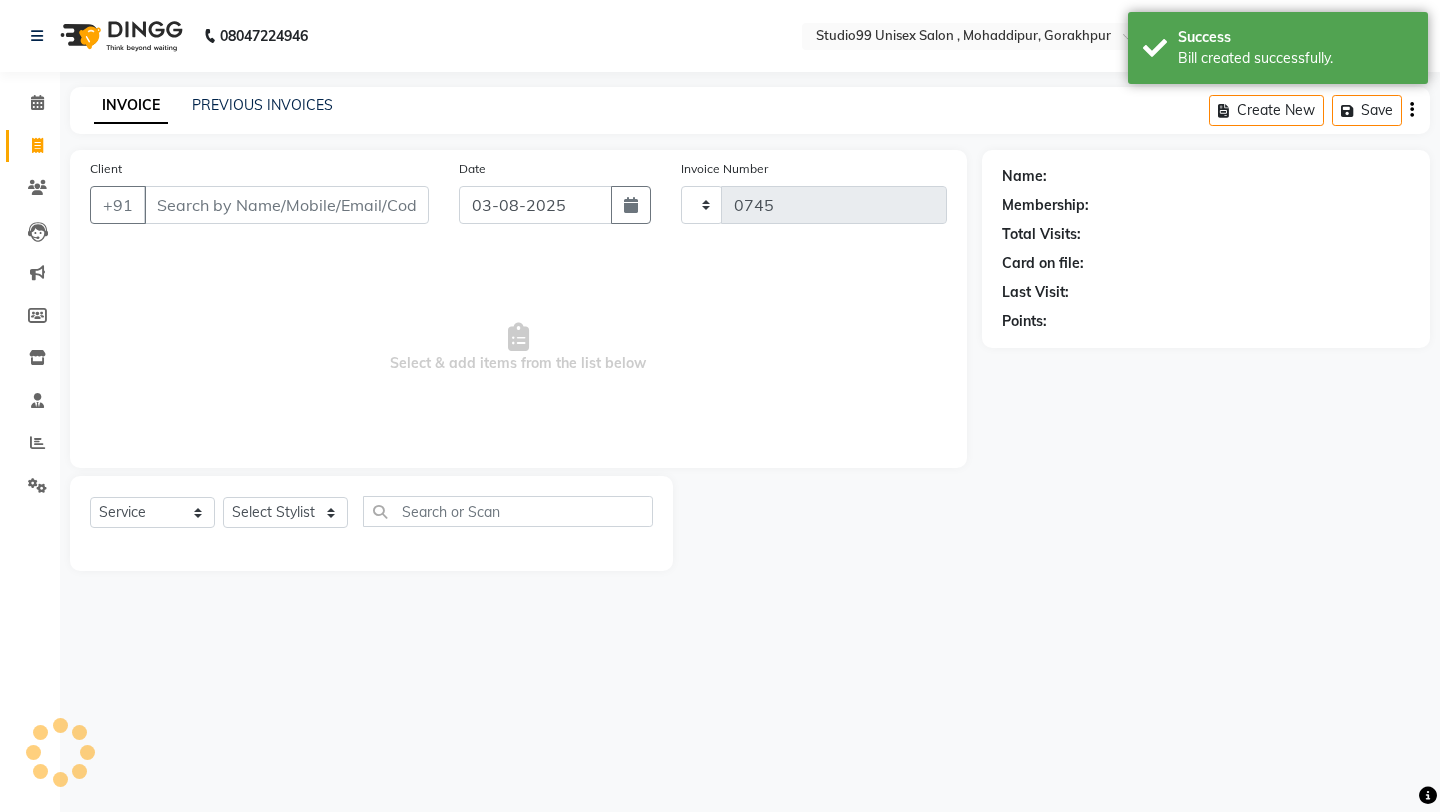 select on "8117" 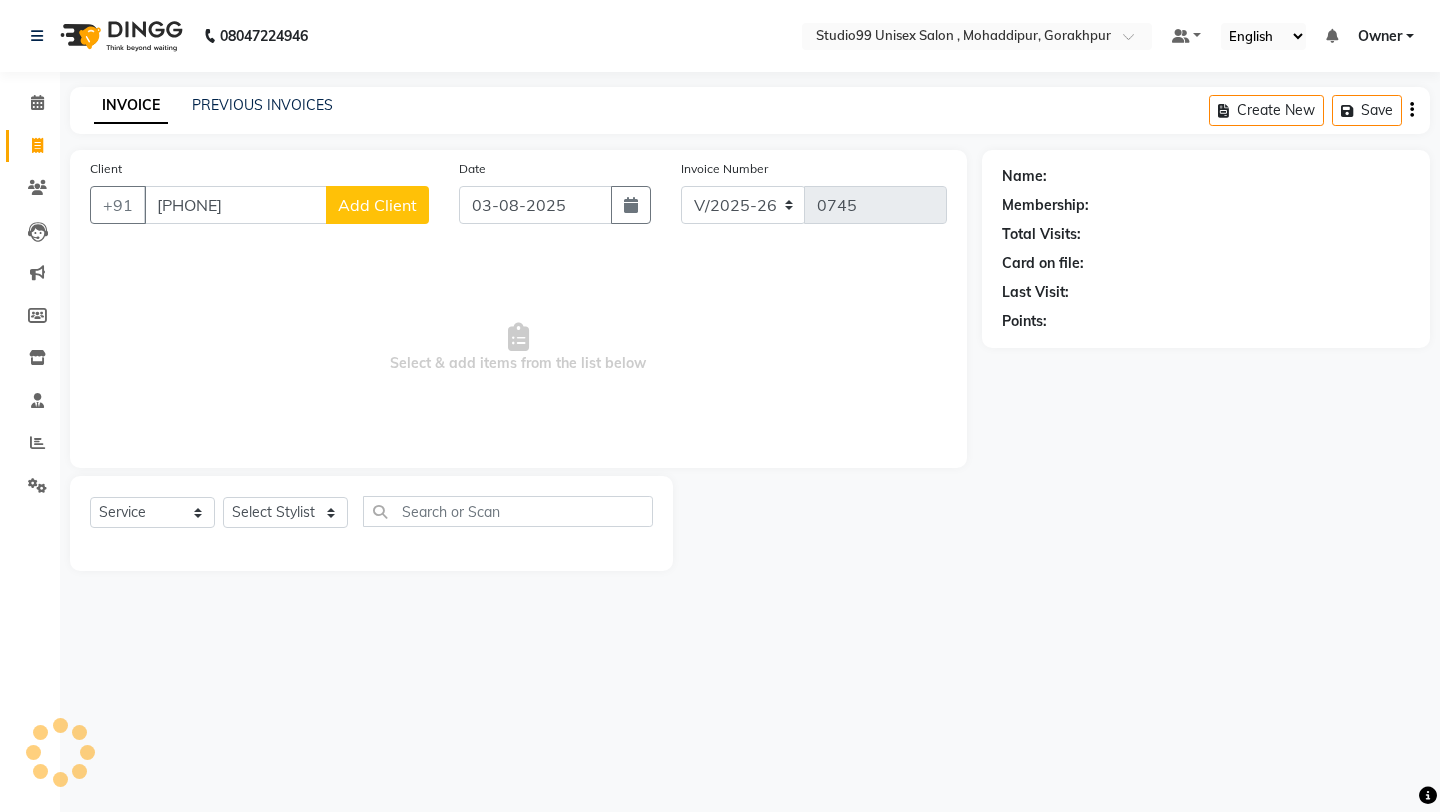 type on "[PHONE]" 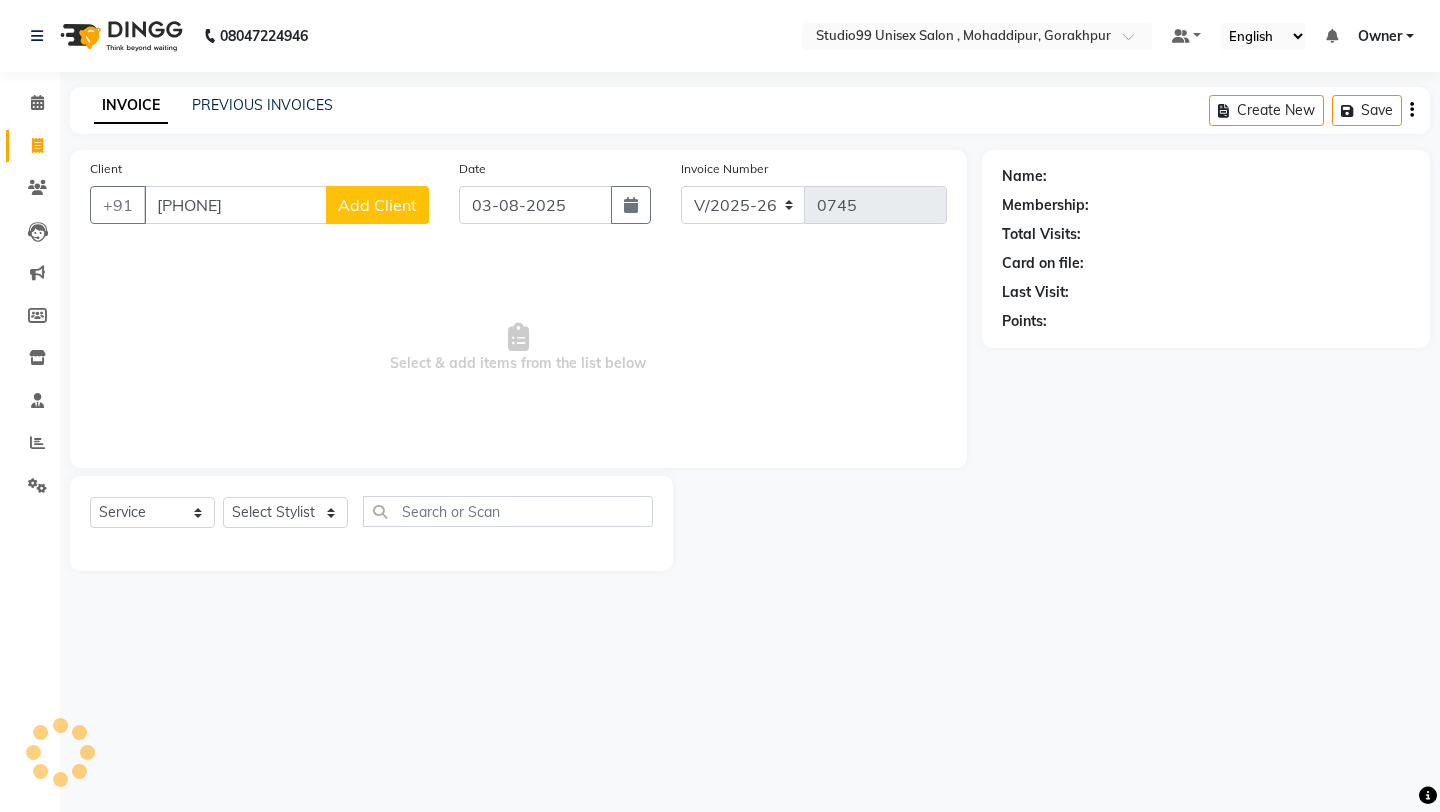 click on "Add Client" 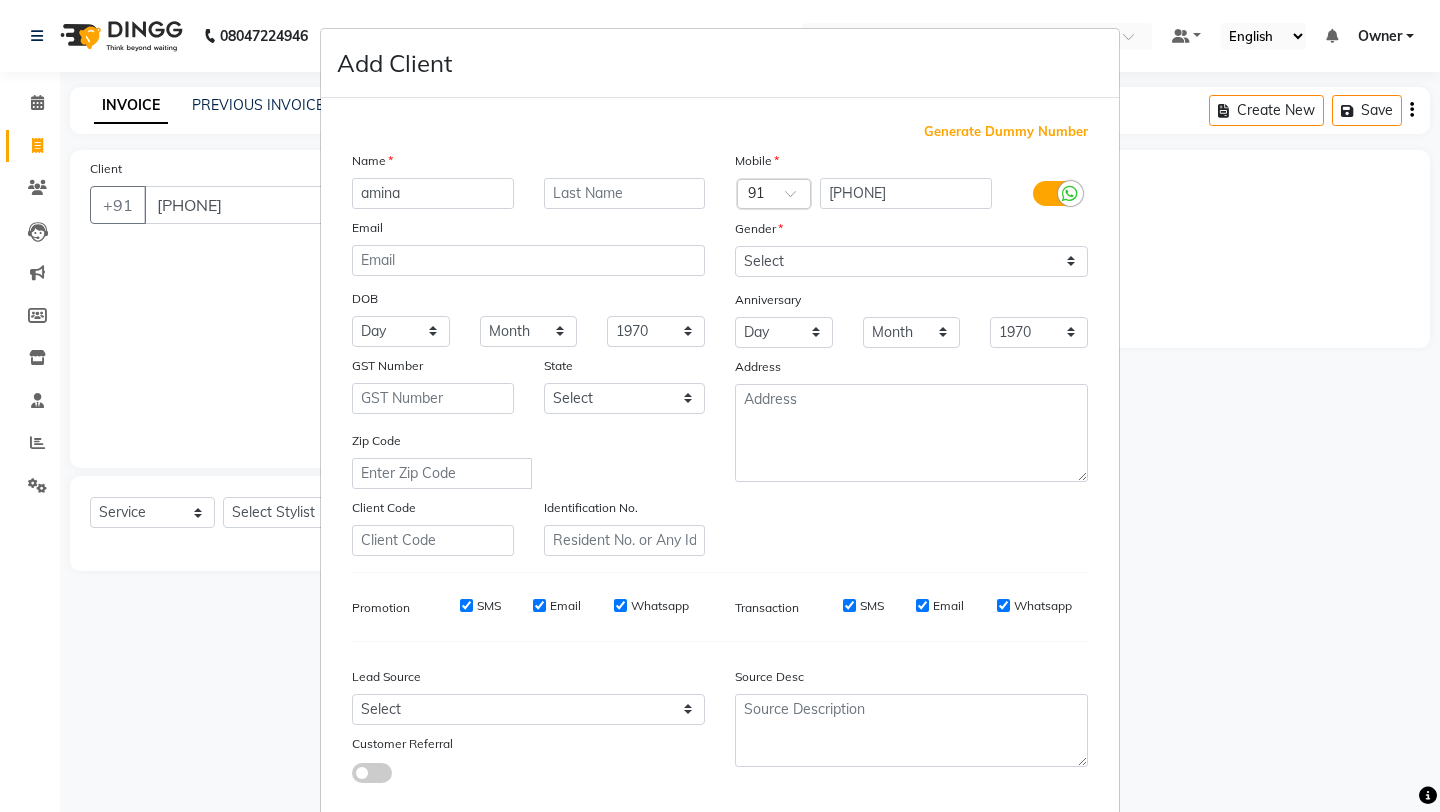 type on "amina" 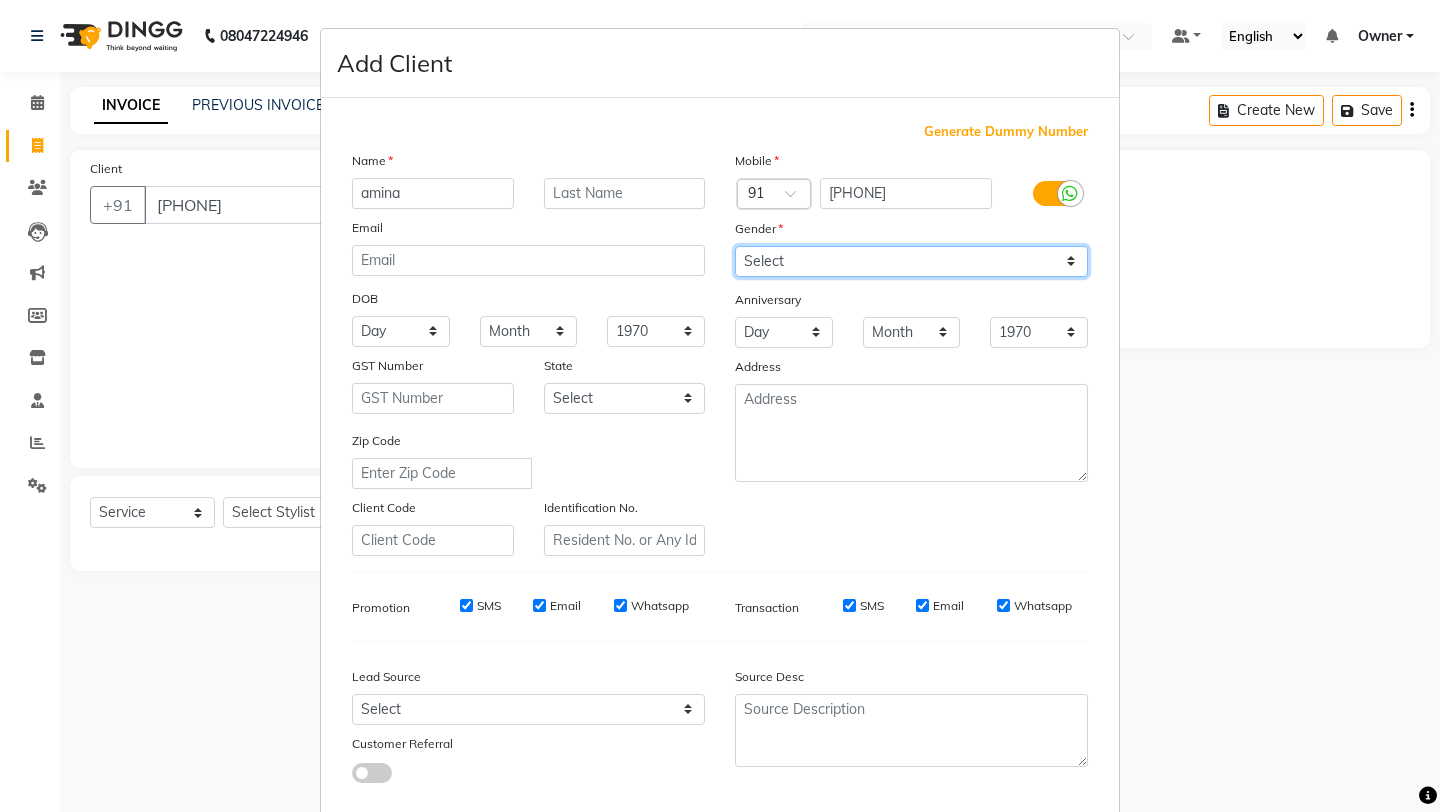 click on "Select Male Female Other Prefer Not To Say" at bounding box center (911, 261) 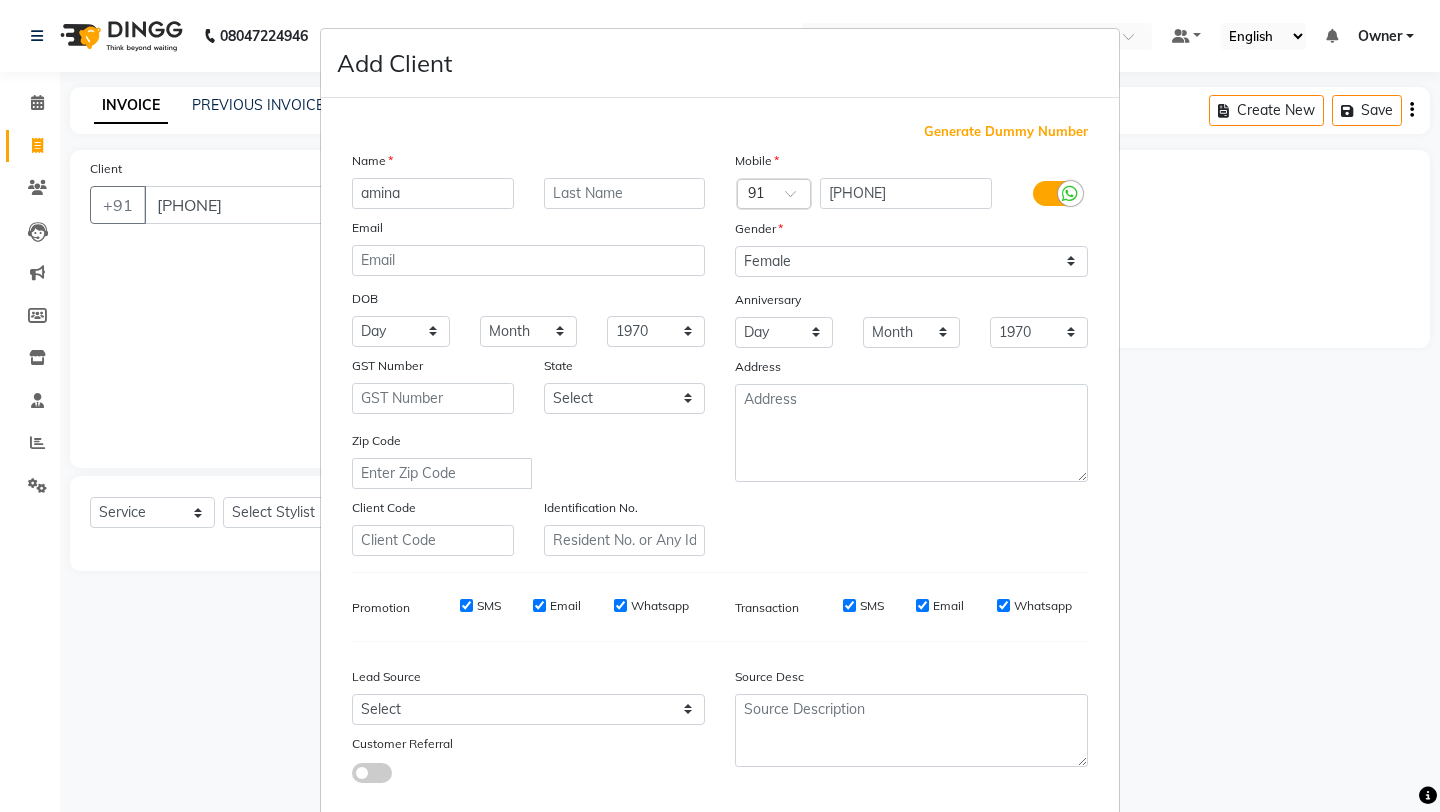 click on "Mobile Country Code × 91 [PHONE] Gender Select Male Female Other Prefer Not To Say Anniversary Day 01 02 03 04 05 06 07 08 09 10 11 12 13 14 15 16 17 18 19 20 21 22 23 24 25 26 27 28 29 30 31 Month January February March April May June July August September October November December 1970 1971 1972 1973 1974 1975 1976 1977 1978 1979 1980 1981 1982 1983 1984 1985 1986 1987 1988 1989 1990 1991 1992 1993 1994 1995 1996 1997 1998 1999 2000 2001 2002 2003 2004 2005 2006 2007 2008 2009 2010 2011 2012 2013 2014 2015 2016 2017 2018 2019 2020 2021 2022 2023 2024 2025 Address" at bounding box center [911, 353] 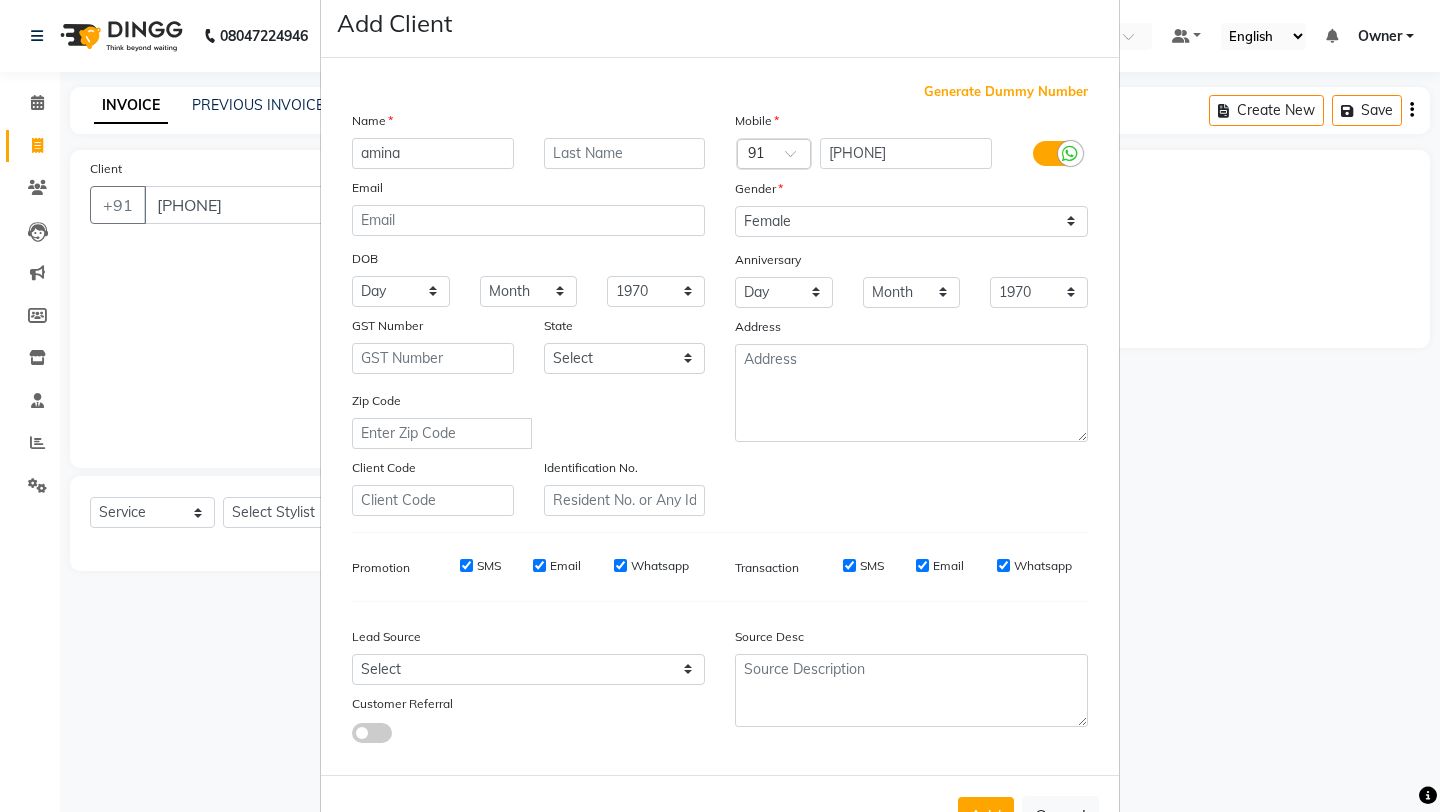 scroll, scrollTop: 110, scrollLeft: 0, axis: vertical 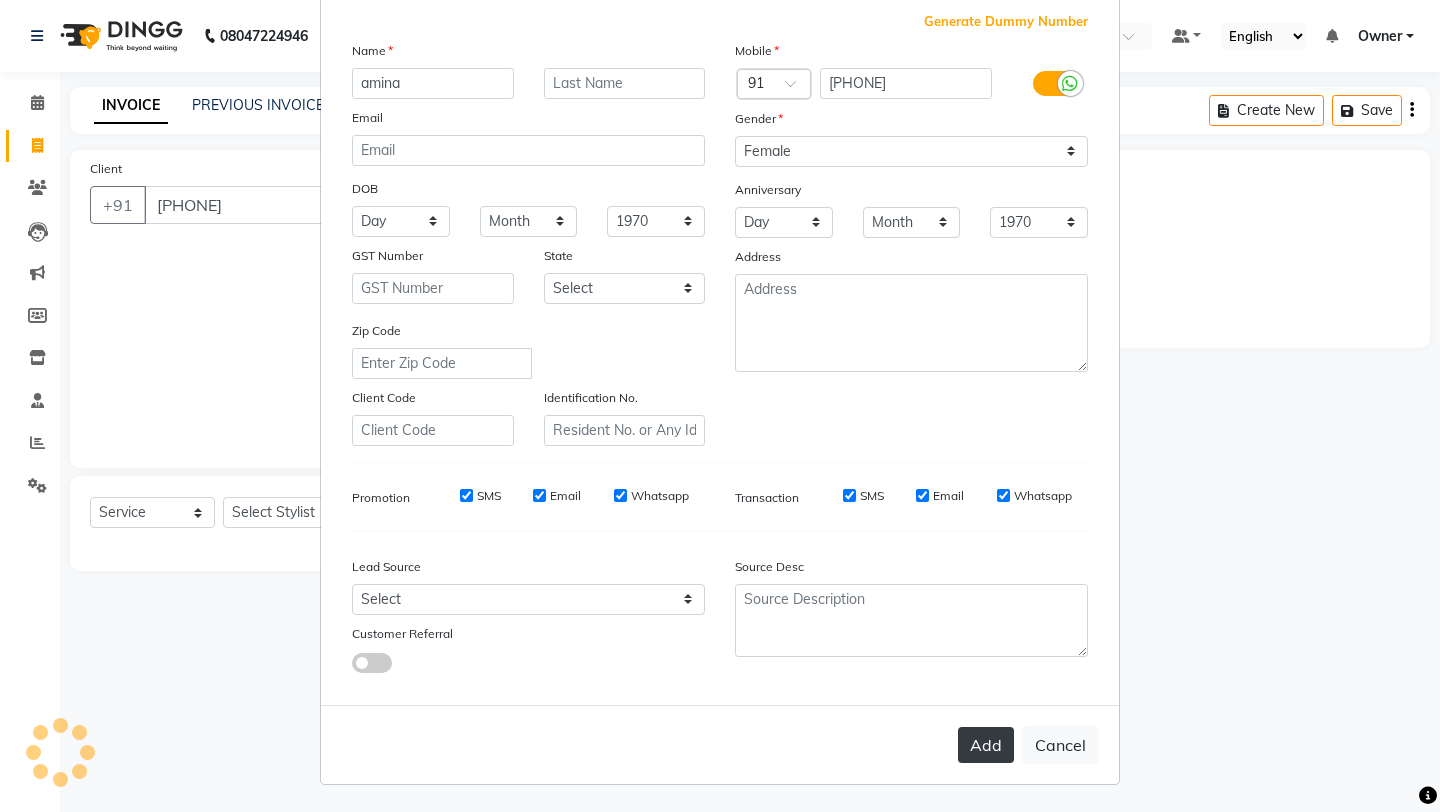 click on "Add" at bounding box center (986, 745) 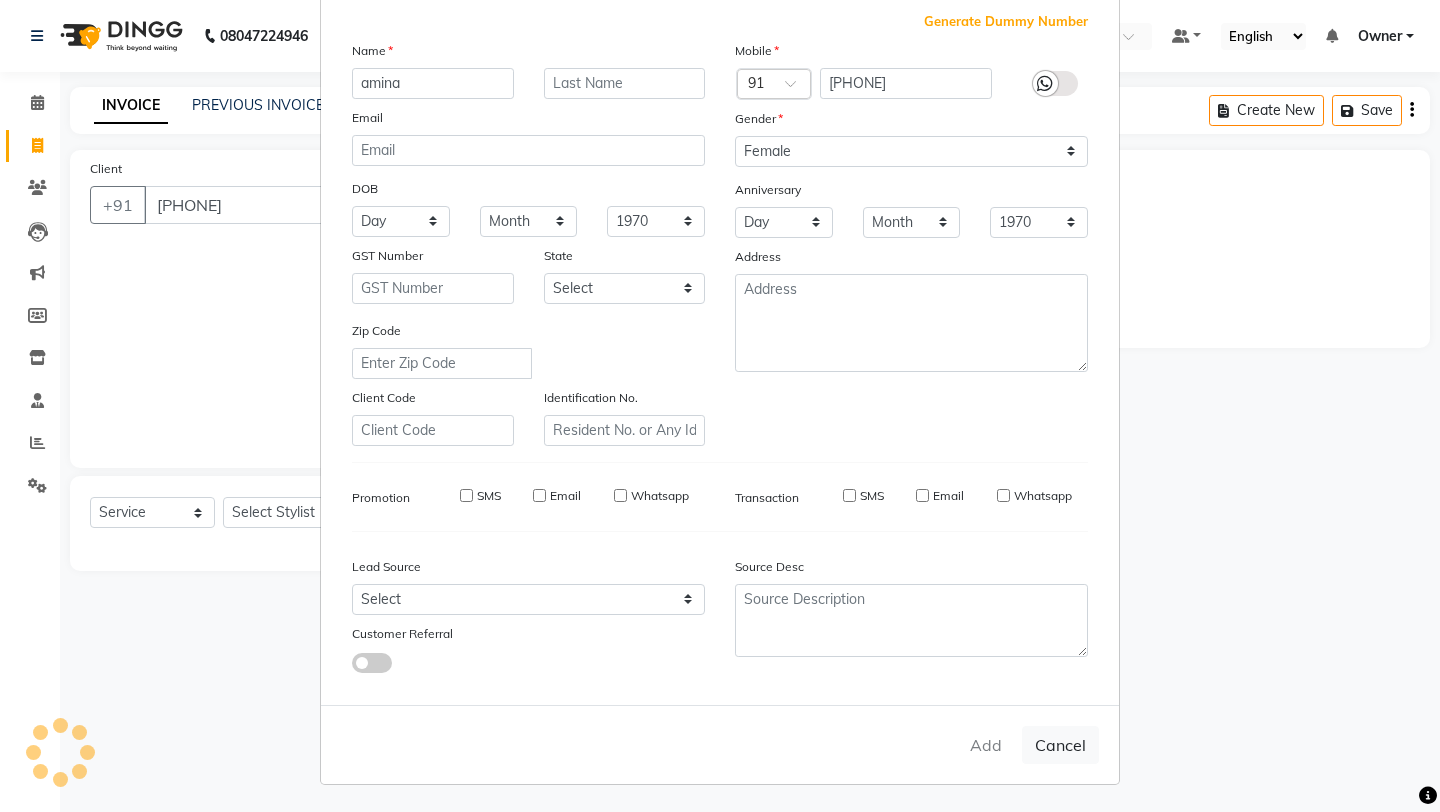 type 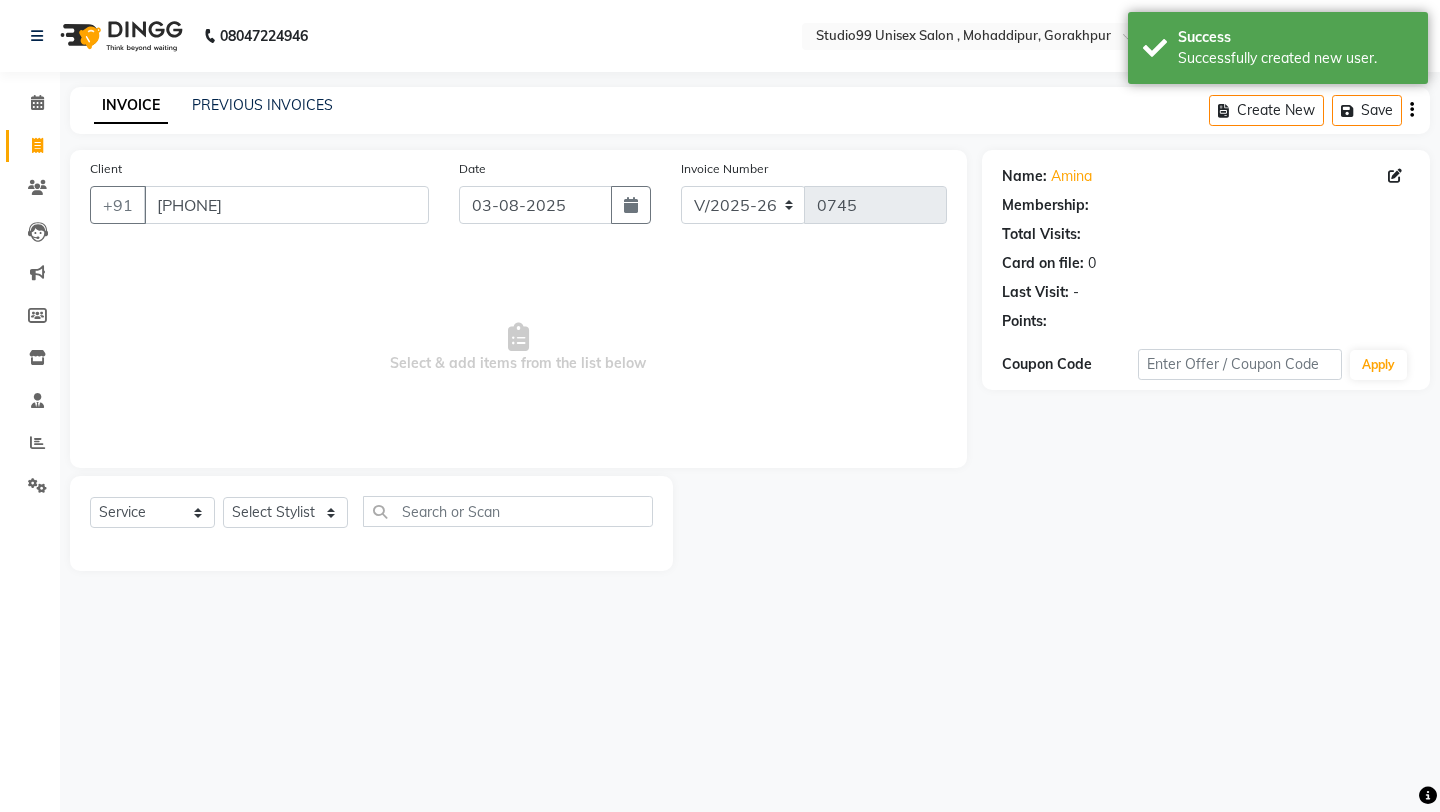 select on "1: Object" 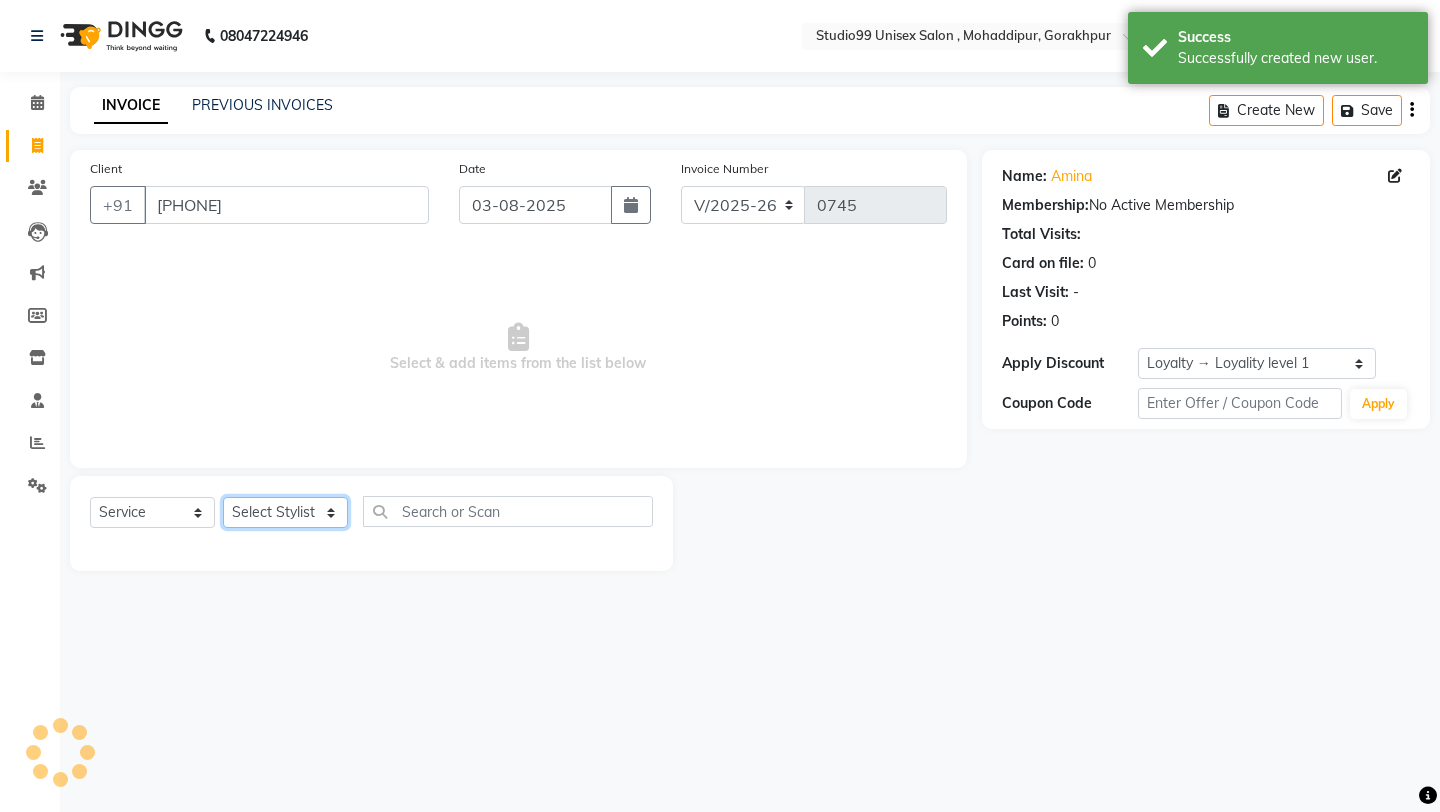 click on "Select Stylist [FIRST] [LAST] [LAST] Owner [FIRST] [LAST] [LAST] [LAST] [LAST] [LAST] manager [LAST]" 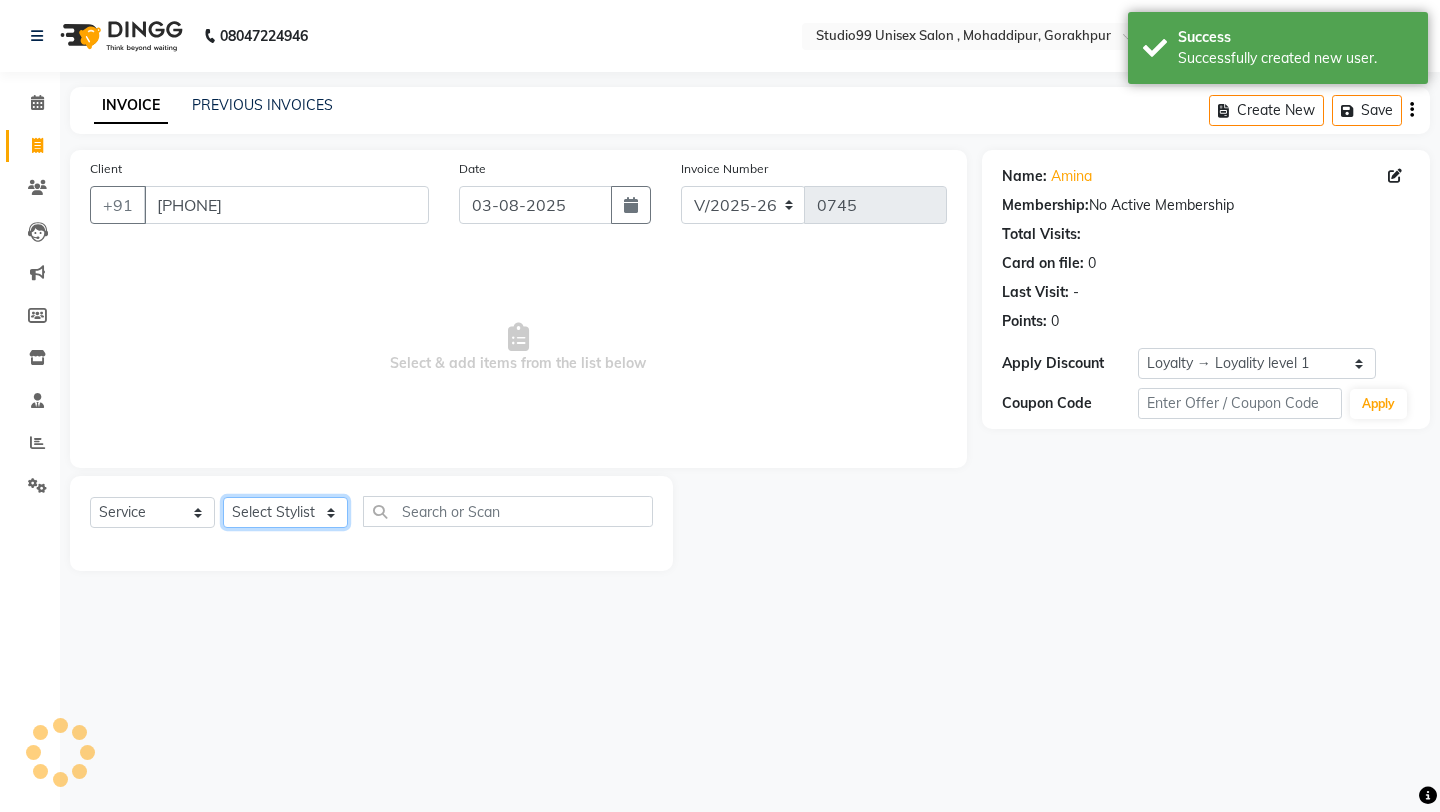 select on "76603" 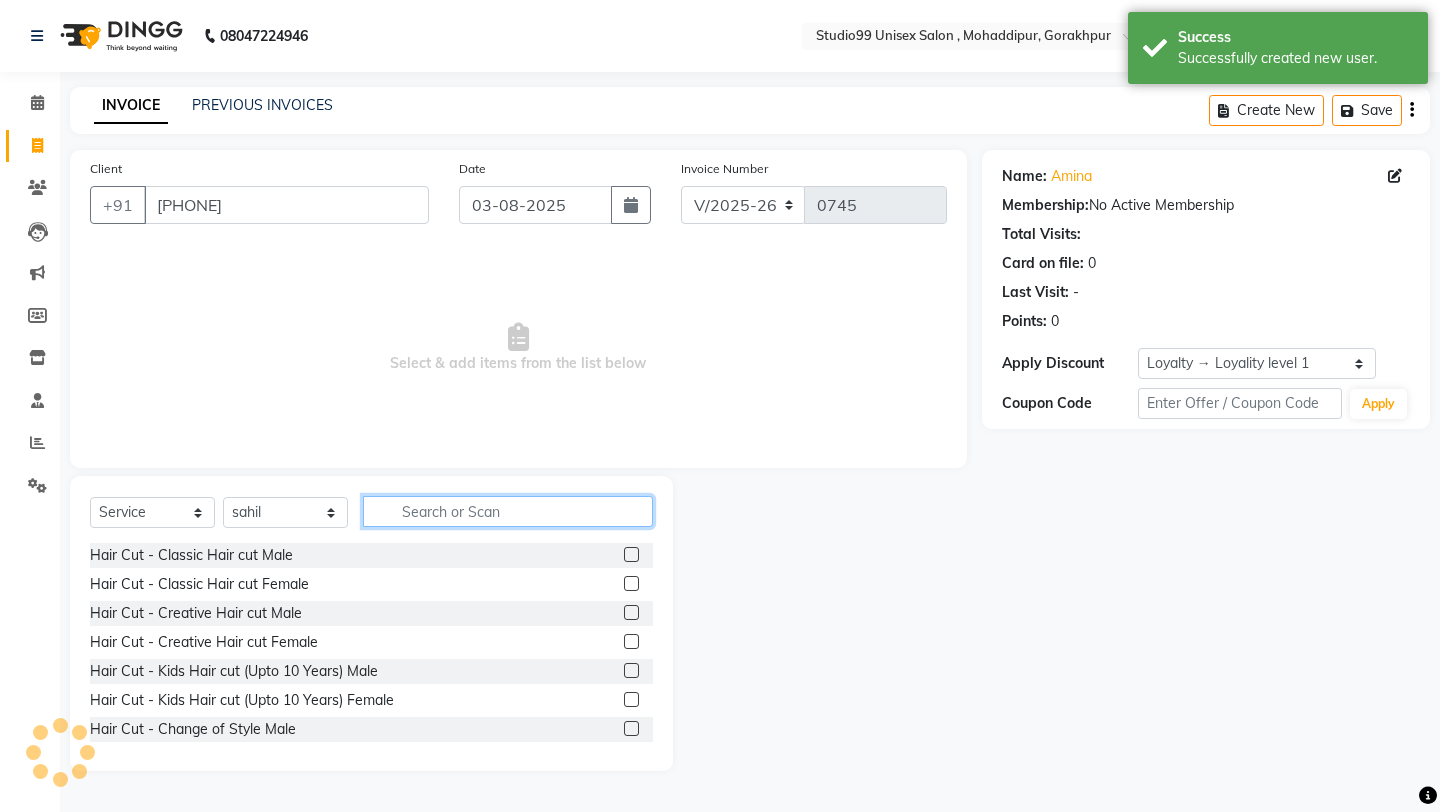 click 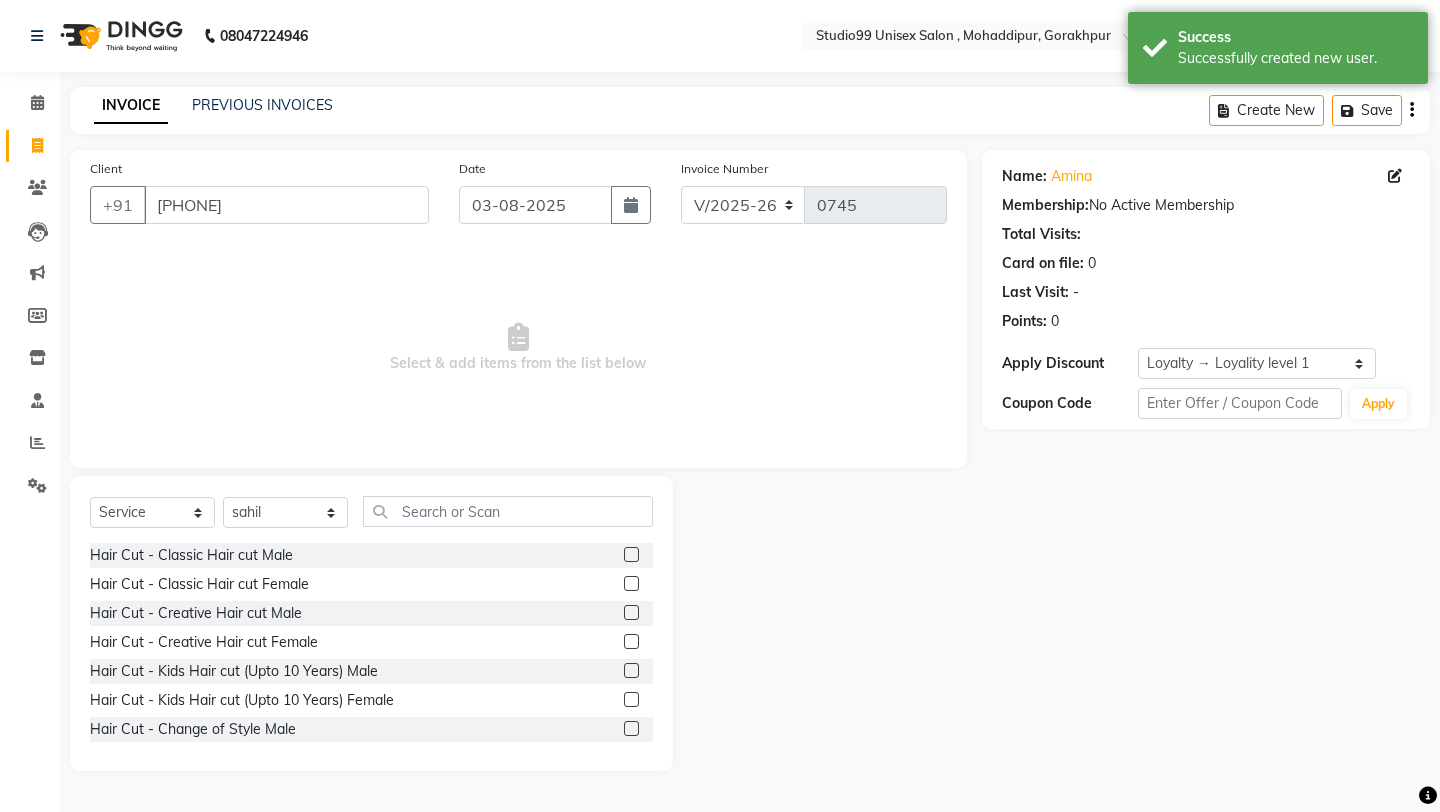 click 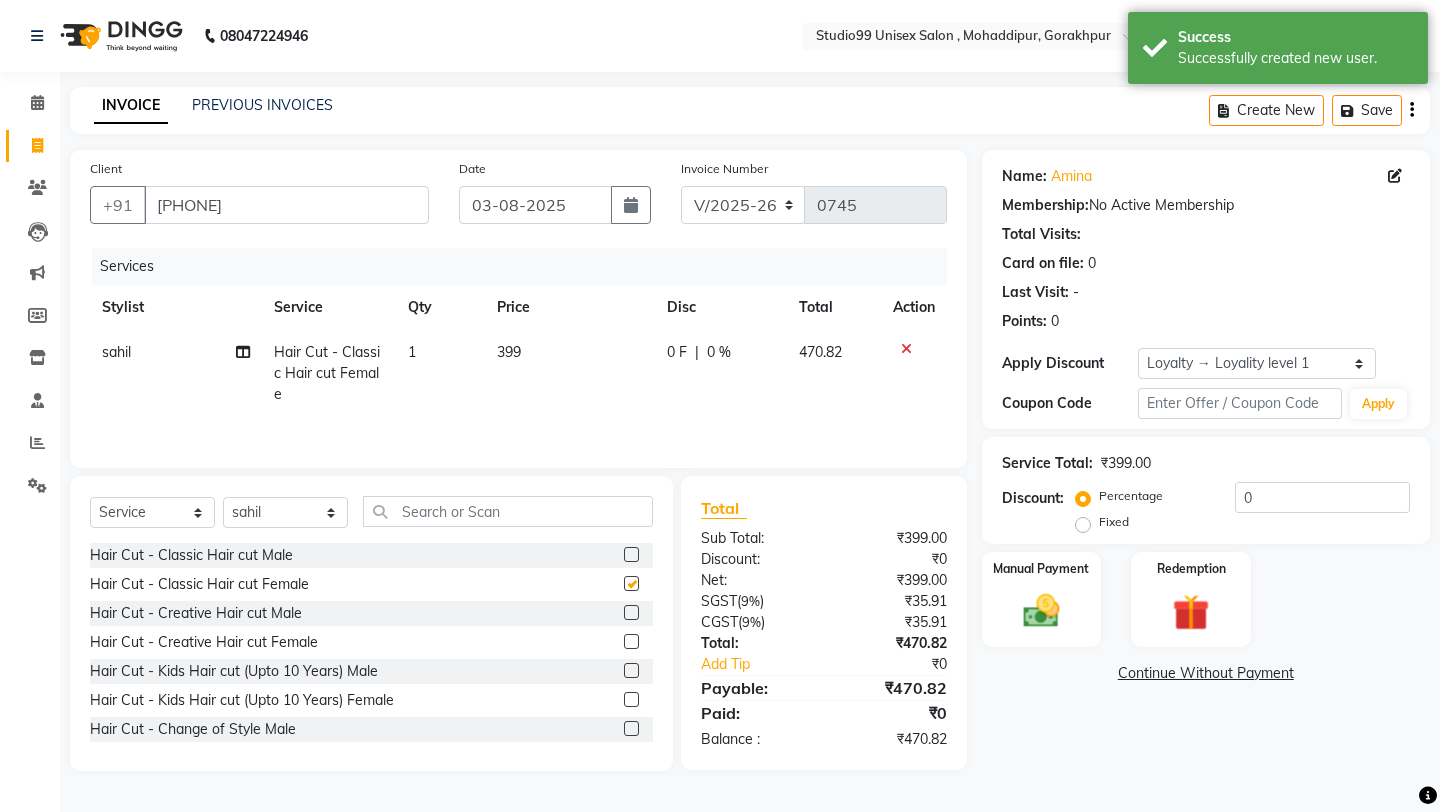 checkbox on "false" 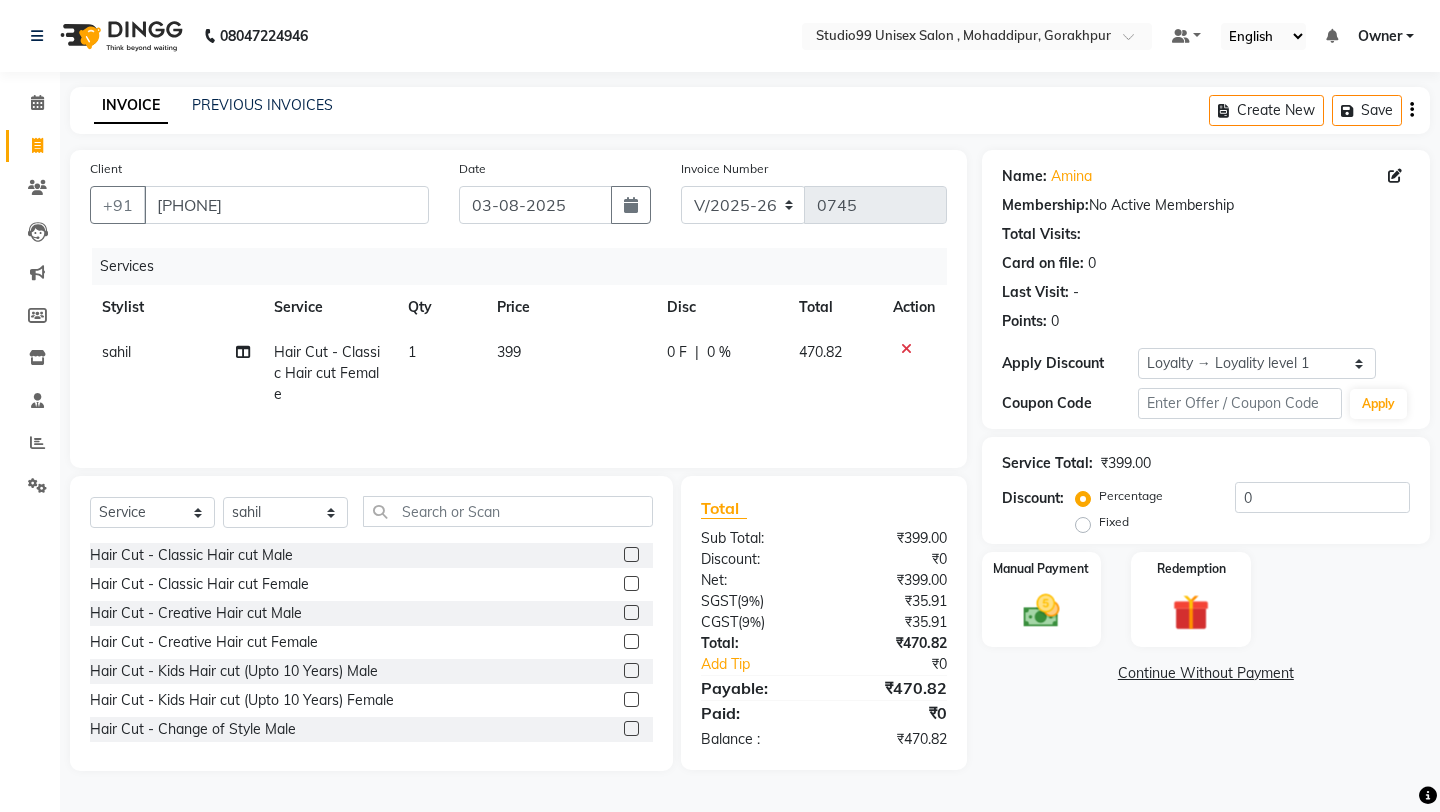 click 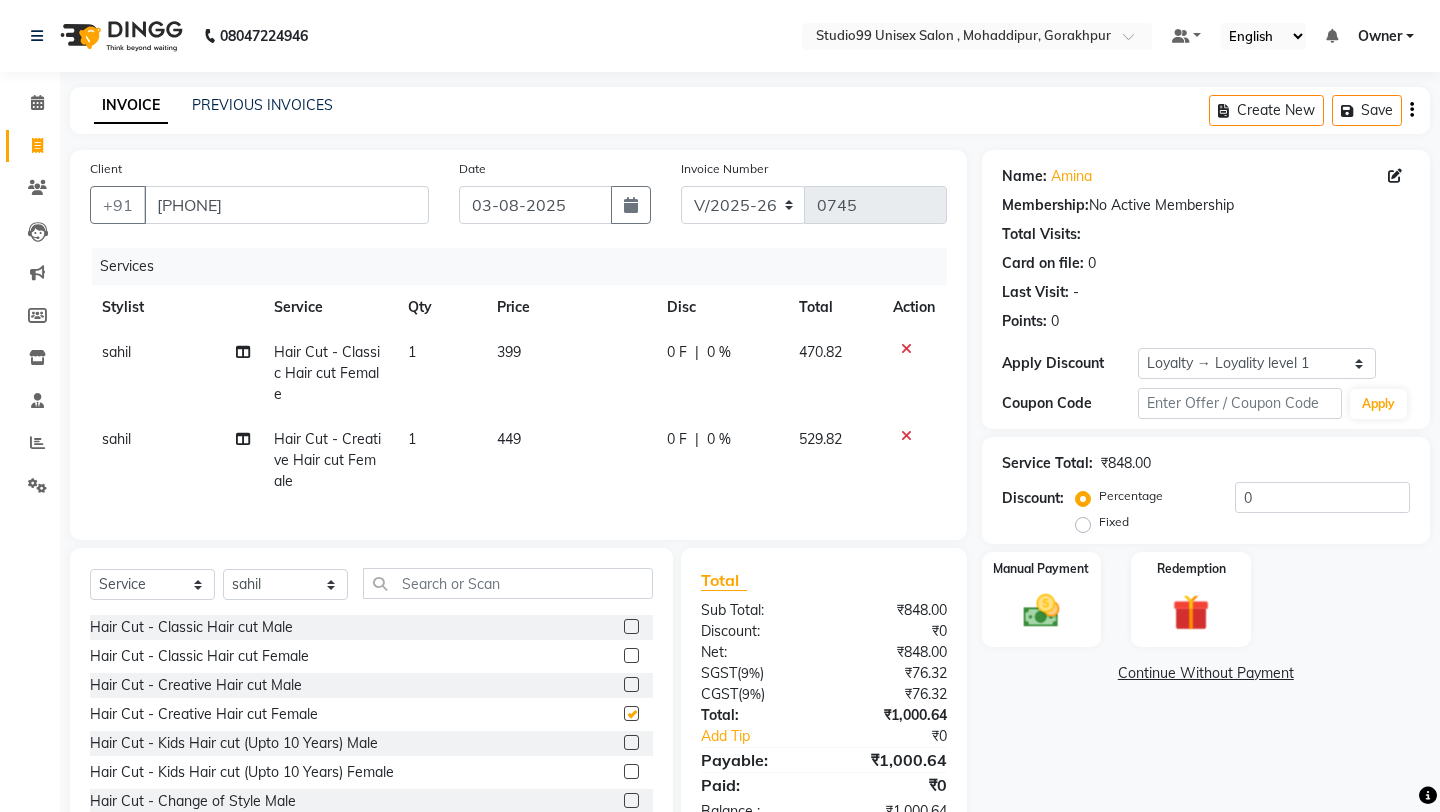 checkbox on "false" 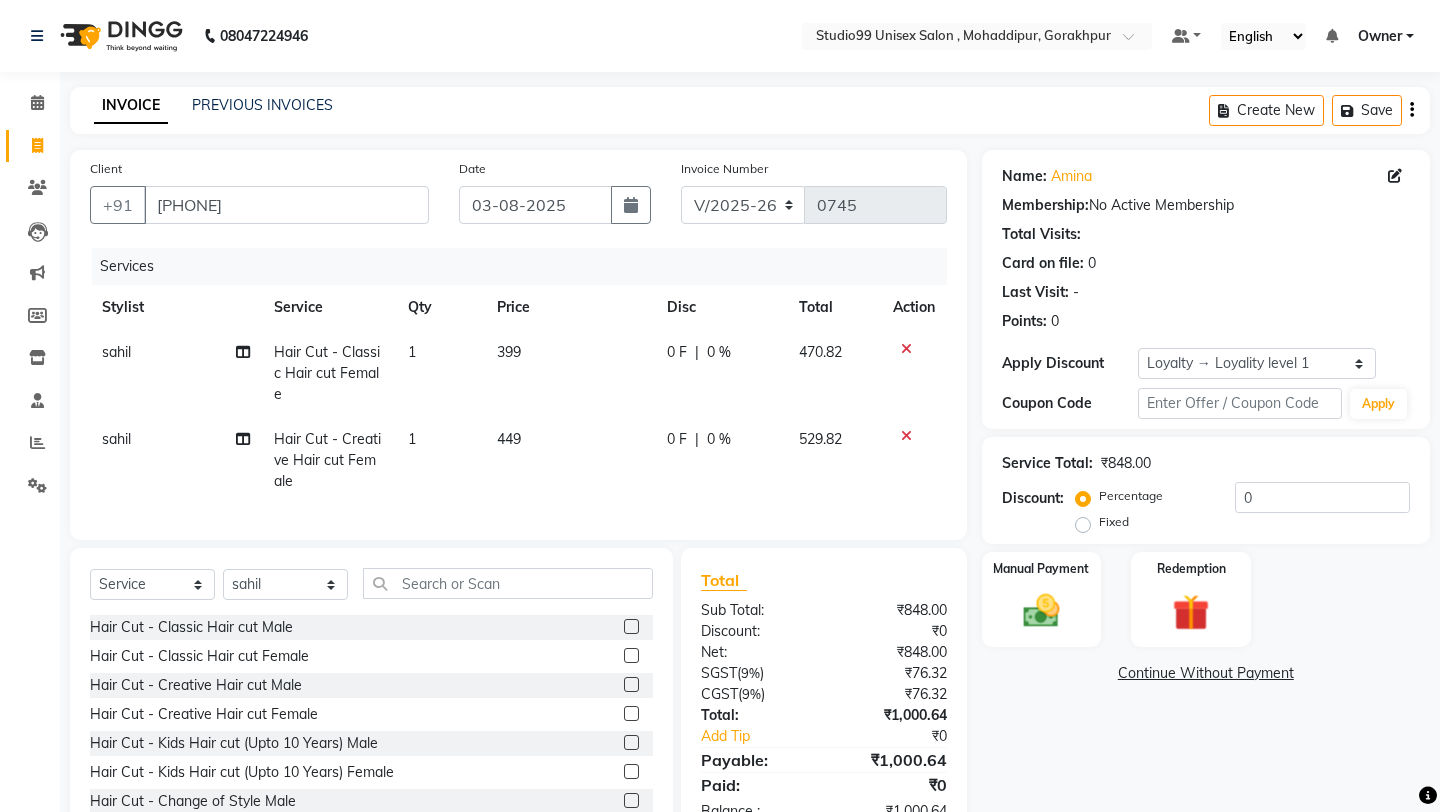click 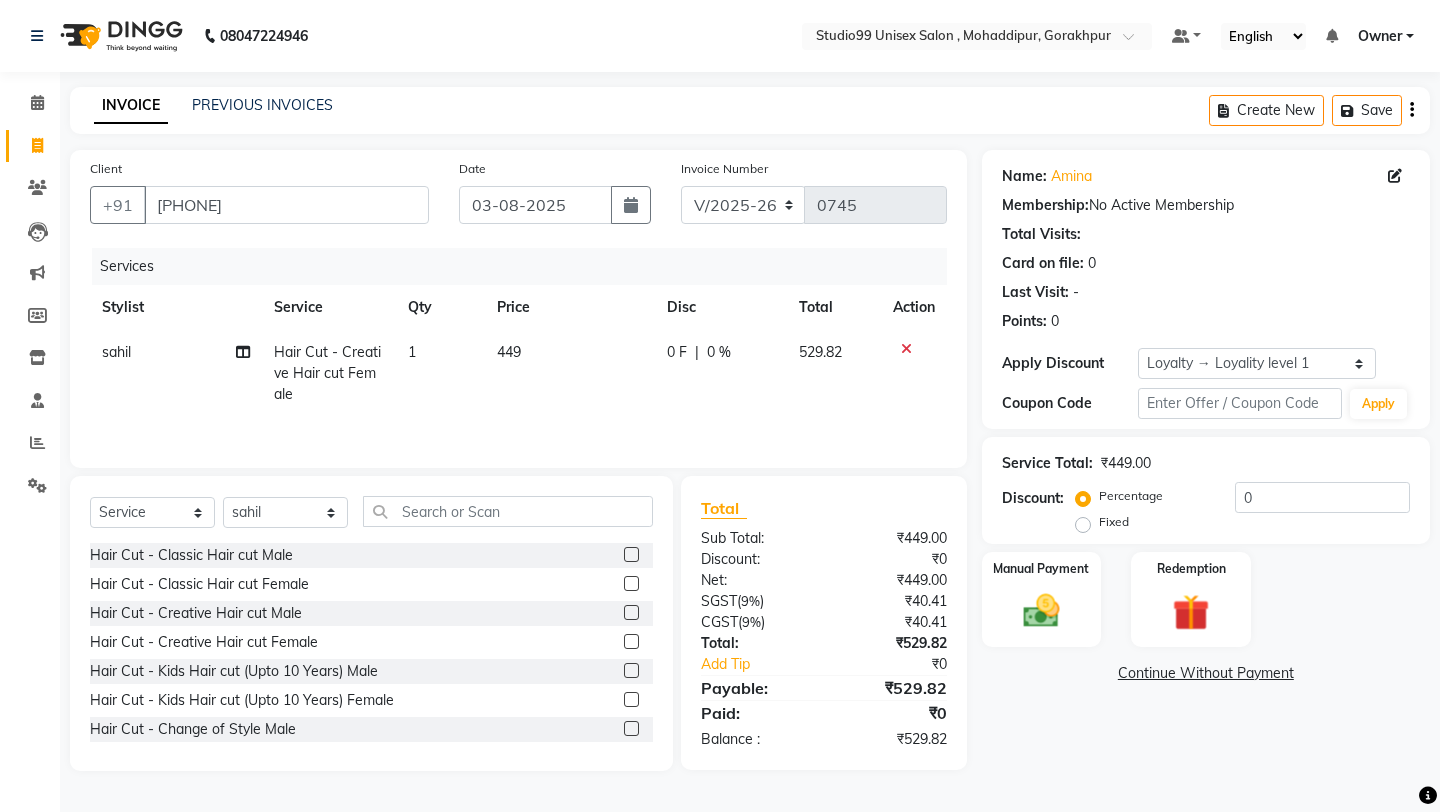 click on "Fixed" 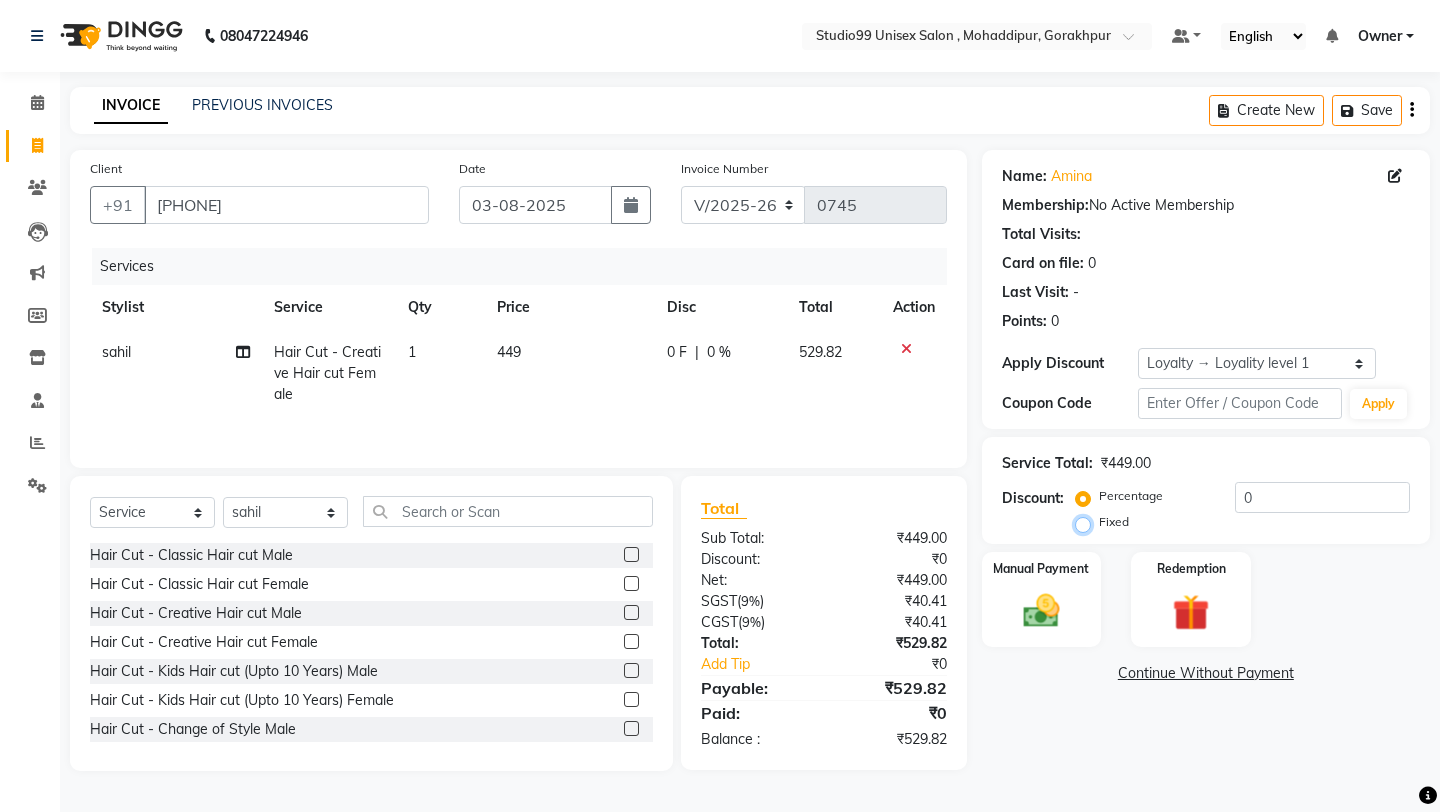 click on "Fixed" at bounding box center [1087, 522] 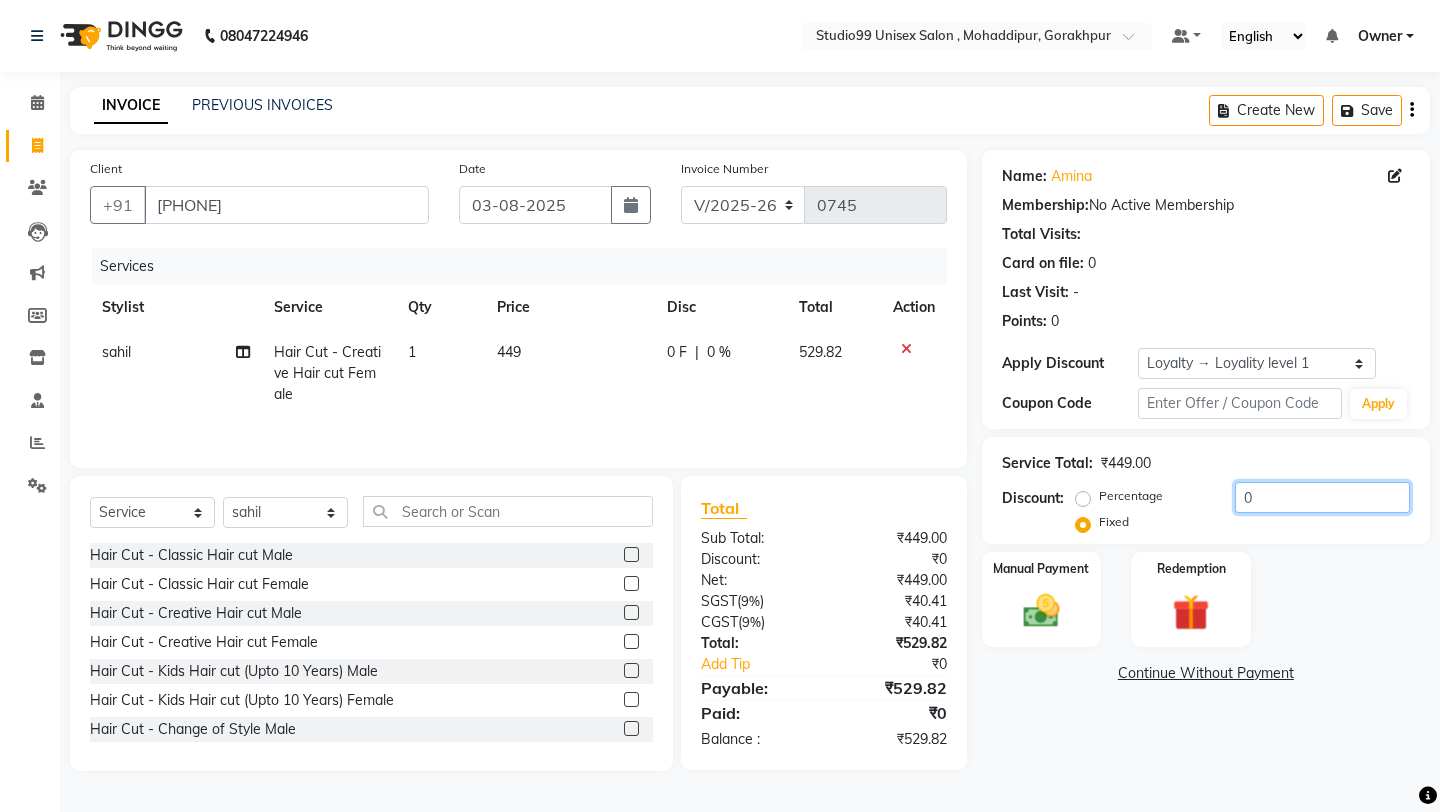 click on "0" 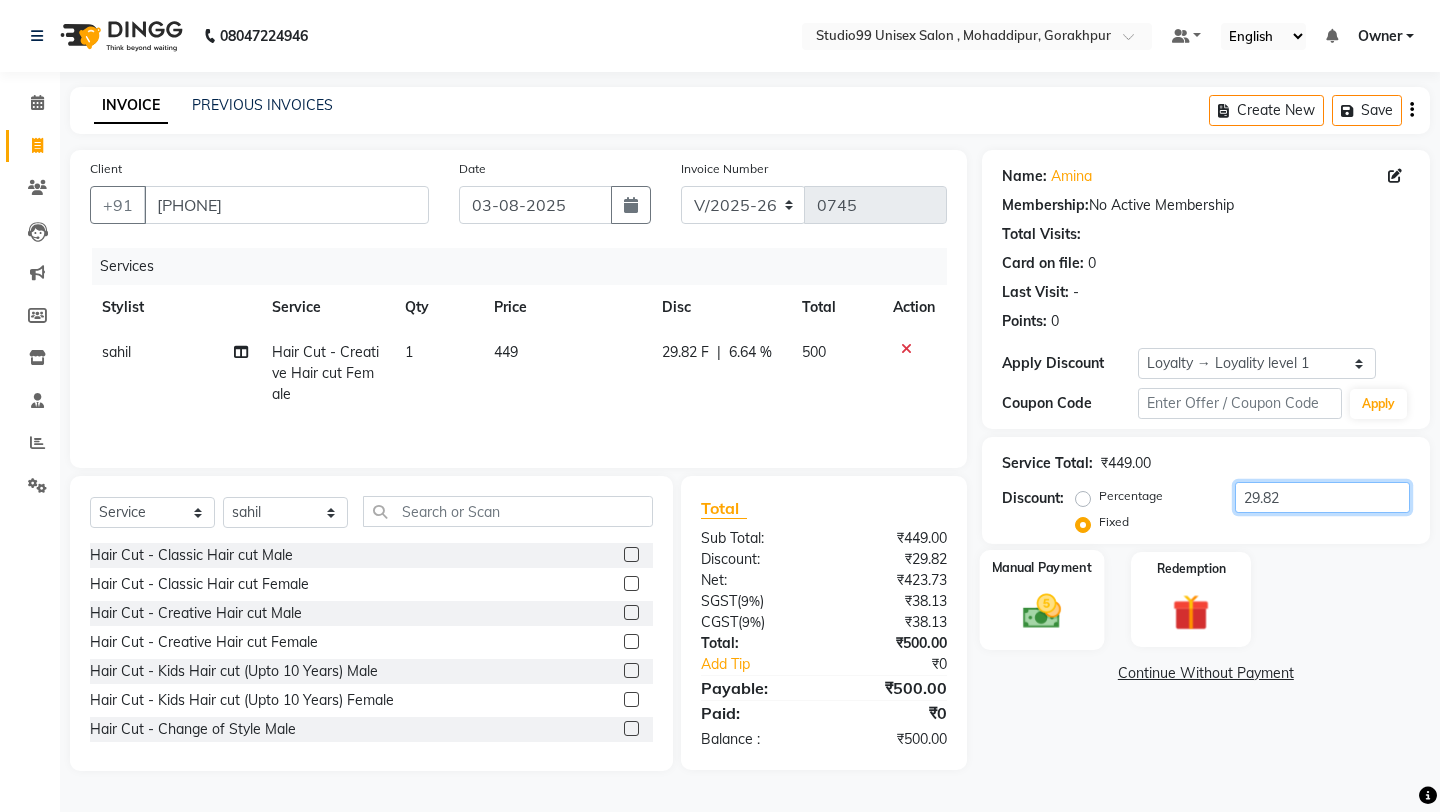 type on "29.82" 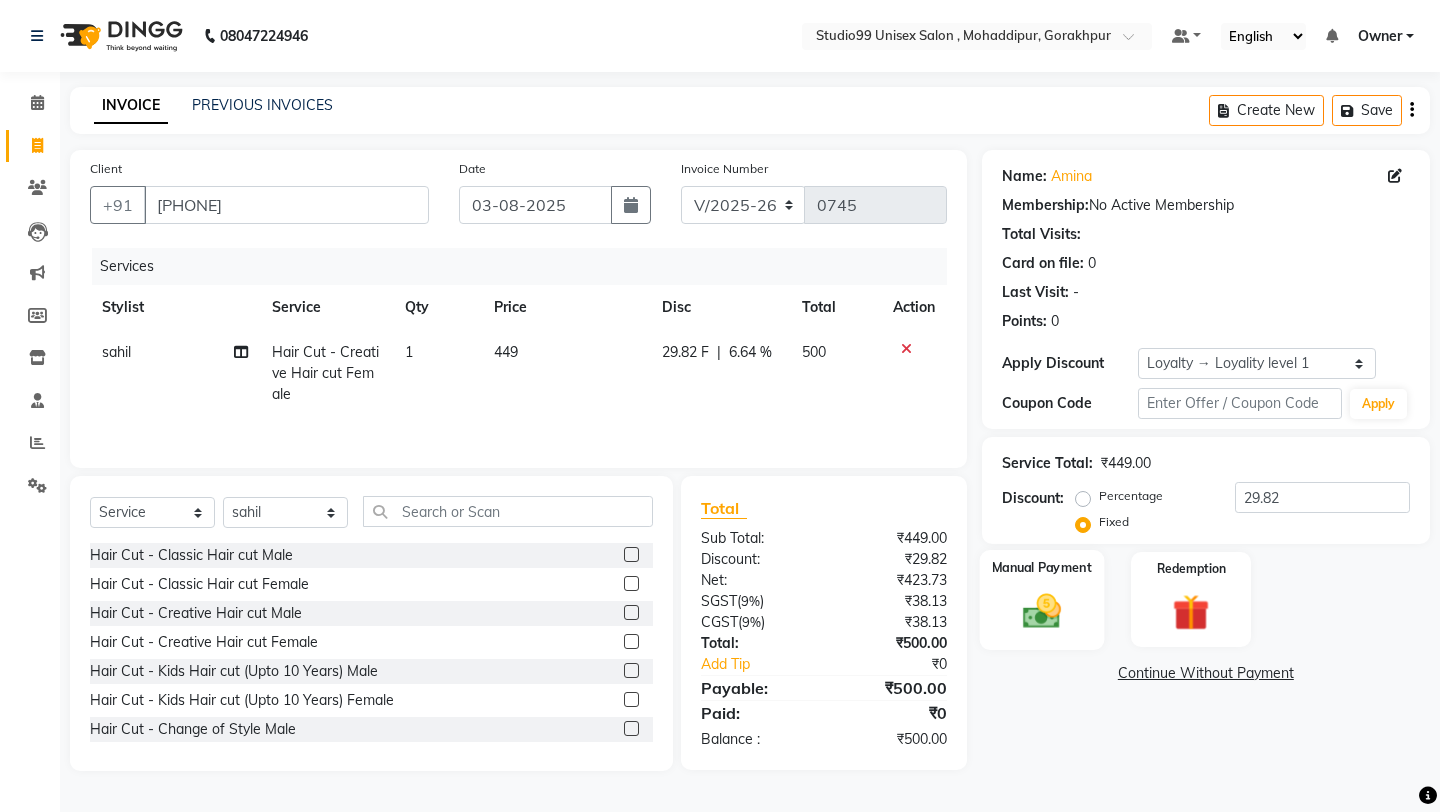 click on "Manual Payment" 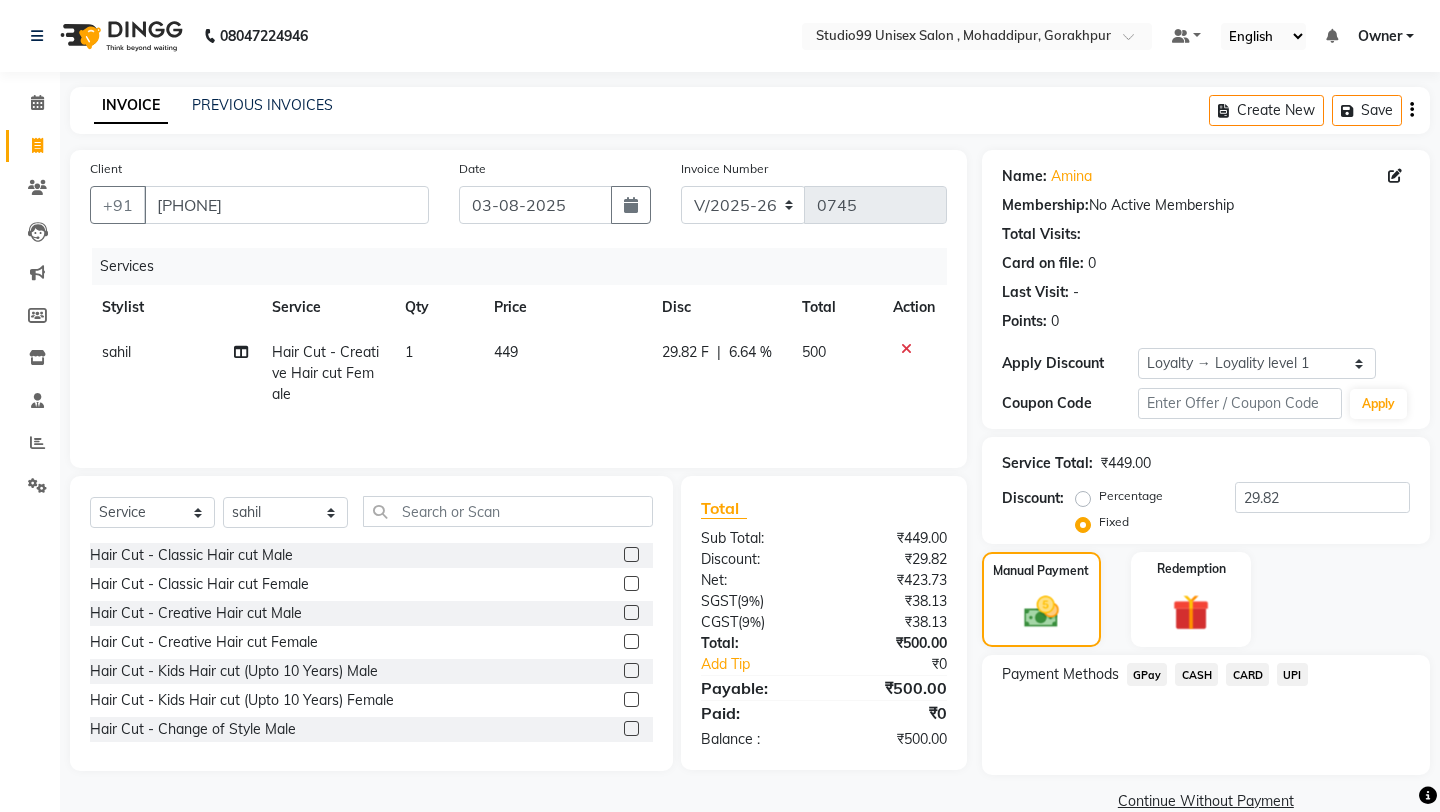 click on "Payment Methods  GPay   CASH   CARD   UPI" 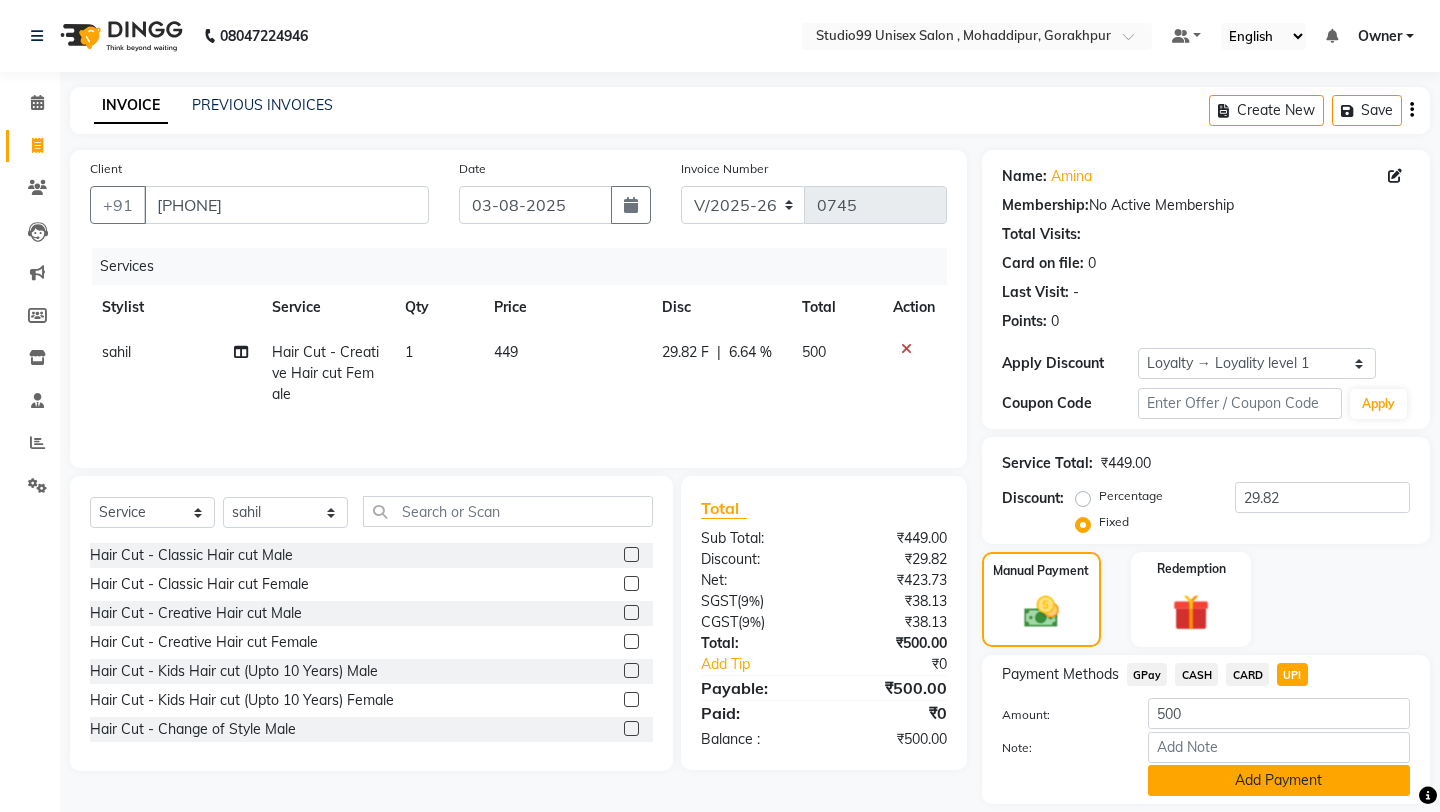 click on "Add Payment" 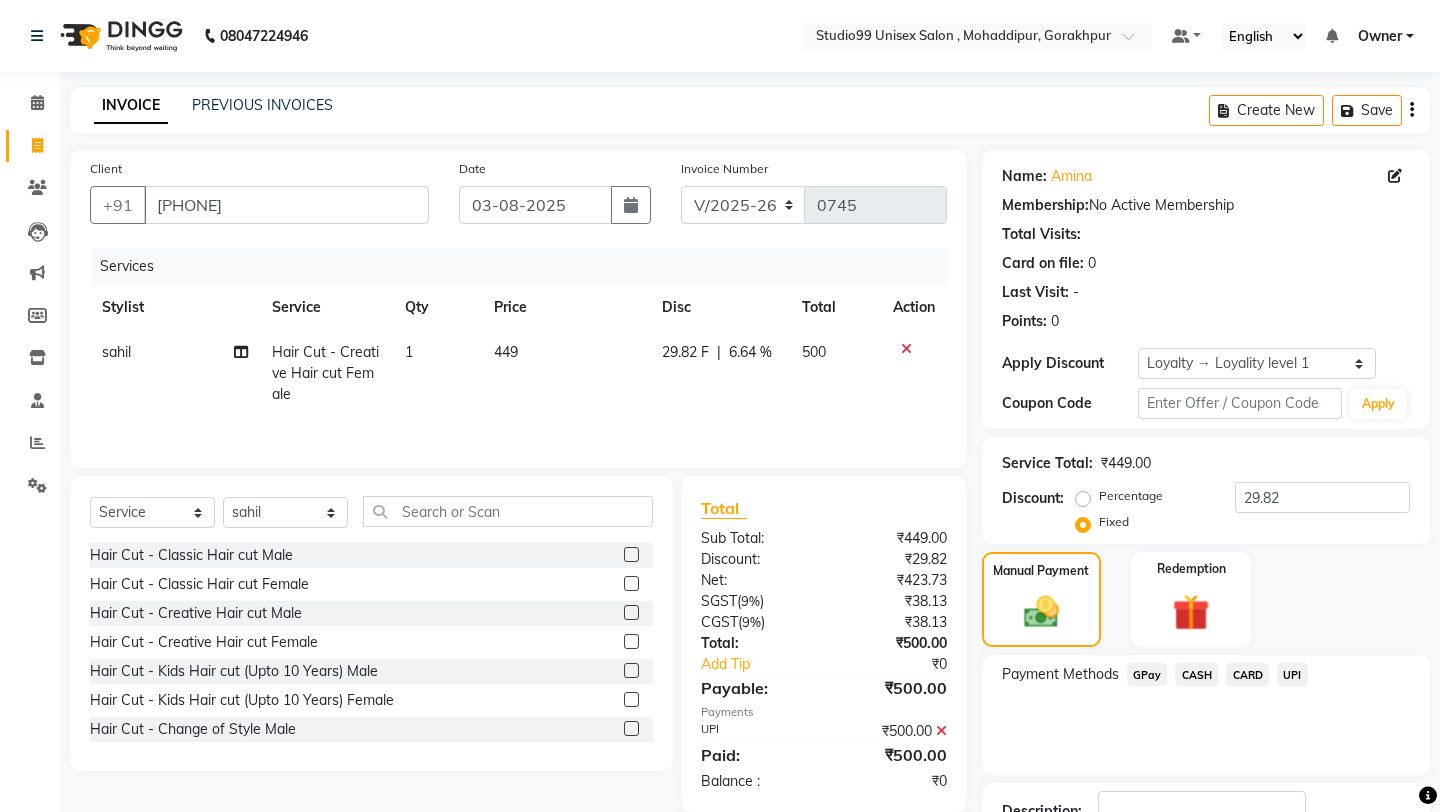 click on "Payment Methods  GPay   CASH   CARD   UPI" 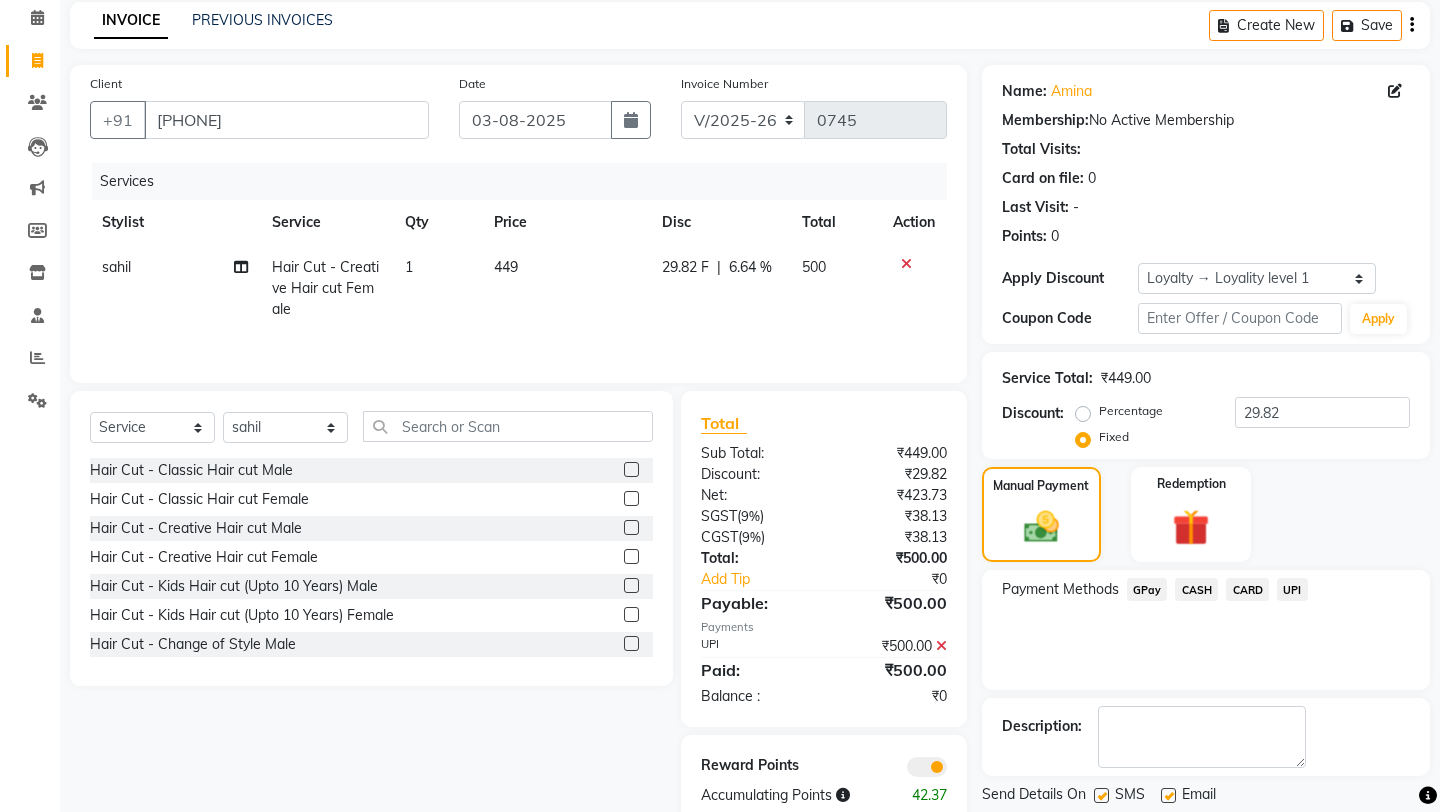 scroll, scrollTop: 129, scrollLeft: 0, axis: vertical 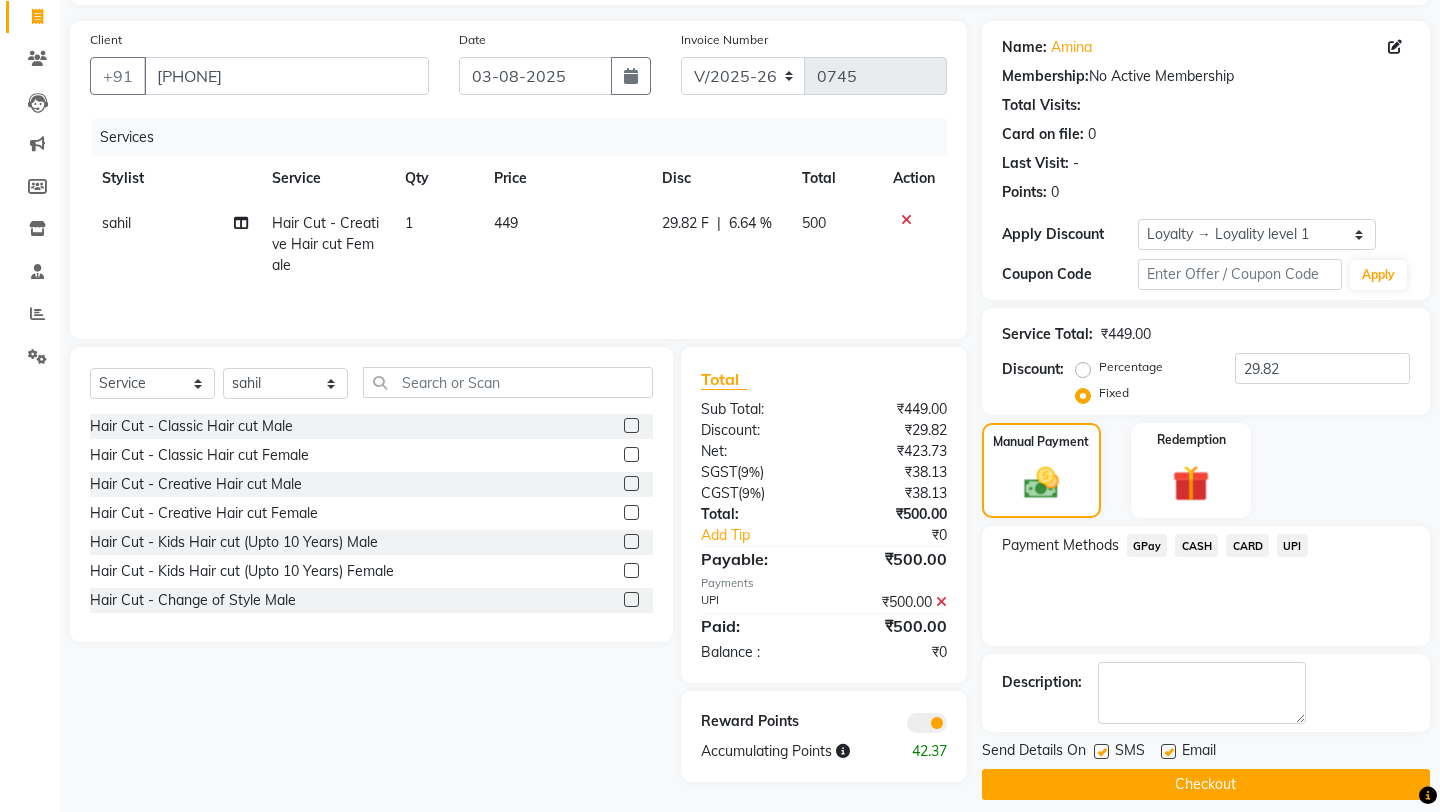 click on "Checkout" 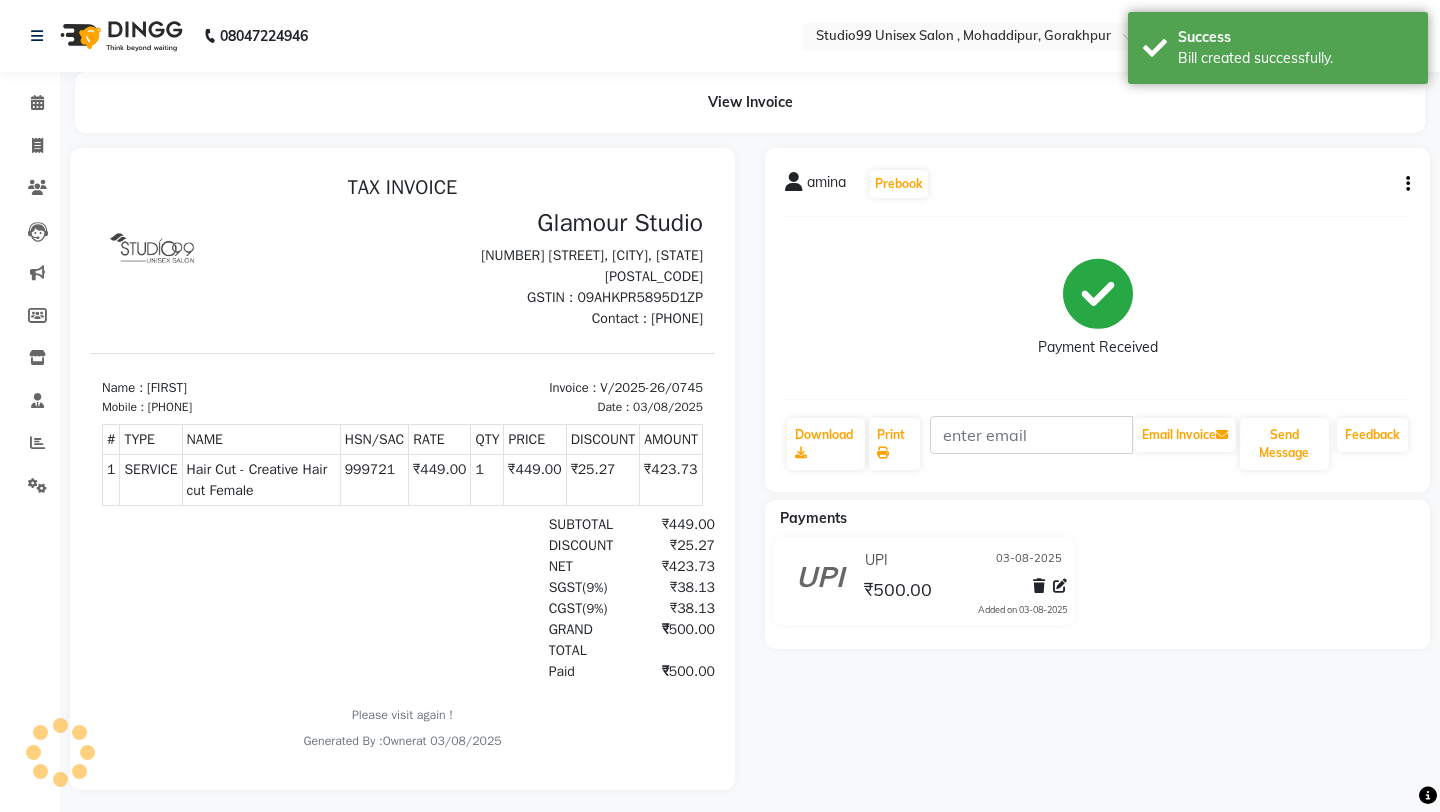 scroll, scrollTop: 0, scrollLeft: 0, axis: both 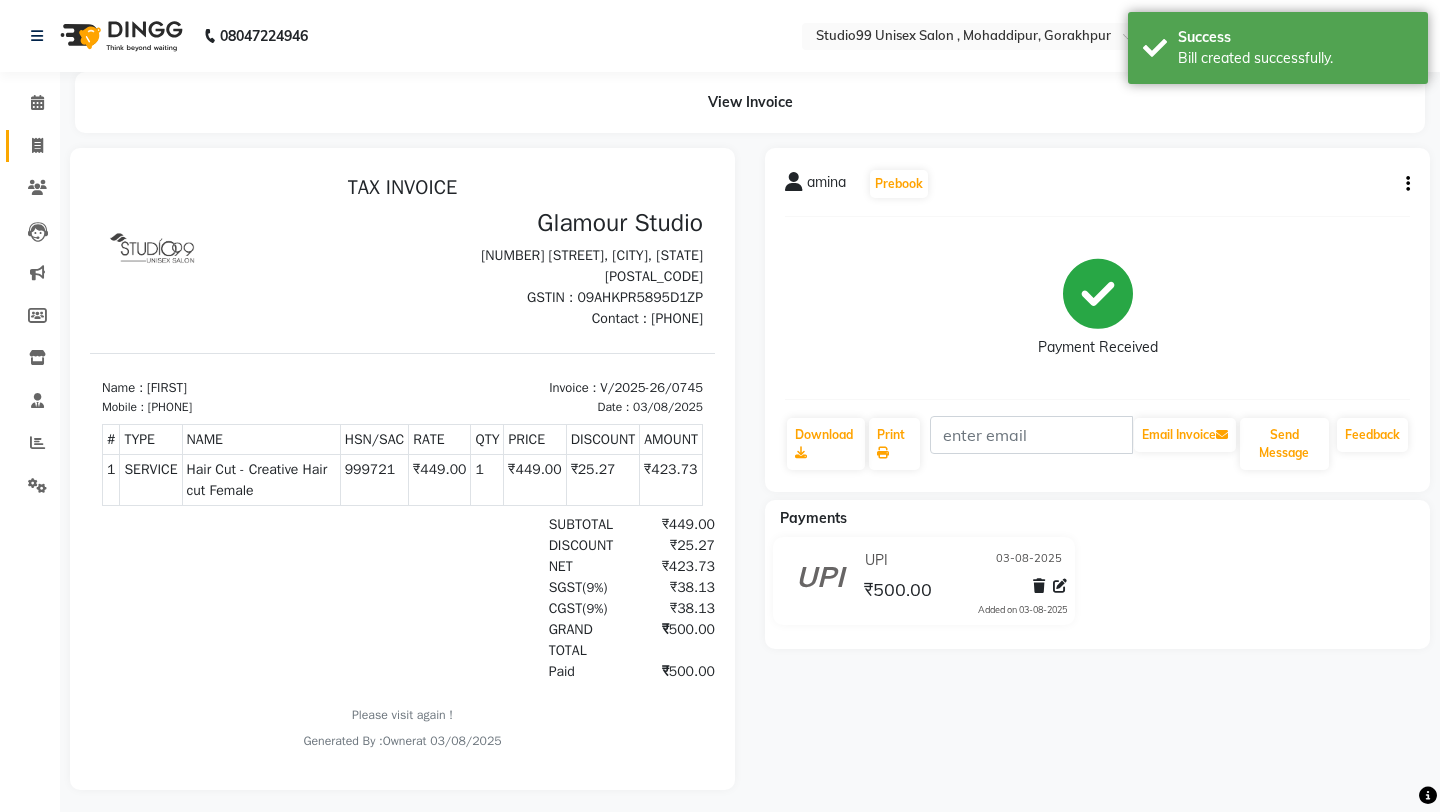 click 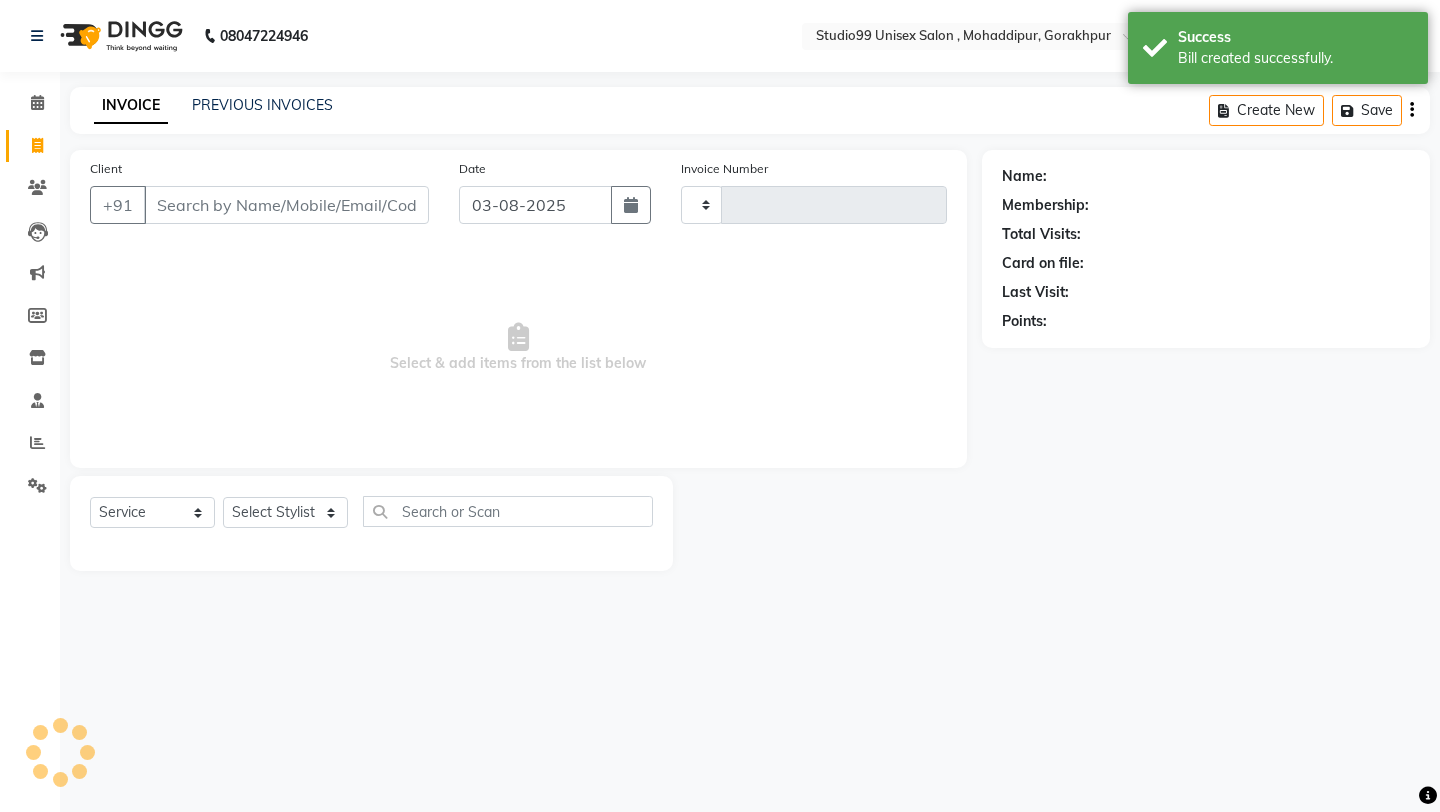 type on "0746" 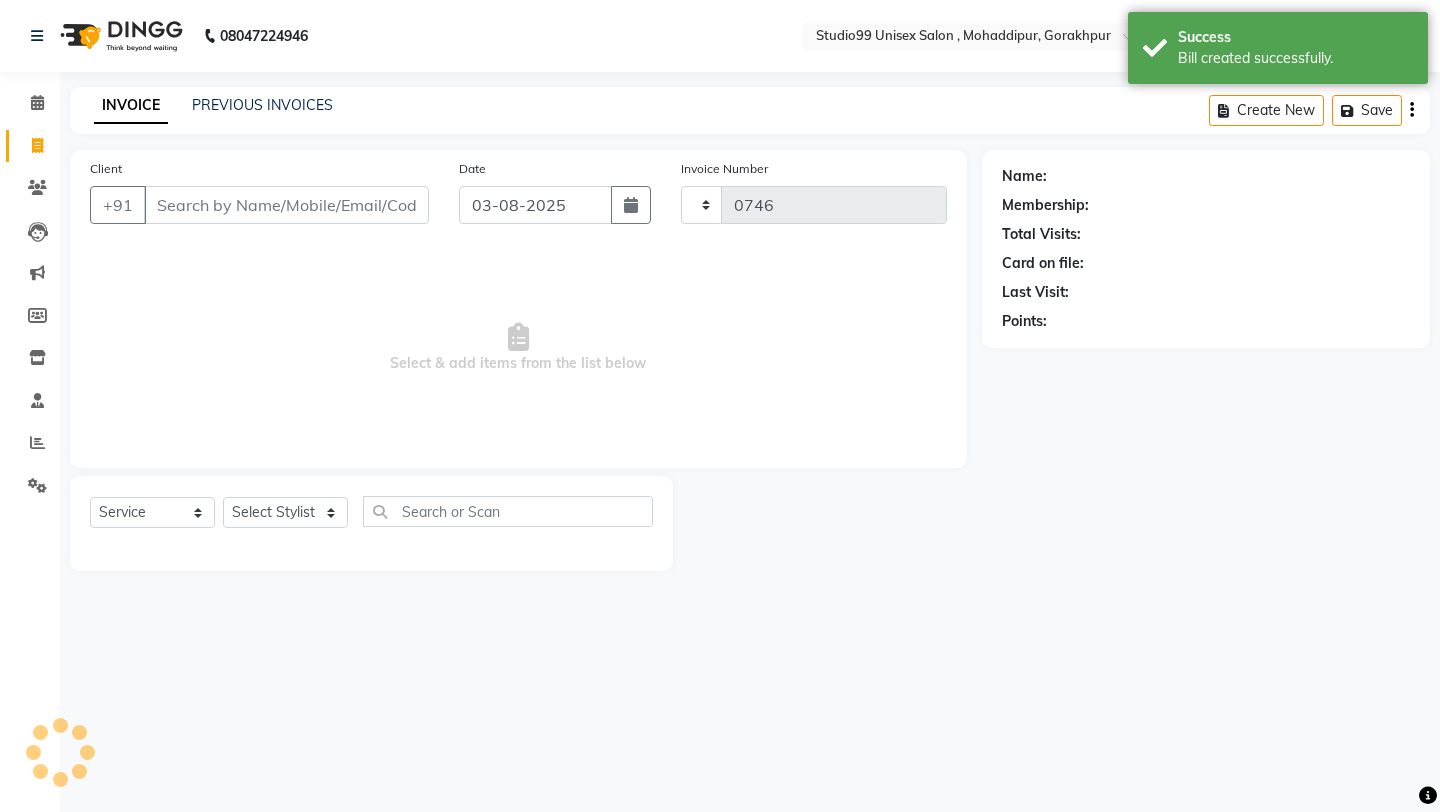 select on "8117" 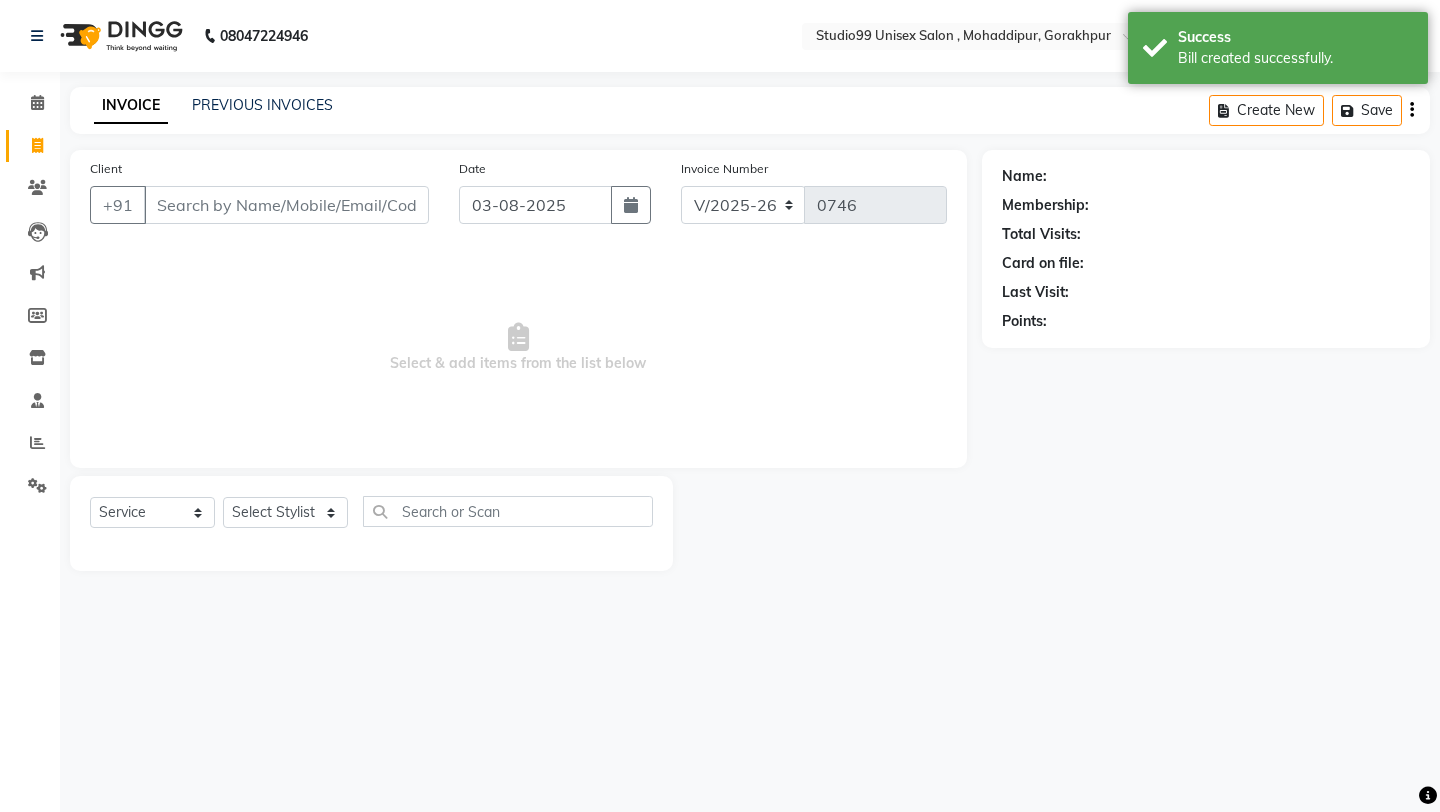 click on "INVOICE PREVIOUS INVOICES Create New   Save" 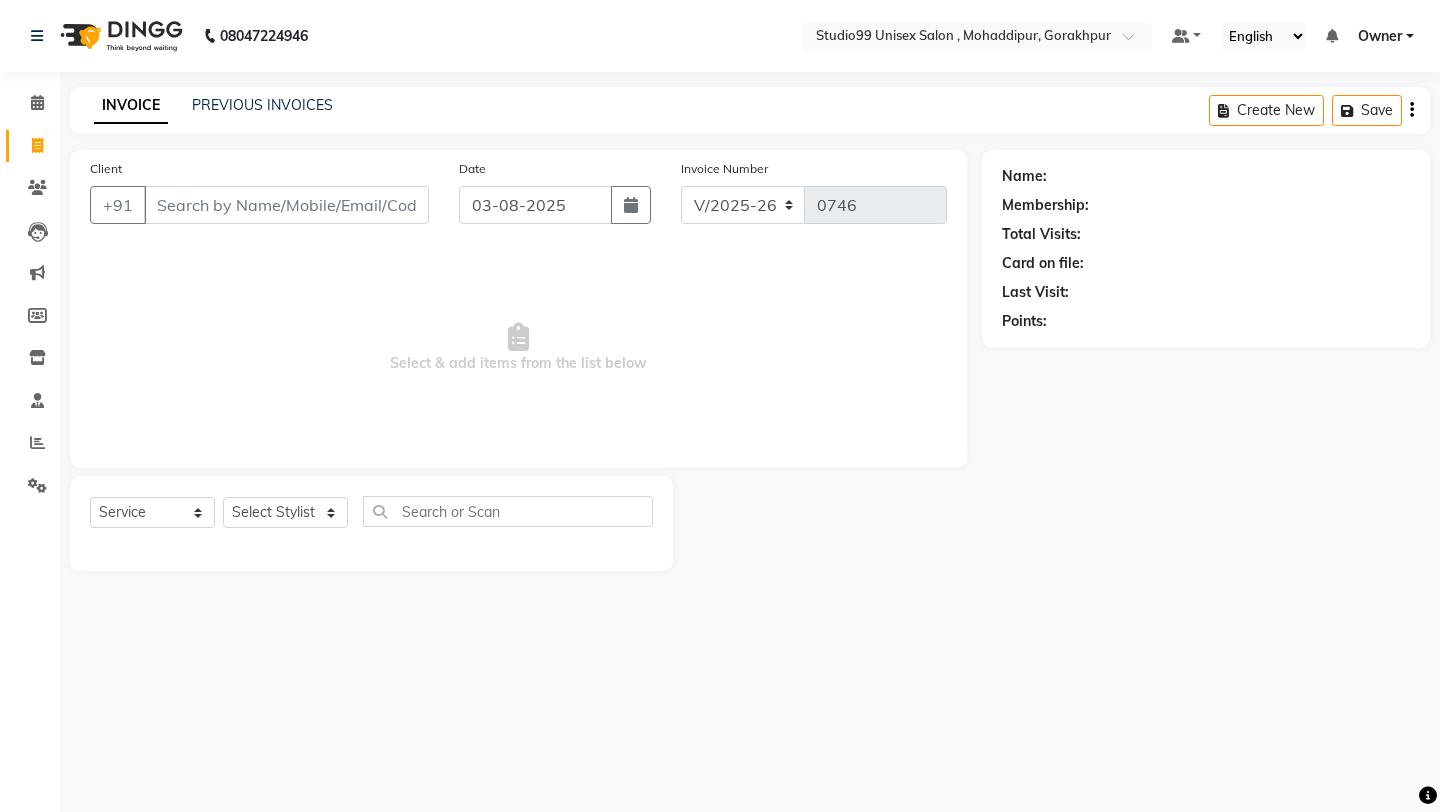 click on "INVOICE PREVIOUS INVOICES Create New   Save" 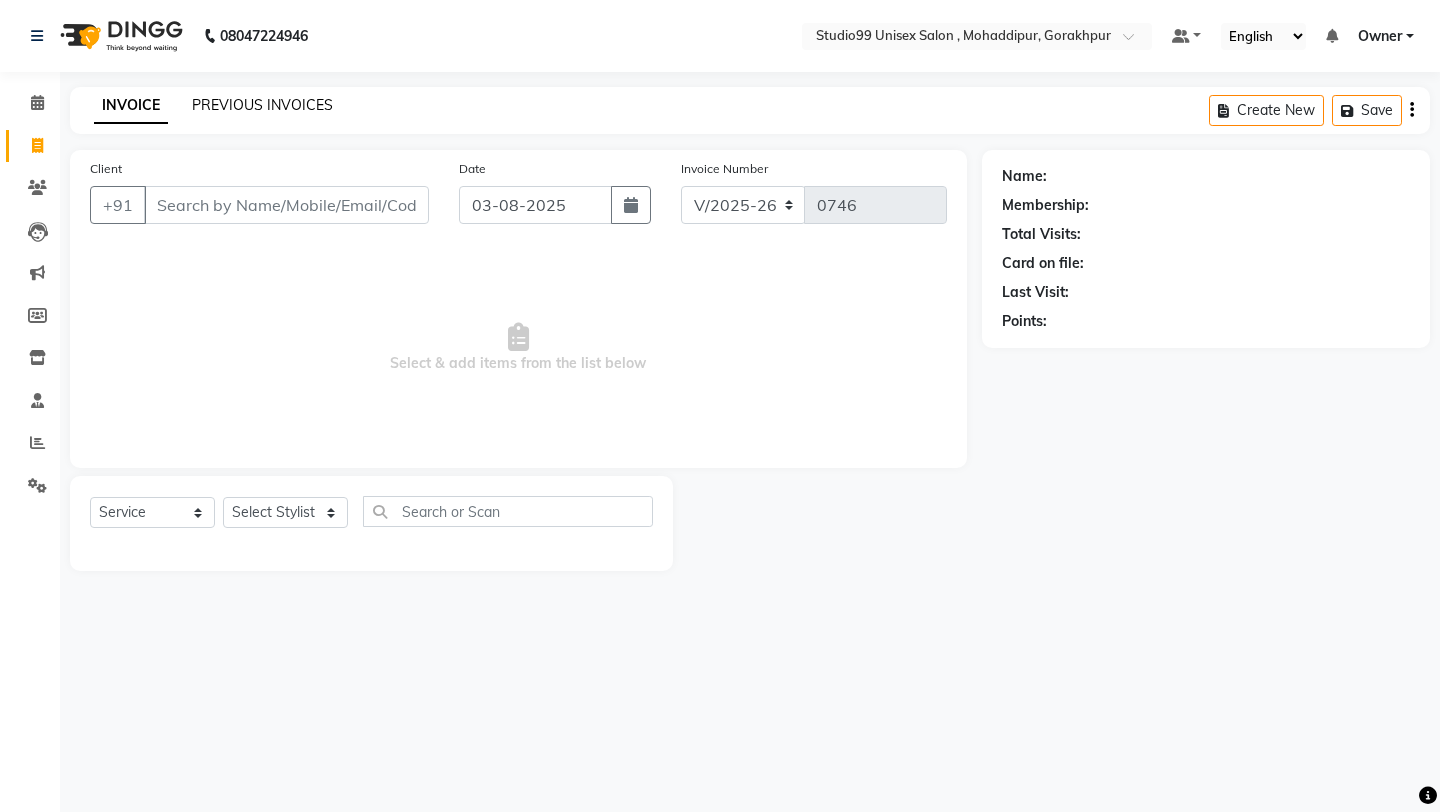 click on "PREVIOUS INVOICES" 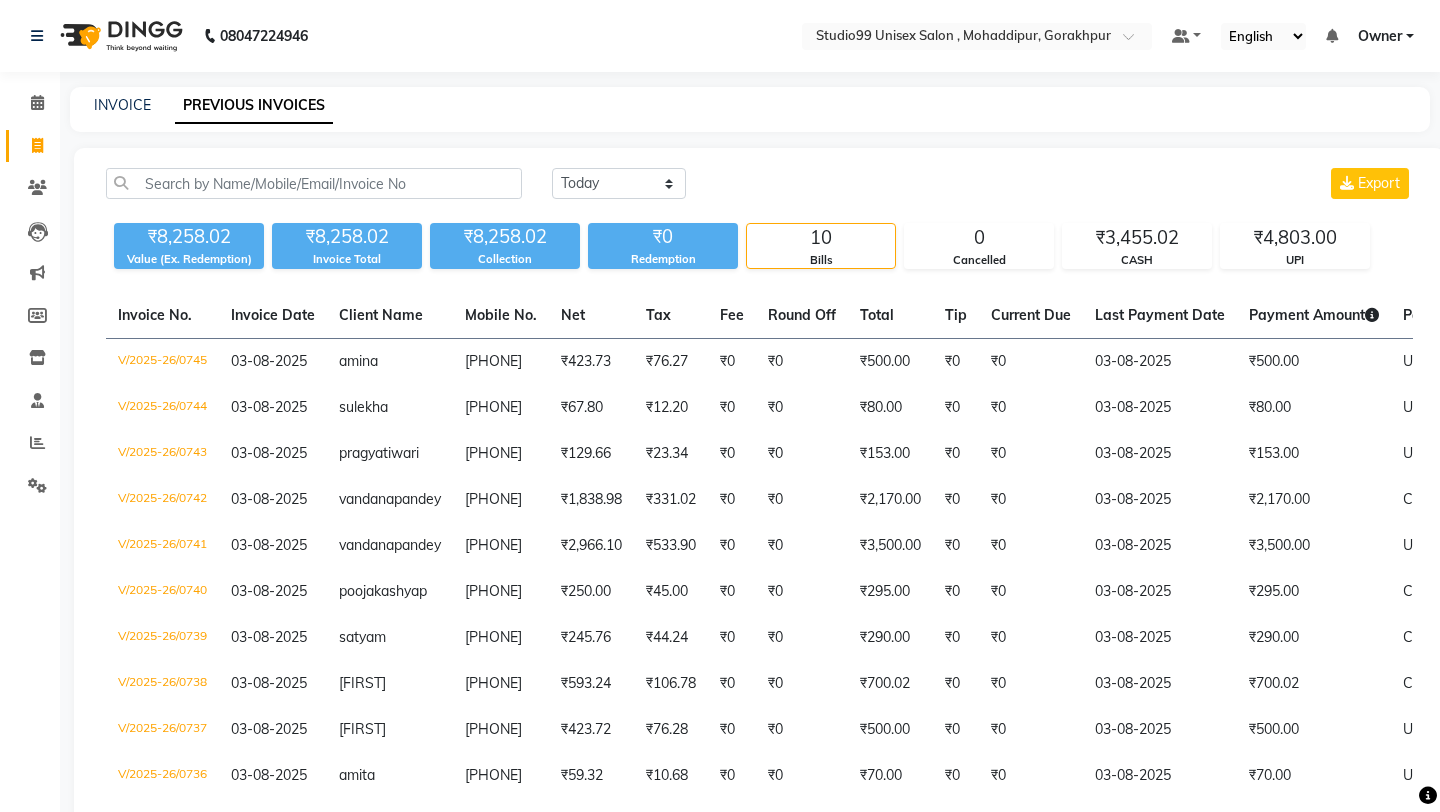 click on "Today Yesterday Custom Range Export ₹8,258.02 Value (Ex. Redemption) ₹8,258.02 Invoice Total   ₹8,258.02 Collection ₹0 Redemption 10 Bills 0 Cancelled ₹3,455.02 CASH ₹4,803.00 UPI  Invoice No.   Invoice Date   Client Name   Mobile No.   Net   Tax   Fee   Round Off   Total   Tip   Current Due   Last Payment Date   Payment Amount   Payment Methods   Cancel Reason   Status  V/2025-26/0745  03-08-2025 amina  [PHONE] ₹423.73 ₹76.27   ₹0   ₹0 ₹500.00 ₹0 ₹0 03-08-2025 ₹500.00  UPI - PAID  V/2025-26/0744  03-08-2025 sulekha  [PHONE] ₹67.80 ₹12.20   ₹0   ₹0 ₹80.00 ₹0 ₹0 03-08-2025 ₹80.00  UPI - PAID  V/2025-26/0743  03-08-2025 pragya  tiwari  [PHONE] ₹129.66 ₹23.34   ₹0   ₹0 ₹153.00 ₹0 ₹0 03-08-2025 ₹153.00  UPI - PAID  V/2025-26/0742  03-08-2025 vandana  pandey  [PHONE] ₹1,838.98 ₹331.02   ₹0   ₹0 ₹2,170.00 ₹0 ₹0 03-08-2025 ₹2,170.00  CASH - PAID  V/2025-26/0741  03-08-2025 vandana  pandey  [PHONE] ₹2,966.10 ₹533.90   ₹0" 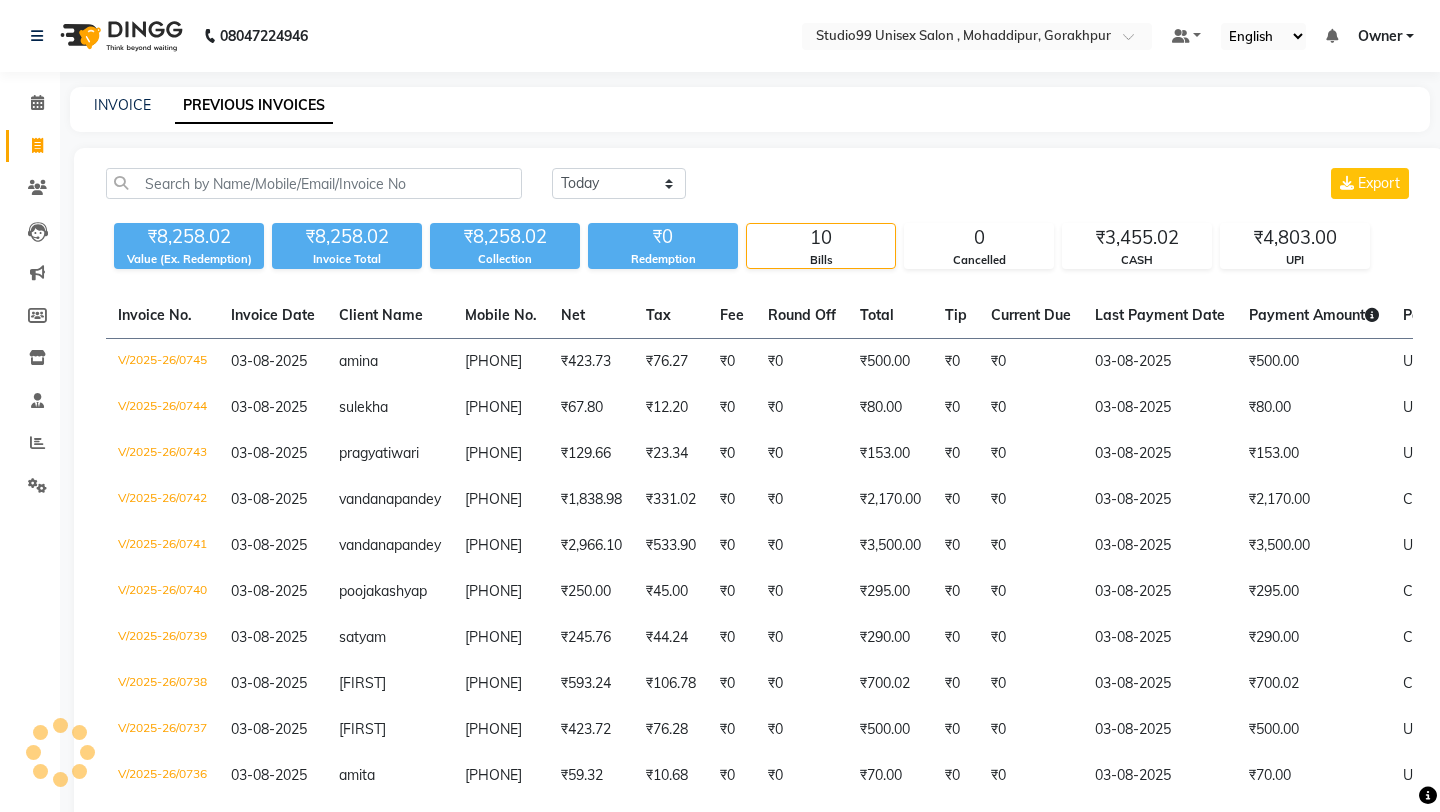 click on "Today Yesterday Custom Range Export ₹8,258.02 Value (Ex. Redemption) ₹8,258.02 Invoice Total   ₹8,258.02 Collection ₹0 Redemption 10 Bills 0 Cancelled ₹3,455.02 CASH ₹4,803.00 UPI  Invoice No.   Invoice Date   Client Name   Mobile No.   Net   Tax   Fee   Round Off   Total   Tip   Current Due   Last Payment Date   Payment Amount   Payment Methods   Cancel Reason   Status  V/2025-26/0745  03-08-2025 amina  [PHONE] ₹423.73 ₹76.27   ₹0   ₹0 ₹500.00 ₹0 ₹0 03-08-2025 ₹500.00  UPI - PAID  V/2025-26/0744  03-08-2025 sulekha  [PHONE] ₹67.80 ₹12.20   ₹0   ₹0 ₹80.00 ₹0 ₹0 03-08-2025 ₹80.00  UPI - PAID  V/2025-26/0743  03-08-2025 pragya  tiwari  [PHONE] ₹129.66 ₹23.34   ₹0   ₹0 ₹153.00 ₹0 ₹0 03-08-2025 ₹153.00  UPI - PAID  V/2025-26/0742  03-08-2025 vandana  pandey  [PHONE] ₹1,838.98 ₹331.02   ₹0   ₹0 ₹2,170.00 ₹0 ₹0 03-08-2025 ₹2,170.00  CASH - PAID  V/2025-26/0741  03-08-2025 vandana  pandey  [PHONE] ₹2,966.10 ₹533.90   ₹0" 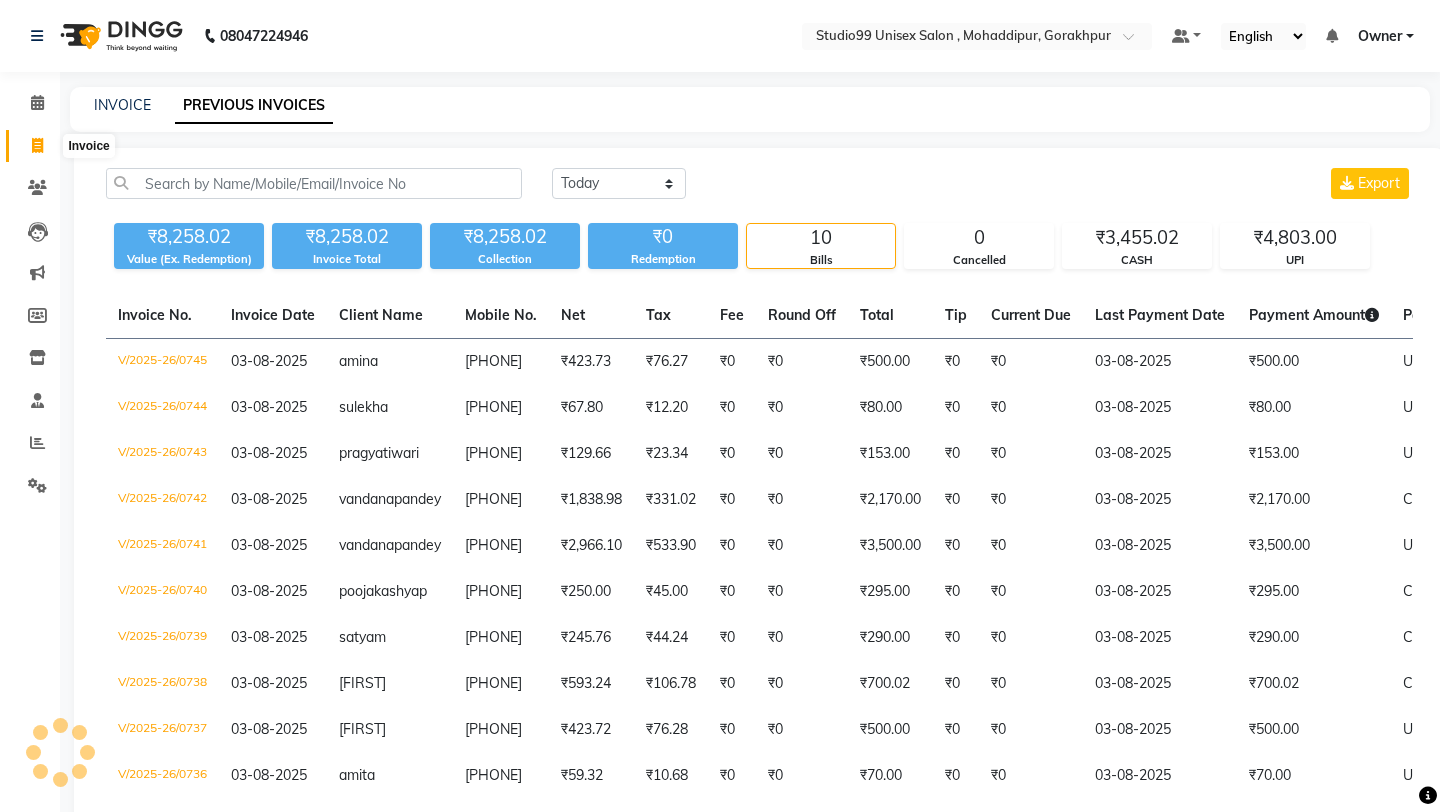 click 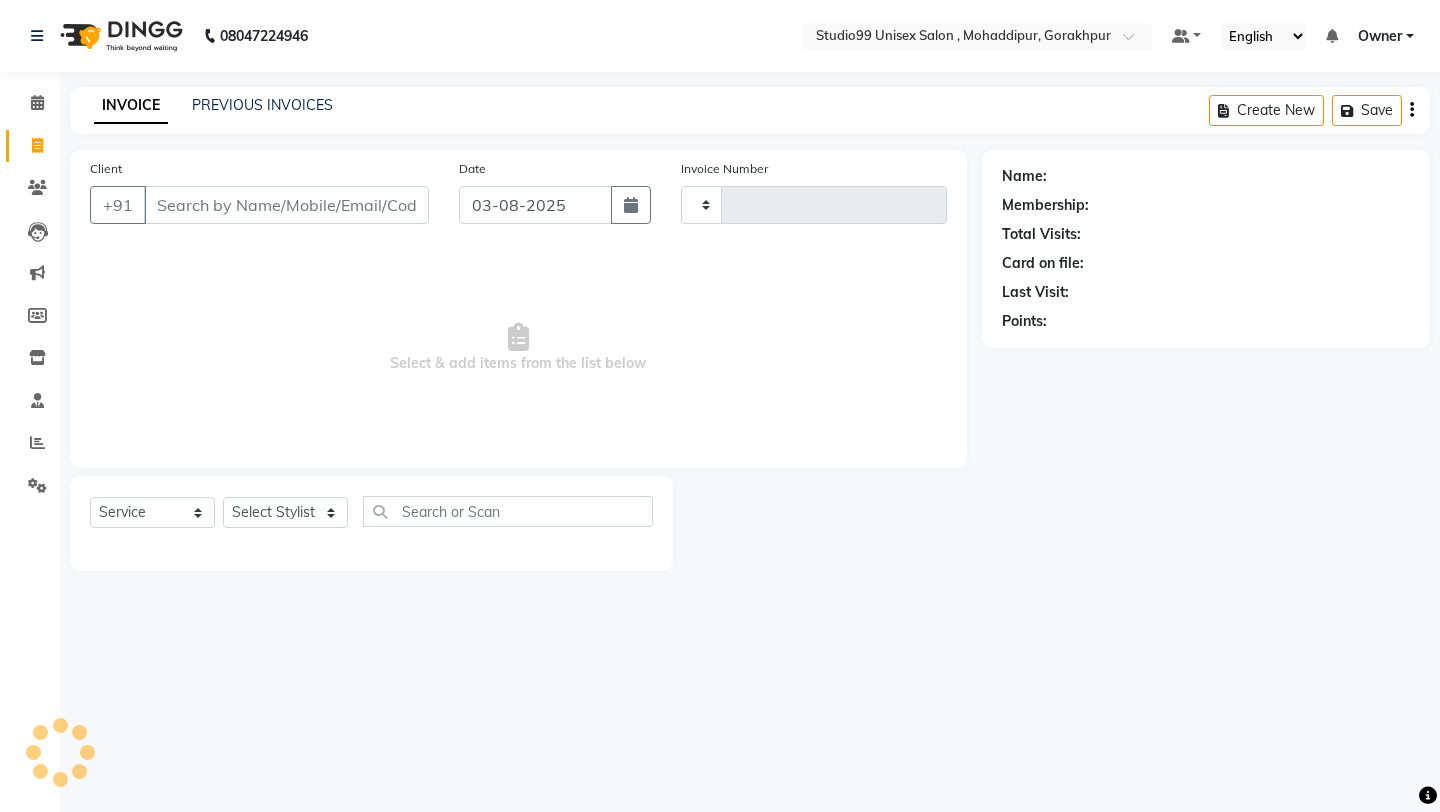 type on "0746" 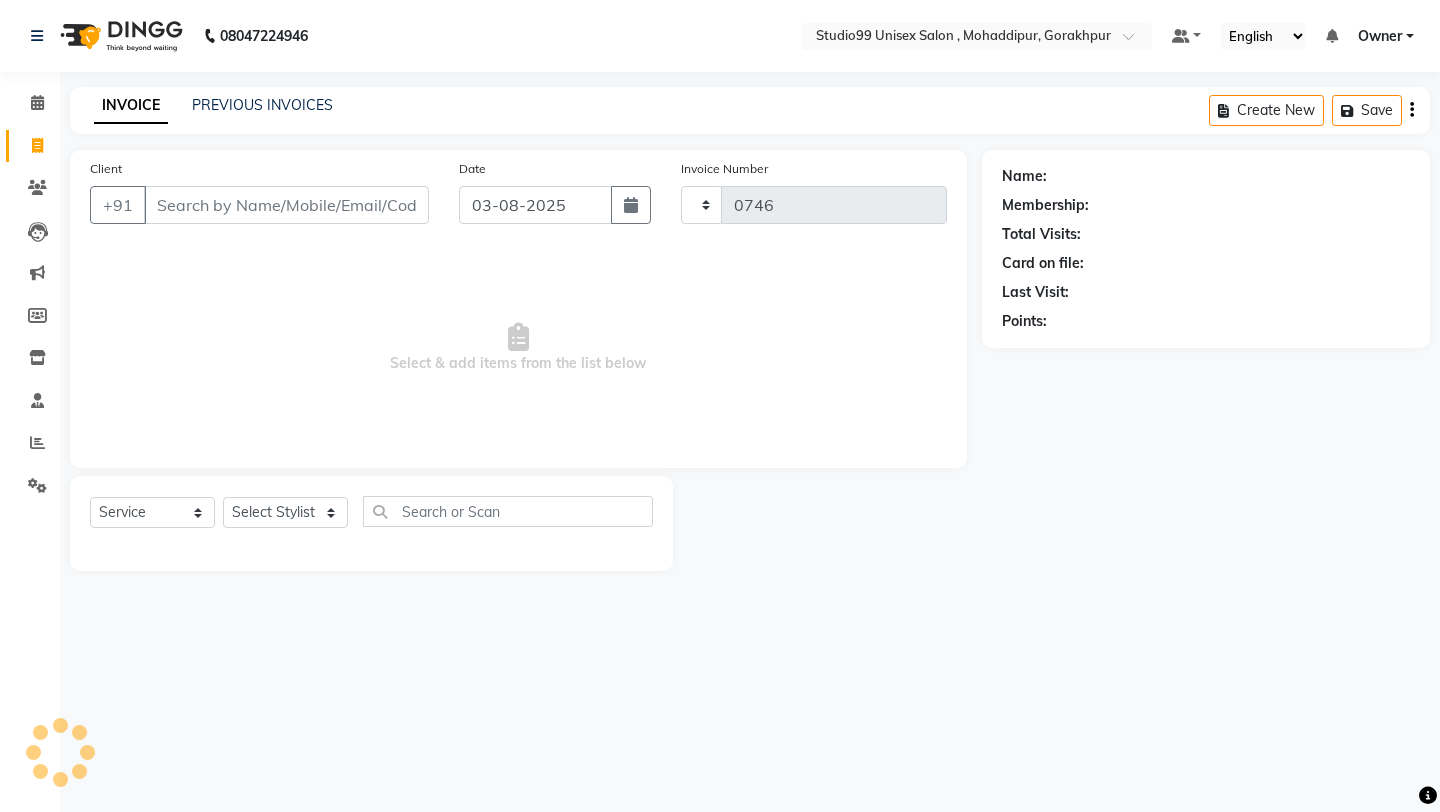 select on "8117" 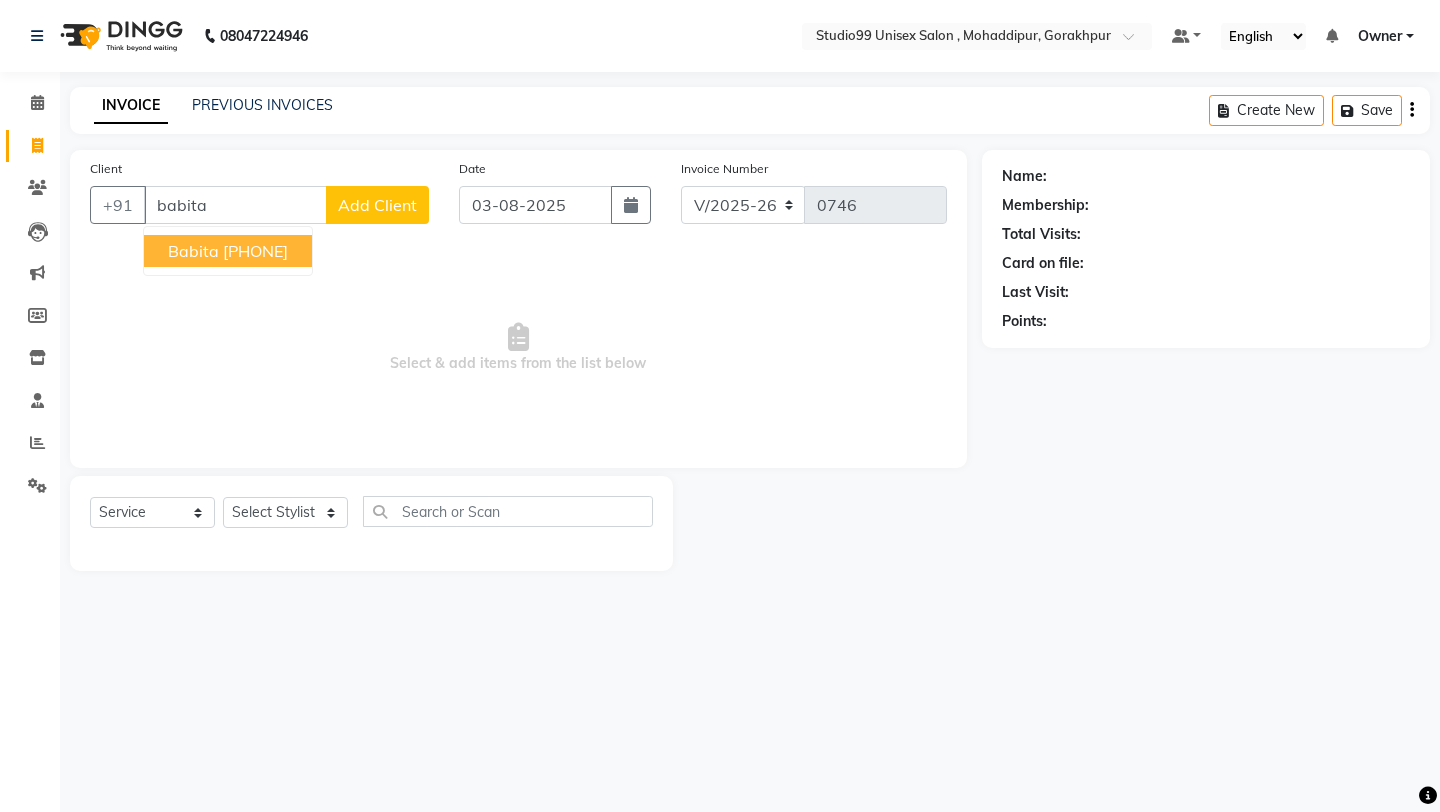 click on "[PHONE]" at bounding box center [255, 251] 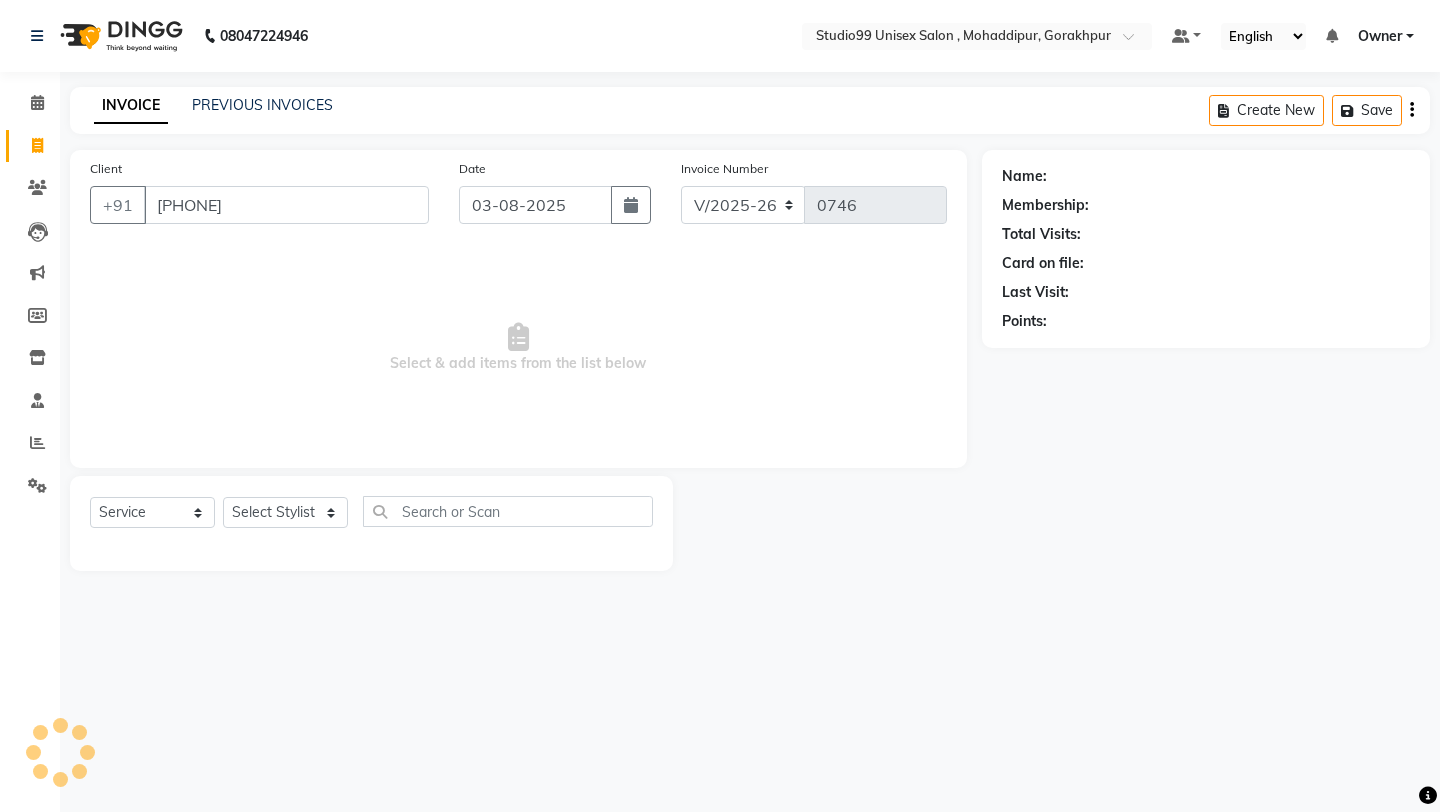 type on "[PHONE]" 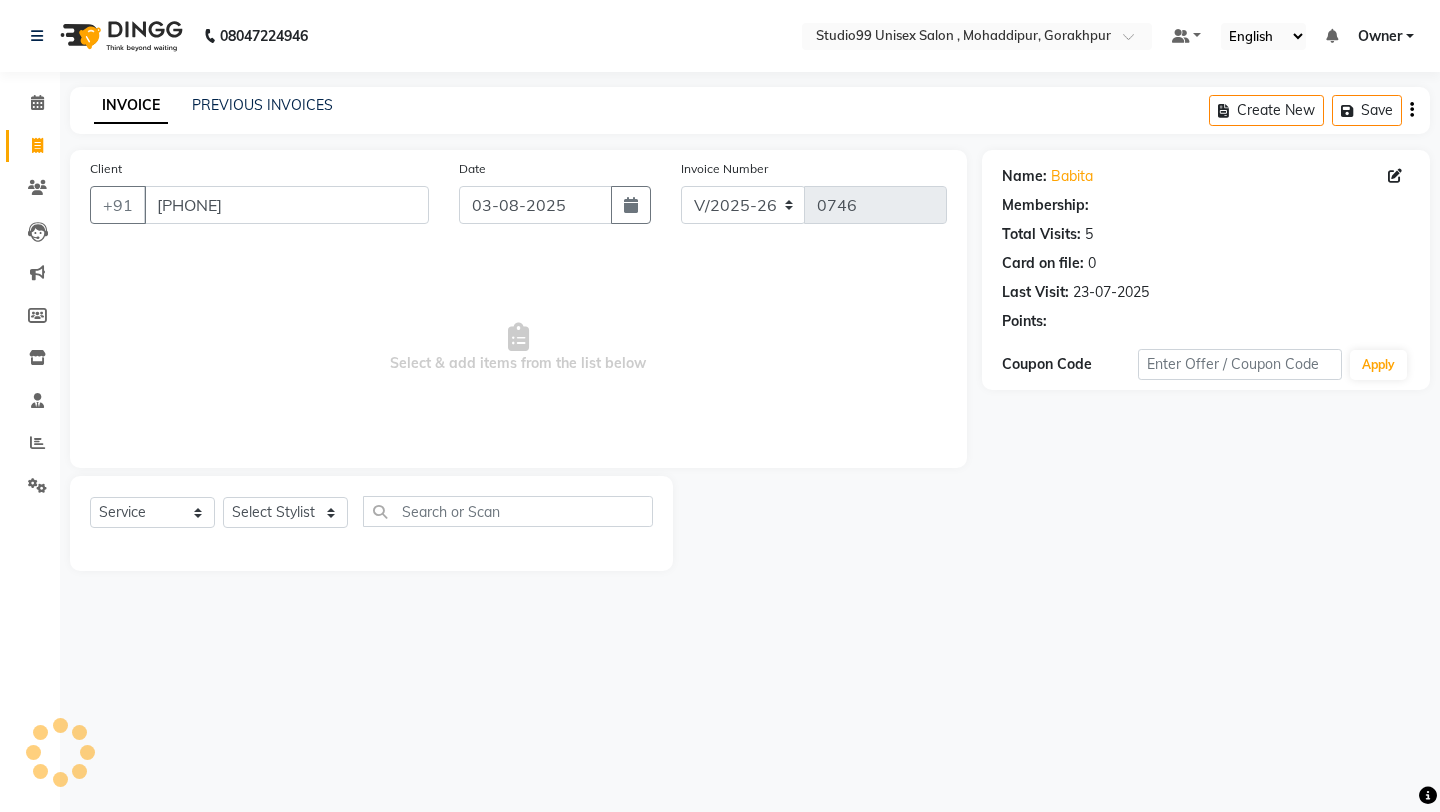 select on "1: Object" 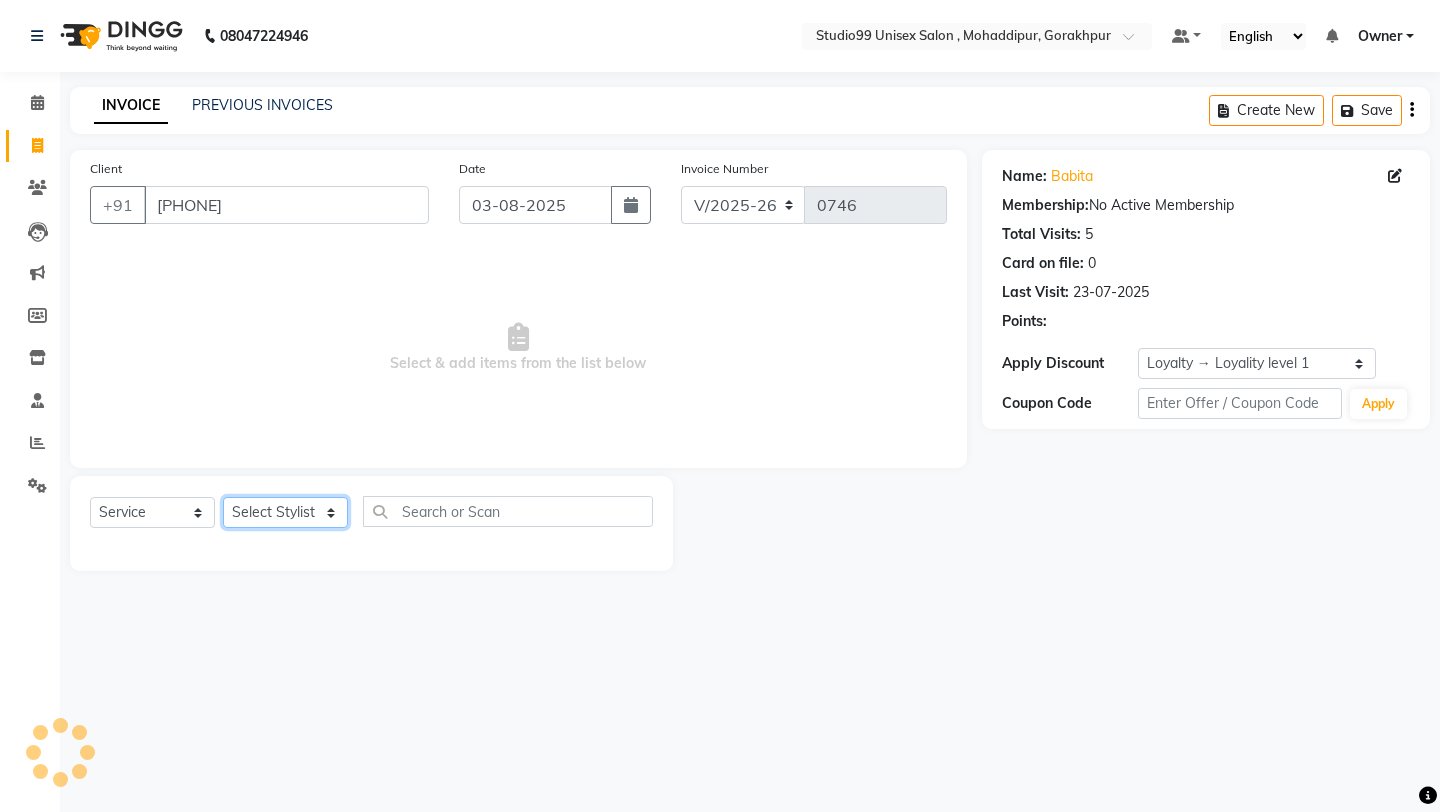 click on "Select Stylist [FIRST] [LAST] [LAST] Owner [FIRST] [LAST] [LAST] [LAST] [LAST] [LAST] manager [LAST]" 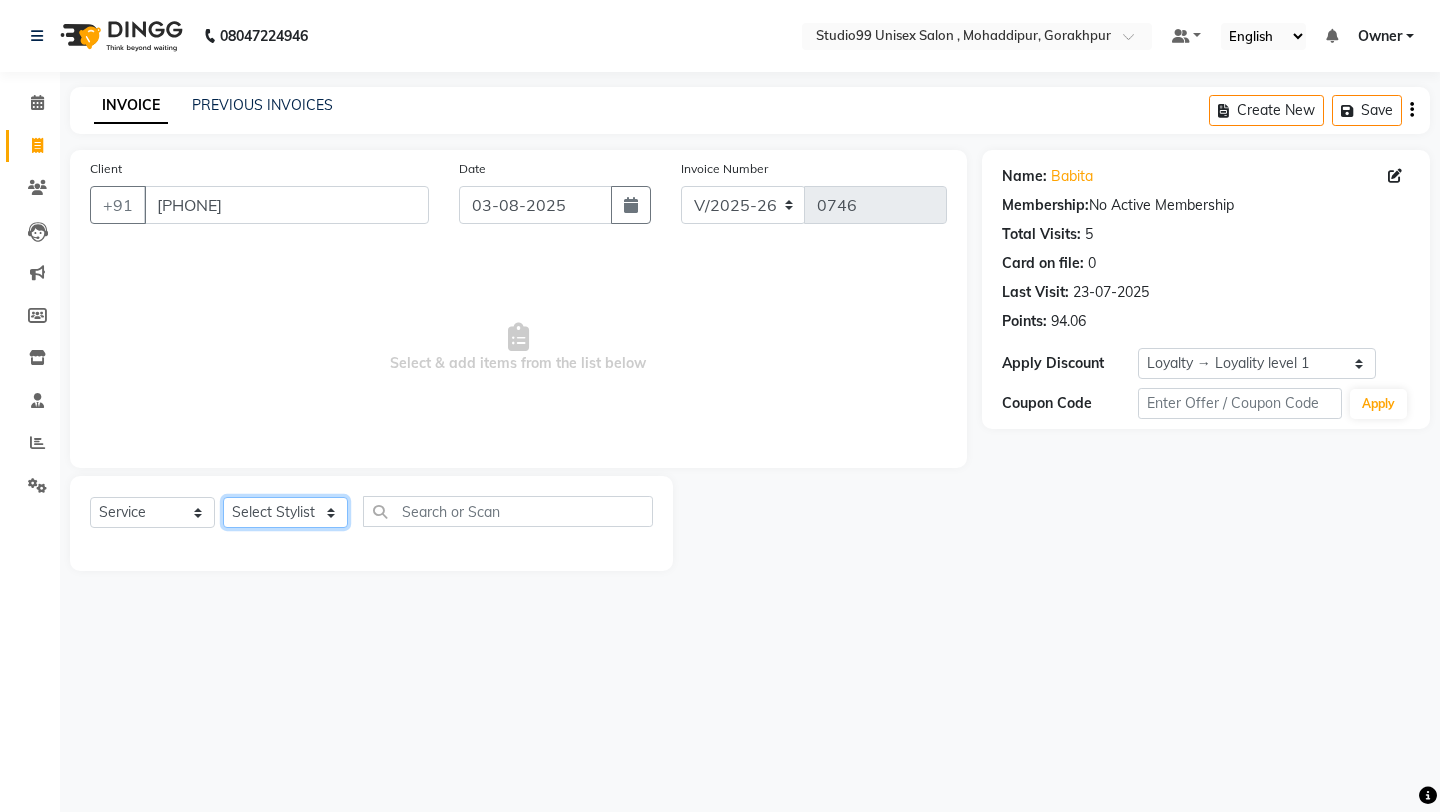 select on "83603" 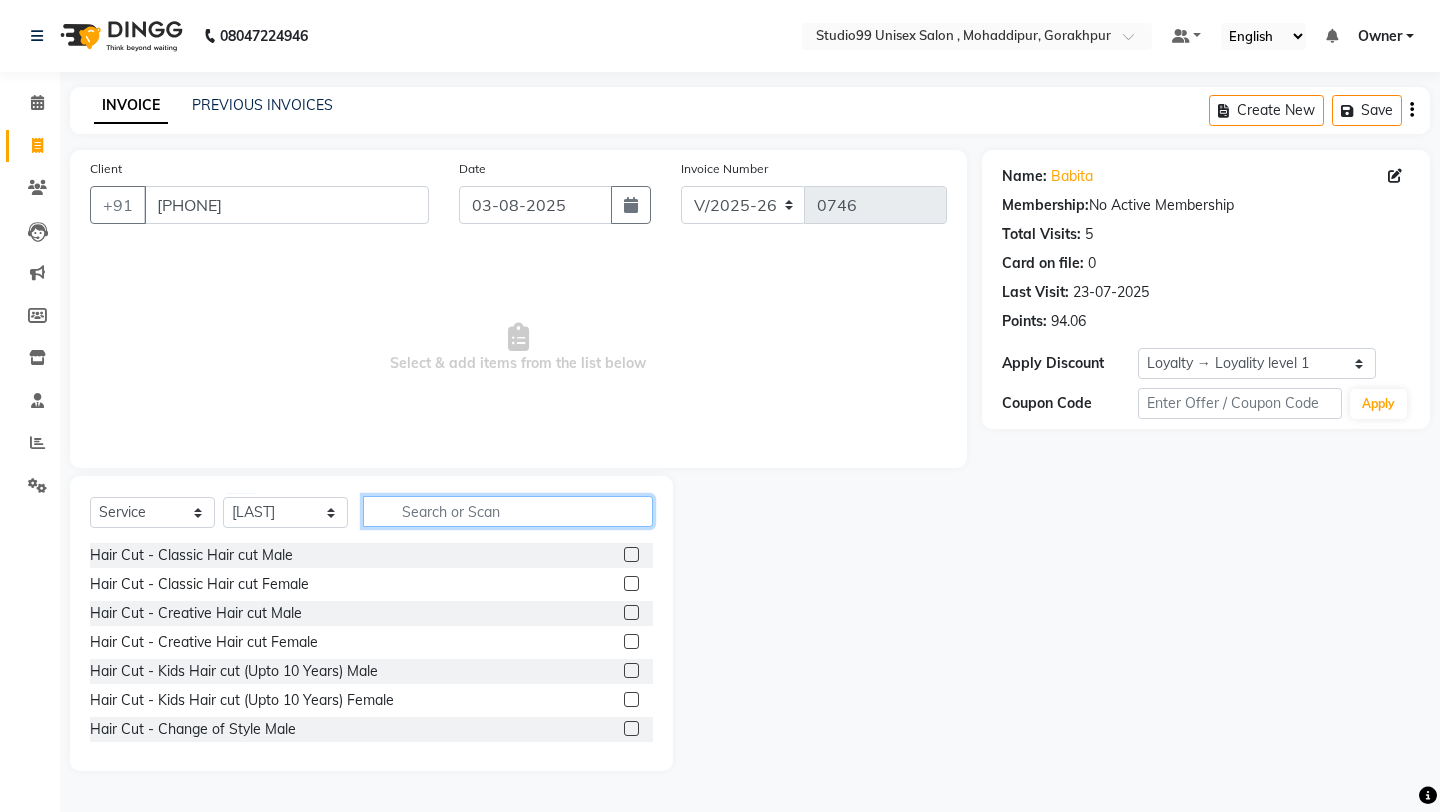 click 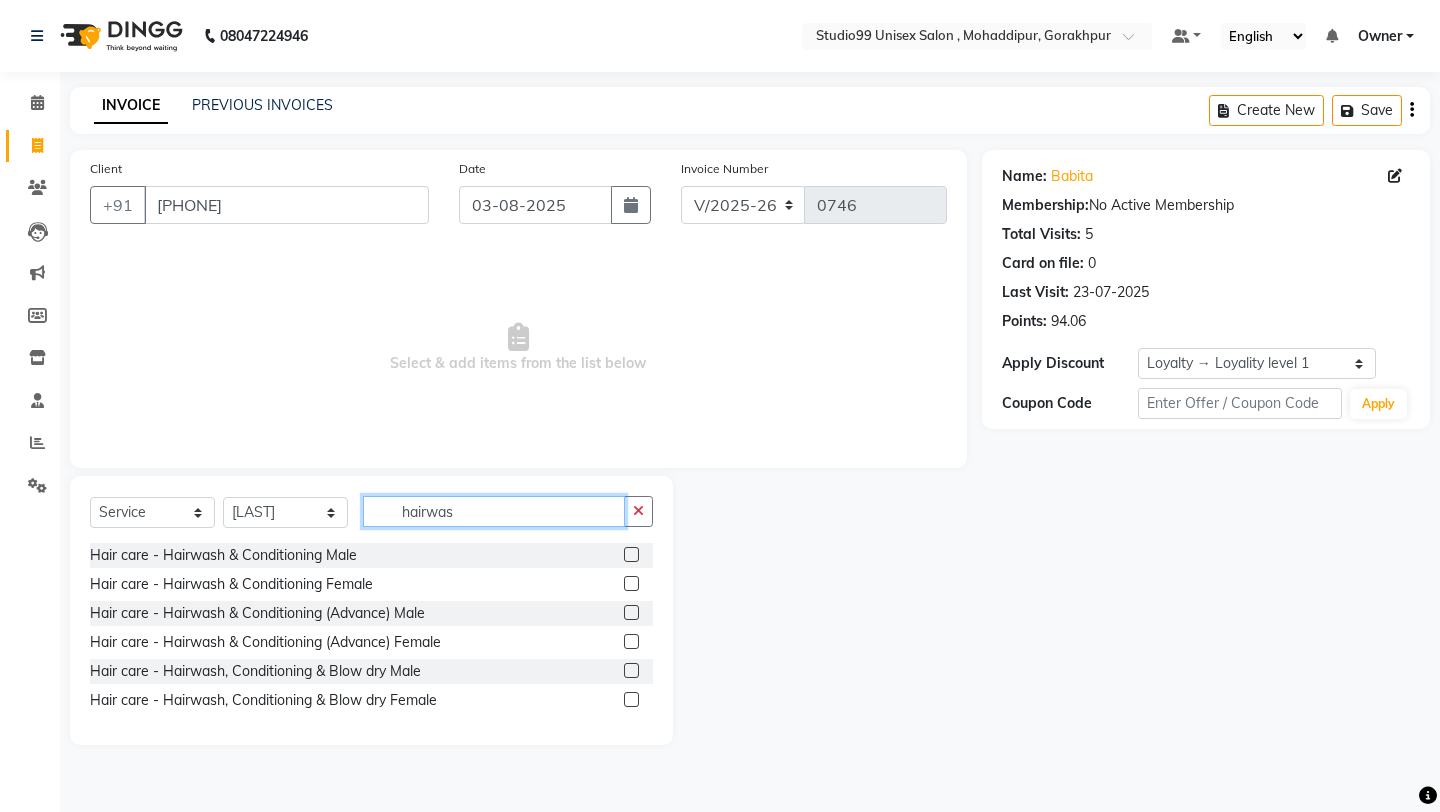 type on "hairwas" 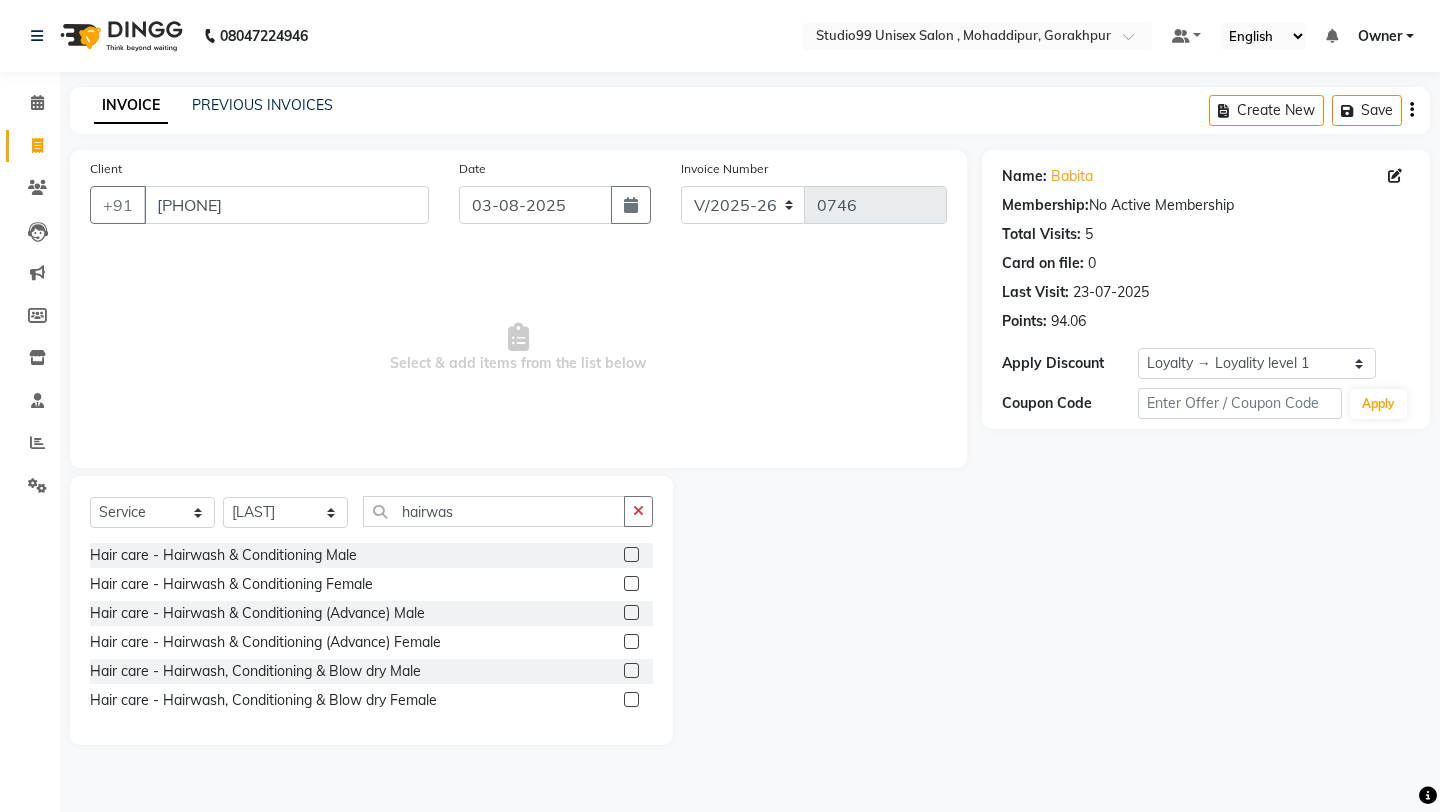 click 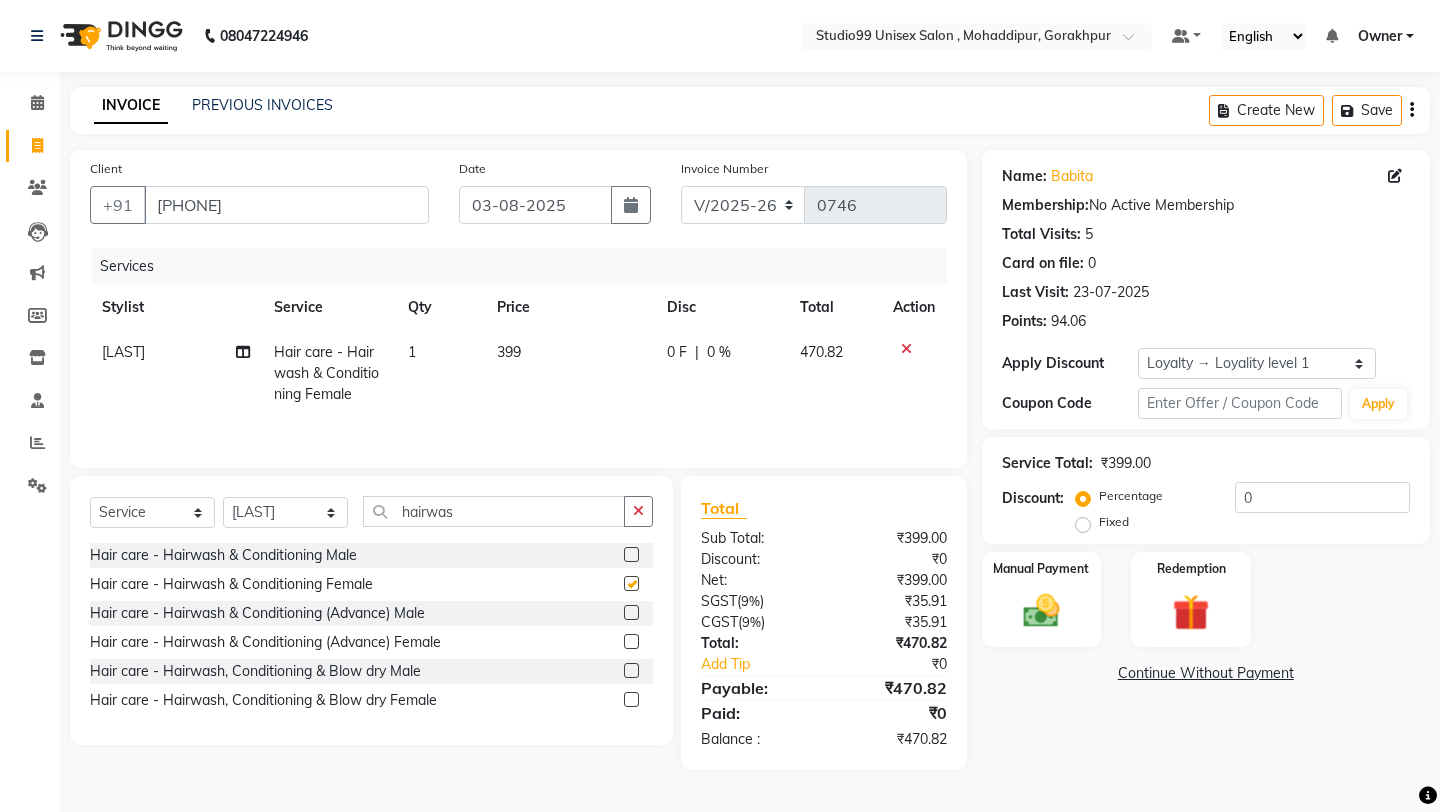 checkbox on "false" 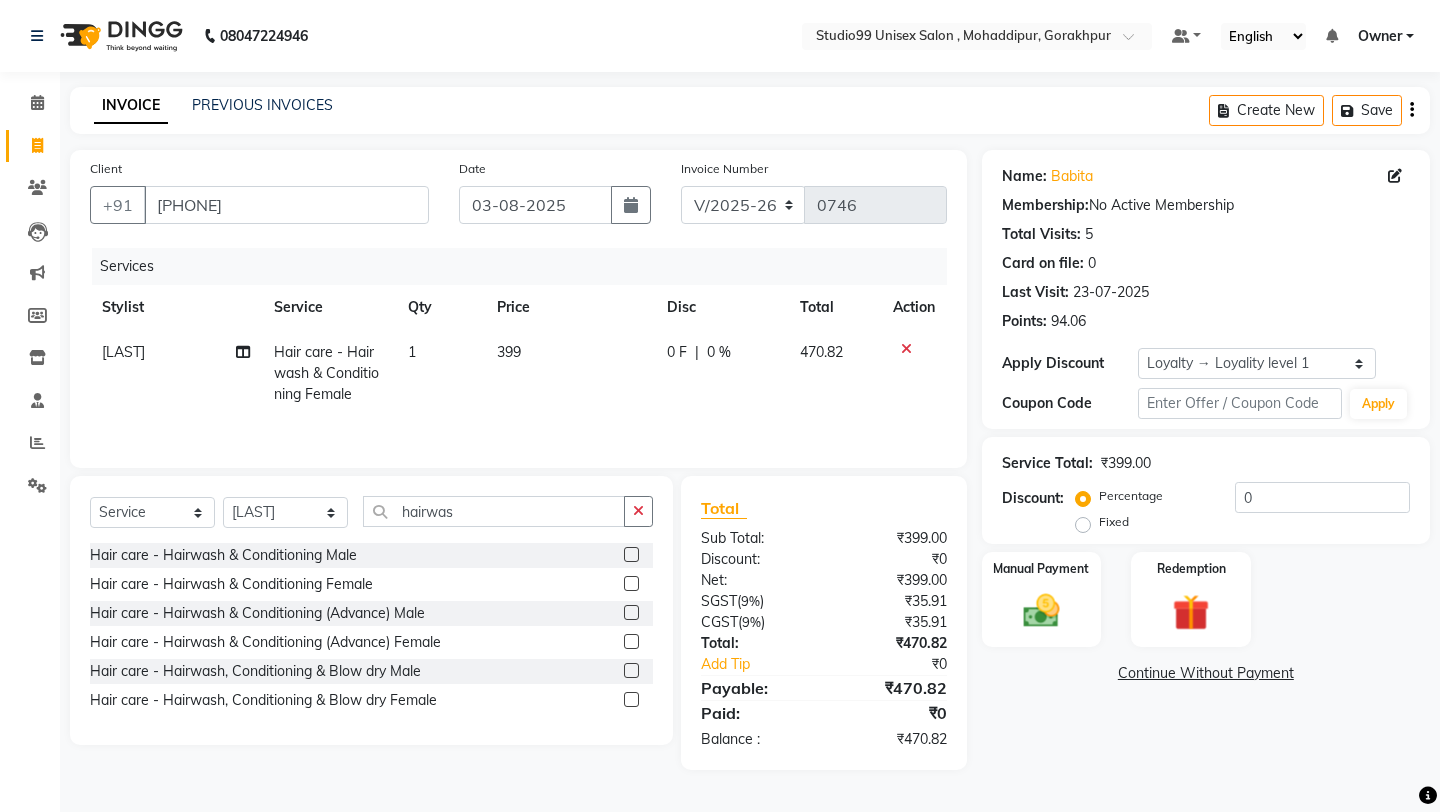 click on "399" 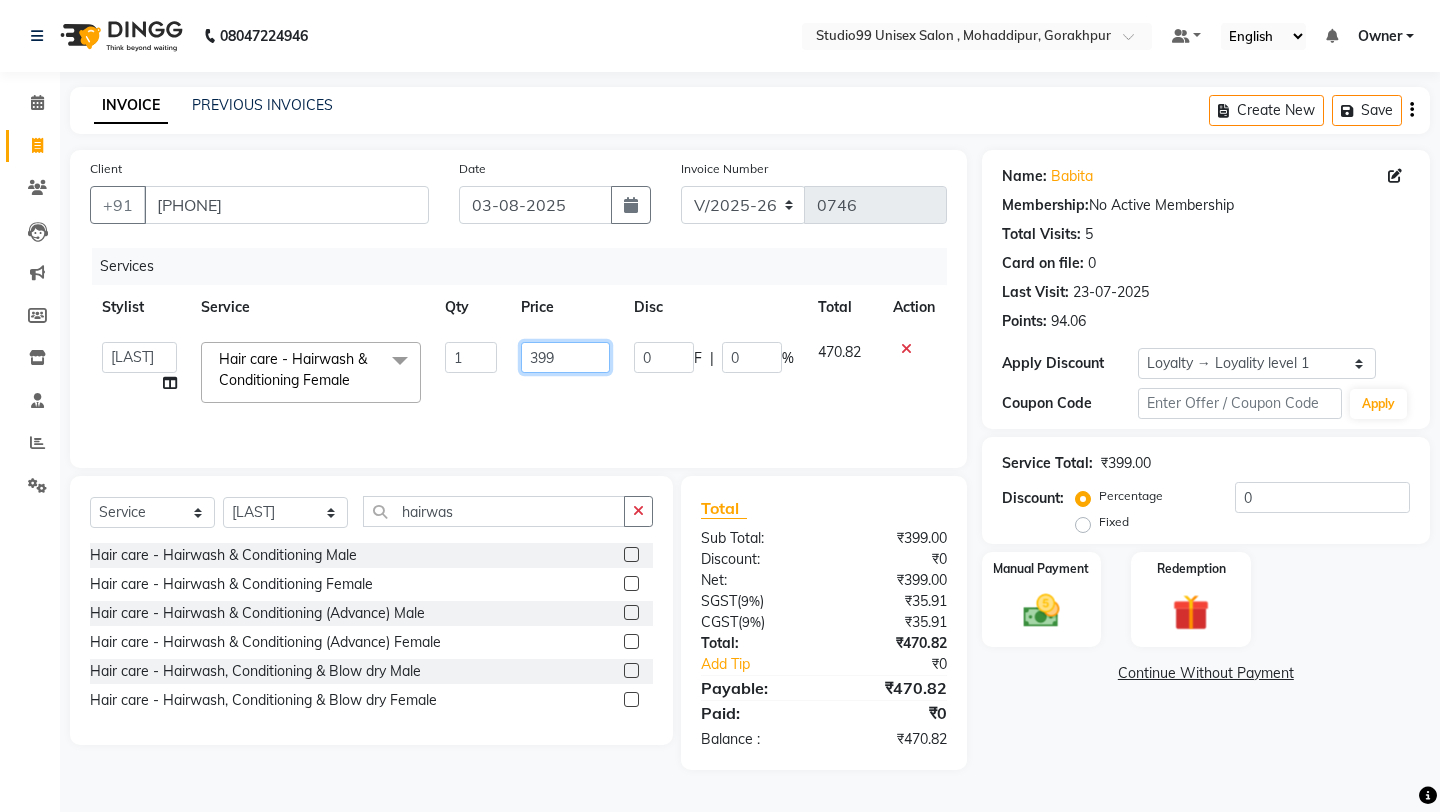 click on "399" 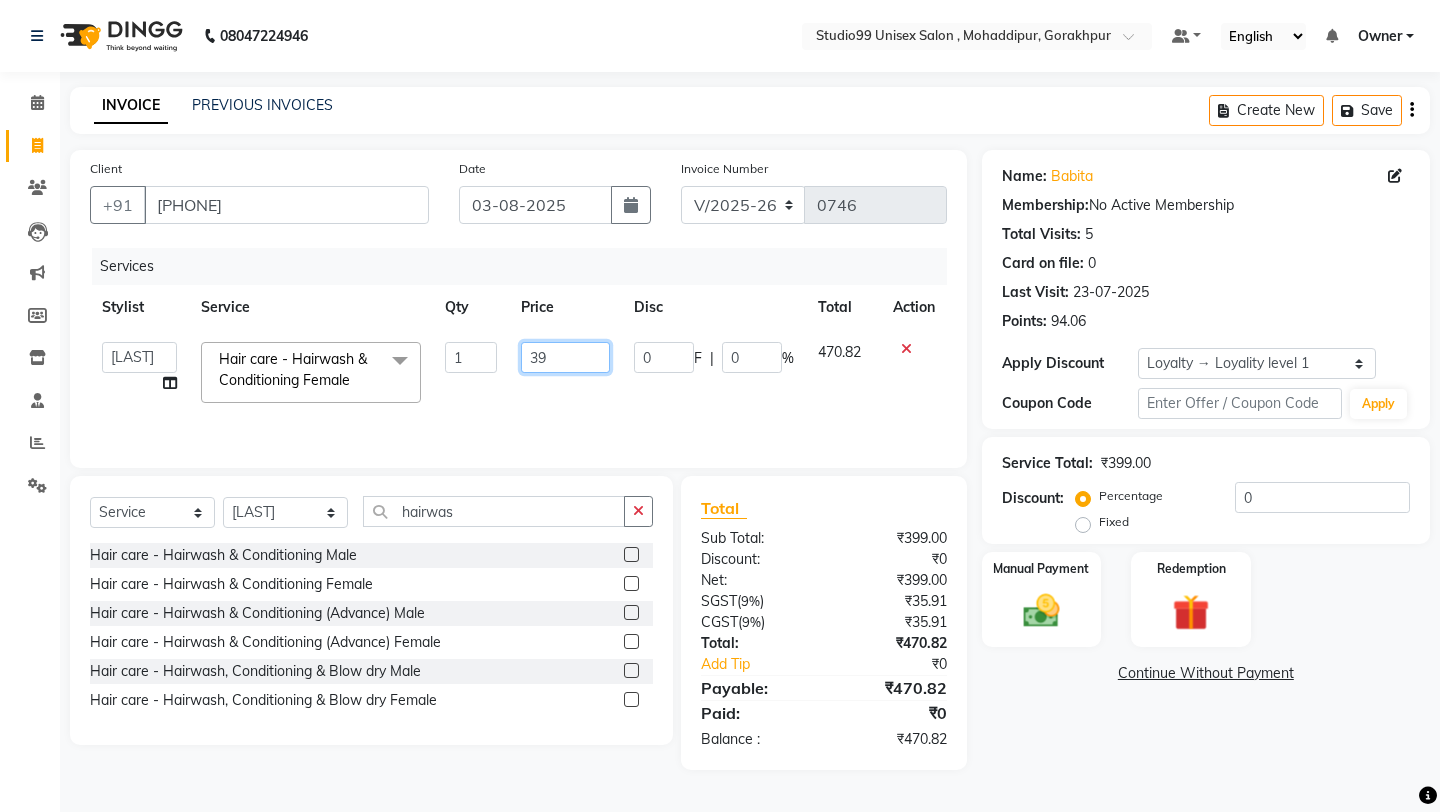 type on "3" 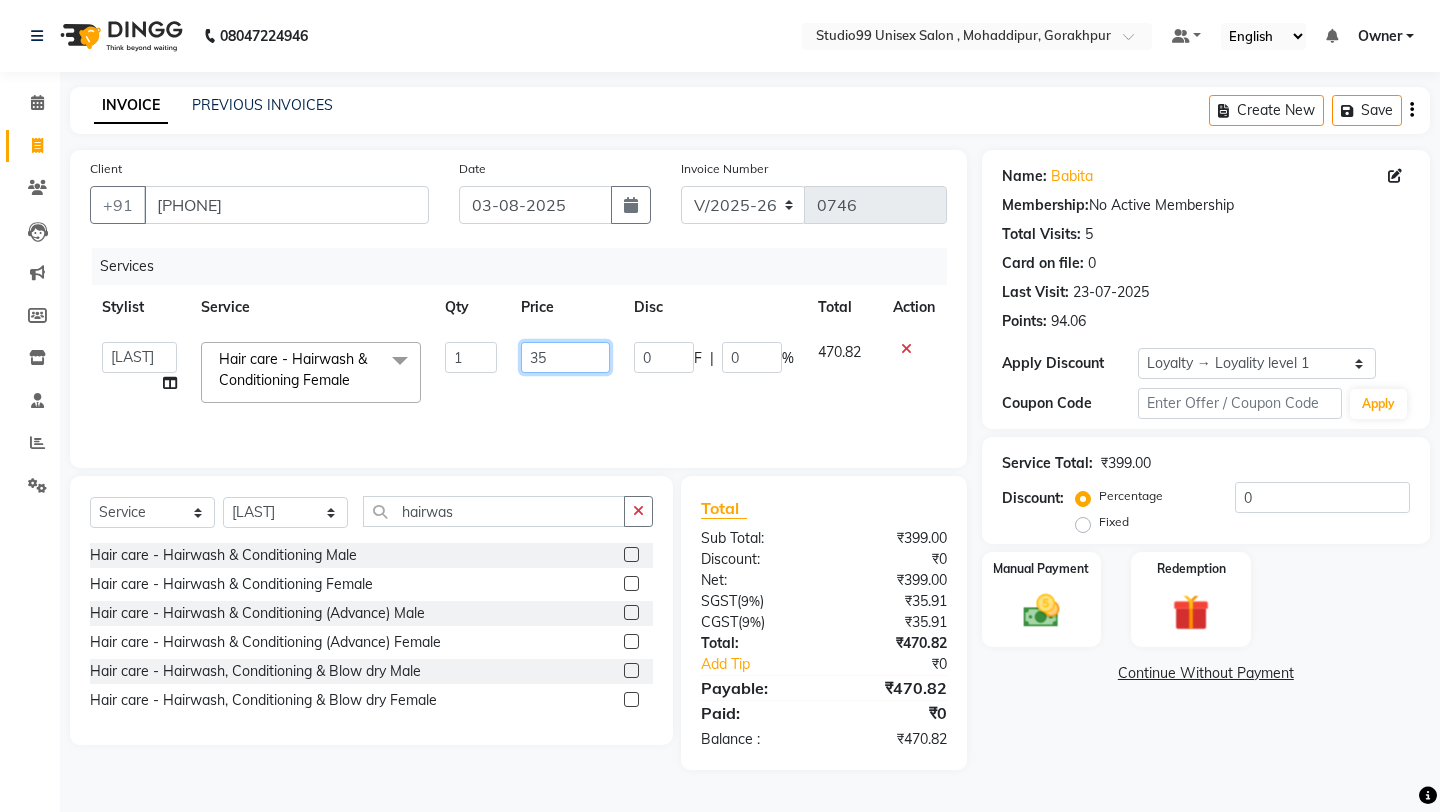 type on "350" 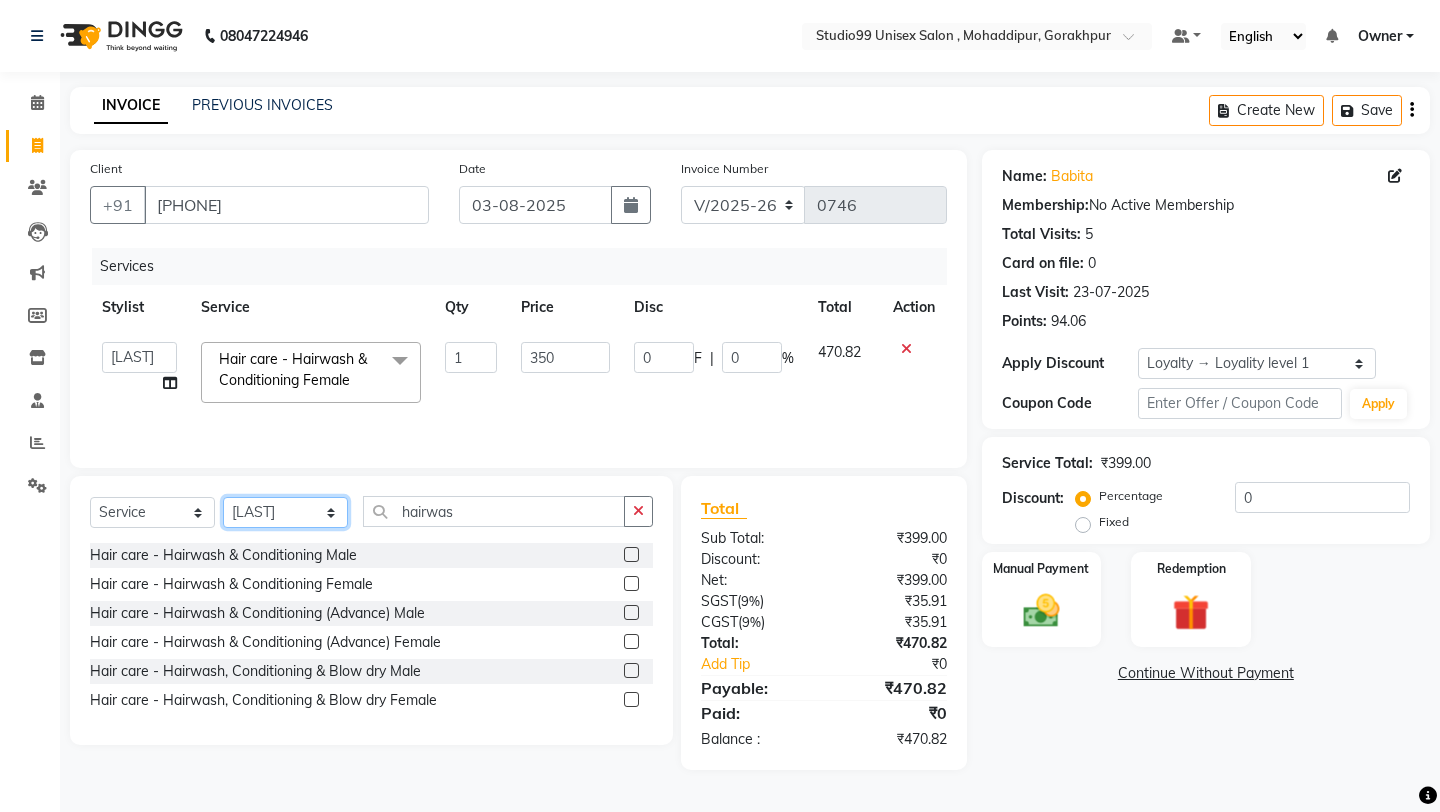 click on "Select Stylist [FIRST] [LAST] [LAST] Owner [FIRST] [LAST] [LAST] [LAST] [LAST] [LAST] manager [LAST]" 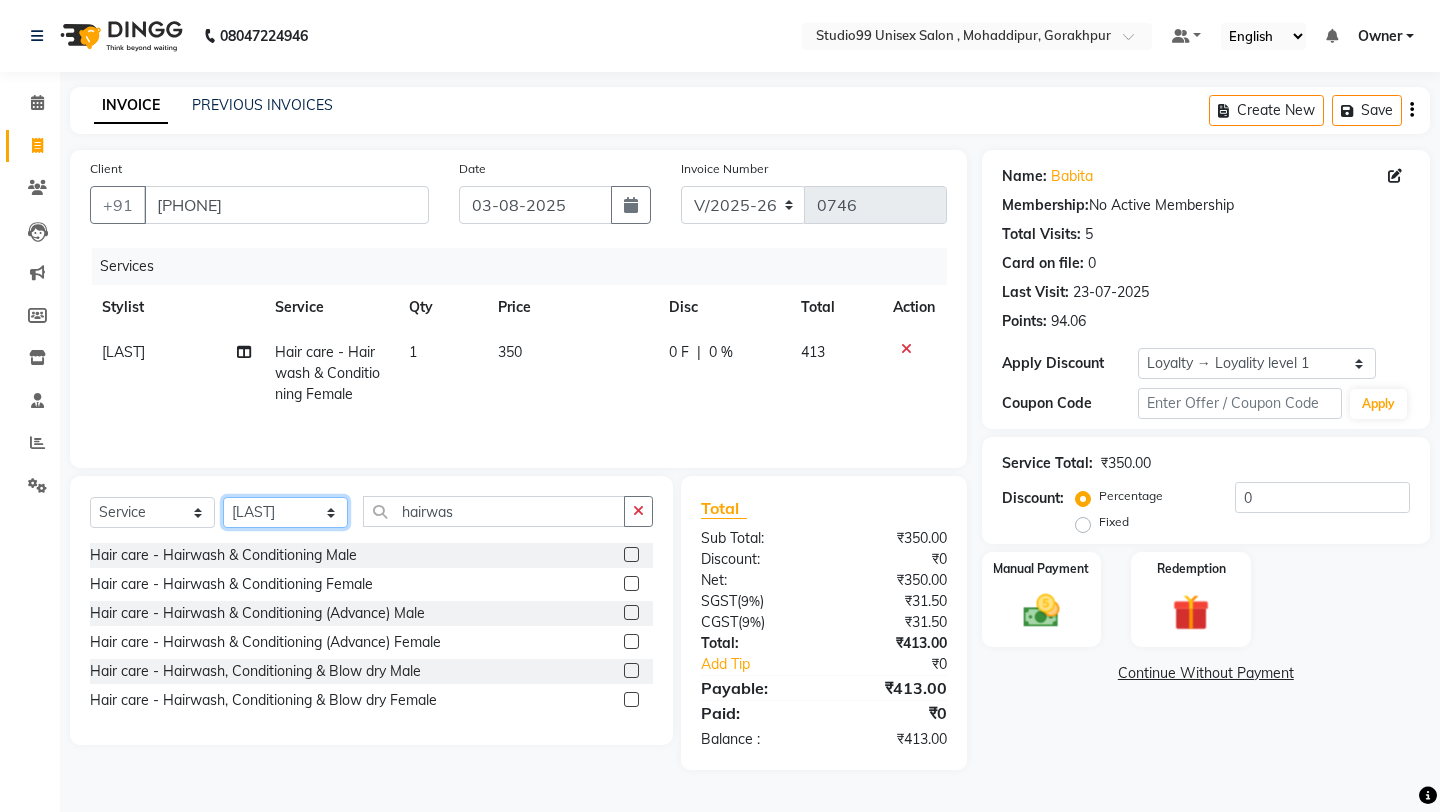 select on "84246" 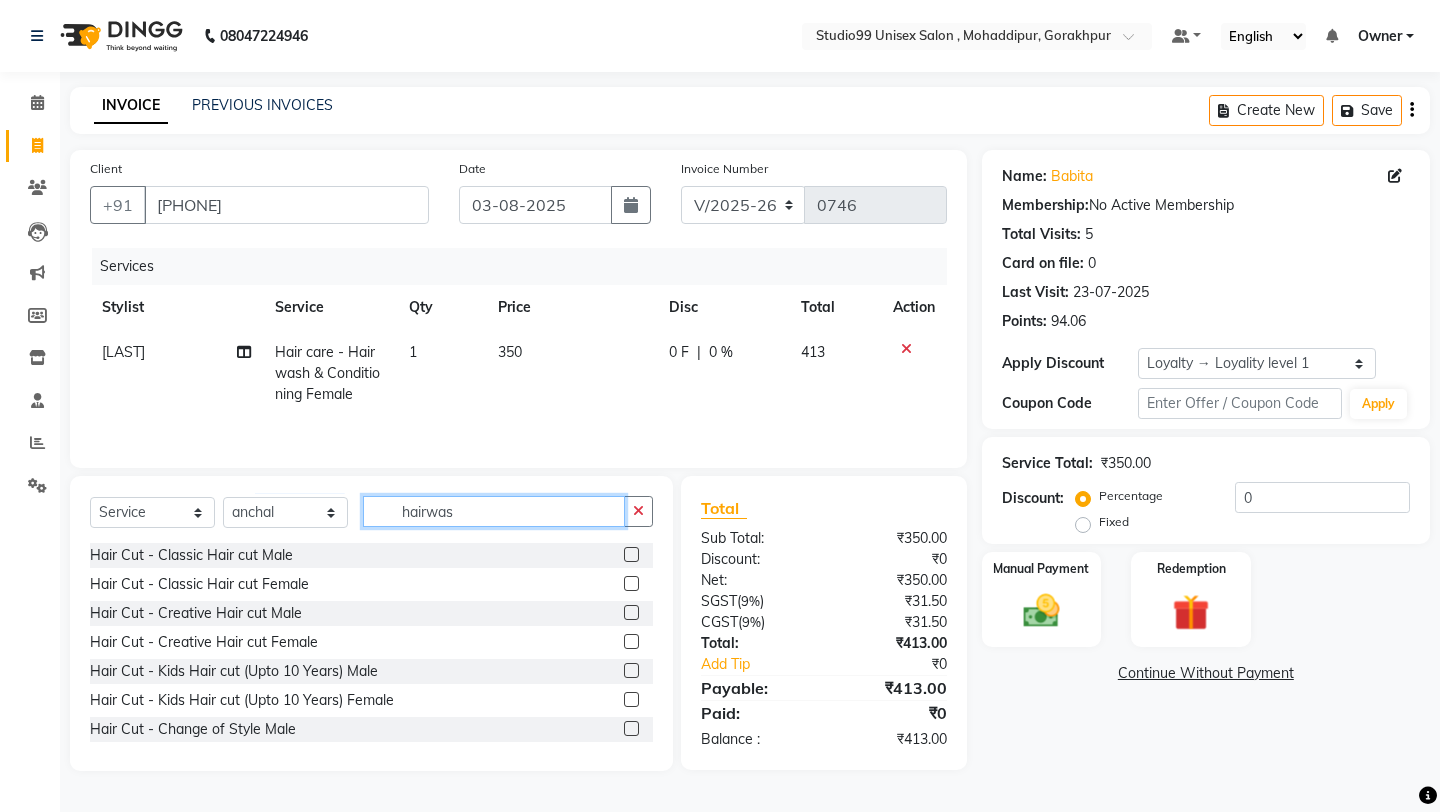 click on "hairwas" 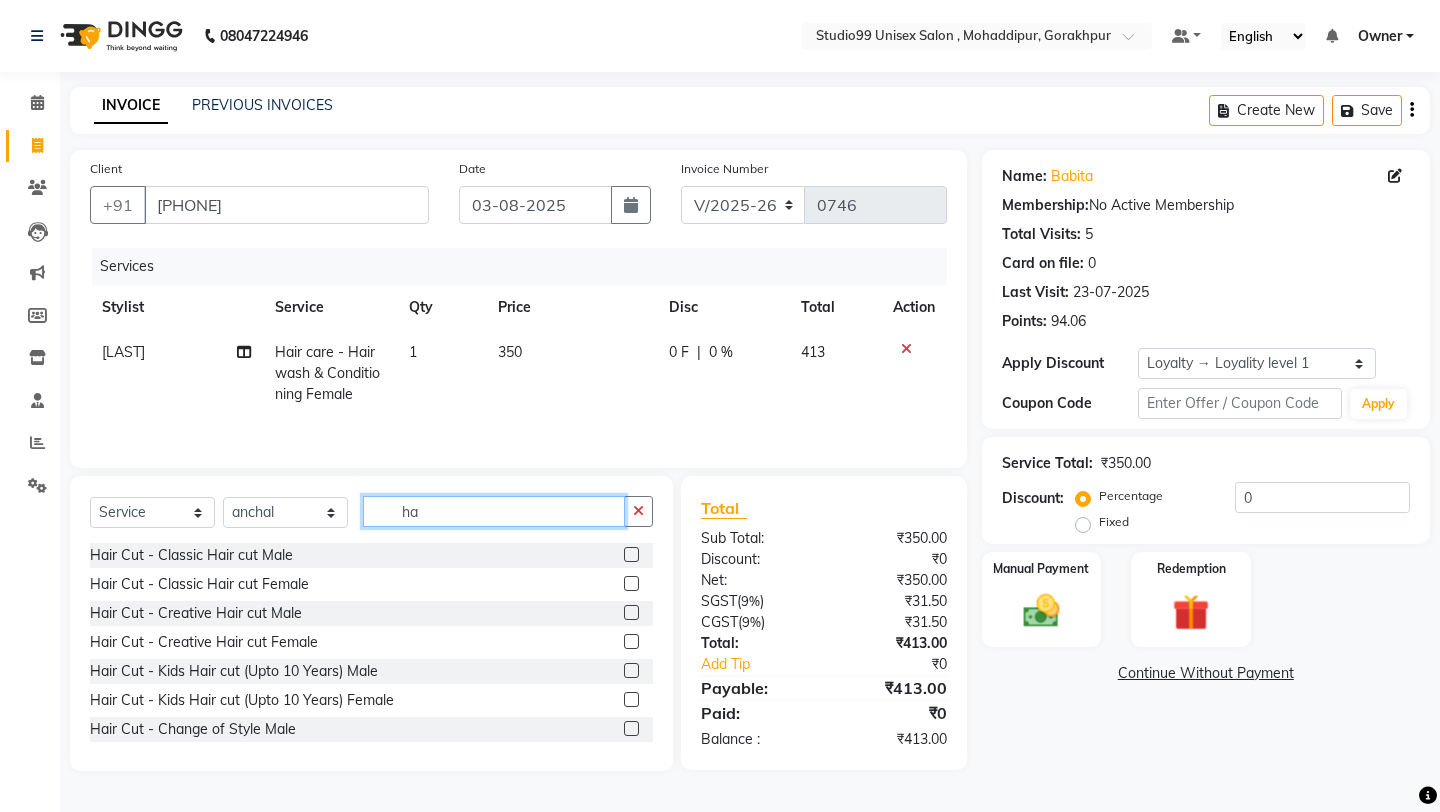 type on "h" 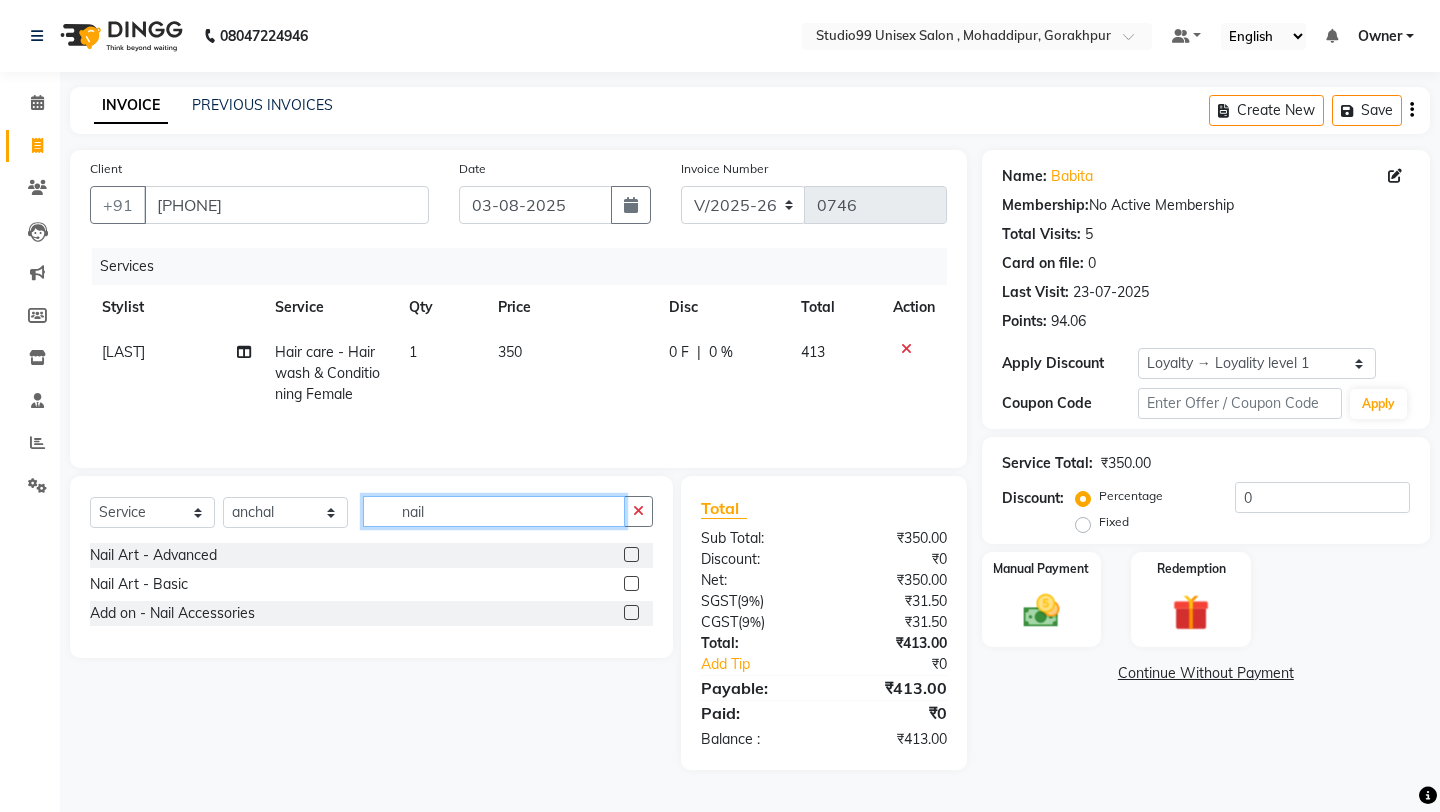 type on "nail" 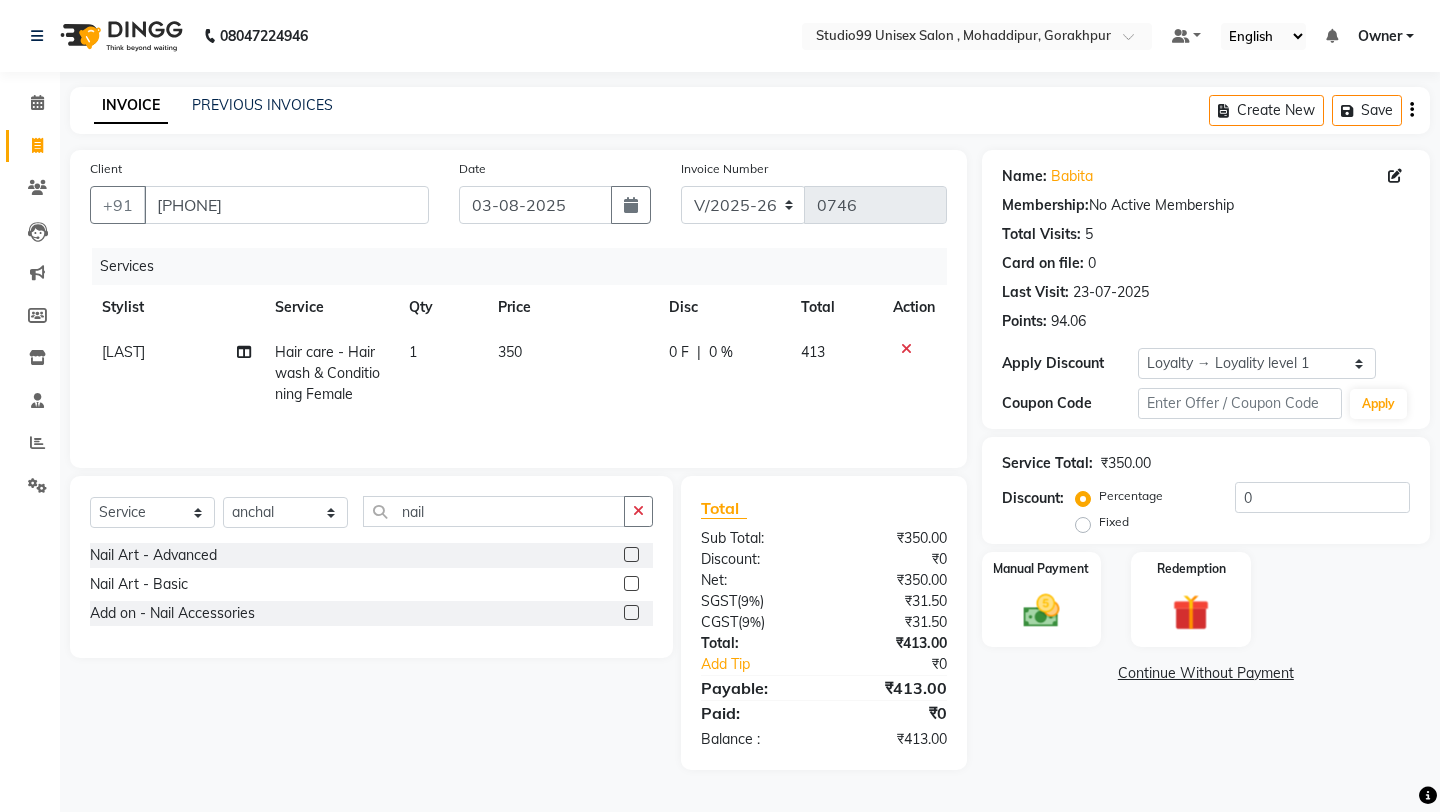 click 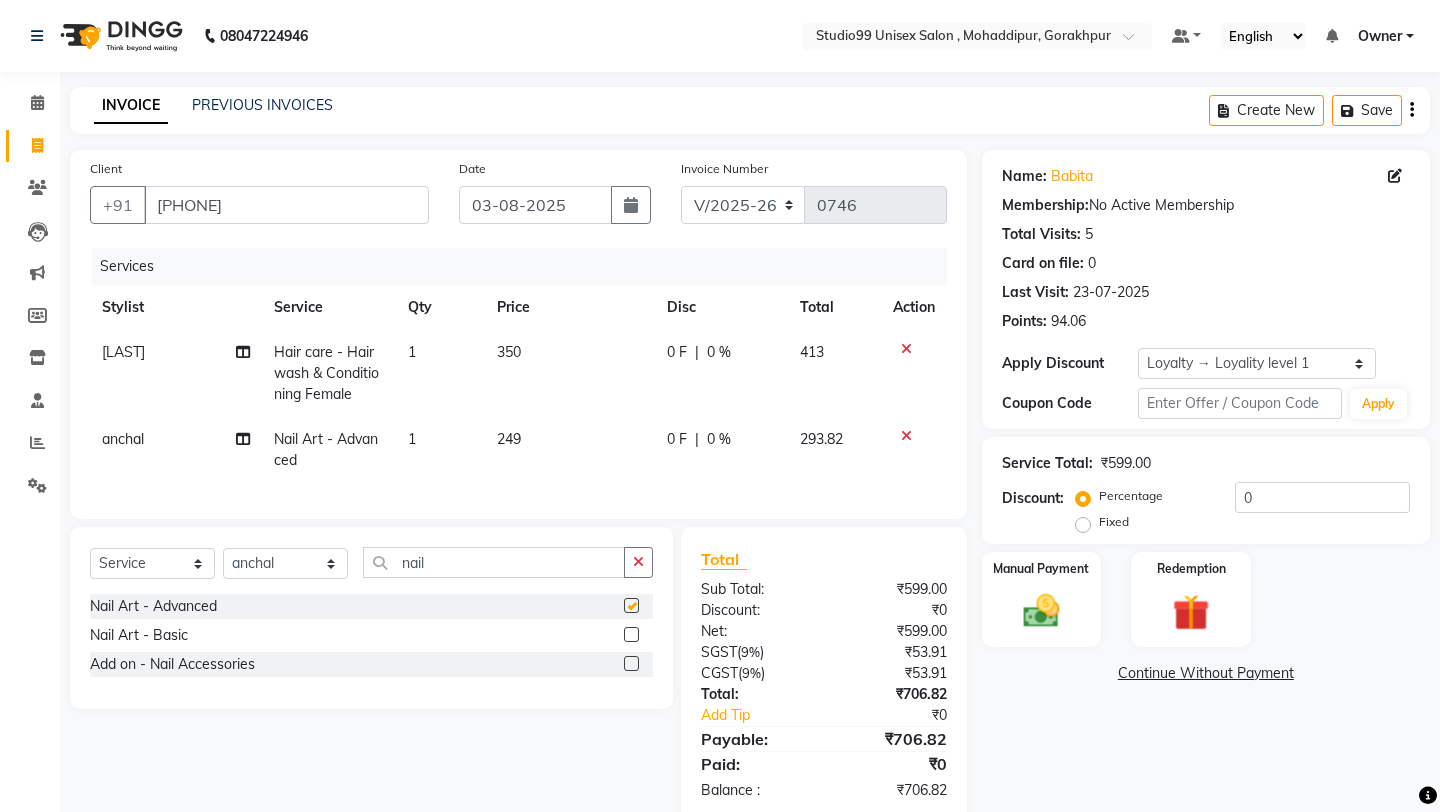 checkbox on "false" 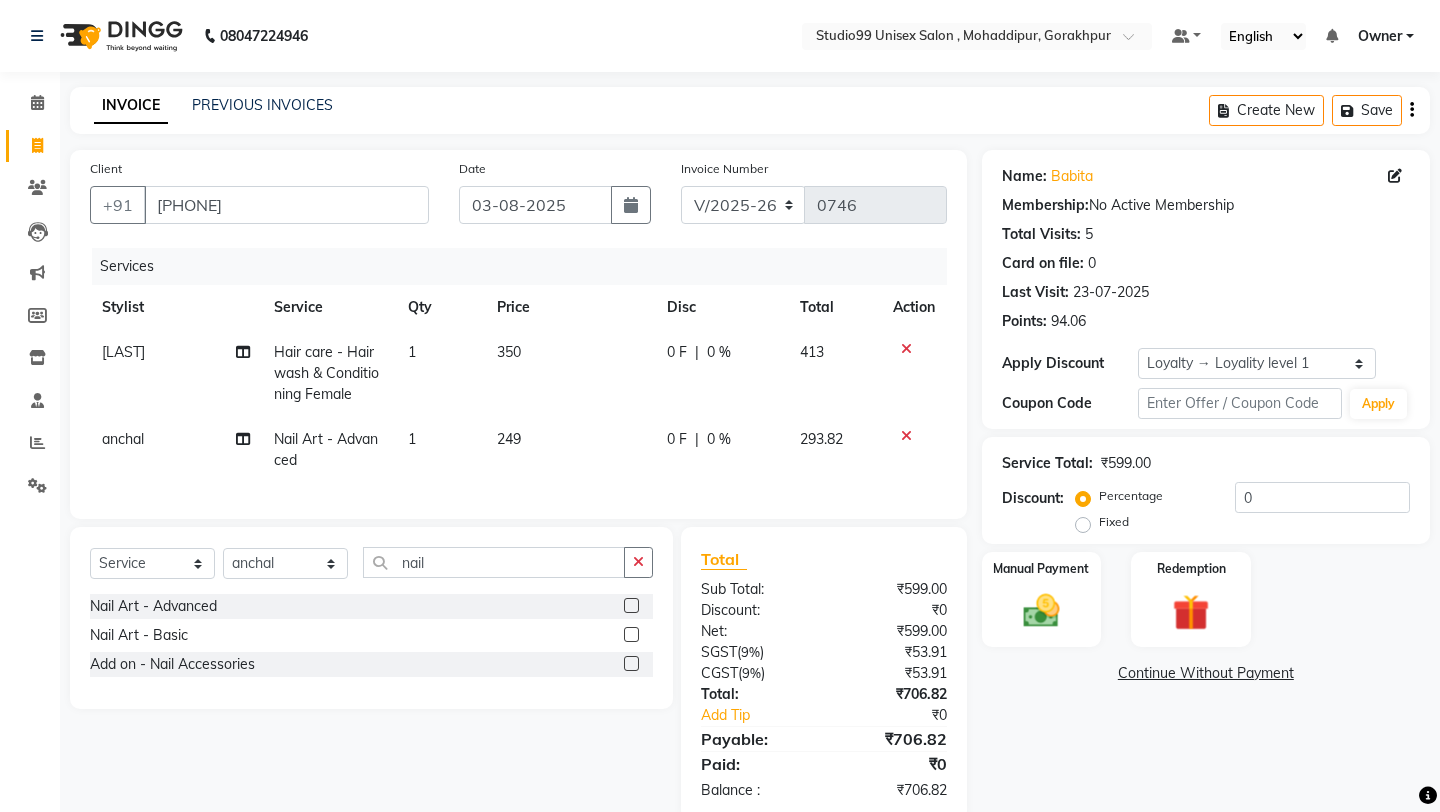 click on "249" 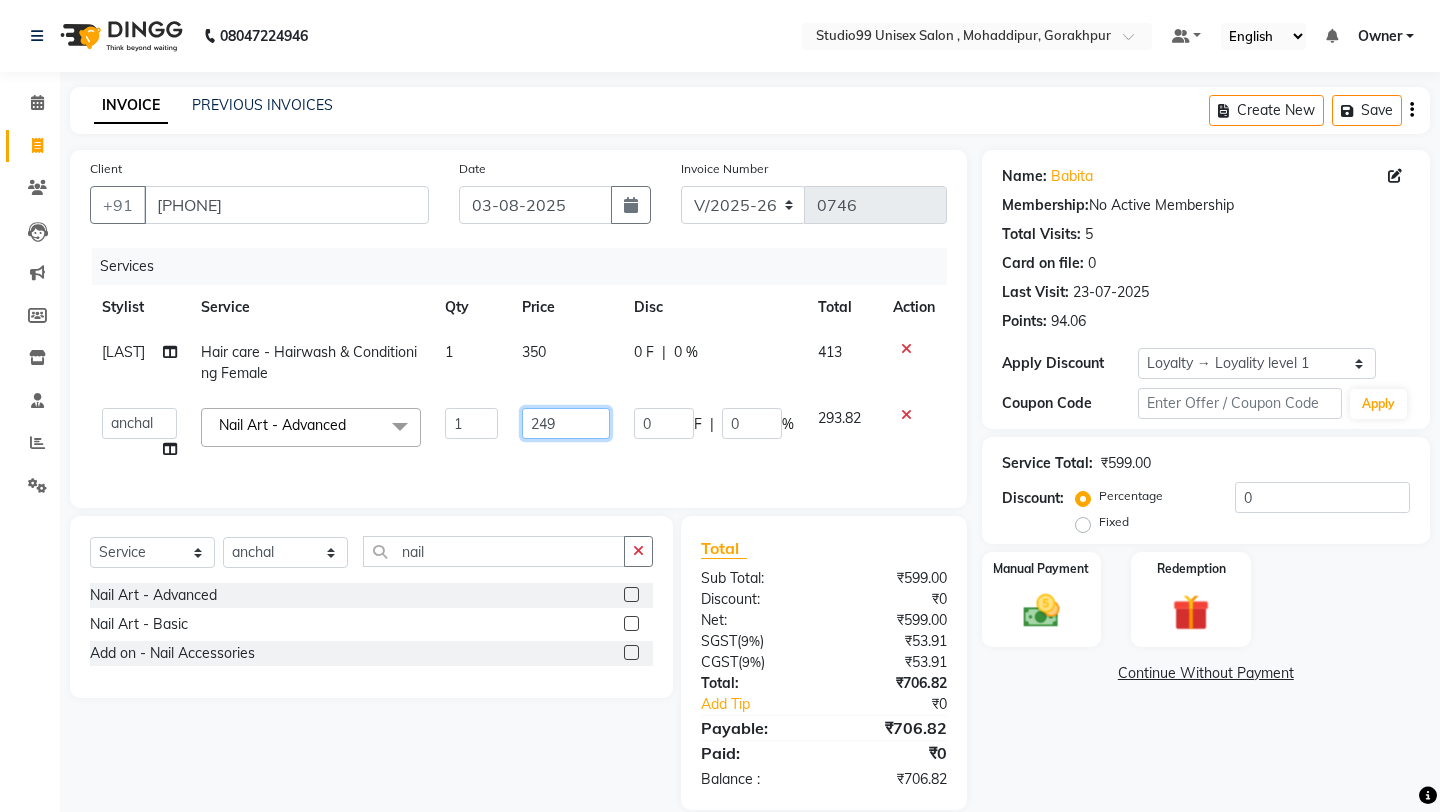 click on "249" 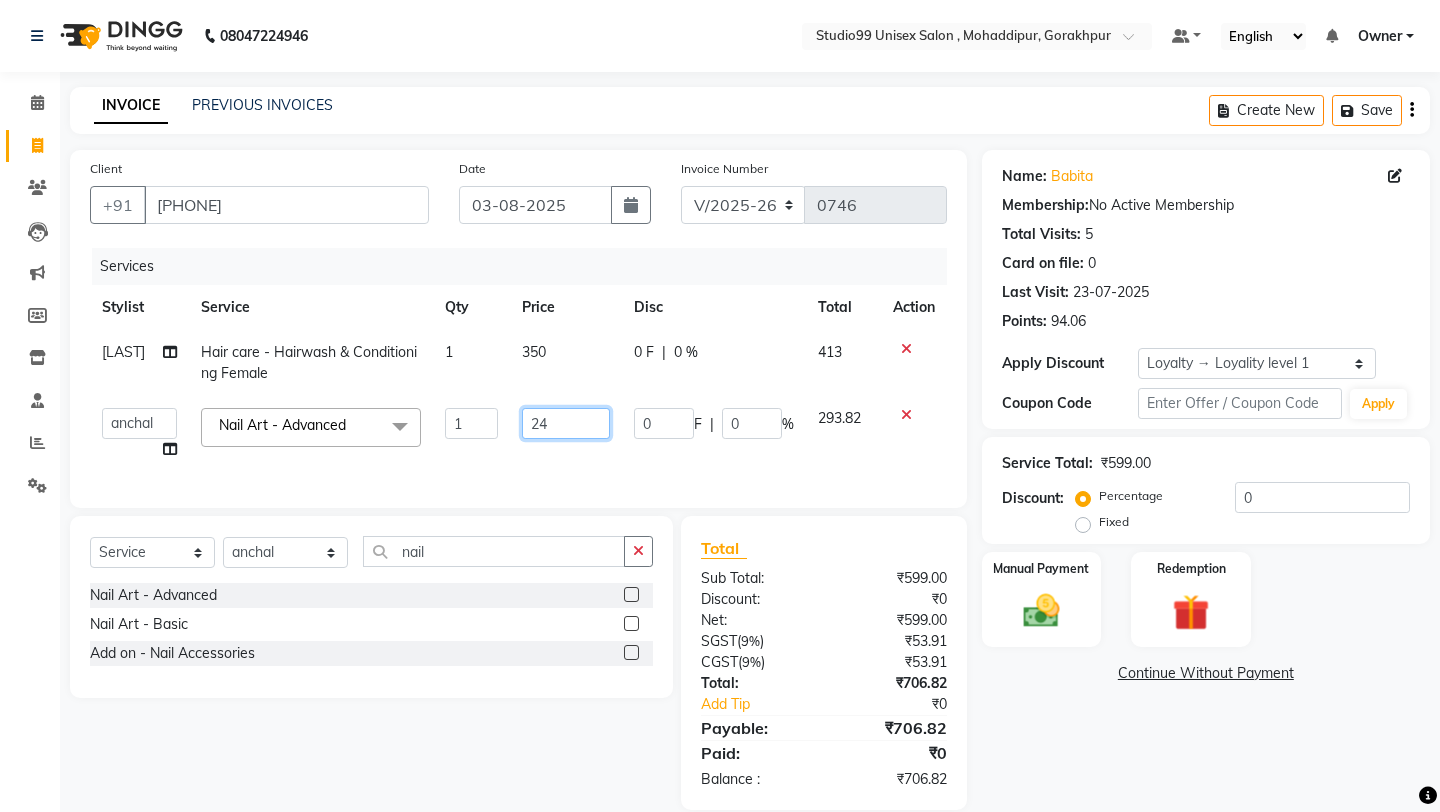 type on "2" 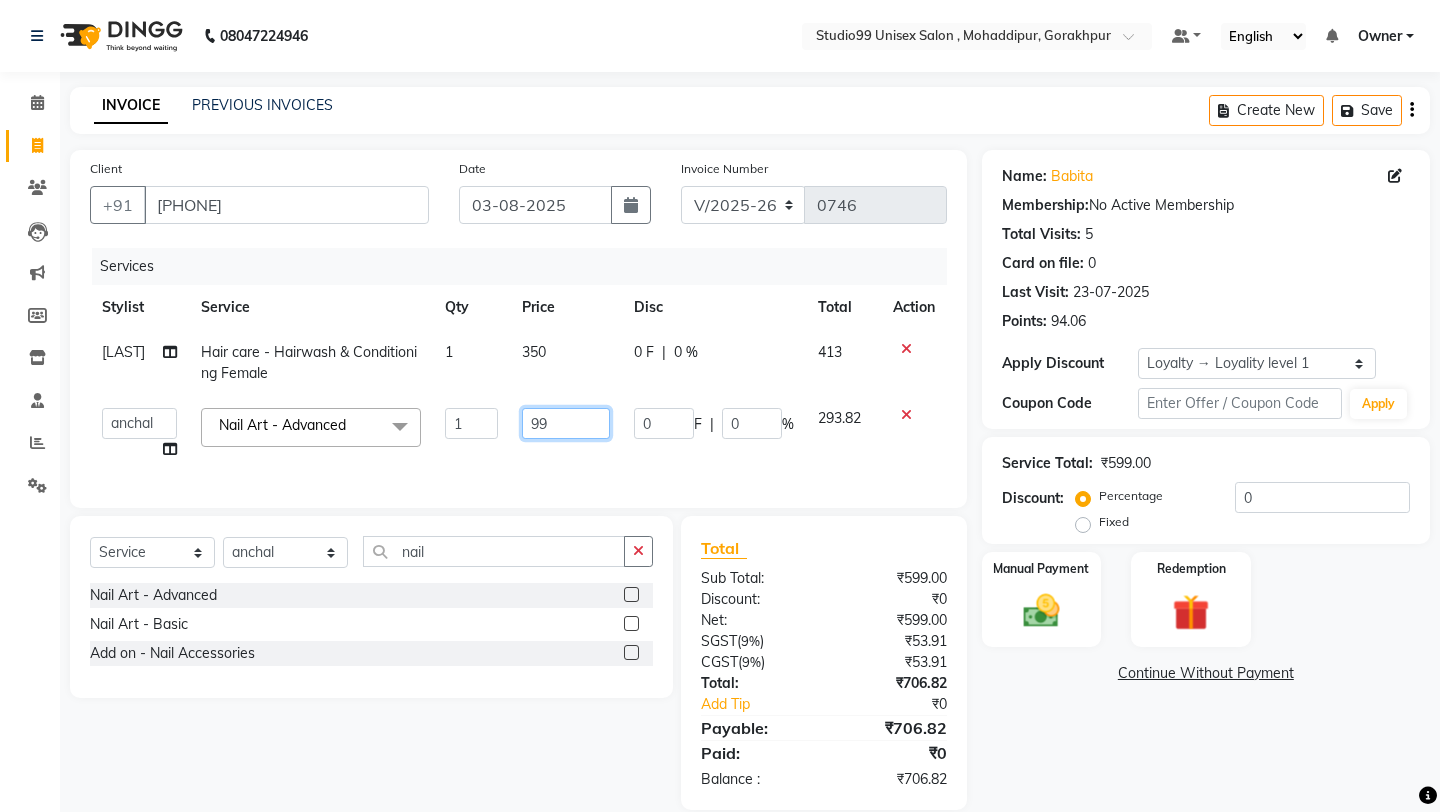 type on "999" 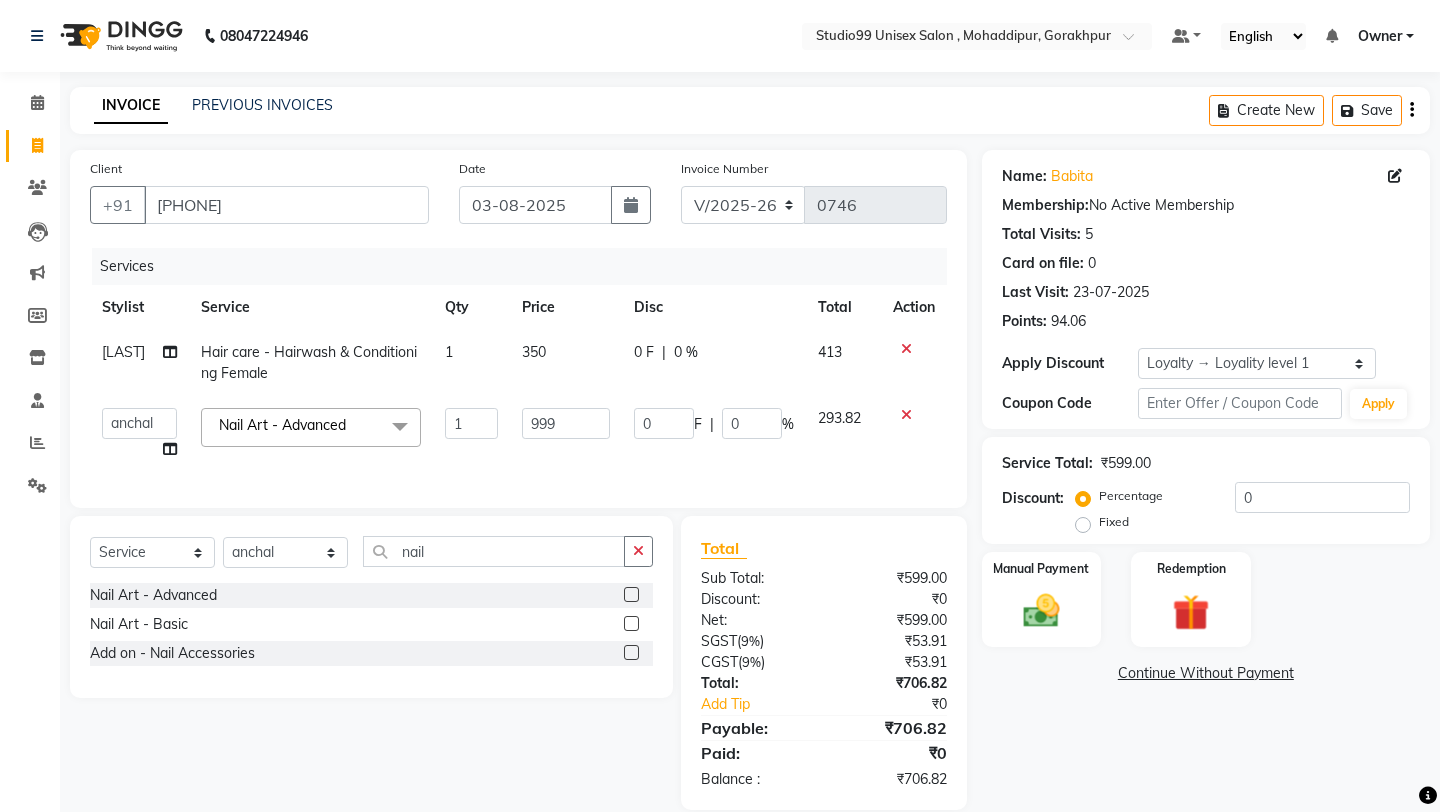 click on "Client +91 [PHONE] Date 03-08-2025 Invoice Number V/2025 V/2025-26 0746 Services Stylist Service Qty Price Disc Total Action [LAST] Hair care - Hairwash & Conditioning Female 1 350 0 F | 0 % 413 [FIRST] [LAST] [LAST] Owner [FIRST] [LAST] [LAST] [LAST] [LAST] [LAST] manager [LAST] Nail Art - Advanced x Hair Cut - Classic Hair cut Male Hair Cut - Classic Hair cut Female Hair Cut - Creative Hair cut Male Hair Cut - Creative Hair cut Female Hair Cut - Kids Hair cut (Upto 10 Years) Male Hair Cut - Kids Hair cut (Upto 10 Years) Female Hair Cut - Change of Style Male Hair Cut - Change of Style Female Styling - Blow dry (out curls) Styling - Express blow dry (without wash) Styling - Ironing Styling - Tonging Styling - Crimping Styling - Hairups/Up do's Hair Spa & Treatments - Classic Hair Spa (L'oreal) Male Hair Spa & Treatments - Classic Hair Spa (L'oreal) Female Hair Spa & Treatments - Treatment Hair Spa Male Hair Spa & Treatments - Treatment Hair Spa Female Coloring - Beard Color 1 999 0 F |" 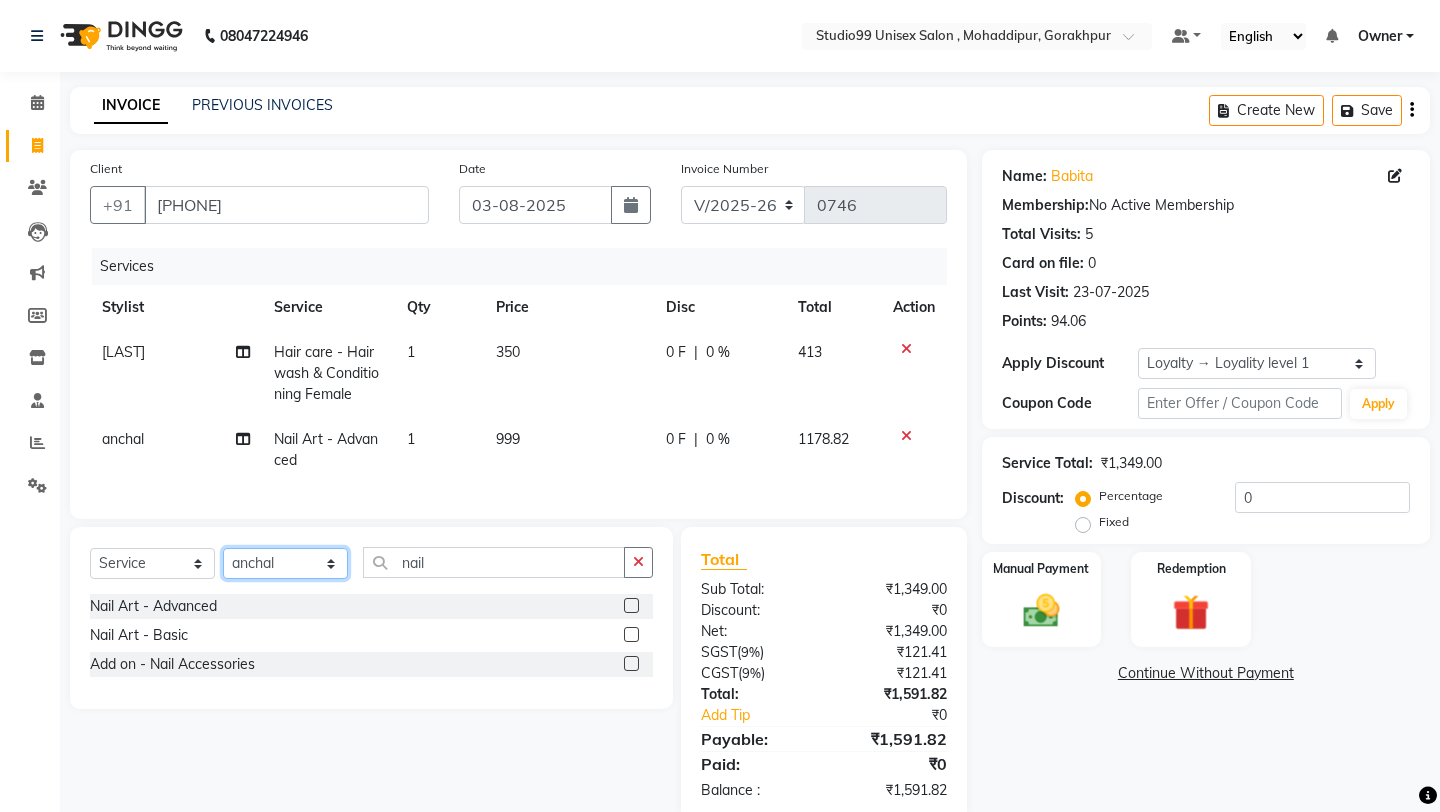 click on "Select Stylist [FIRST] [LAST] [LAST] Owner [FIRST] [LAST] [LAST] [LAST] [LAST] [LAST] manager [LAST]" 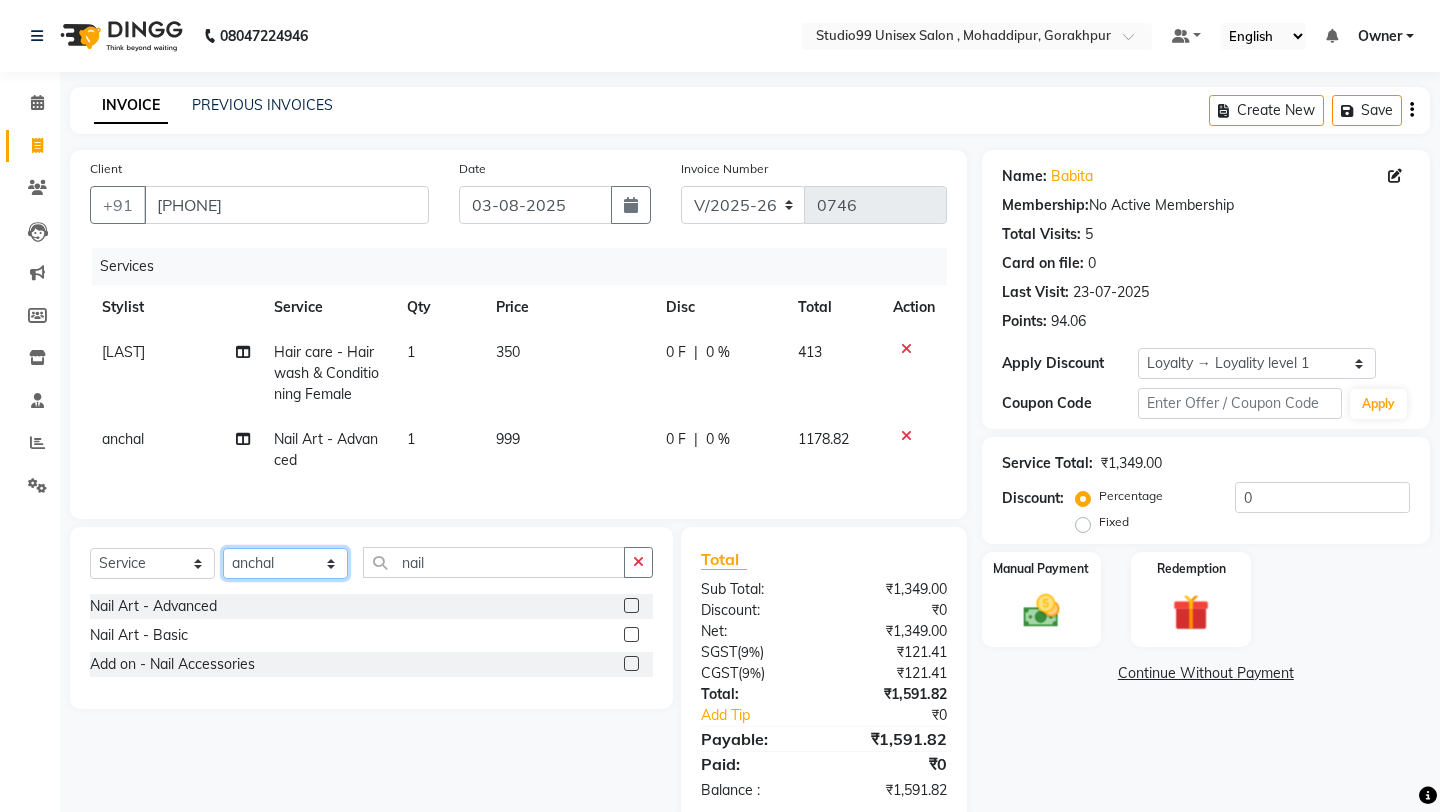 select on "76371" 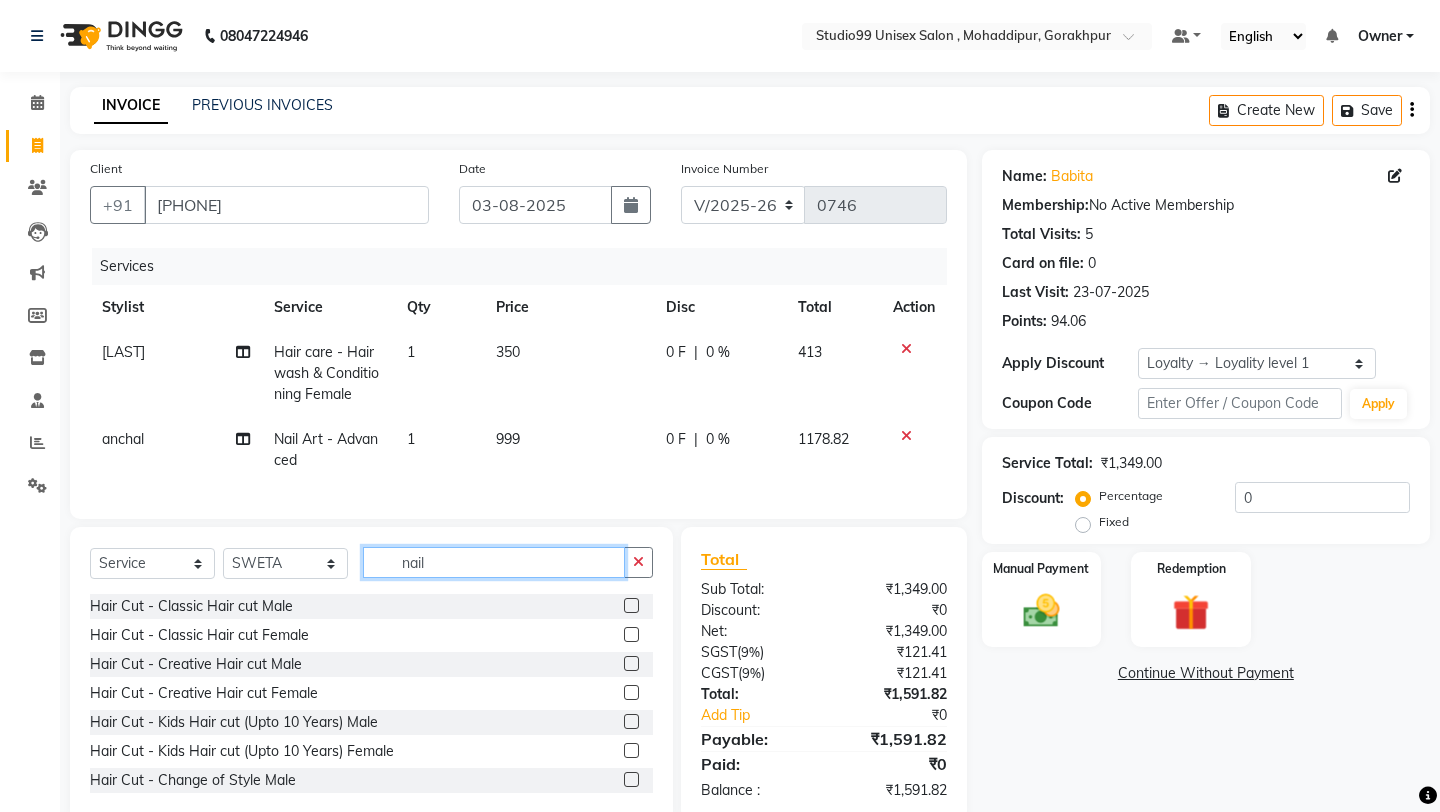 click on "nail" 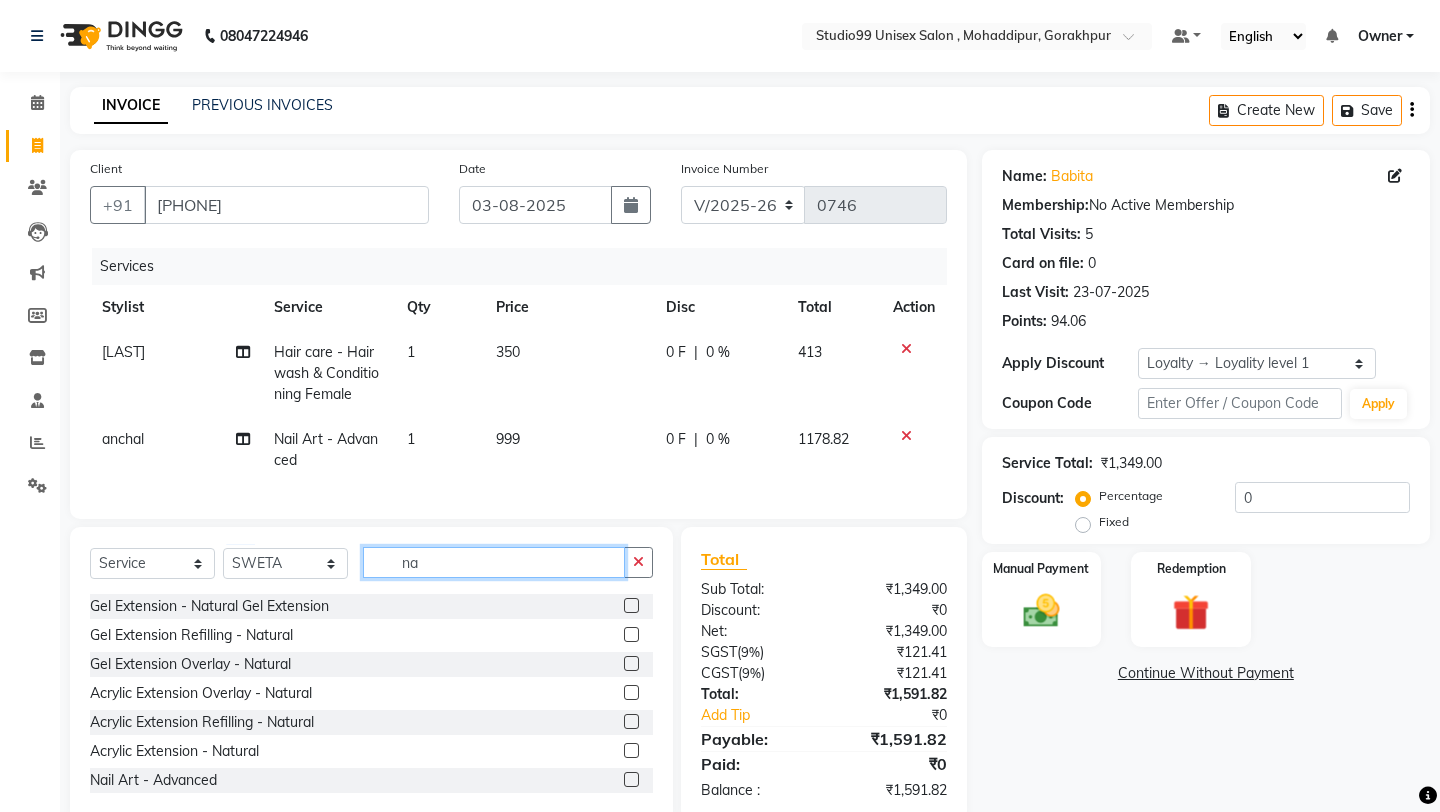 type on "n" 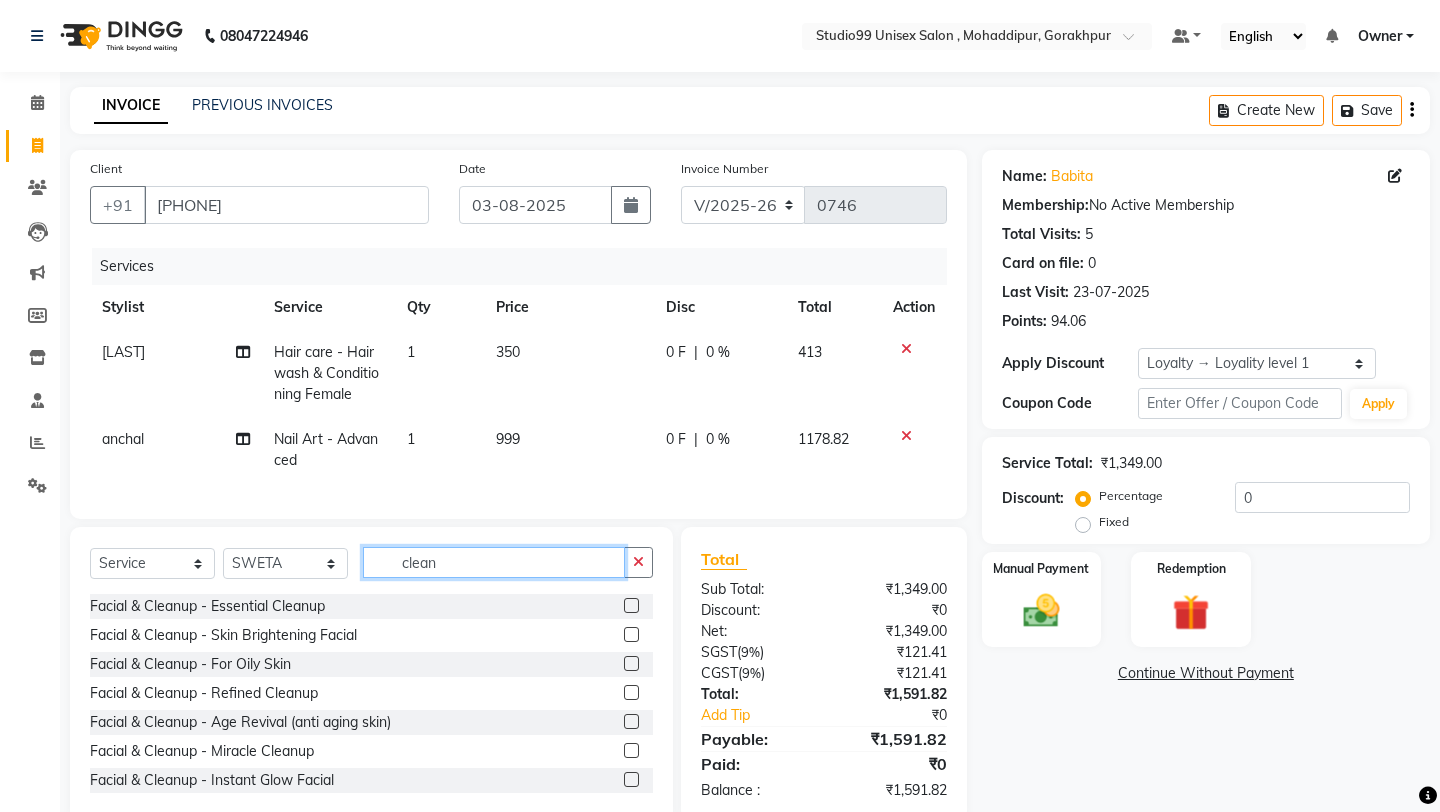 type on "clean" 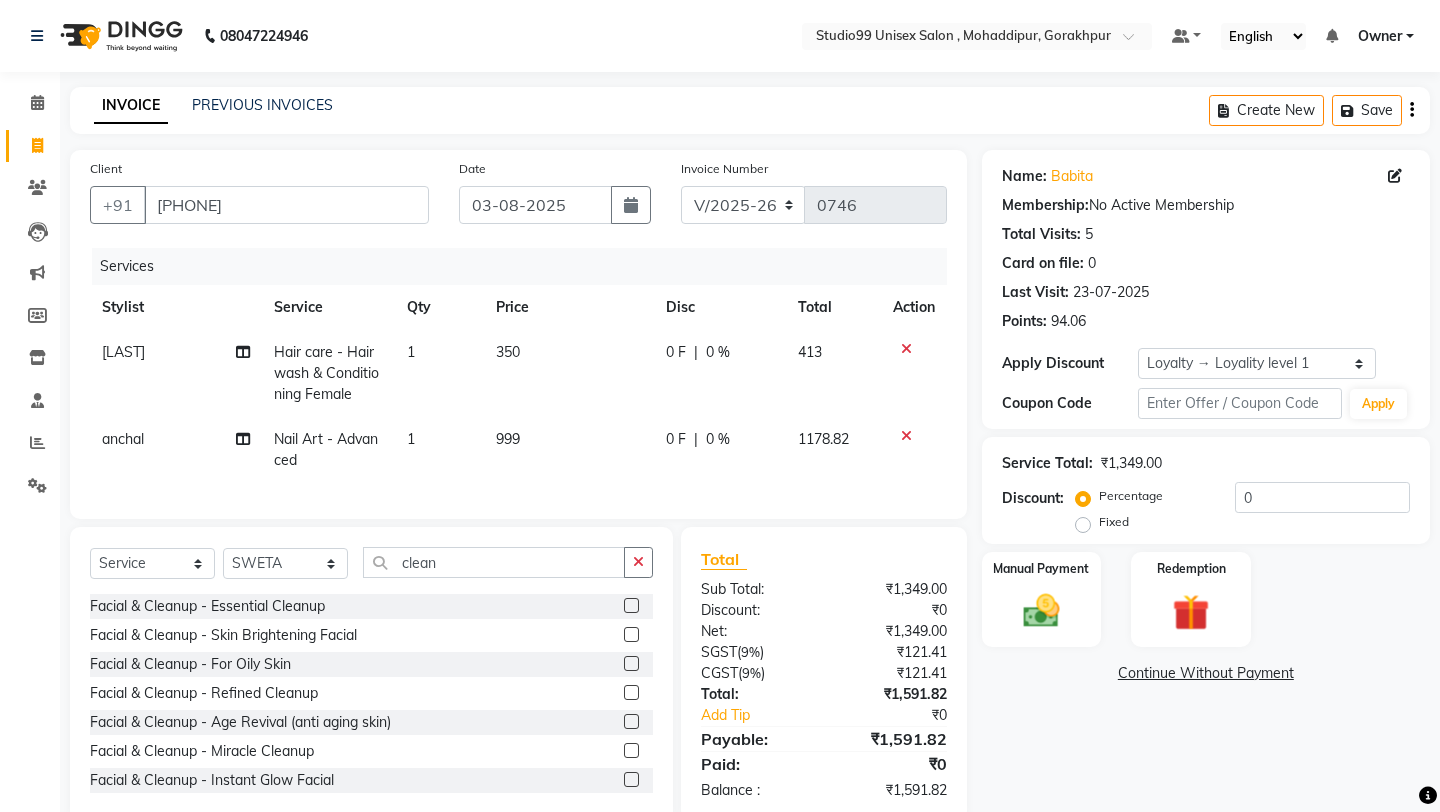 click 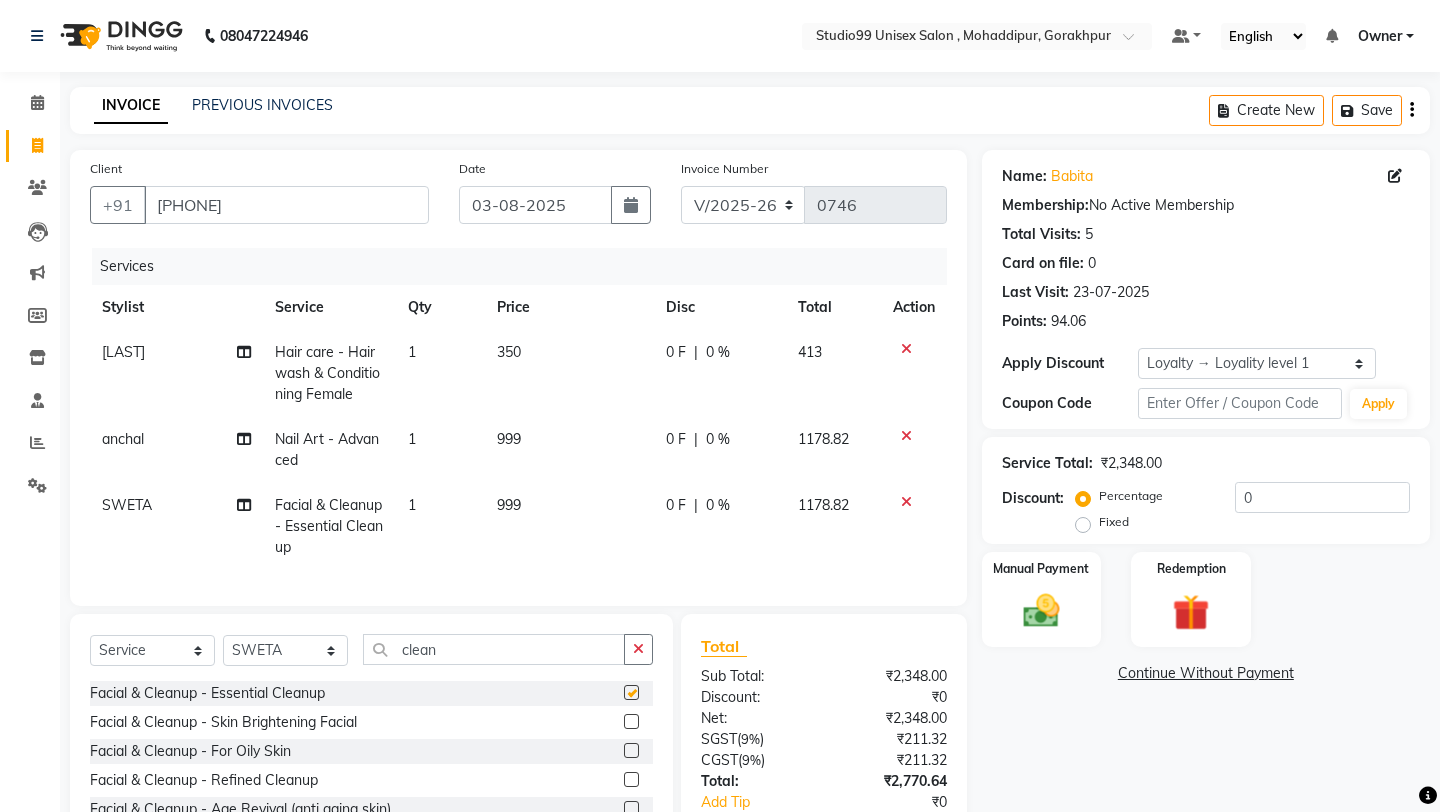 checkbox on "false" 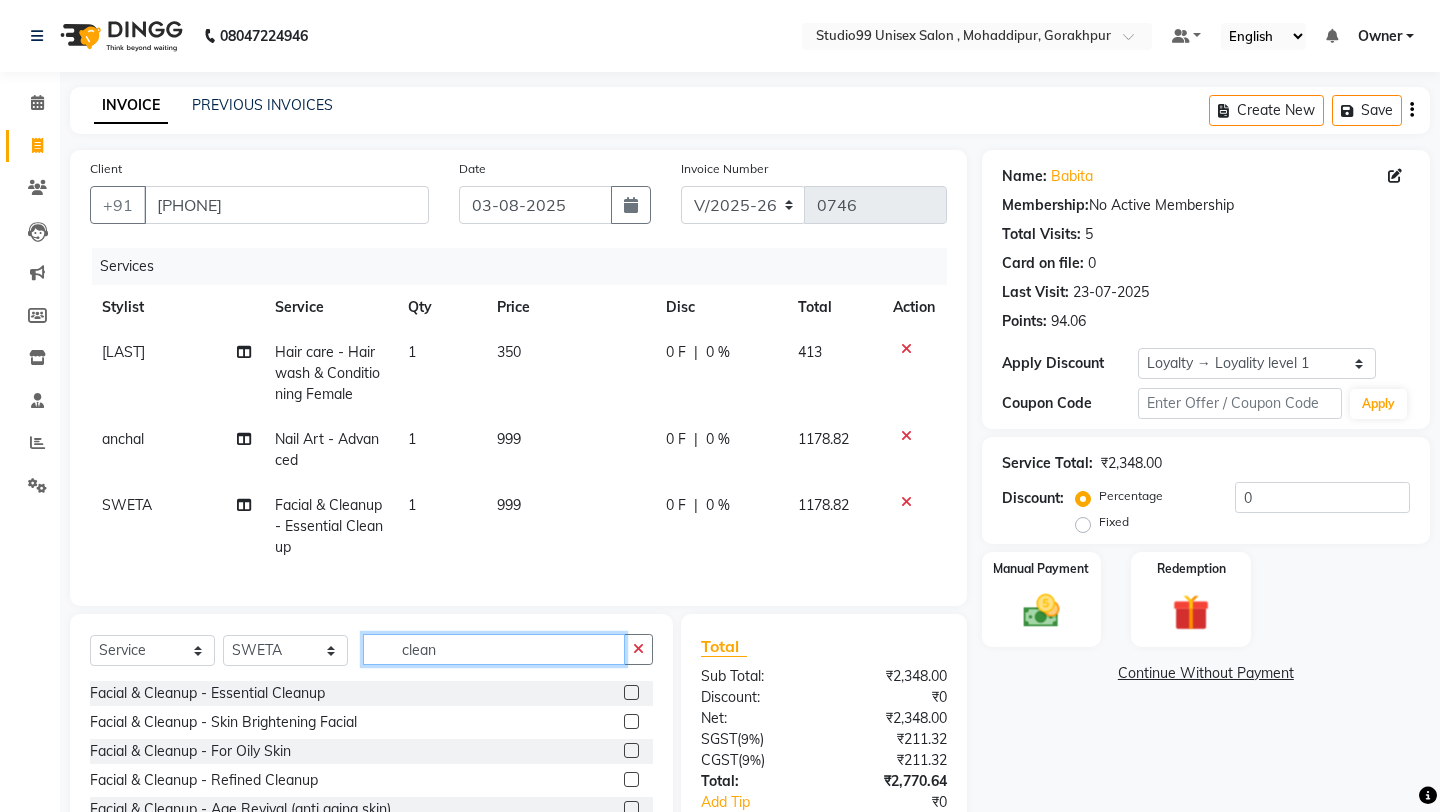 click on "clean" 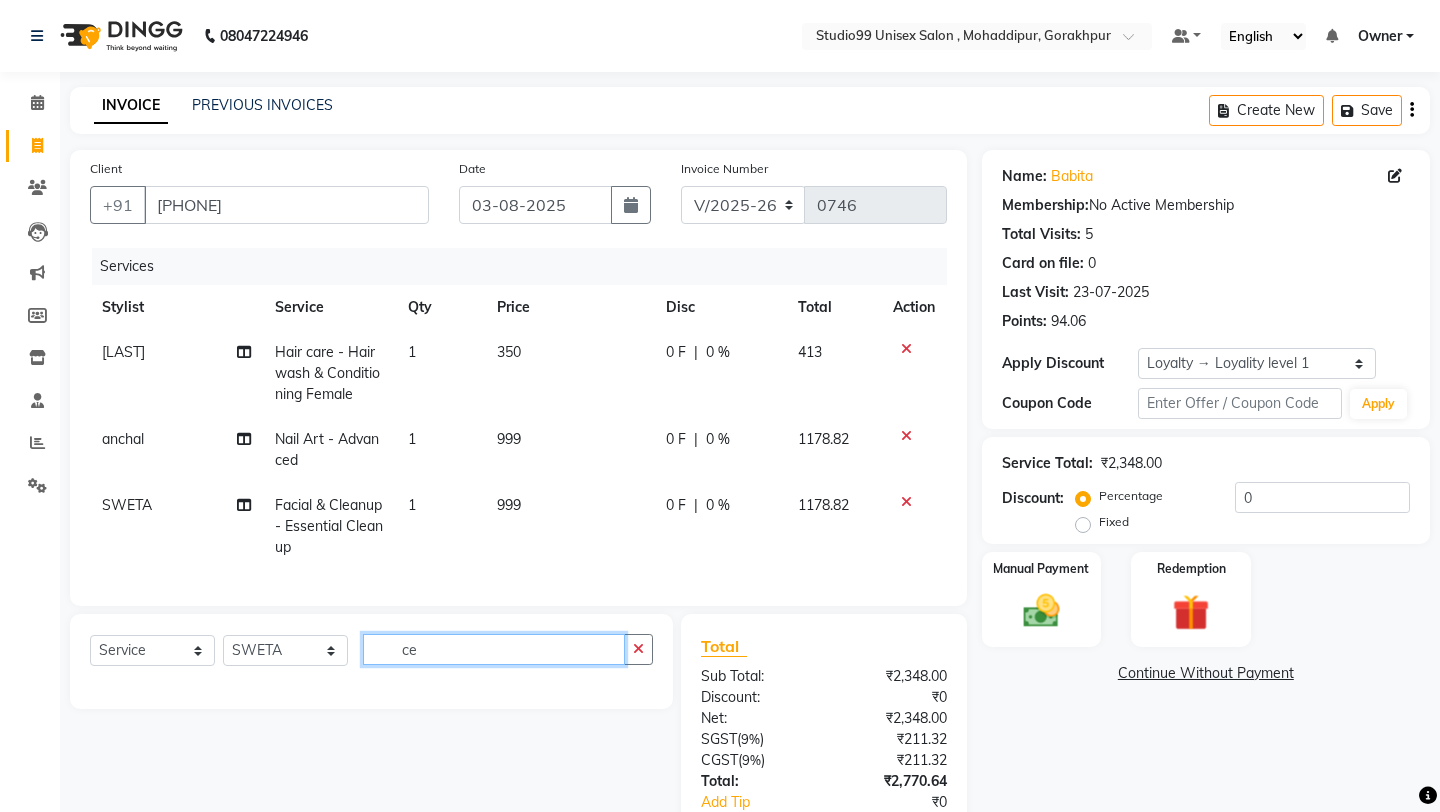 type on "c" 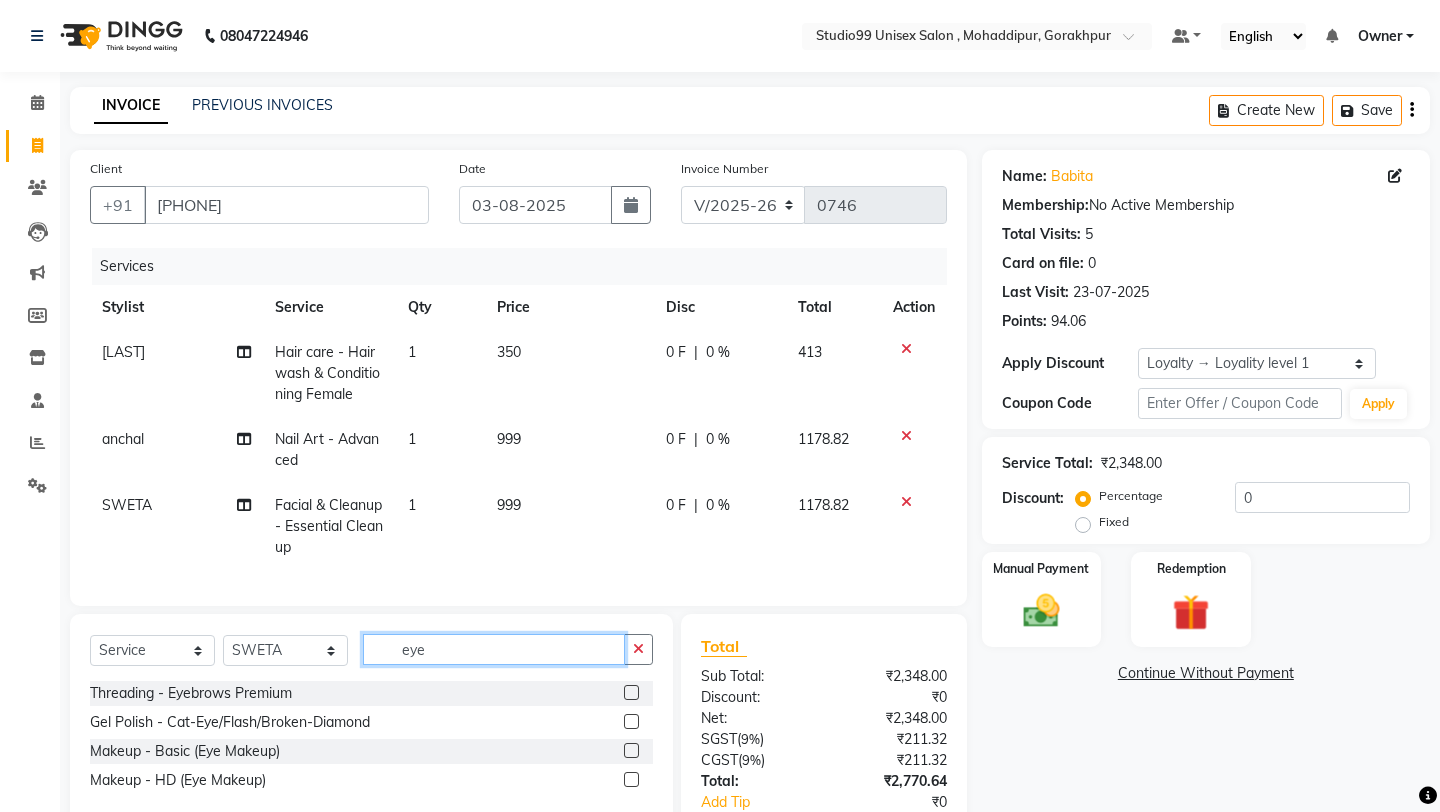type on "eye" 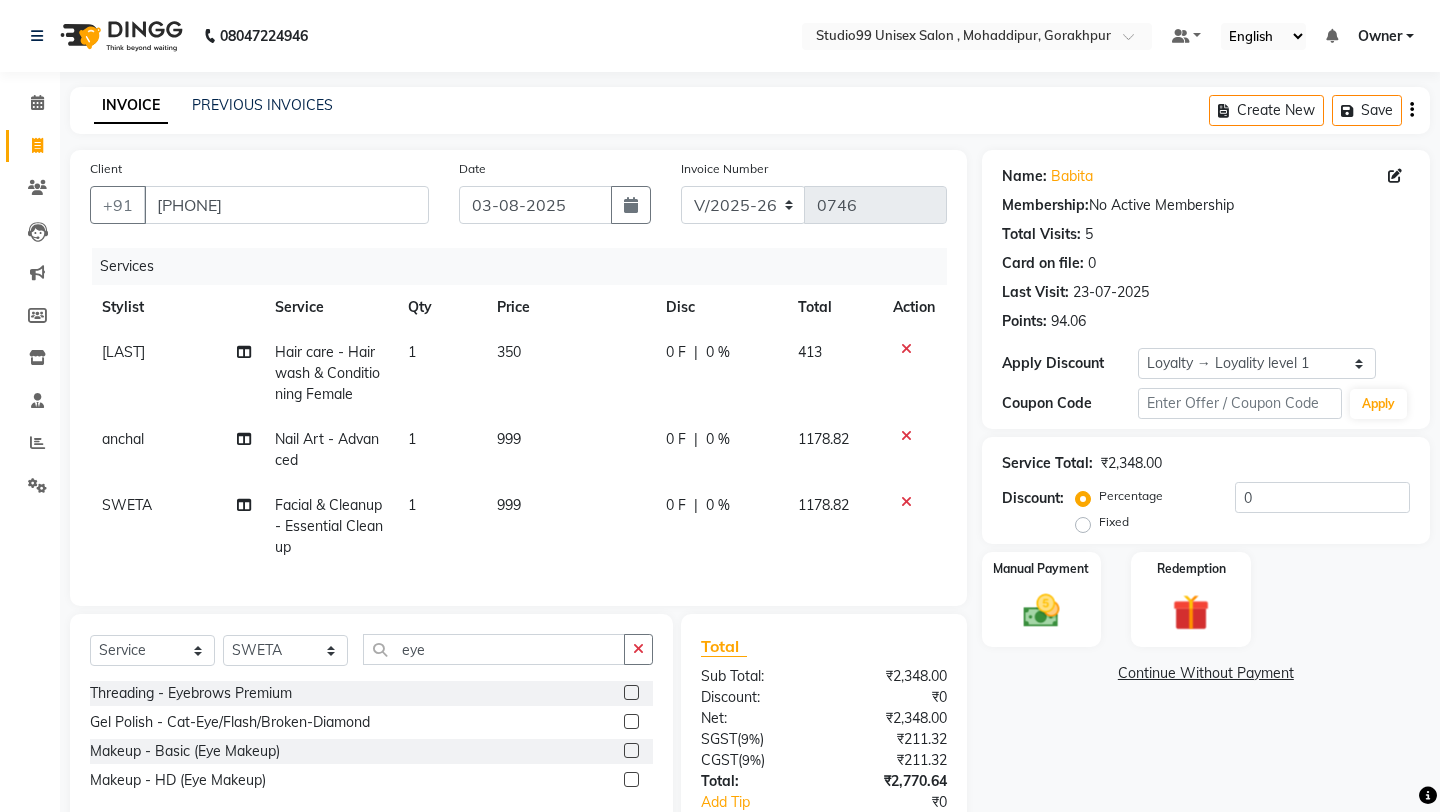 click 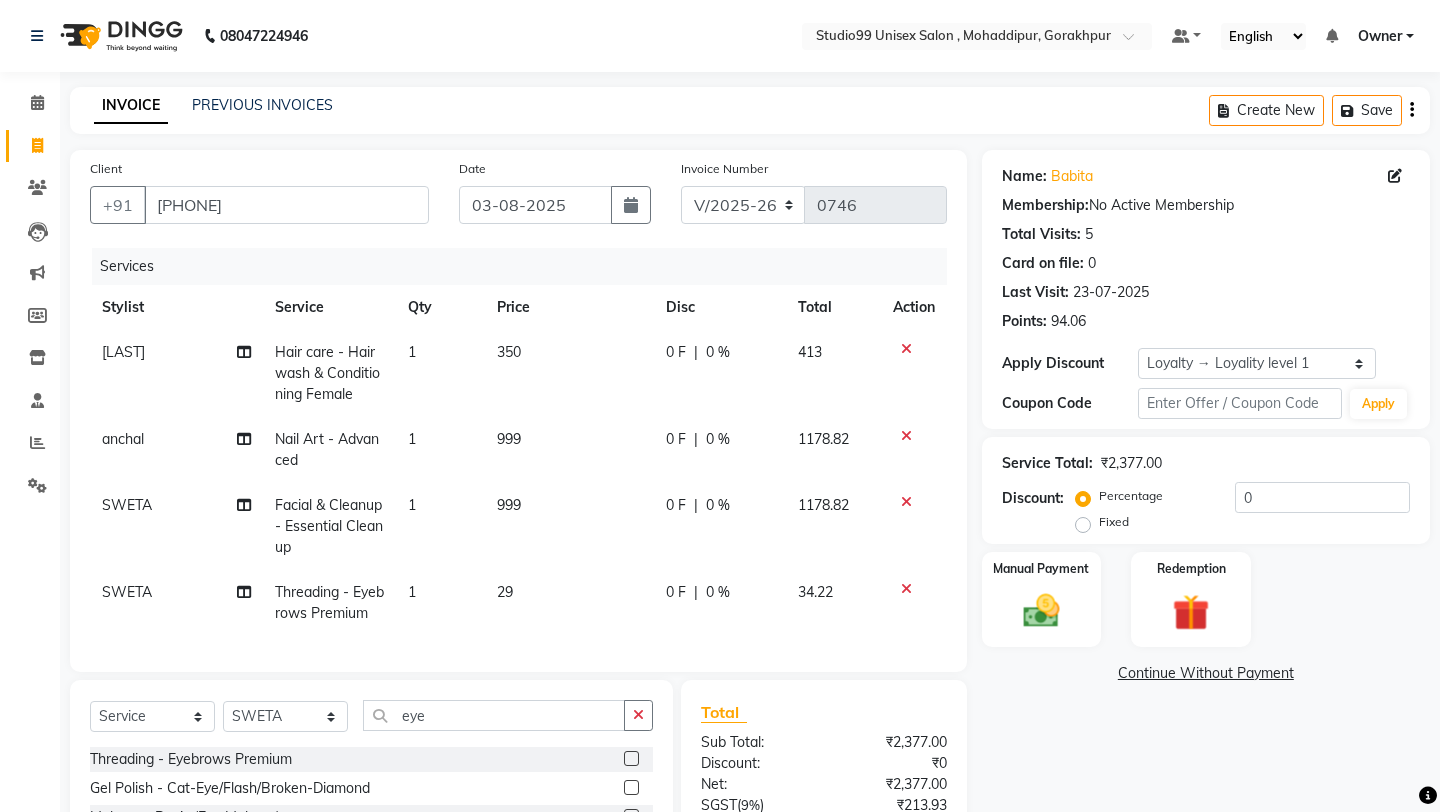 click 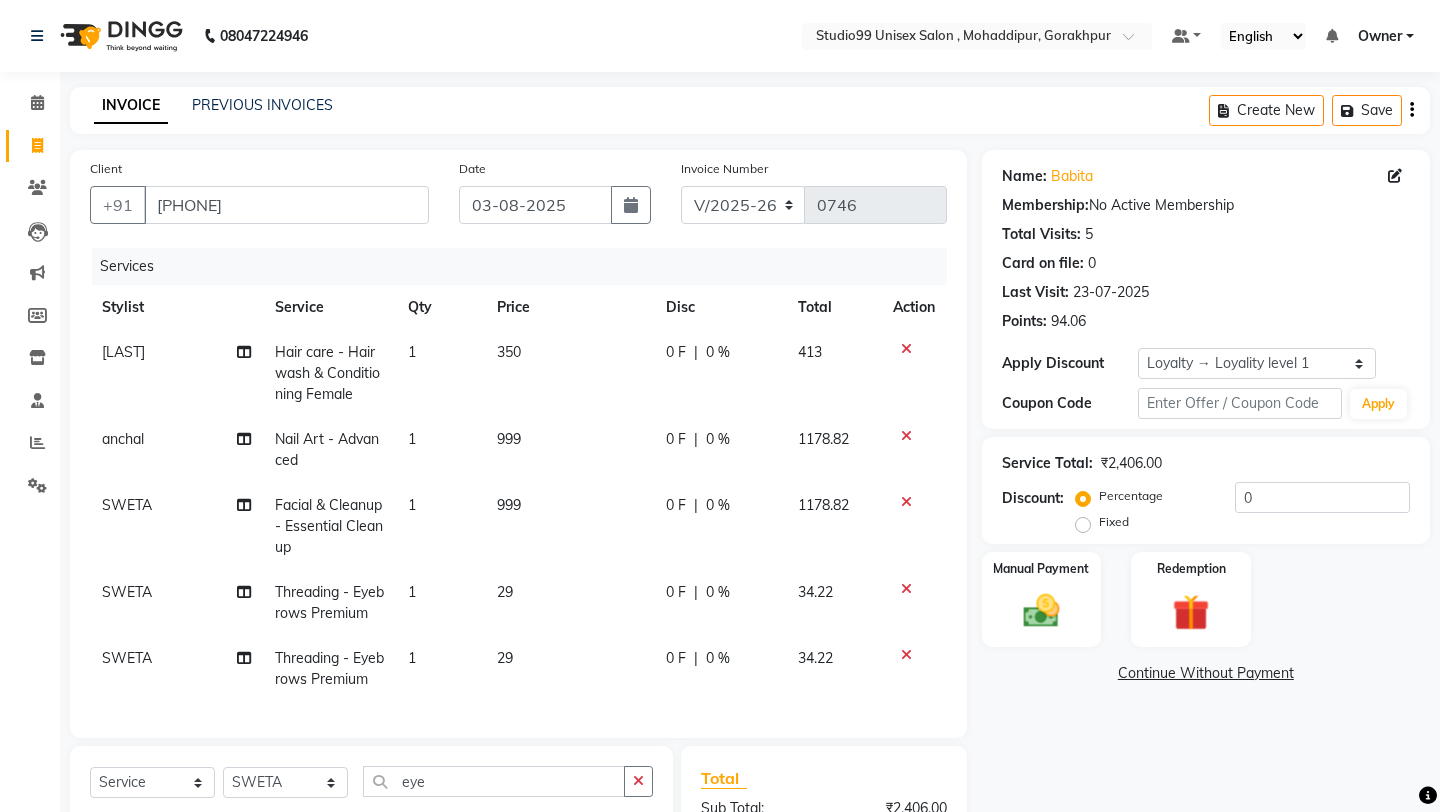 click on "Client +91 [PHONE] Date 03-08-2025 Invoice Number V/2025 V/2025-26 0746 Services Stylist Service Qty Price Disc Total Action [LAST] Hair care - Hairwash & Conditioning Female 1 350 0 F | 0 % 413 [FIRST] Nail Art - Advanced 1 999 0 F | 0 % 1178.82 [LAST] Facial & Cleanup - Essential Cleanup 1 999 0 F | 0 % 1178.82 [LAST] Threading - Eyebrows Premium 1 29 0 F | 0 % 34.22 [LAST] Threading - Eyebrows Premium 1 29 0 F | 0 % 34.22" 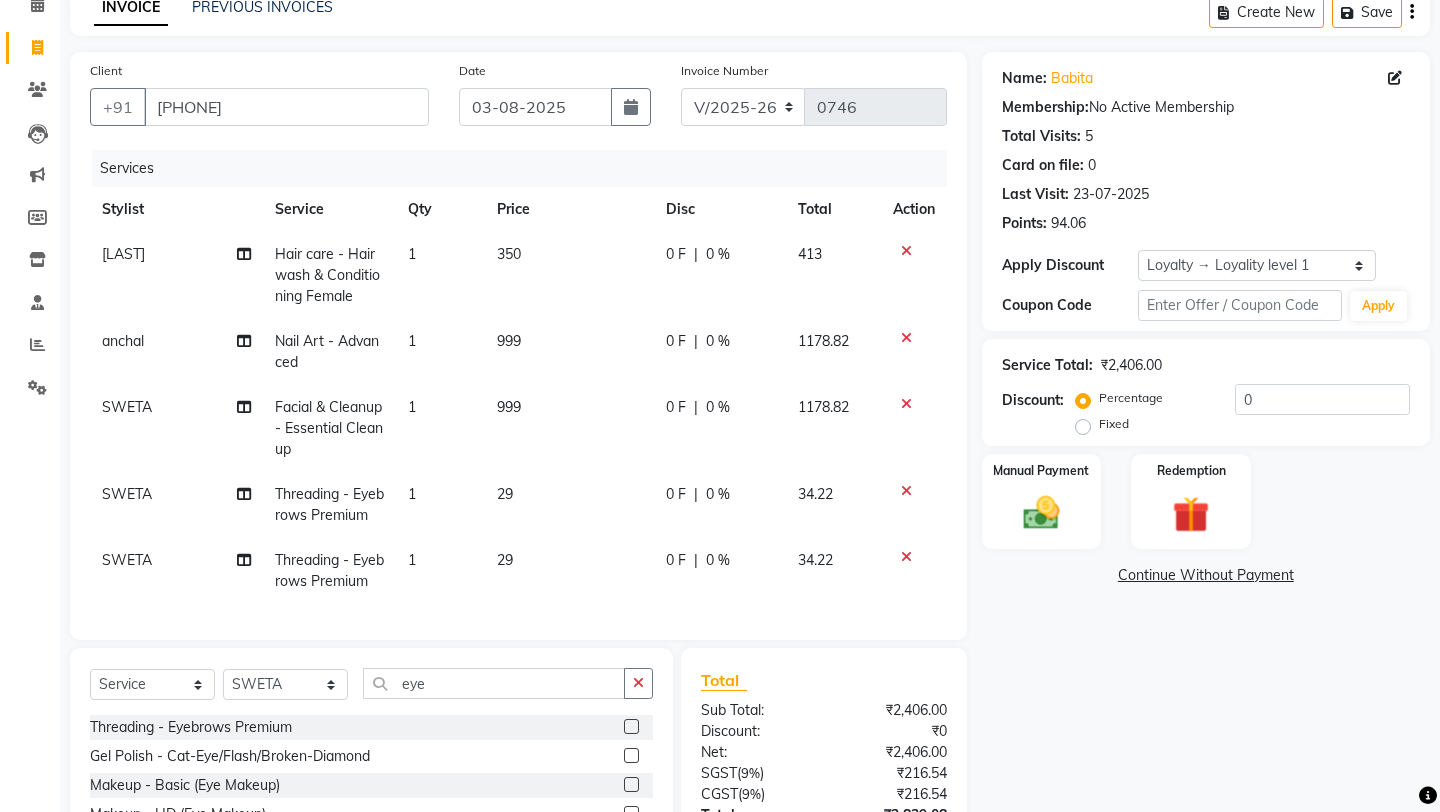 scroll, scrollTop: 258, scrollLeft: 0, axis: vertical 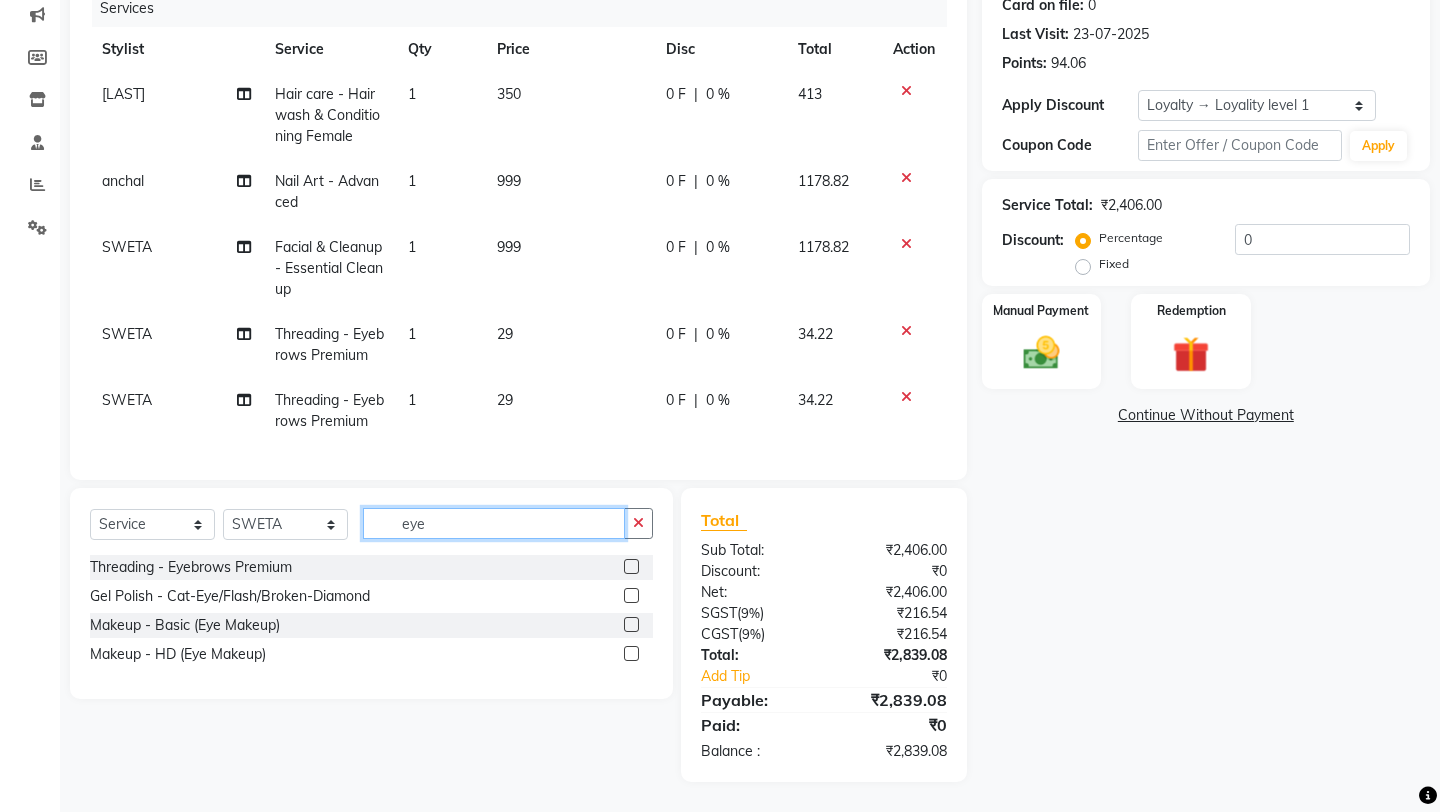 click on "eye" 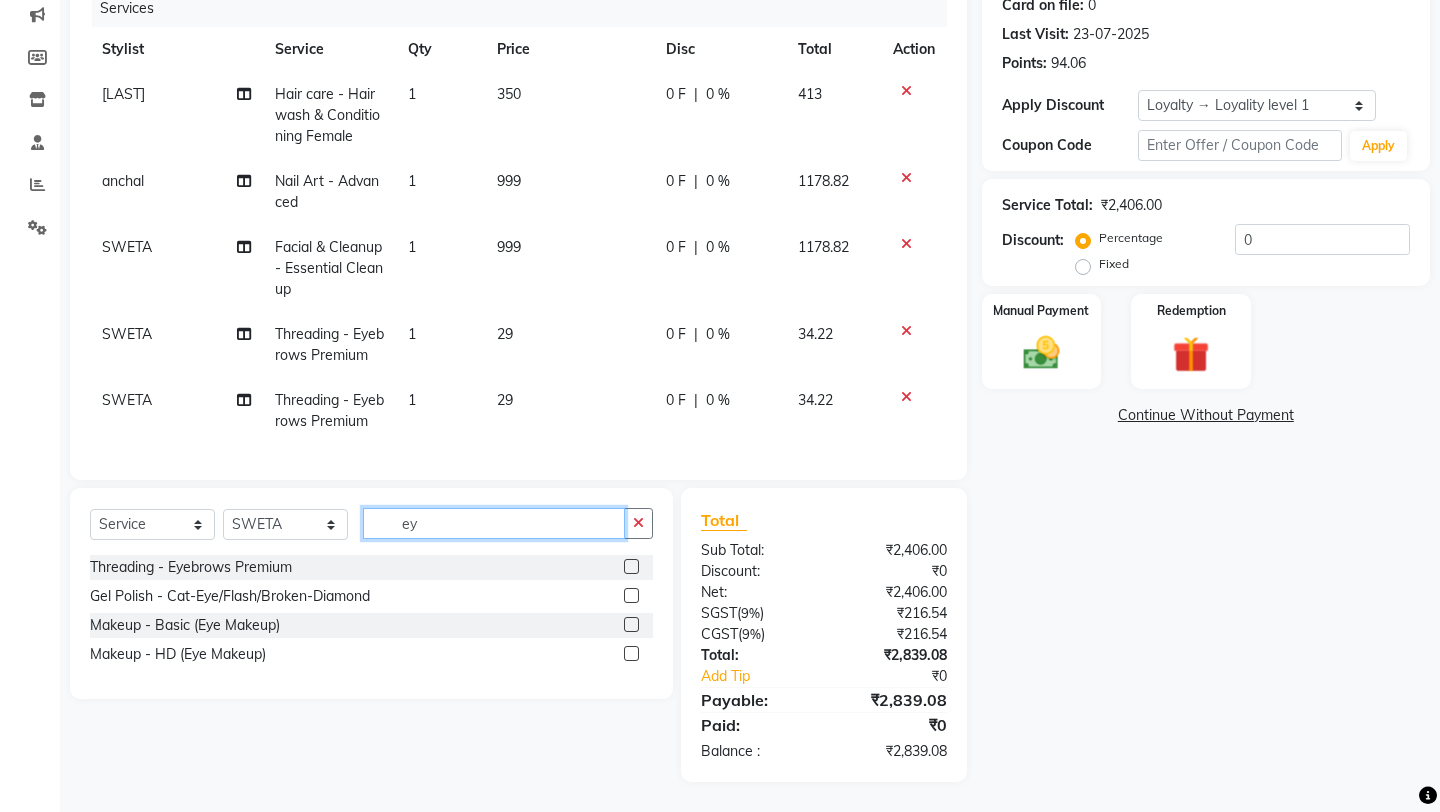 type on "e" 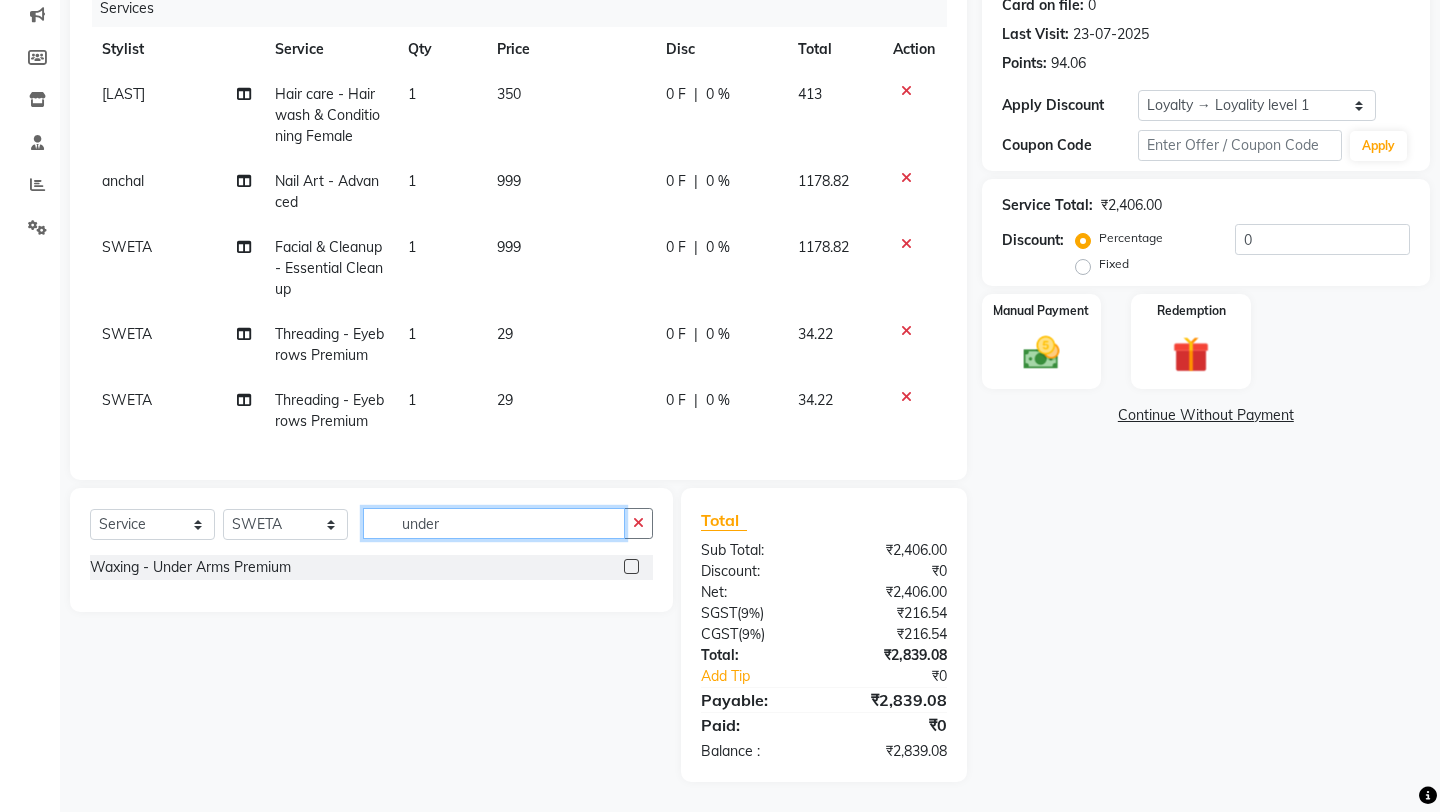 type on "under" 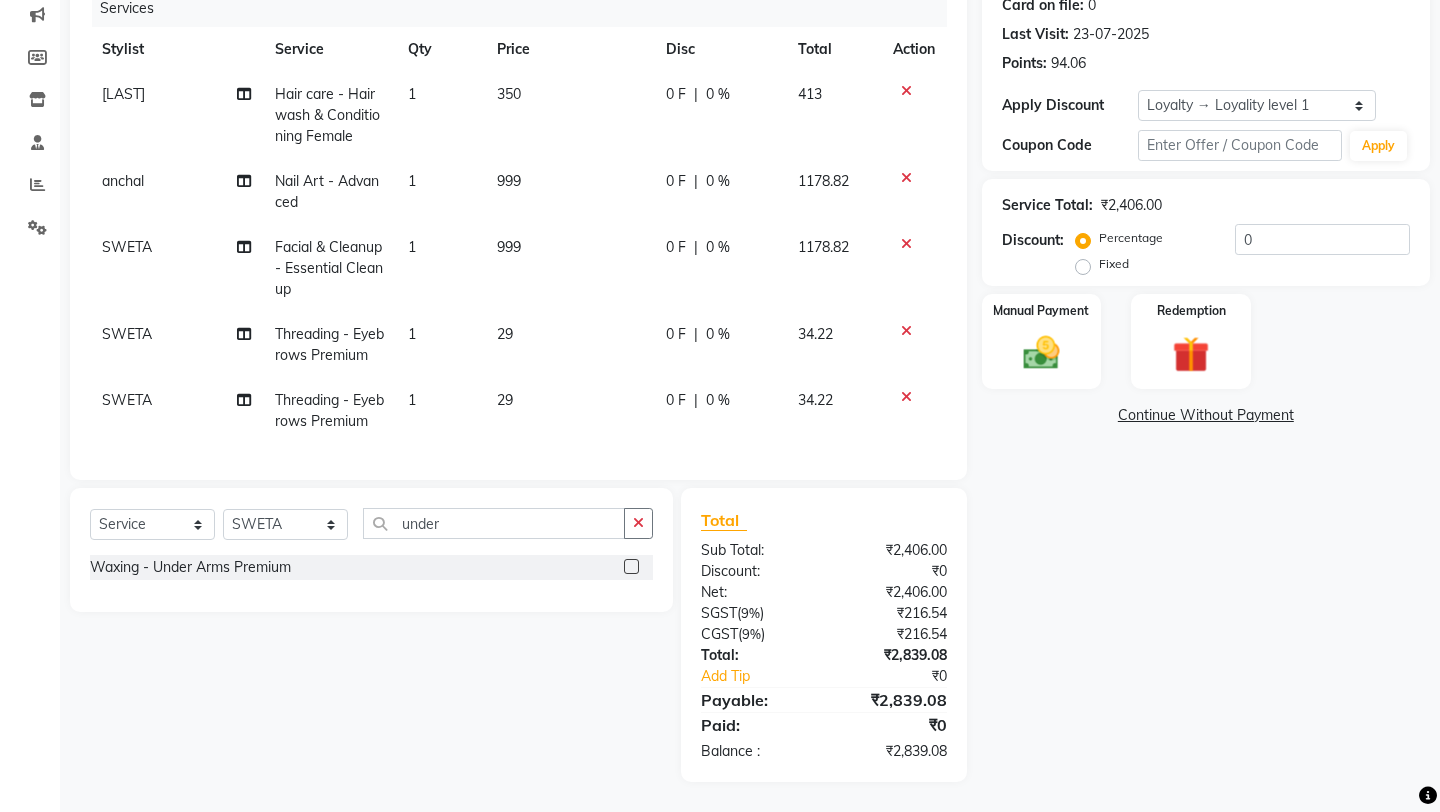 click 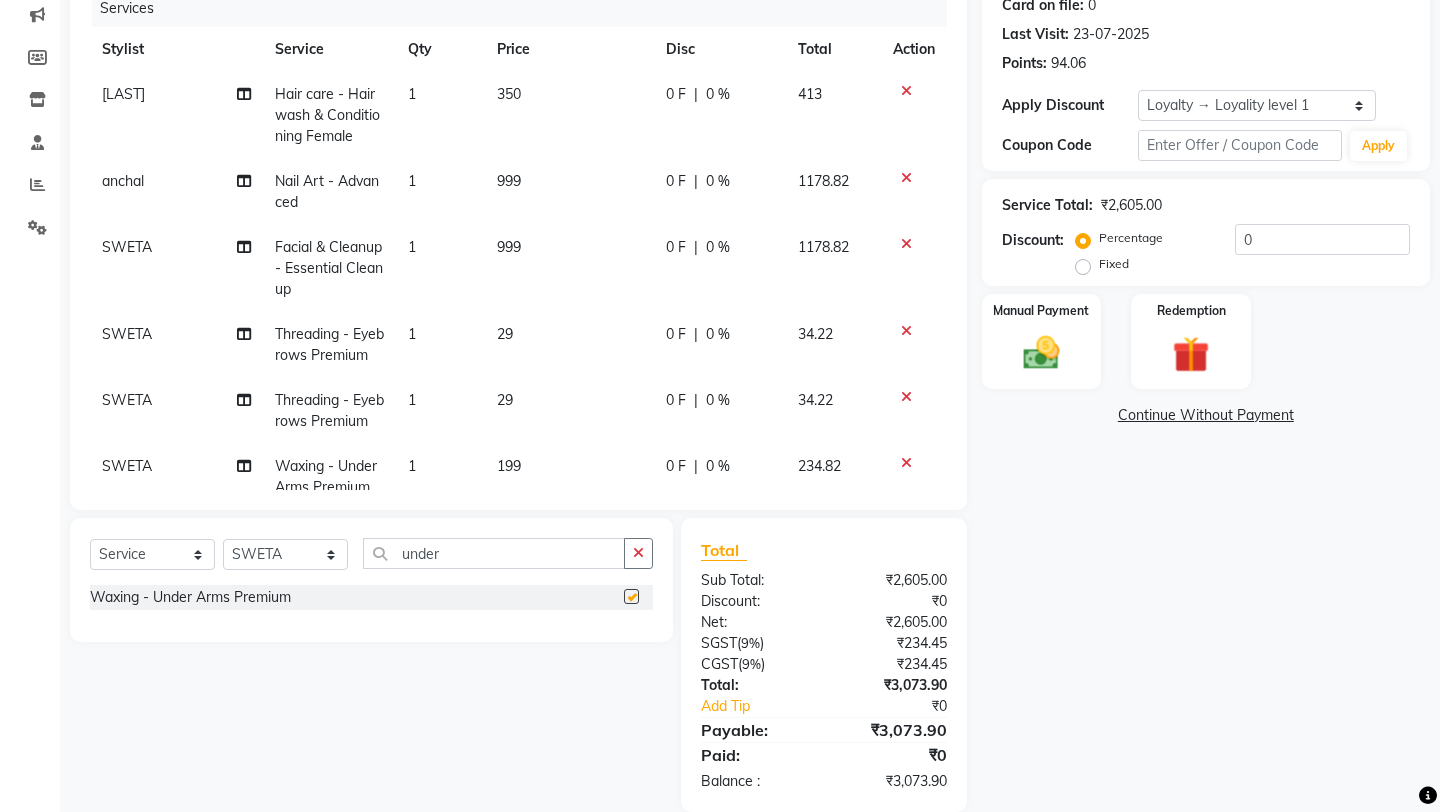 checkbox on "false" 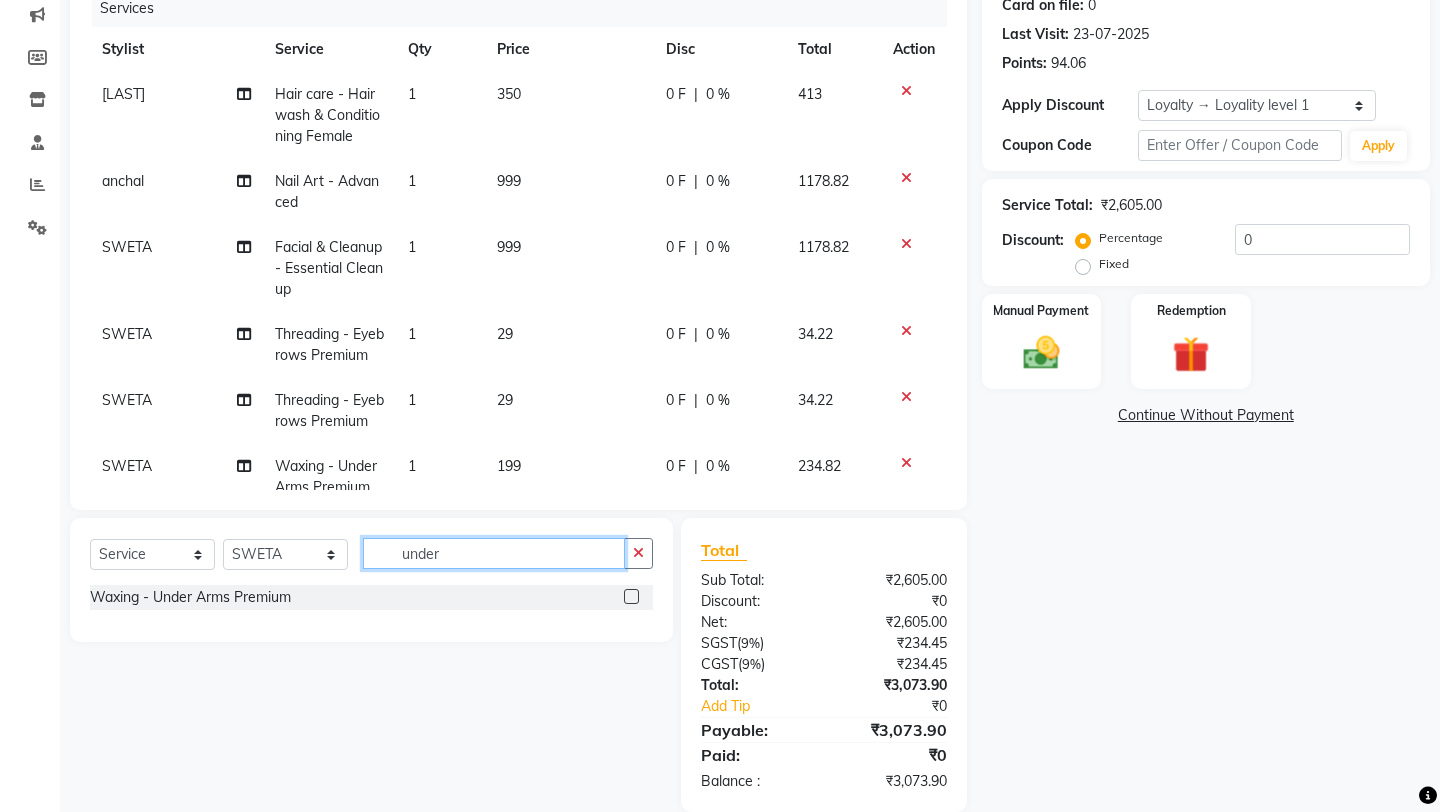 click on "under" 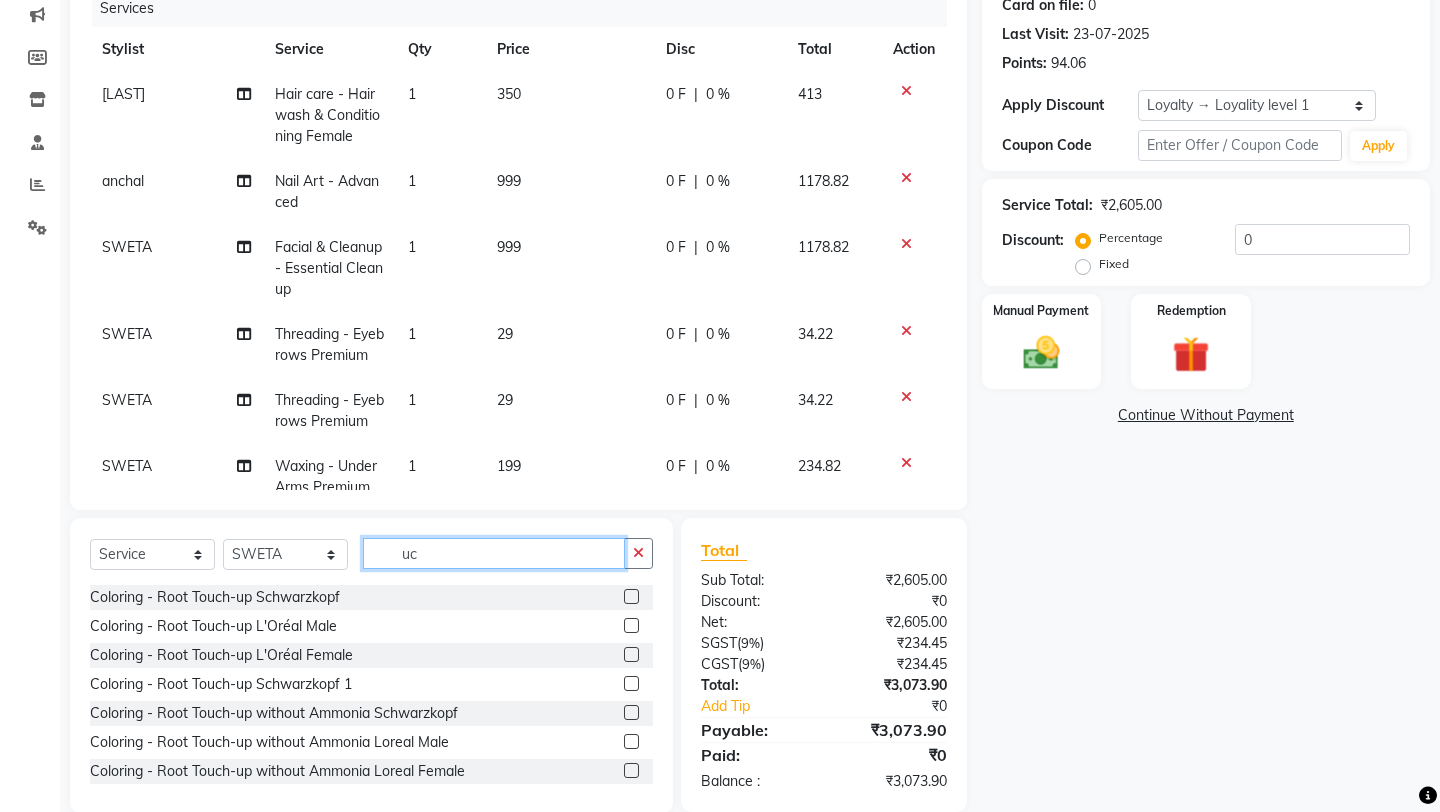type on "u" 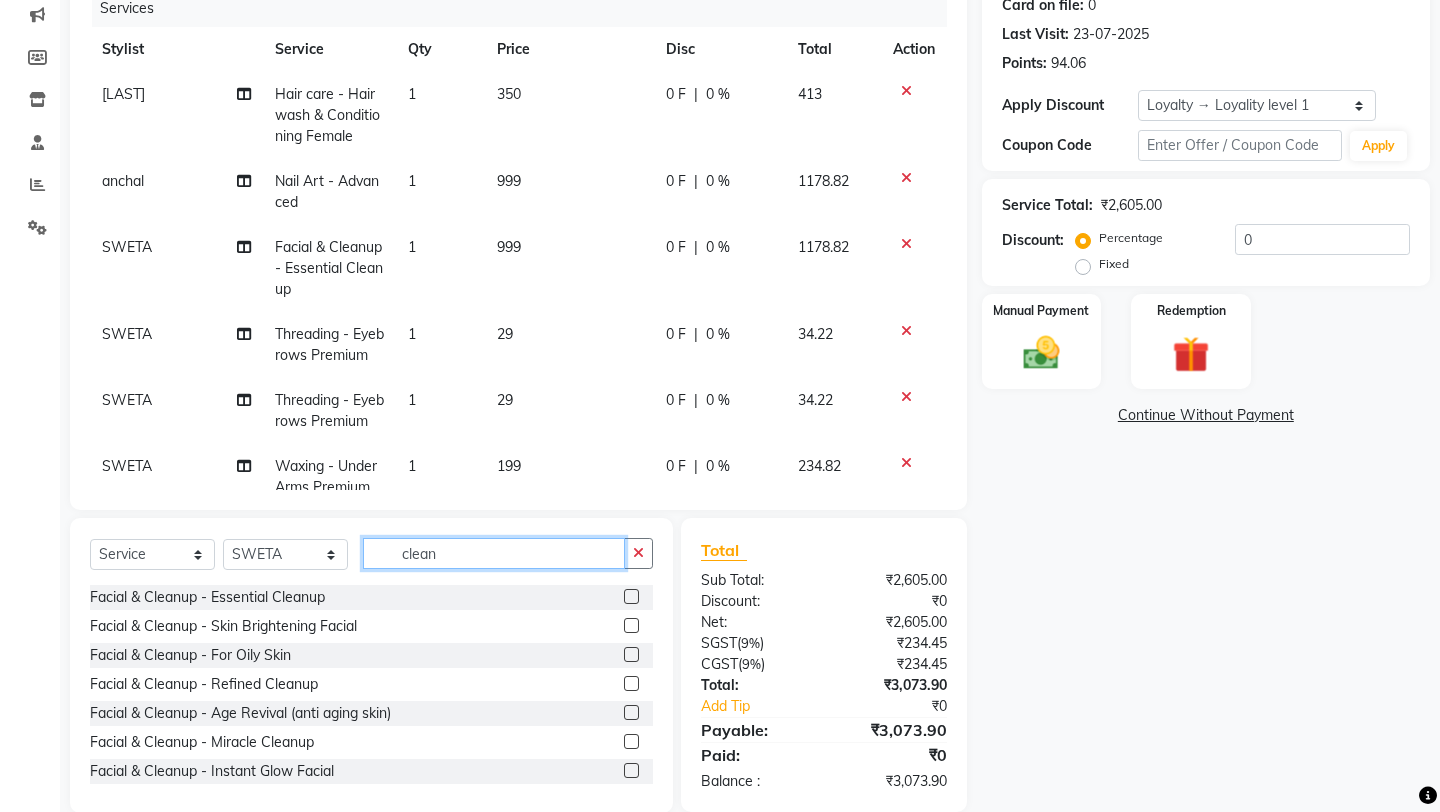 type 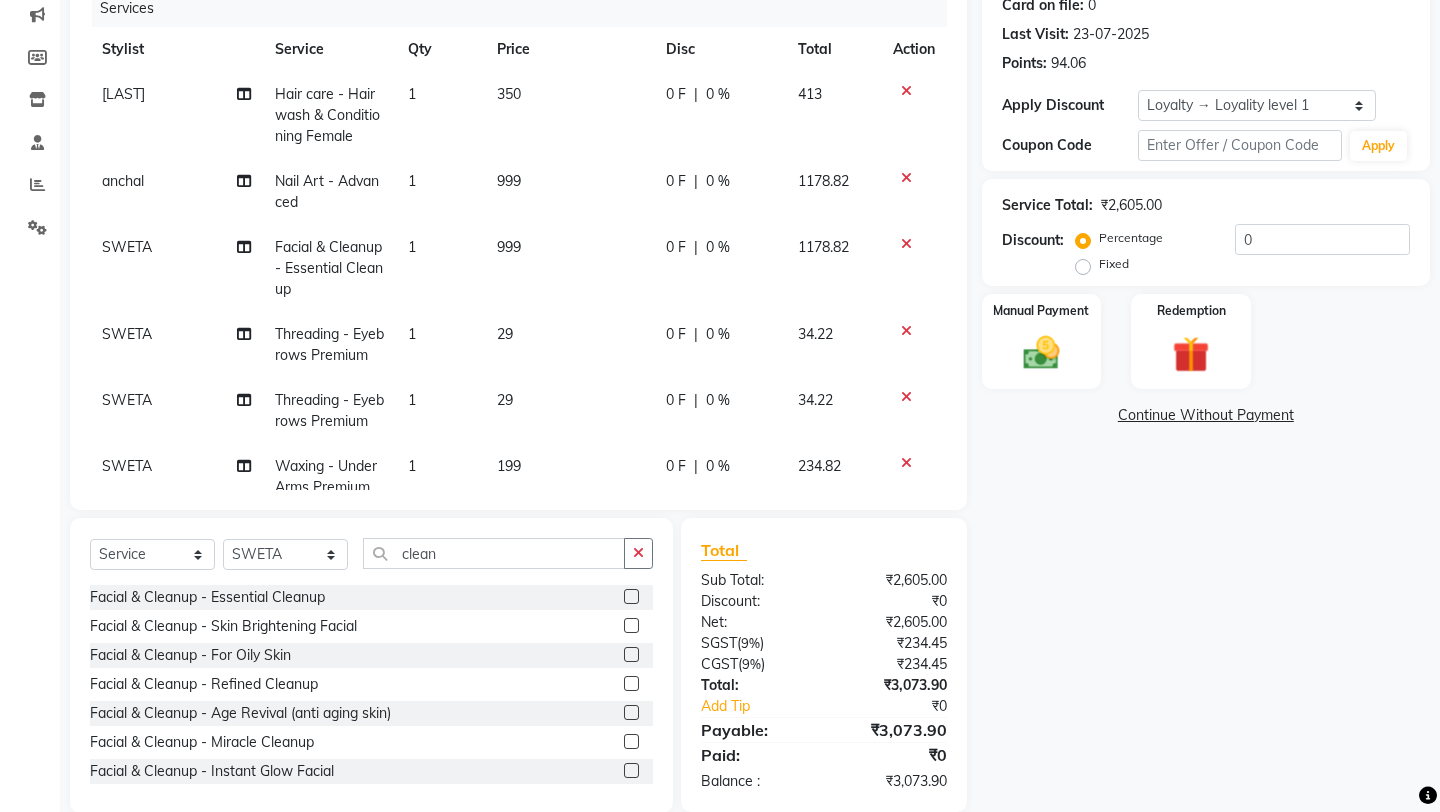 click 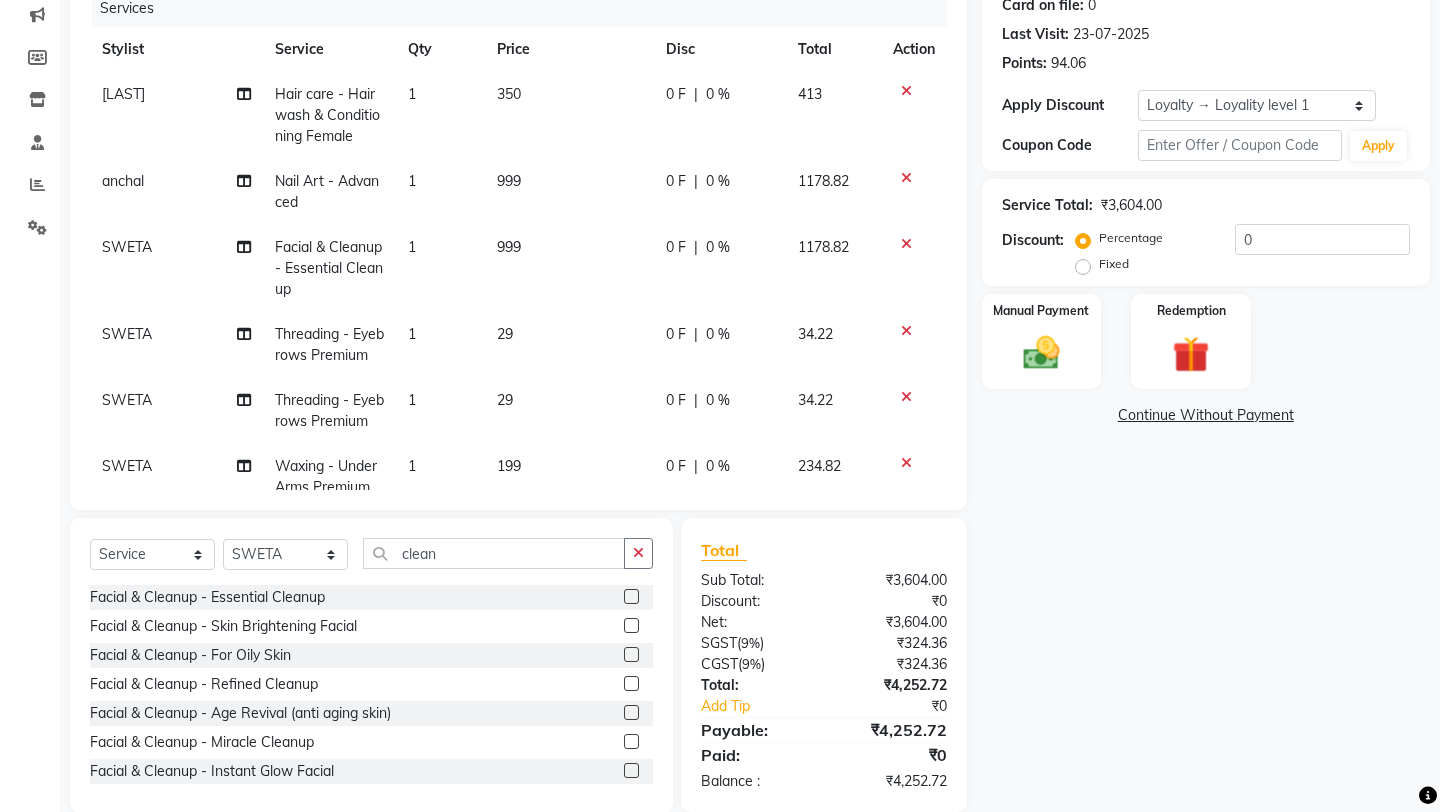 click on "199" 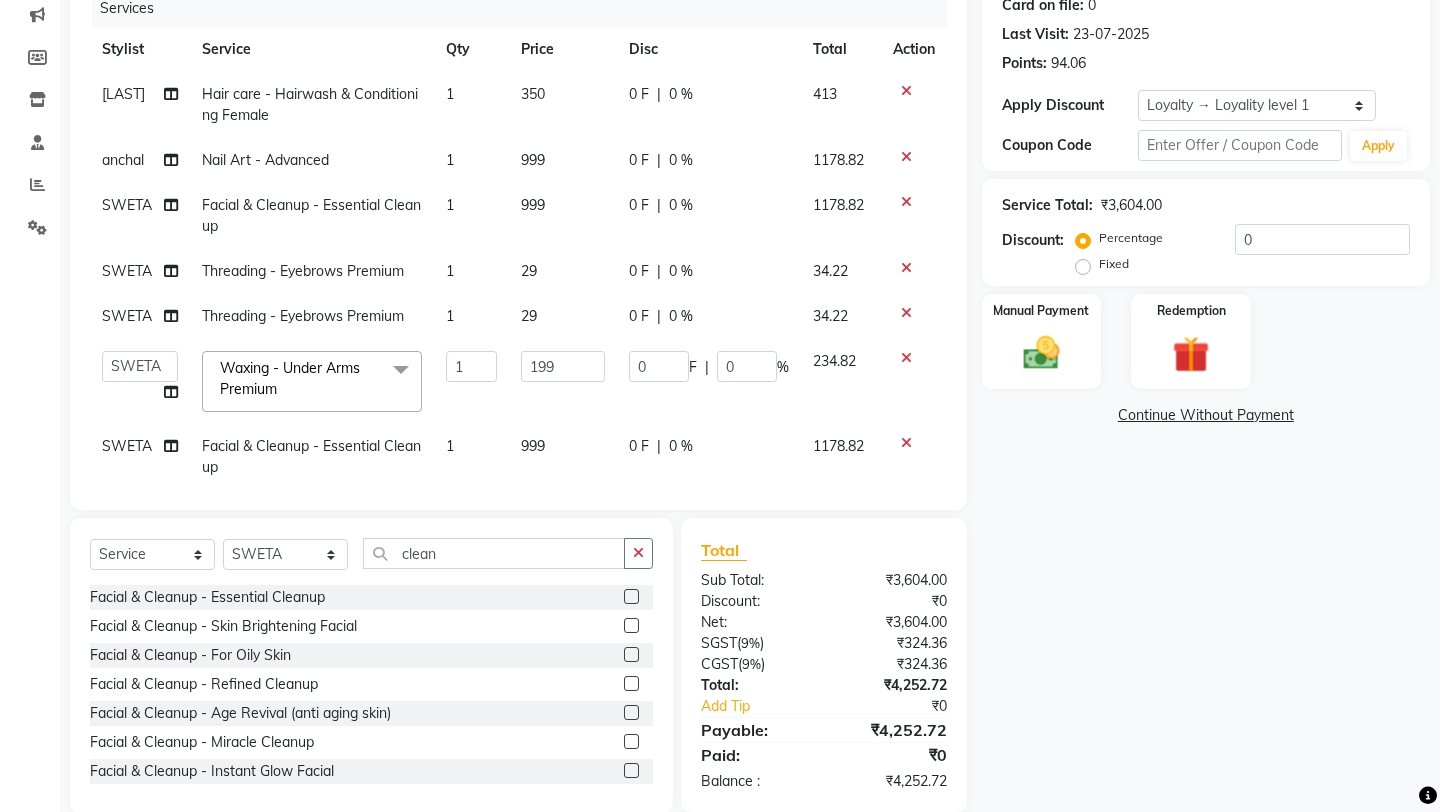 click on "999" 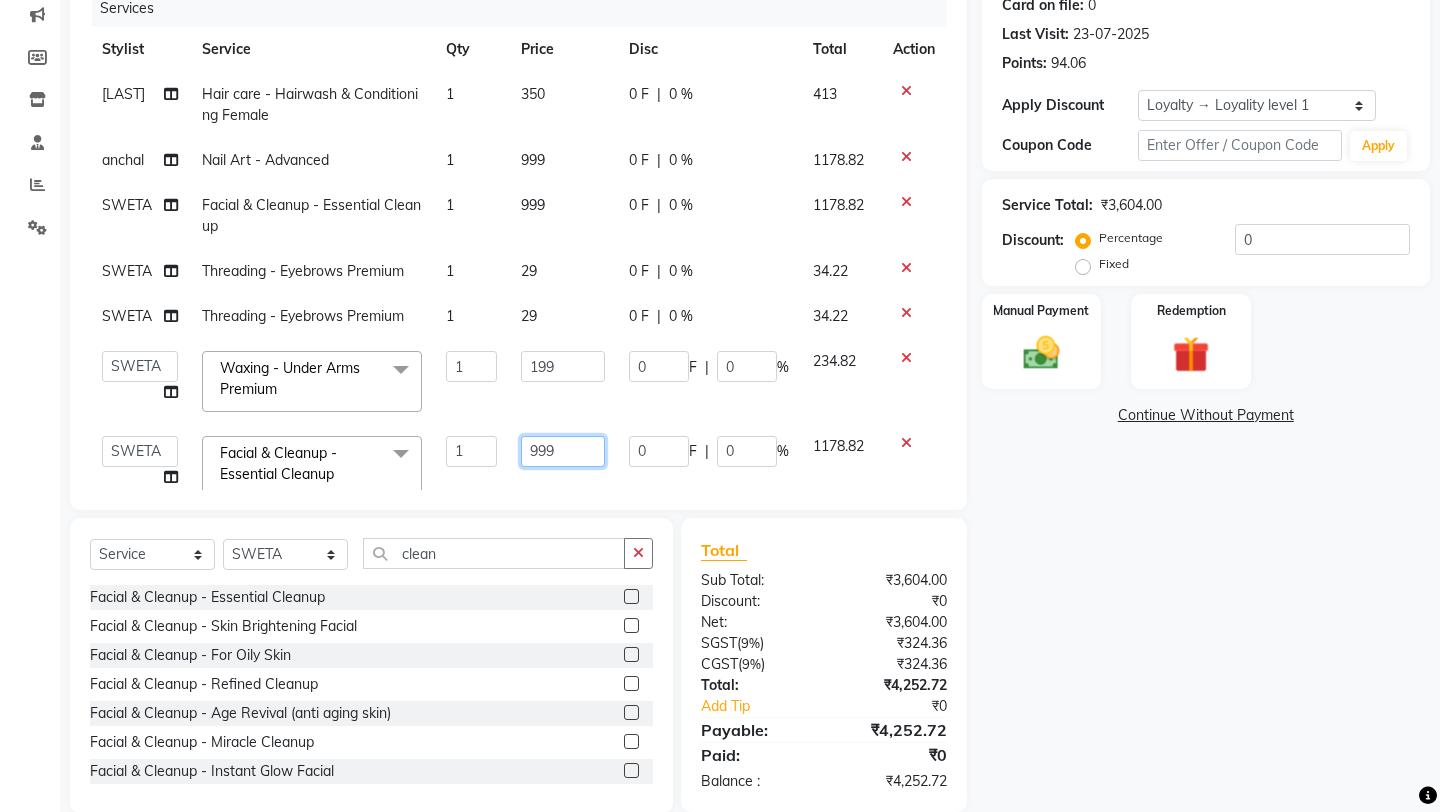 click on "999" 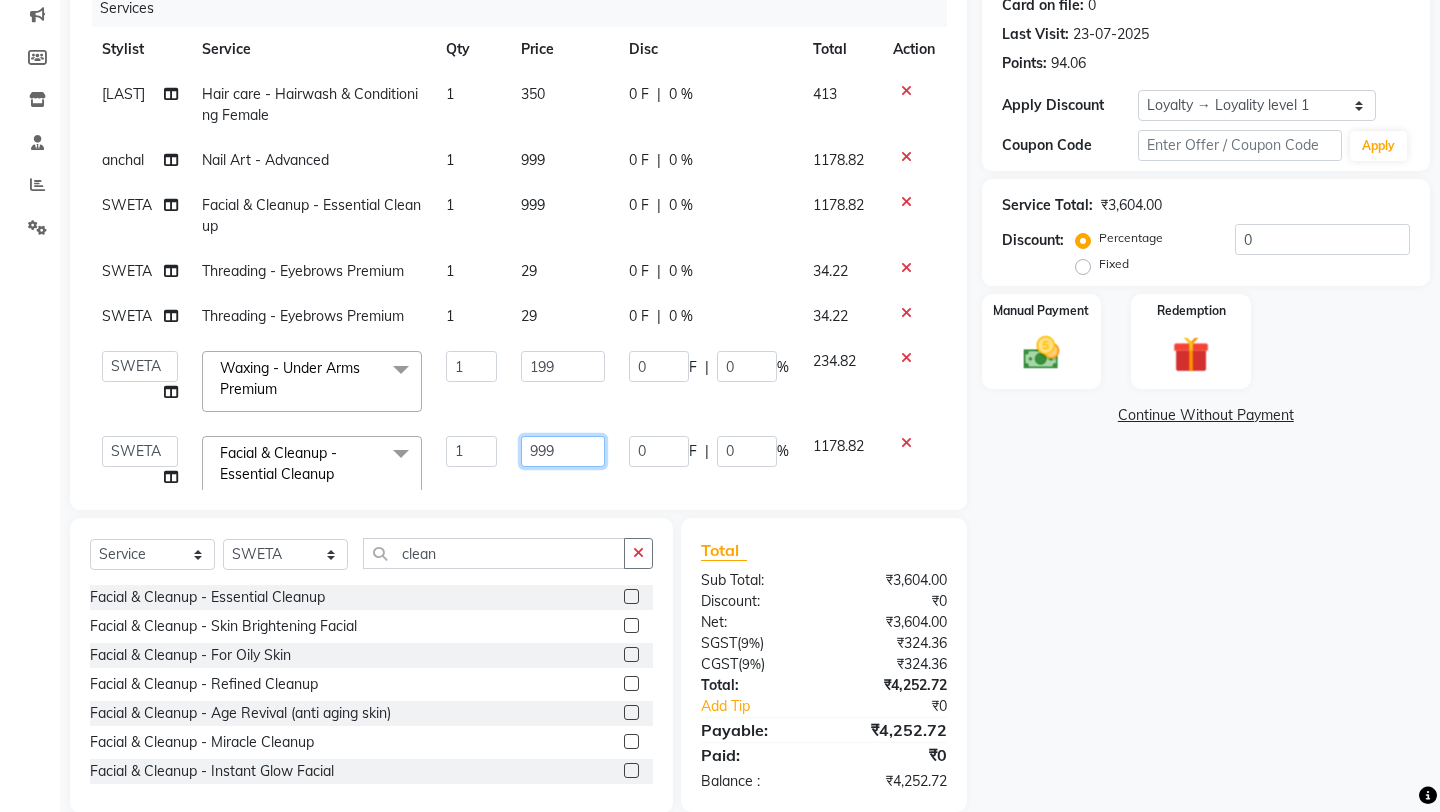 click on "999" 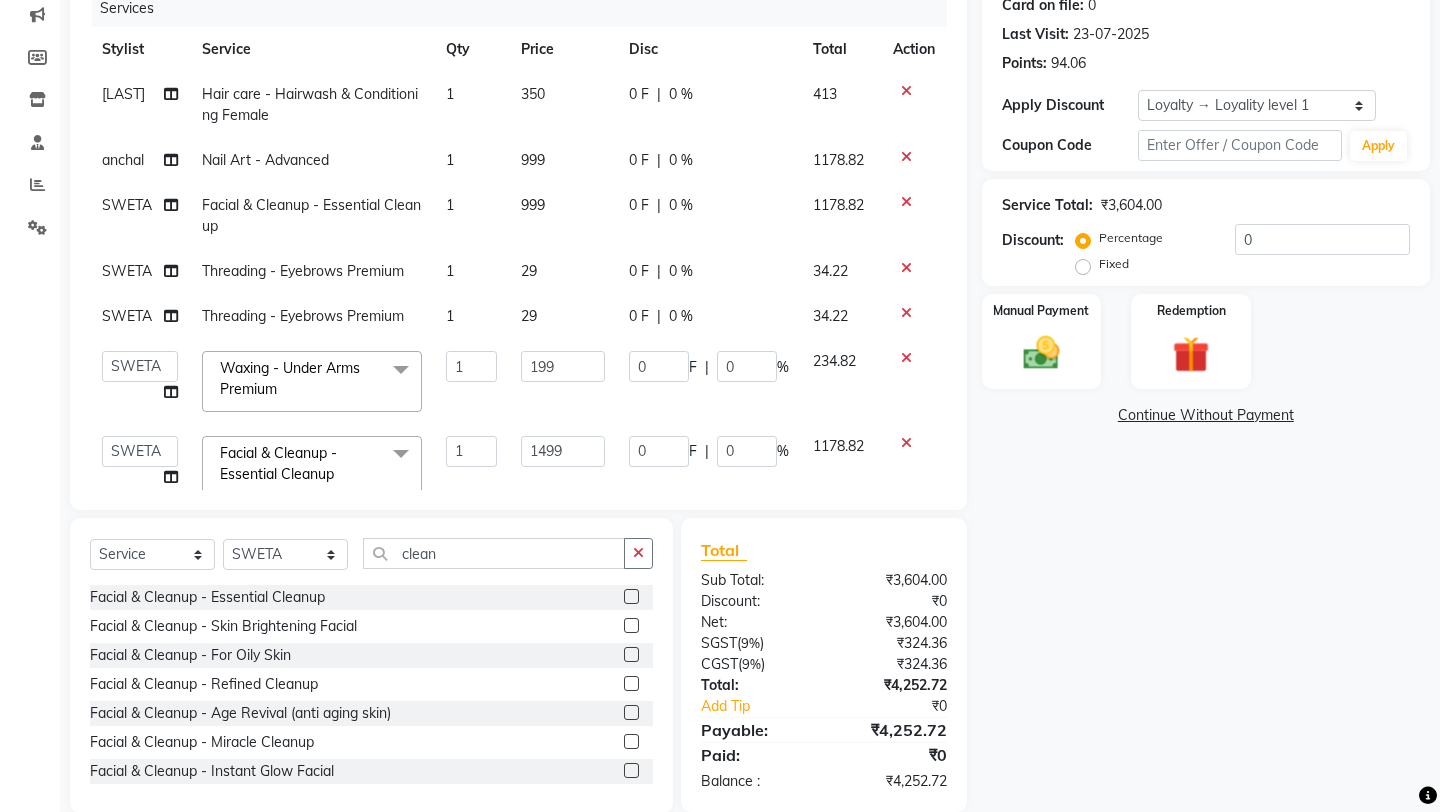 click on "Client +91 [PHONE] Date 03-08-2025 Invoice Number V/2025 V/2025-26 0746 Services Stylist Service Qty Price Disc Total Action [LAST] Hair care - Hairwash & Conditioning Female 1 350 0 F | 0 % 413 [FIRST] Nail Art - Advanced 1 999 0 F | 0 % 1178.82 [LAST] Facial & Cleanup - Essential Cleanup 1 999 0 F | 0 % 1178.82 [LAST] Threading - Eyebrows Premium 1 29 0 F | 0 % 34.22 [LAST] Threading - Eyebrows Premium 1 29 0 F | 0 % 34.22 [FIRST] [FIRST] [LAST] Owner [FIRST] [FIRST] [LAST] [LAST] [LAST] [LAST] manager [LAST] Waxing - Under Arms Premium x Hair Cut - Classic Hair cut Male Hair Cut - Classic Hair cut Female Hair Cut - Creative Hair cut Male Hair Cut - Creative Hair cut Female Hair Cut - Kids Hair cut (Upto 10 Years) Male Hair Cut - Kids Hair cut (Upto 10 Years) Female Hair Cut - Change of Style Male Hair Cut - Change of Style Female Styling - Blow dry (out curls) Styling - Express blow dry (without wash) Styling - Ironing Styling - Tonging Styling - Crimping Styling - Hairups/Up do's 1 199 0" 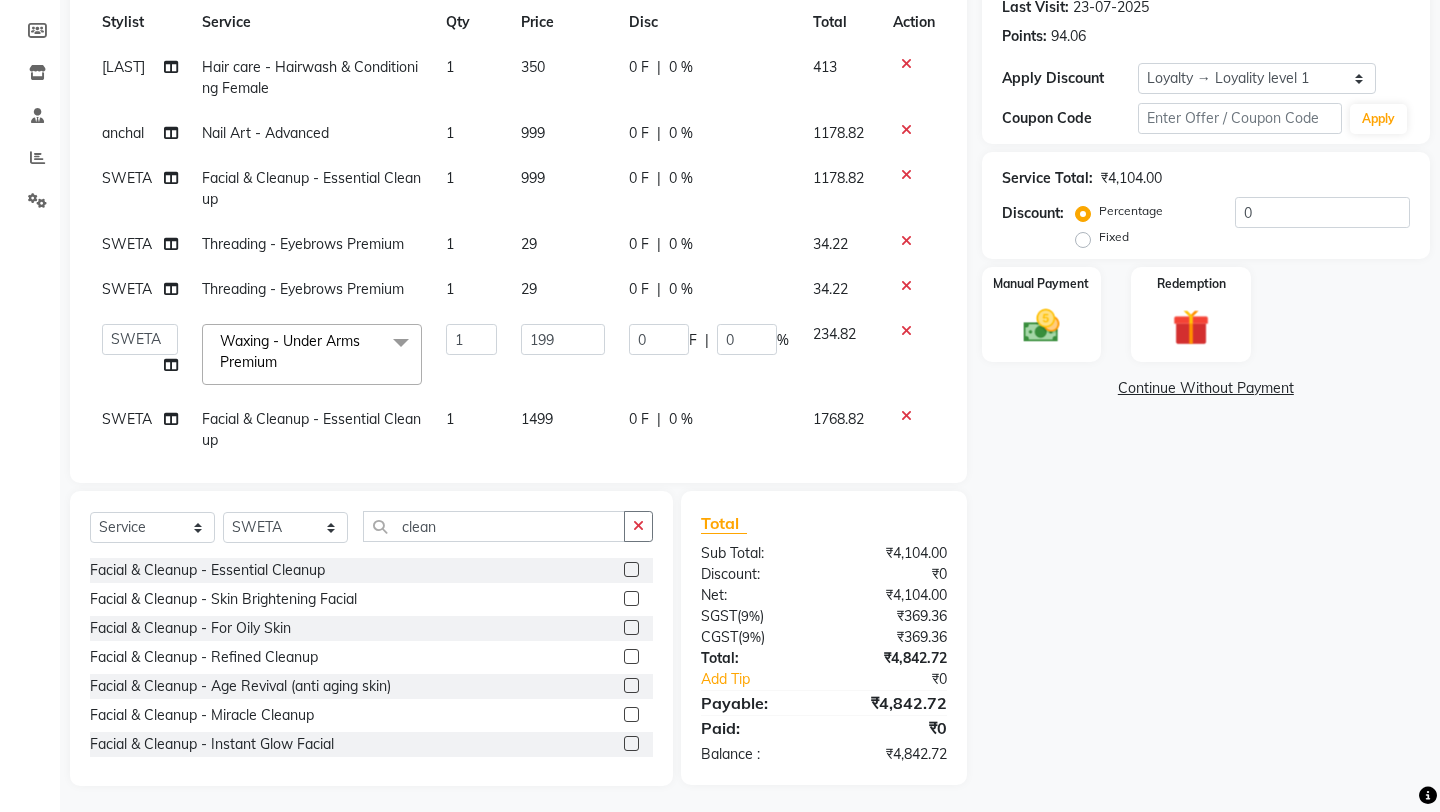 scroll, scrollTop: 289, scrollLeft: 0, axis: vertical 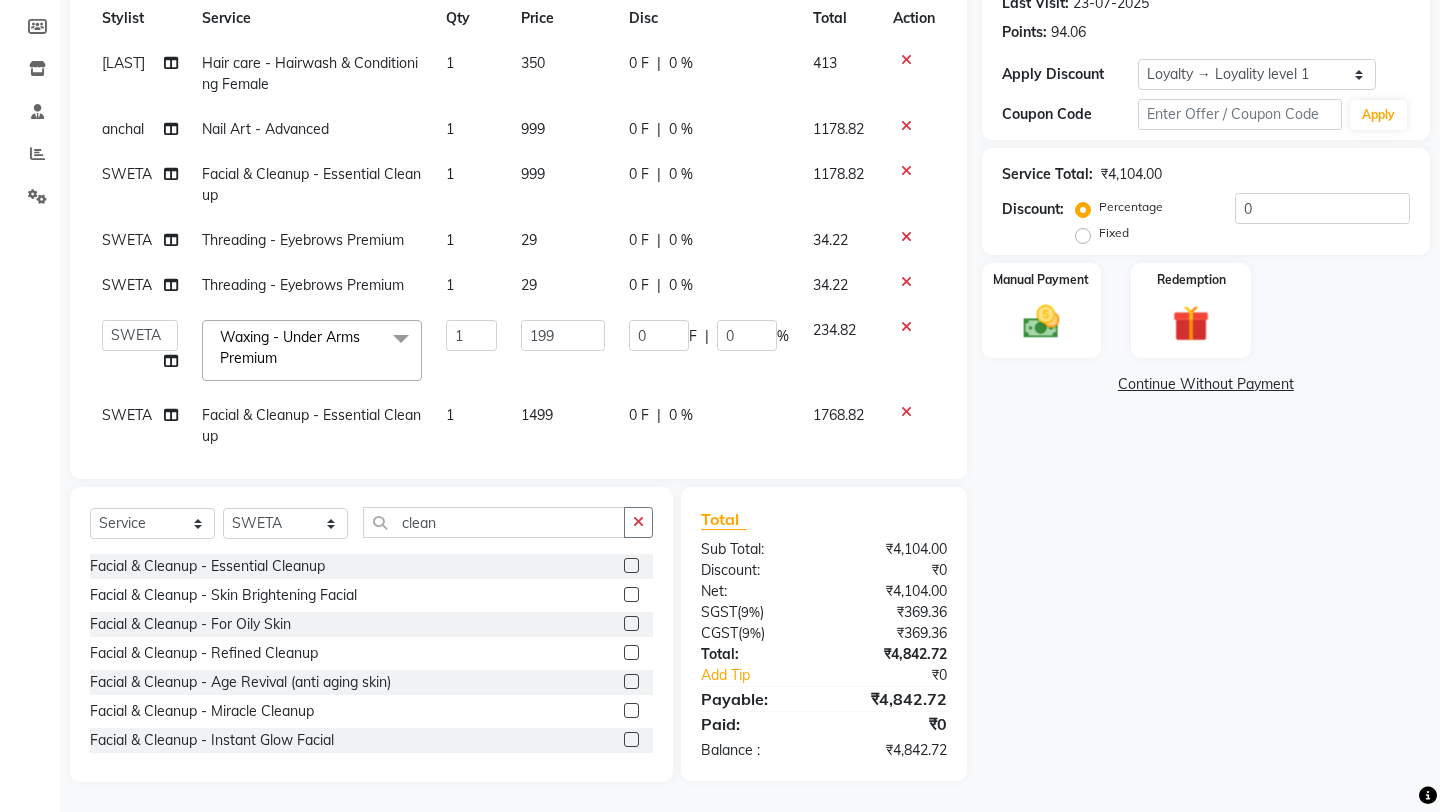 click on "Fixed" 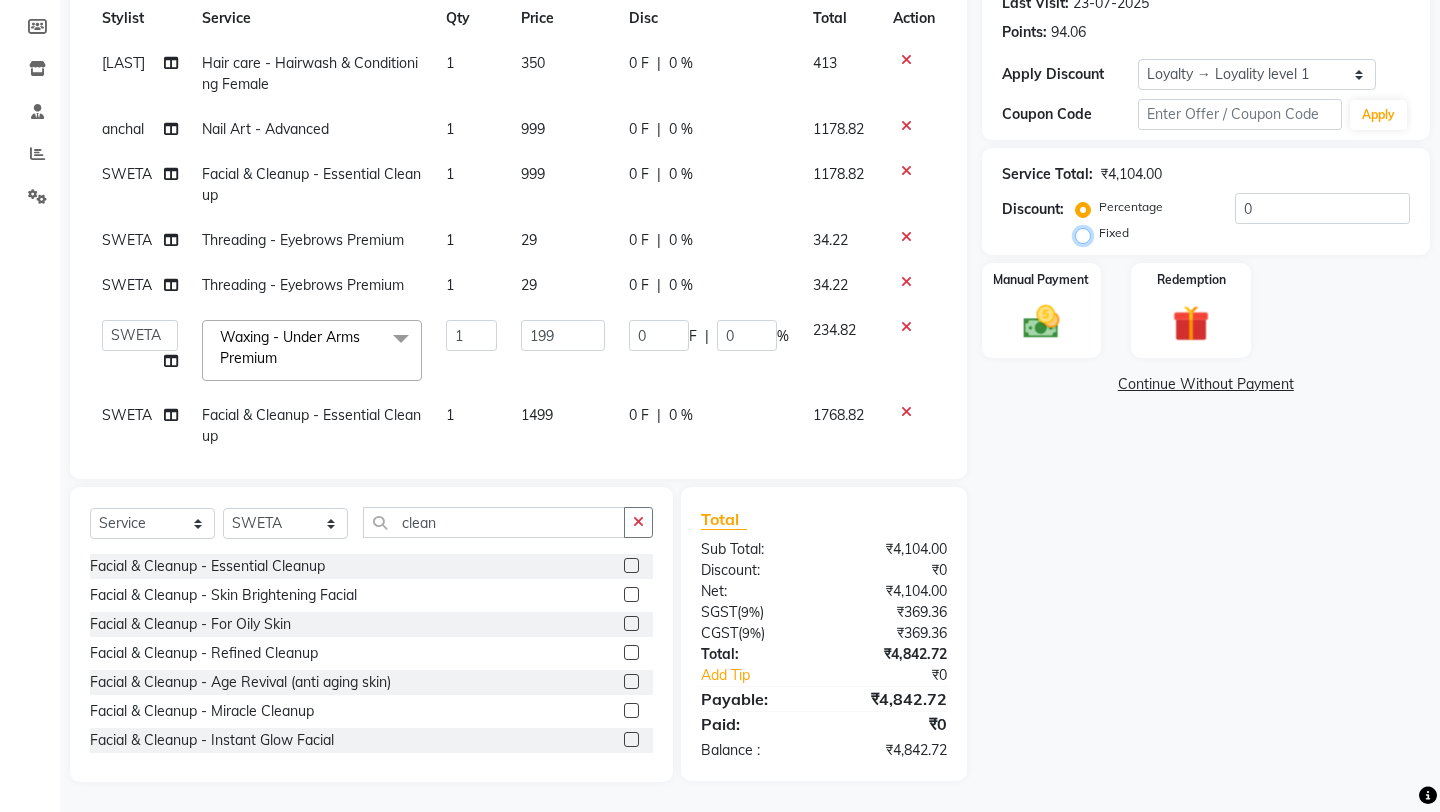 click on "Fixed" at bounding box center (1087, 233) 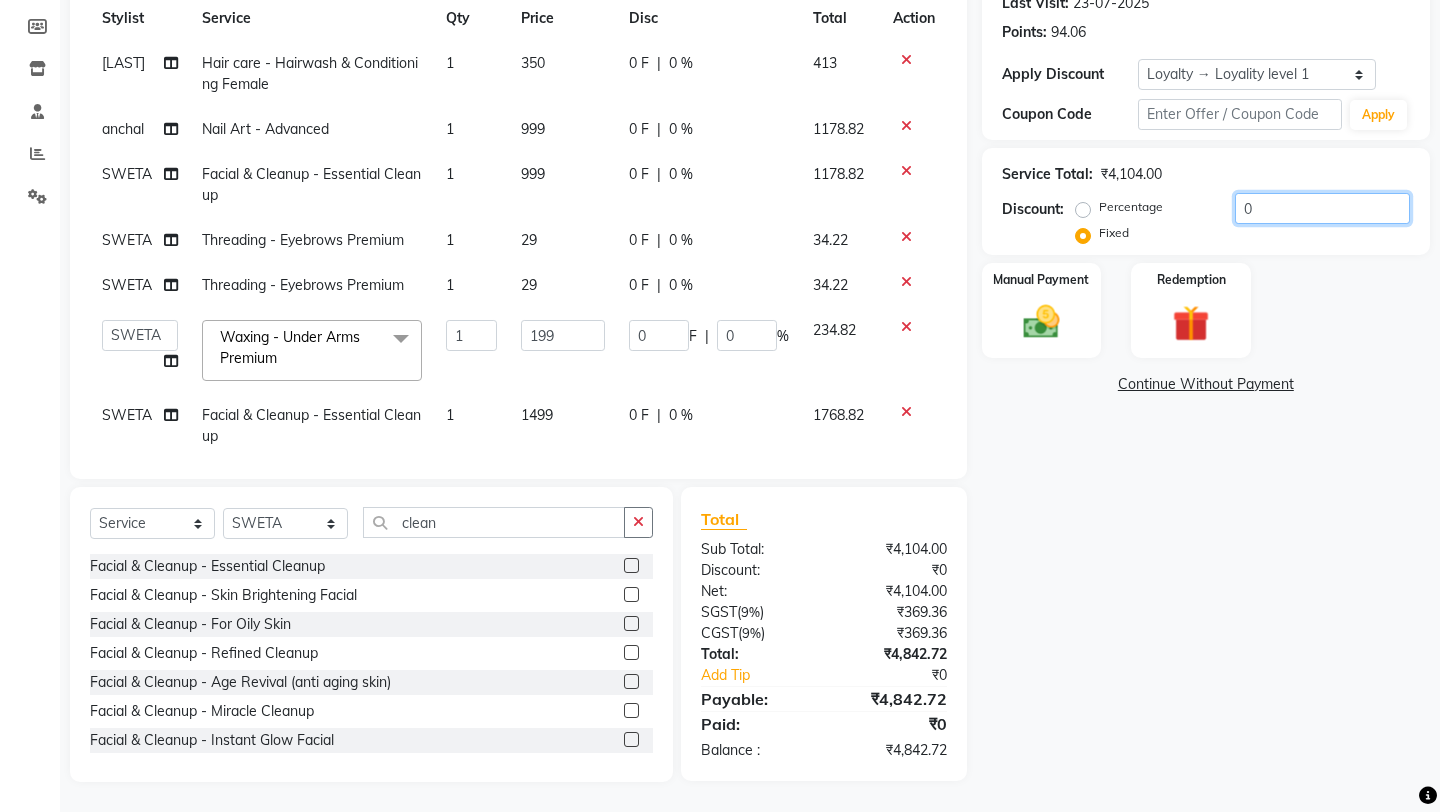 click on "0" 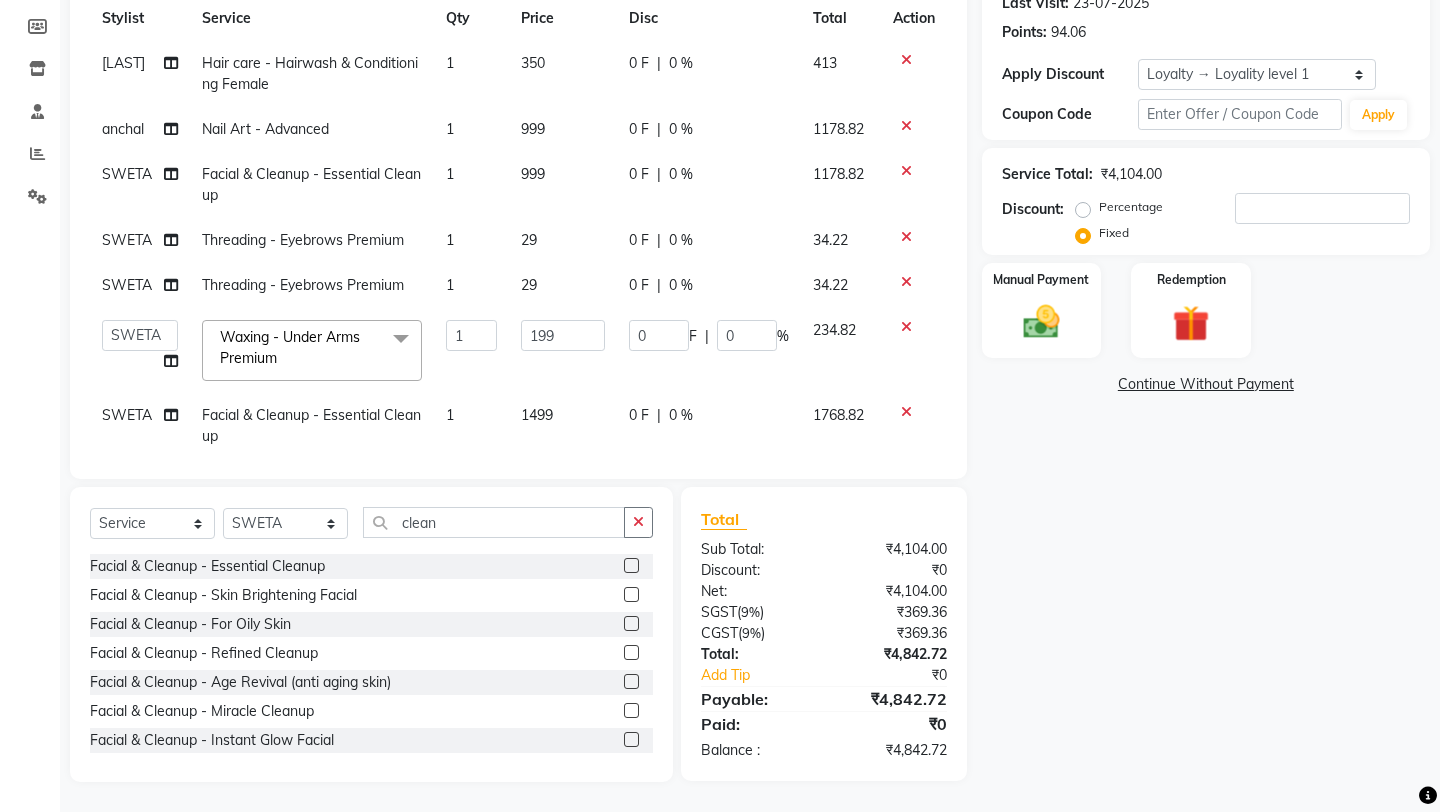 click 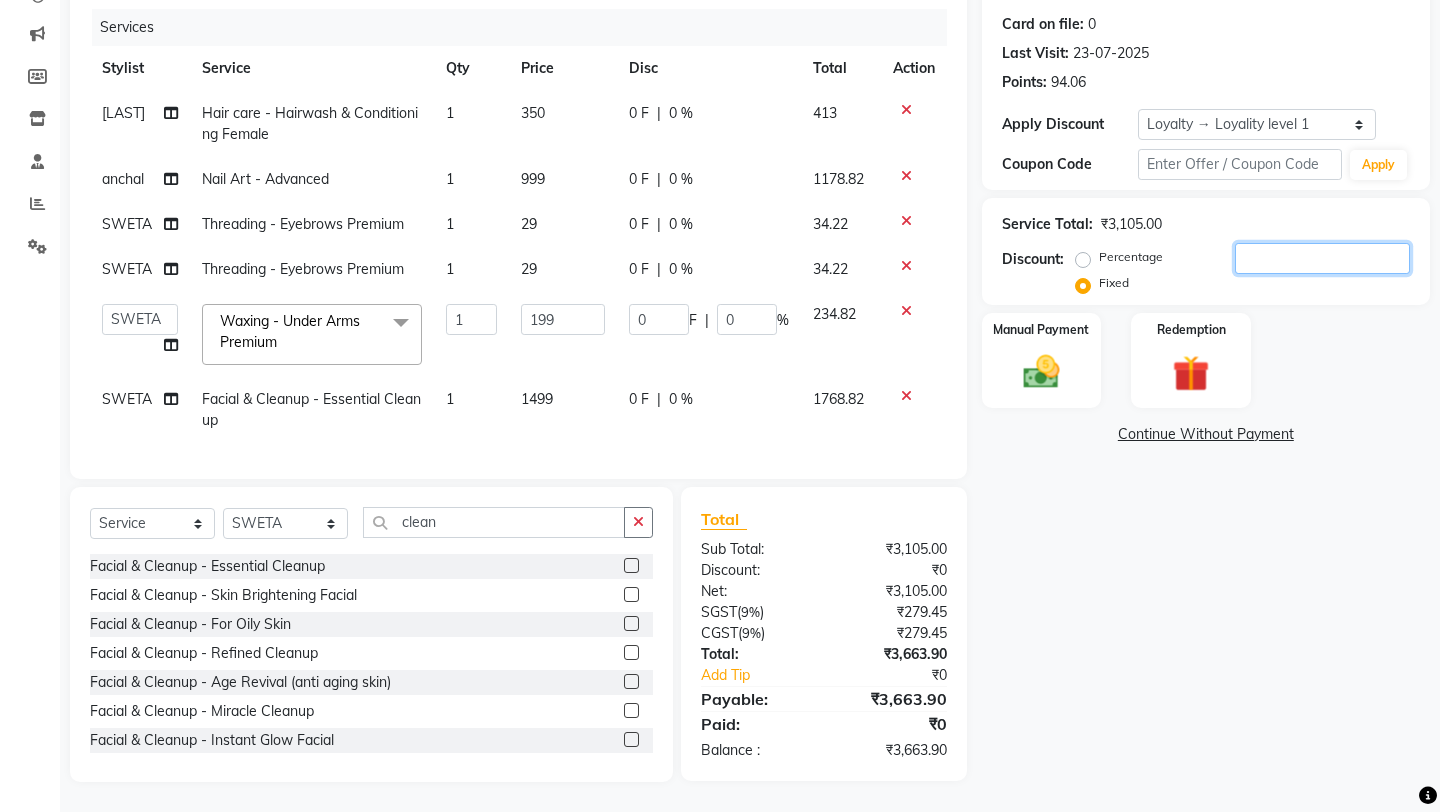 click 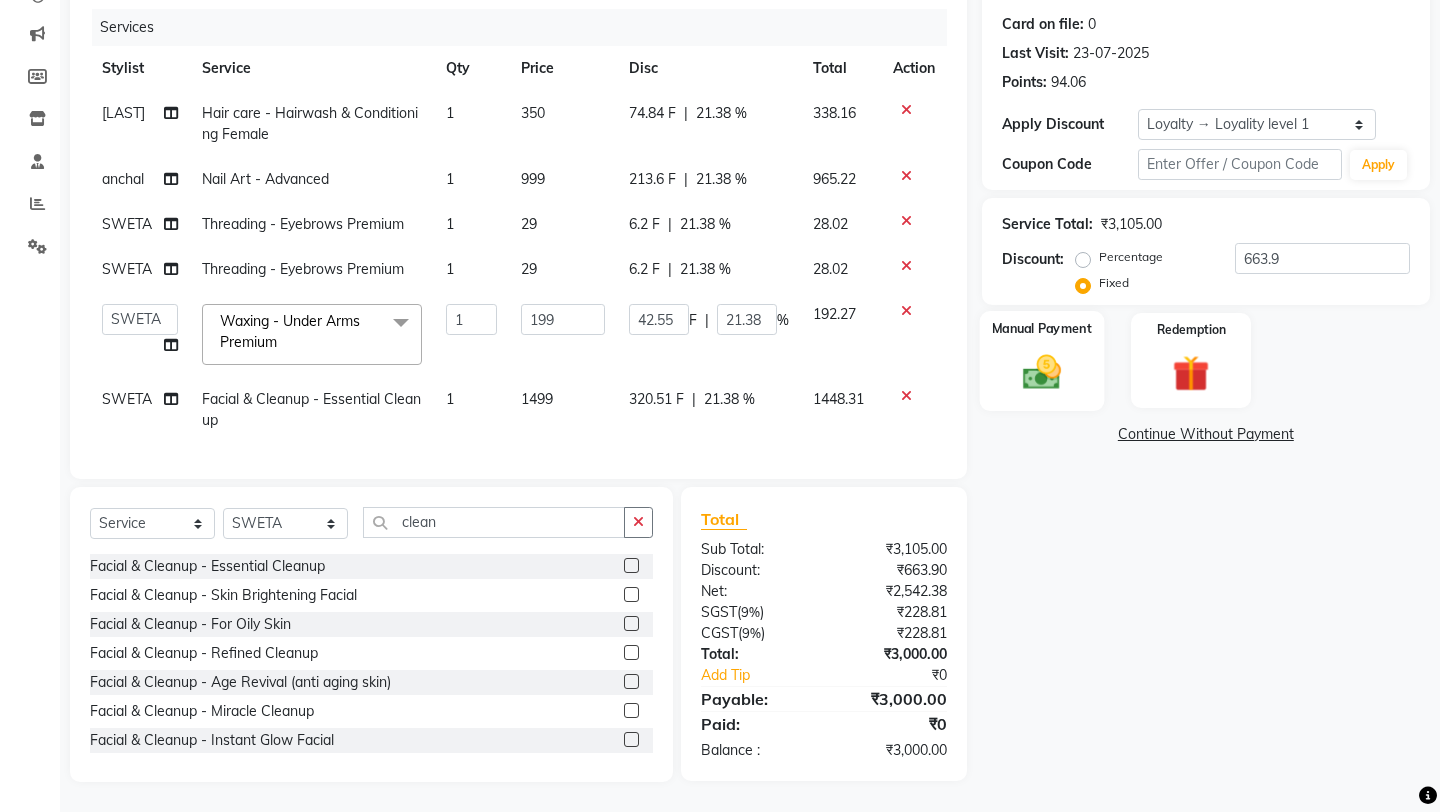 click on "Manual Payment" 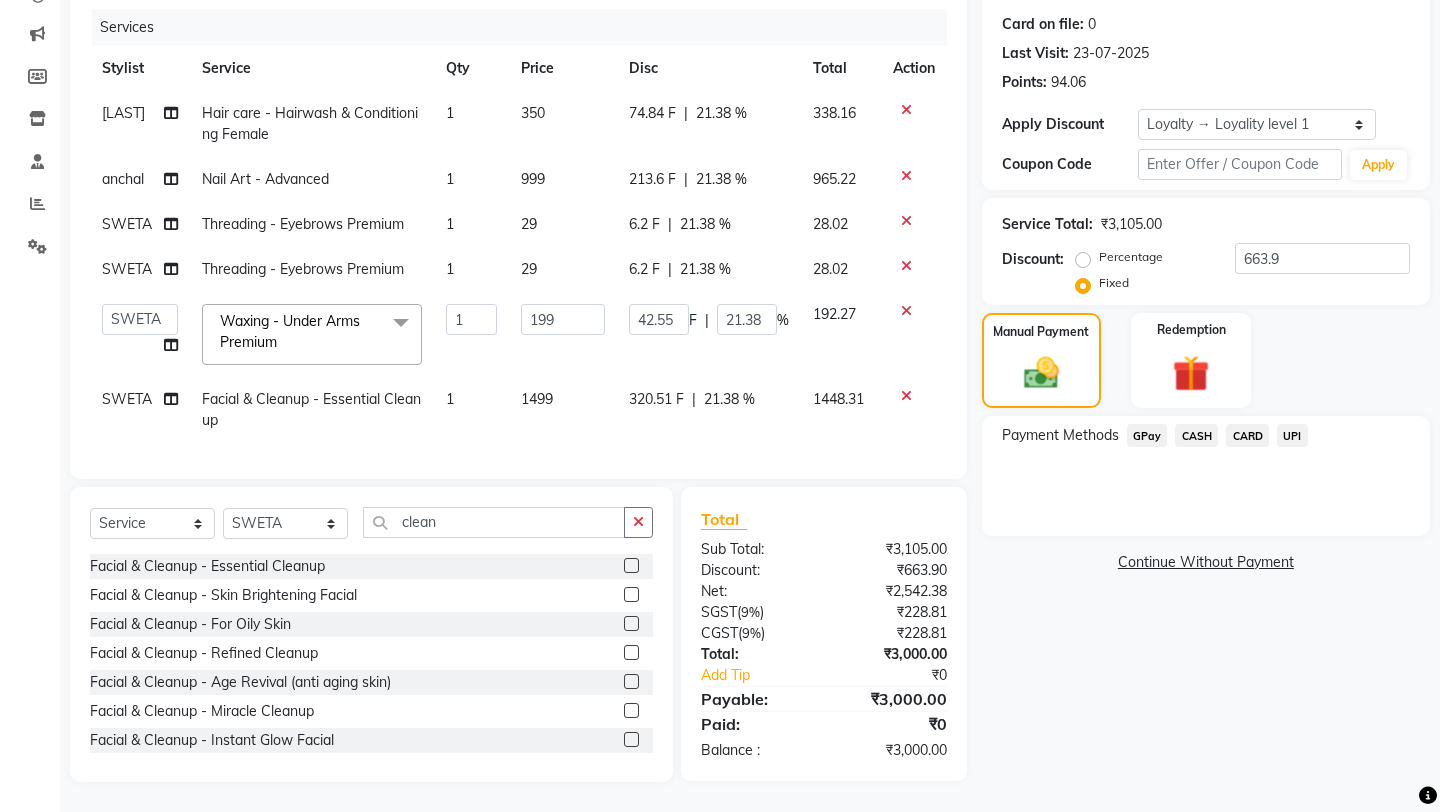 click on "UPI" 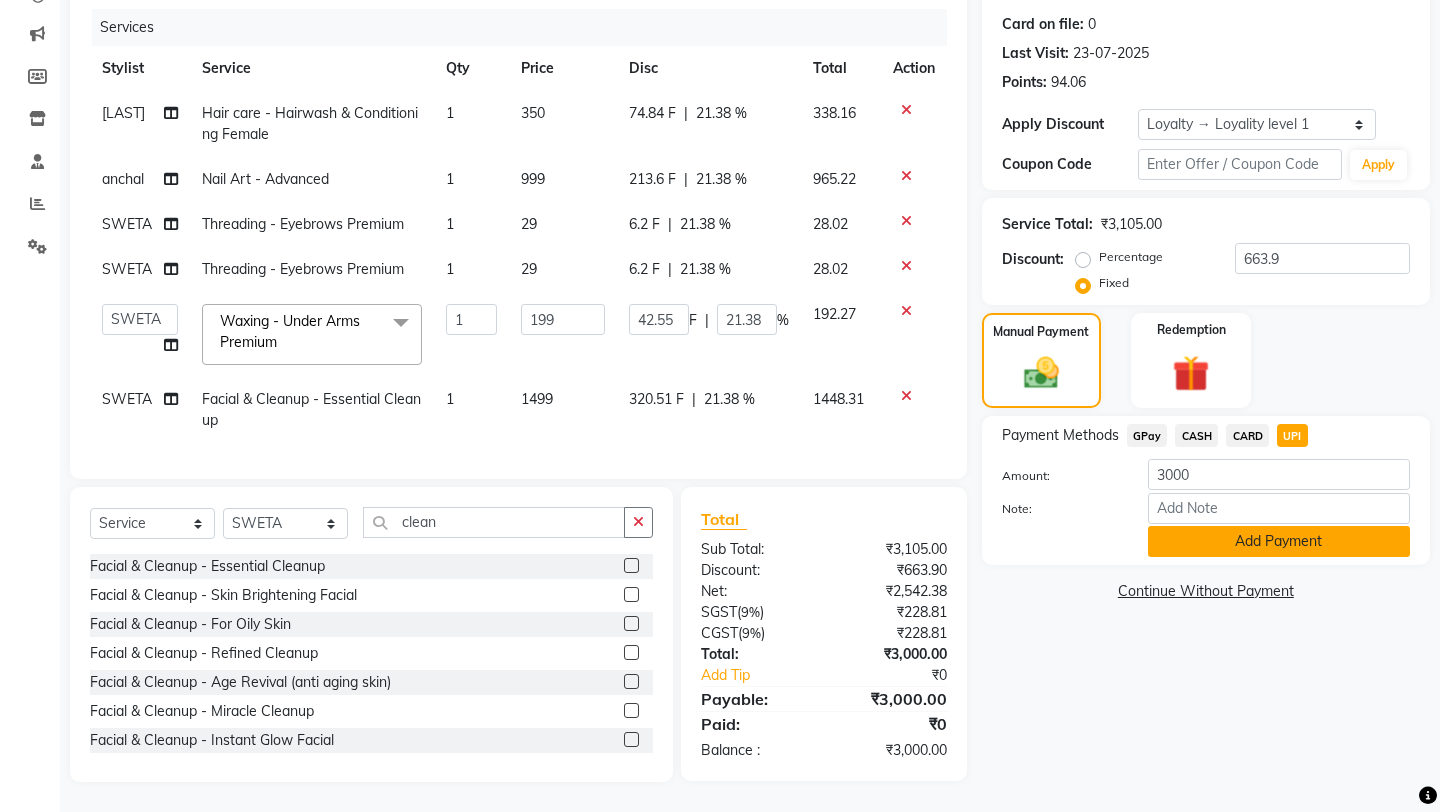 click on "Add Payment" 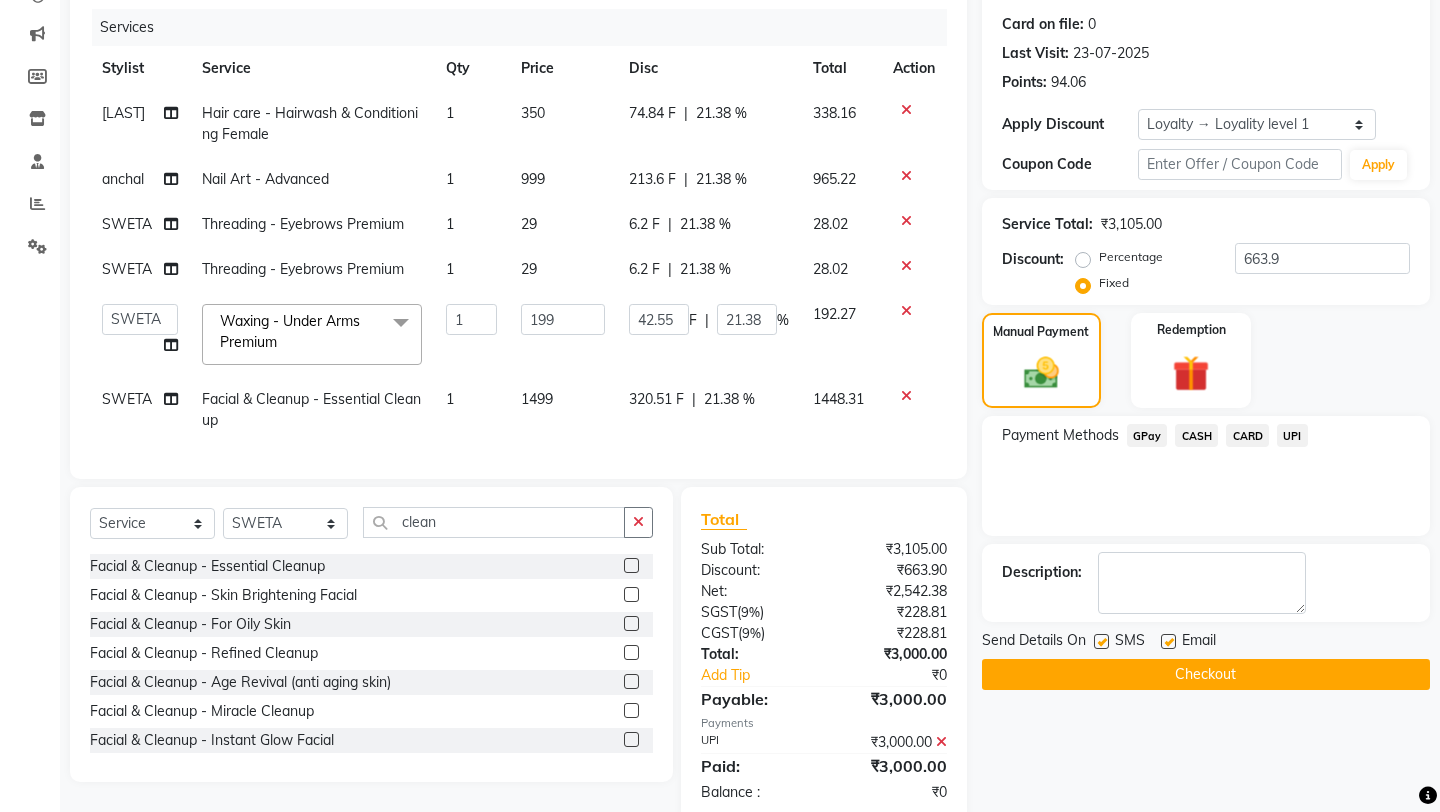 click on "Checkout" 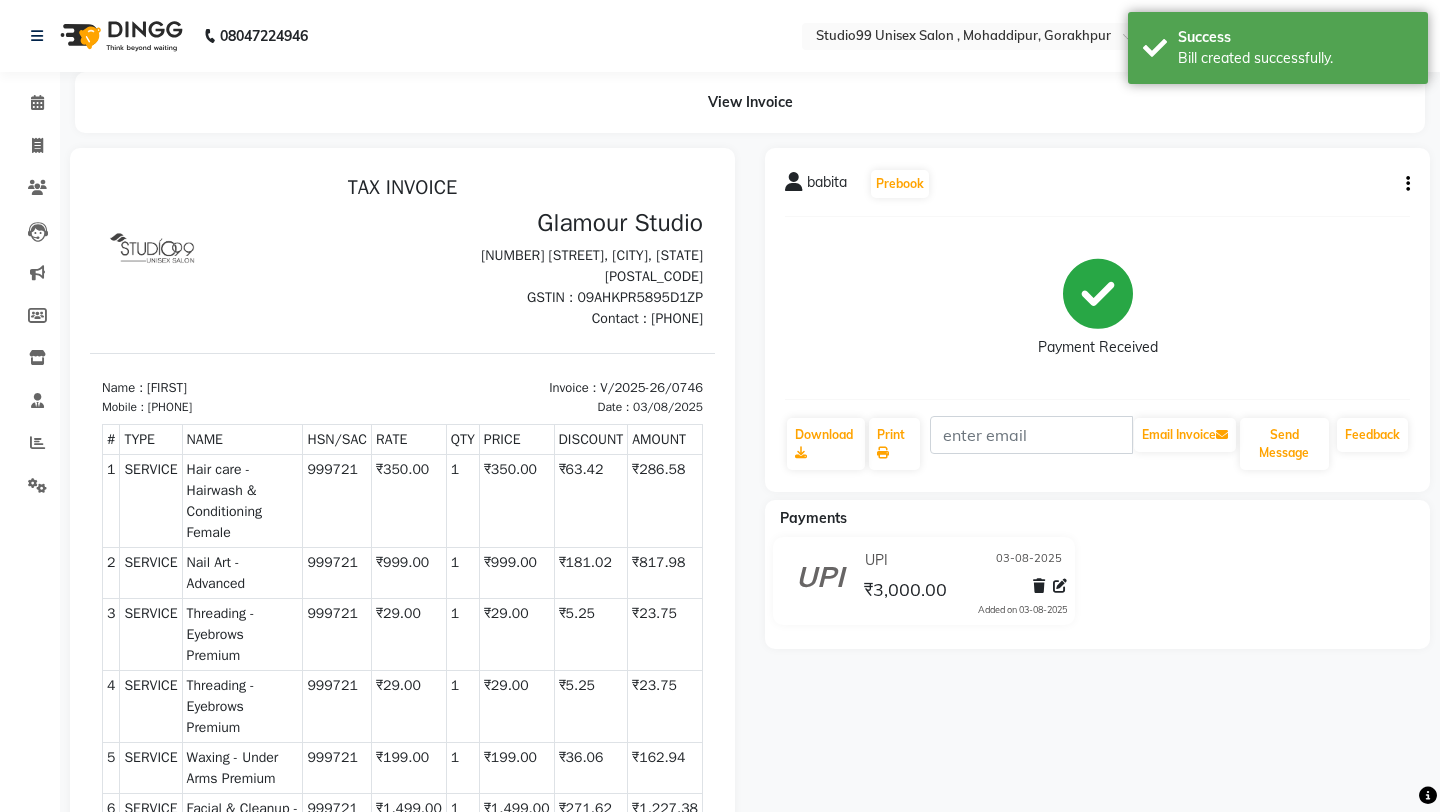 scroll, scrollTop: 0, scrollLeft: 0, axis: both 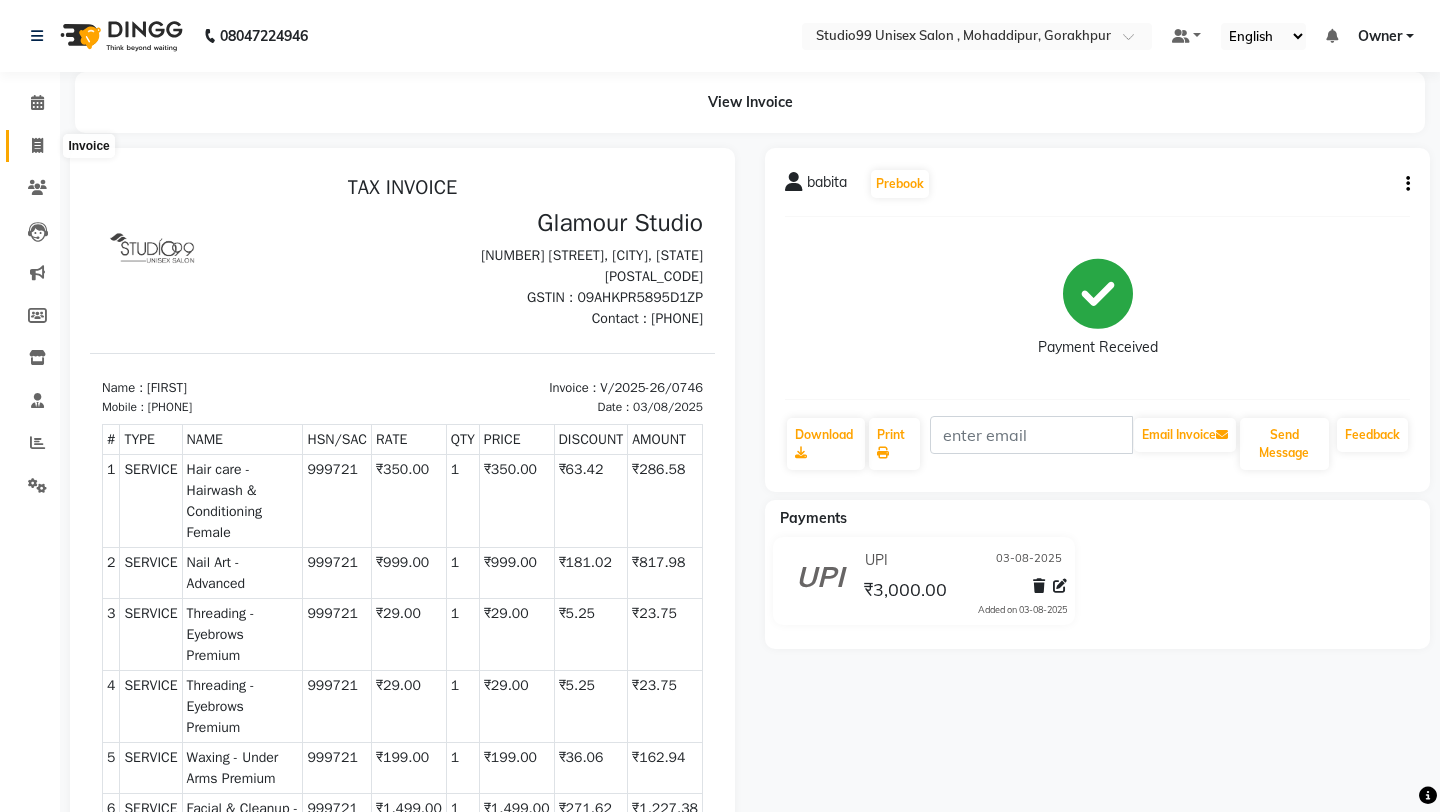 click 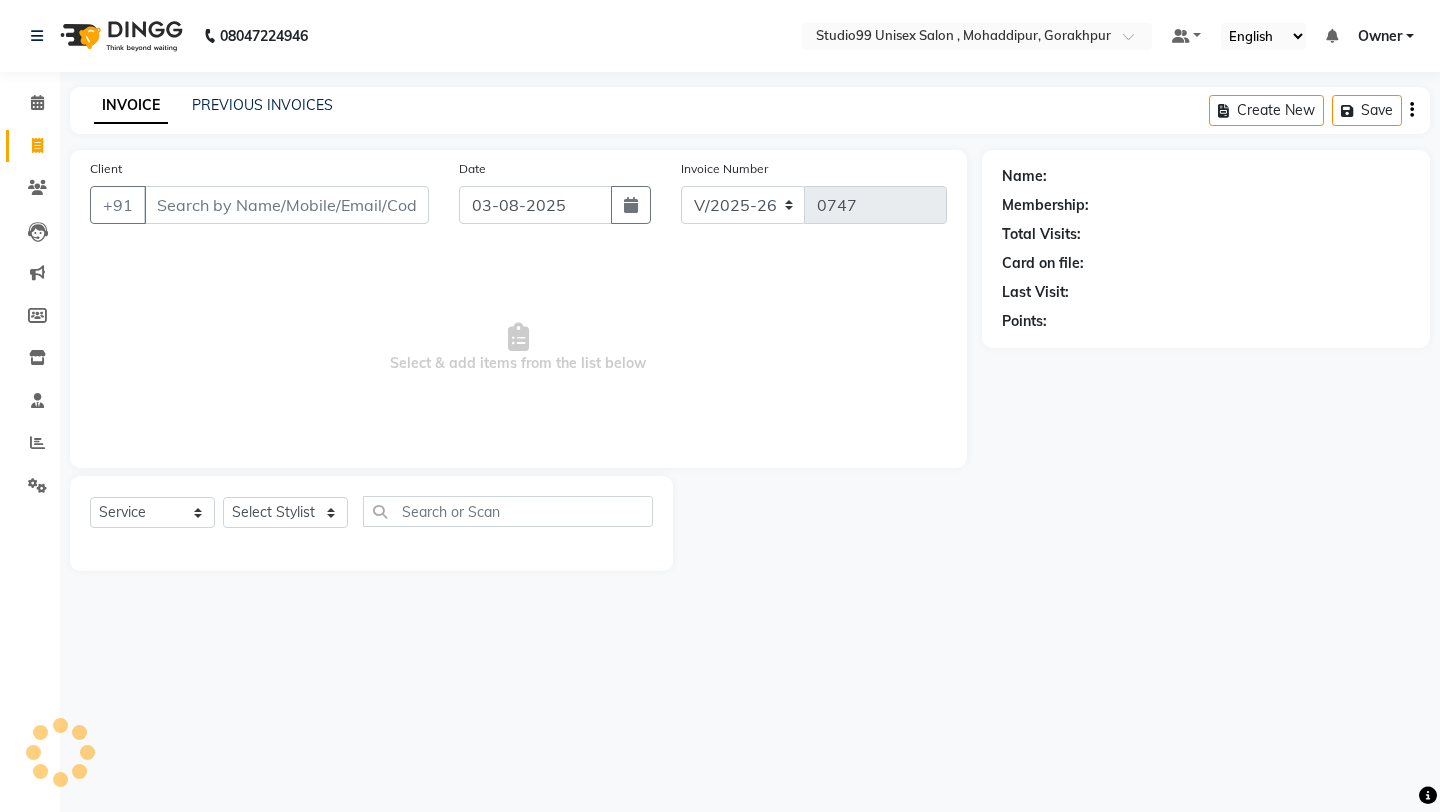 click on "INVOICE PREVIOUS INVOICES Create New   Save" 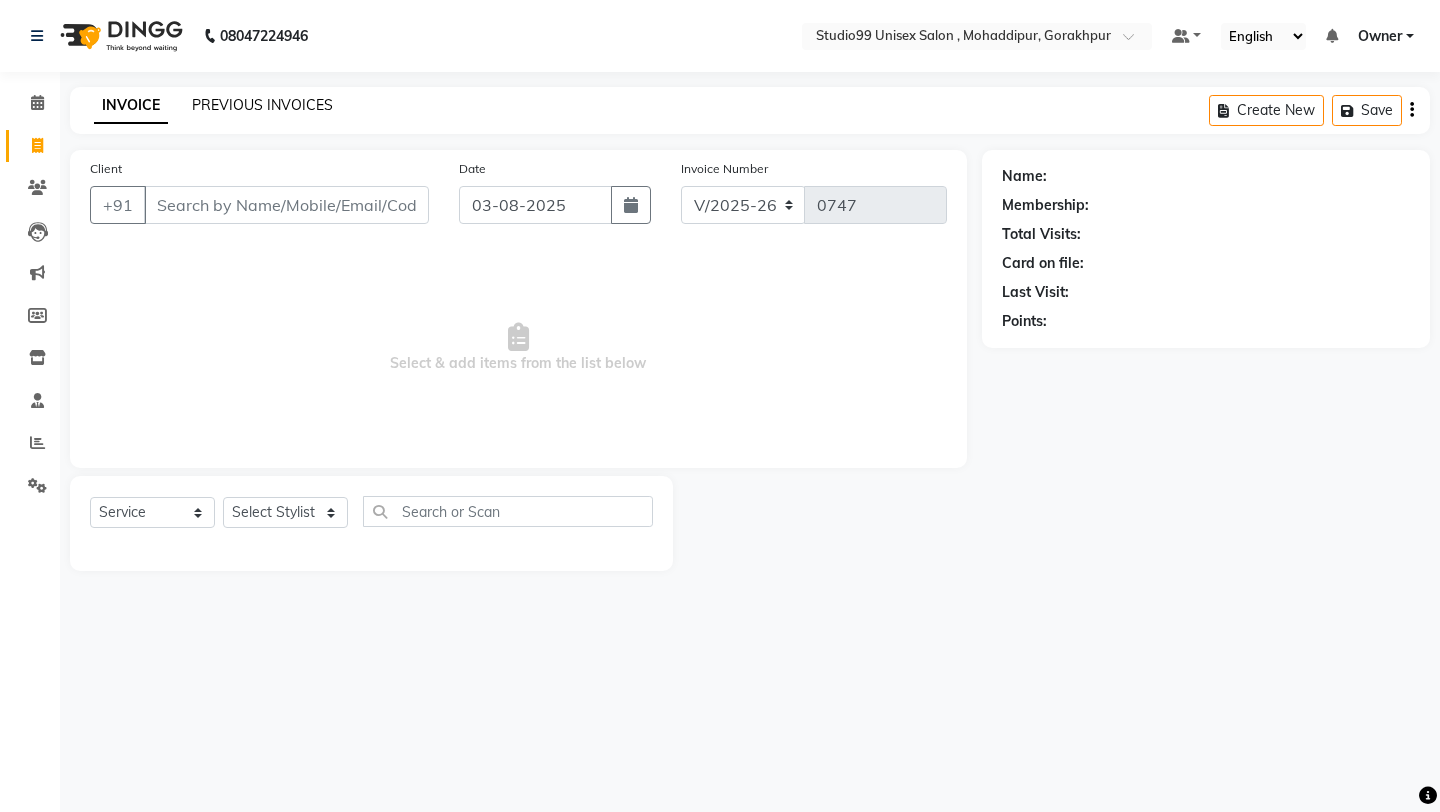 click on "PREVIOUS INVOICES" 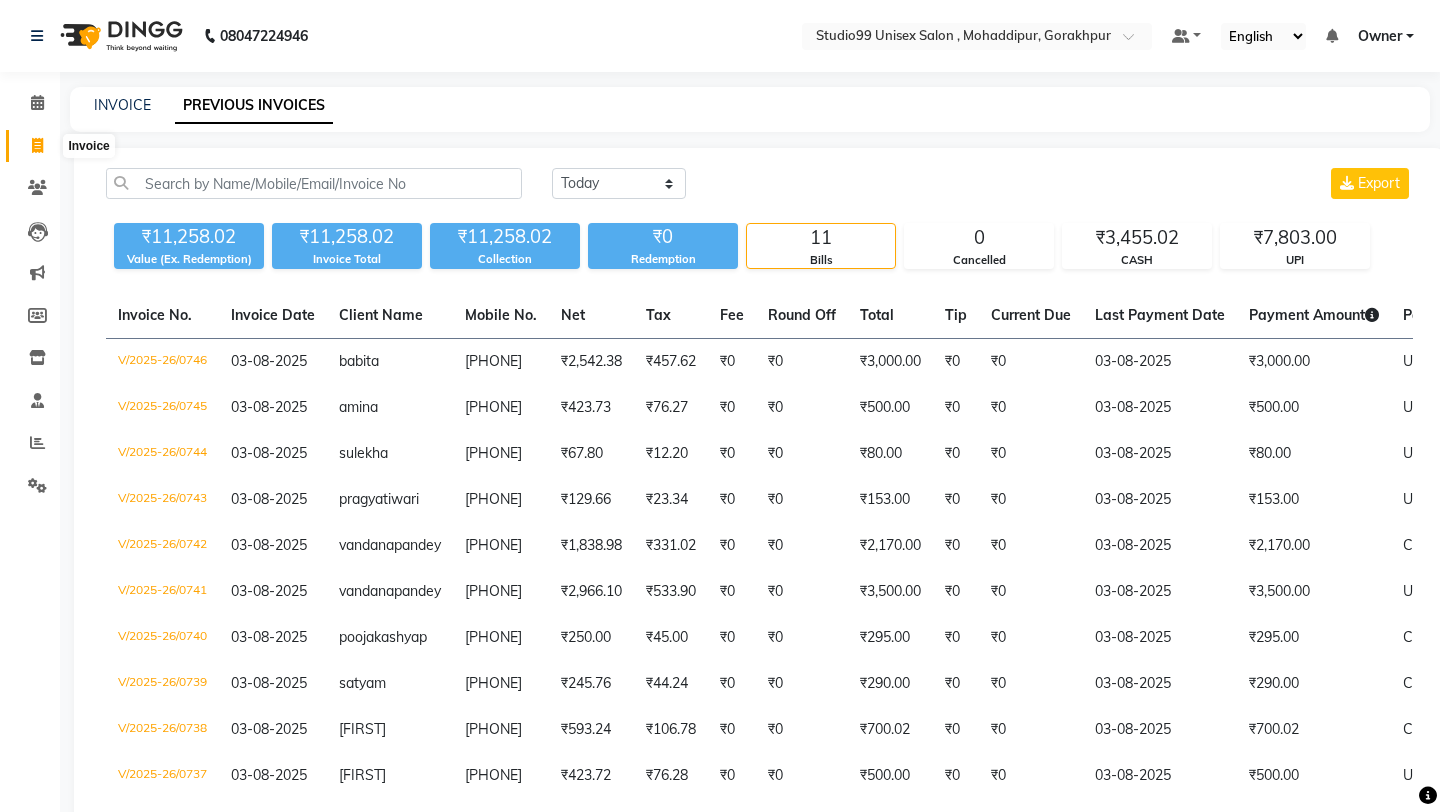 click 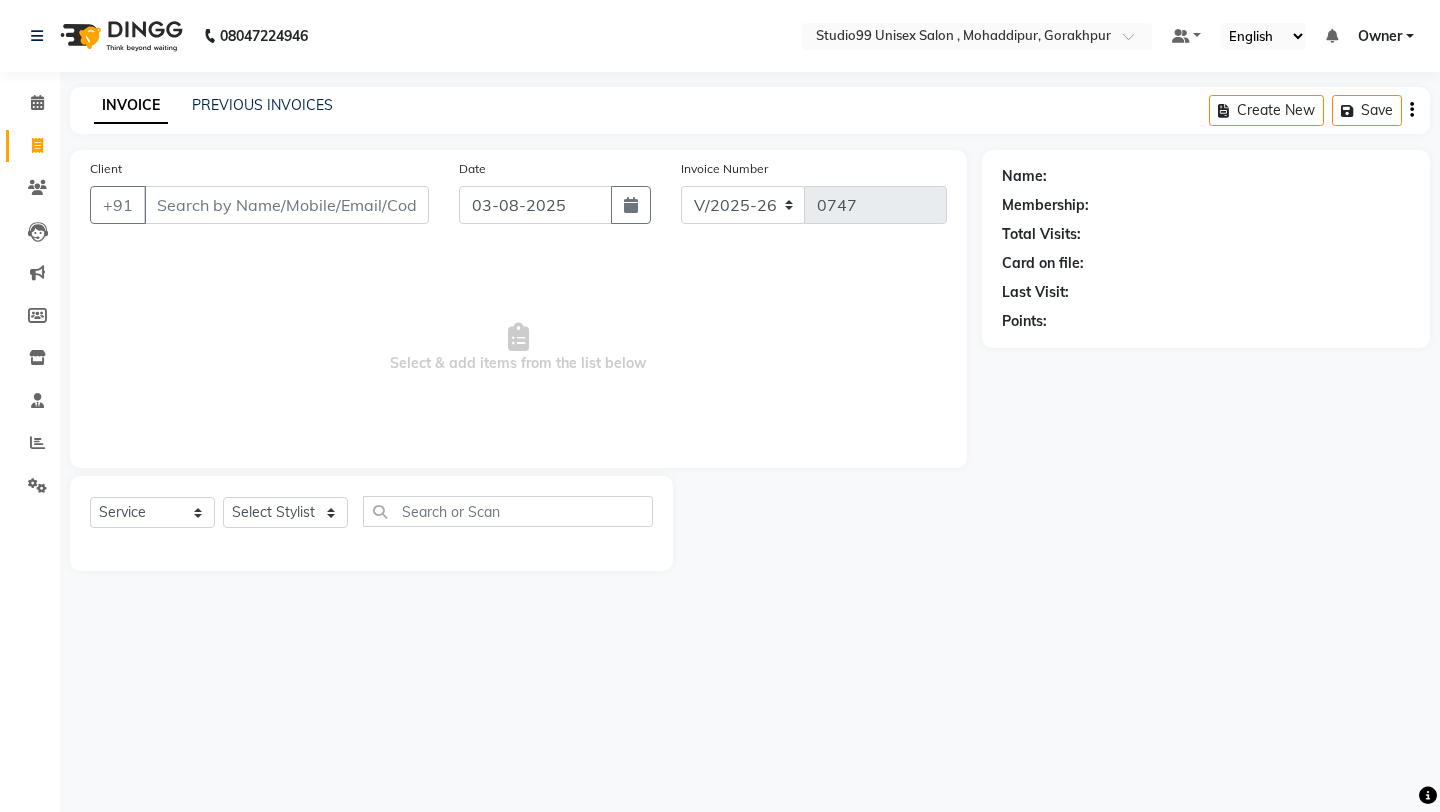 click on "PREVIOUS INVOICES" 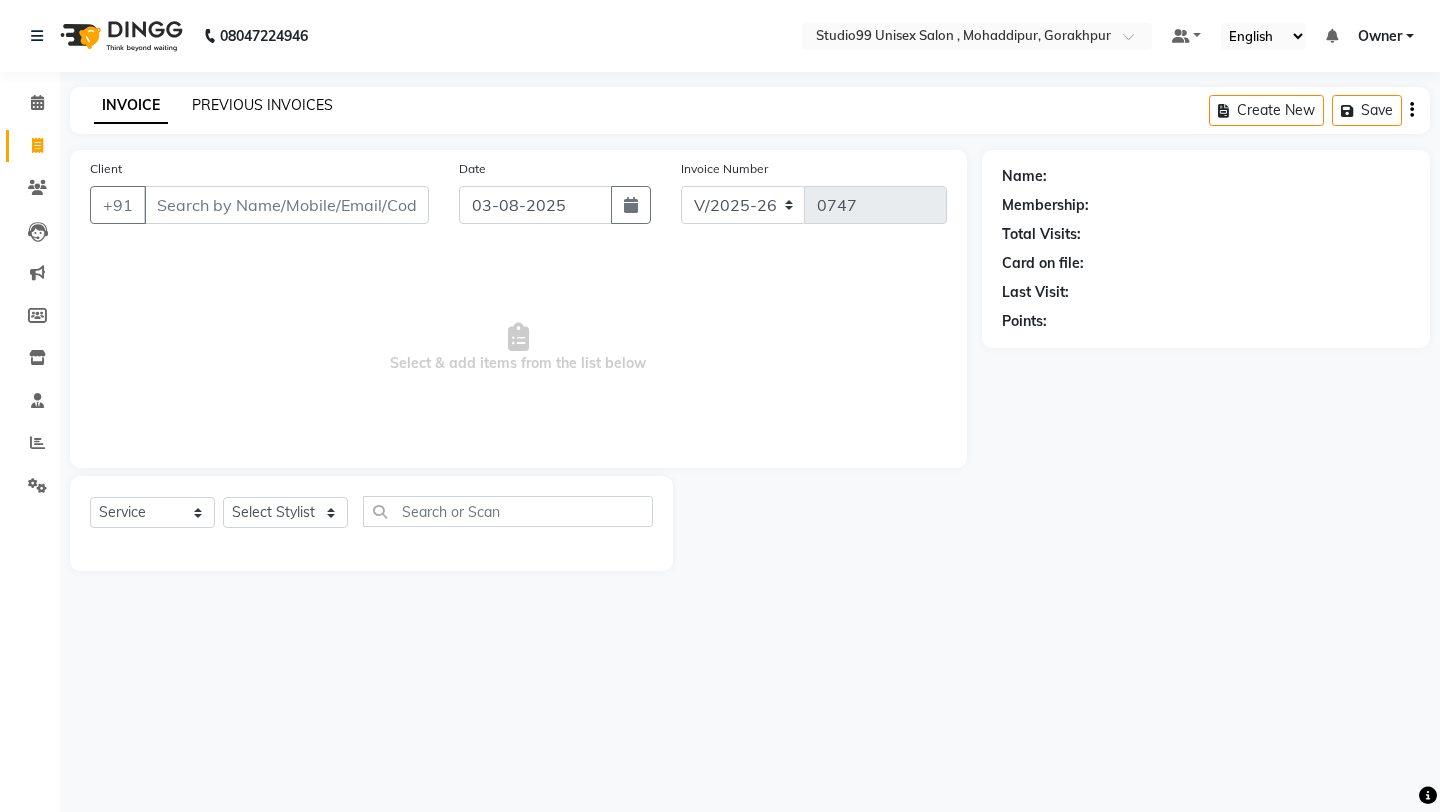 click on "PREVIOUS INVOICES" 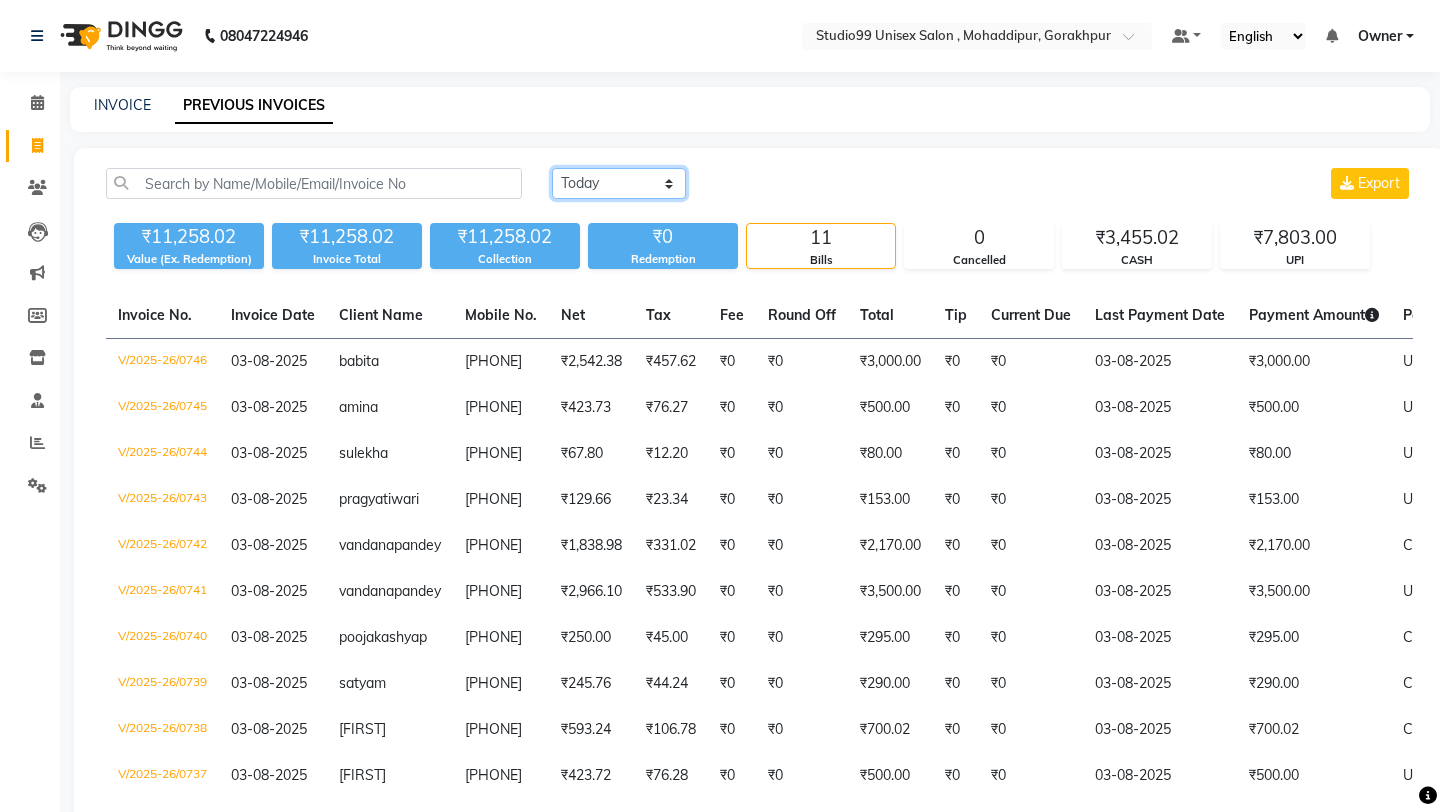 click on "Today Yesterday Custom Range" 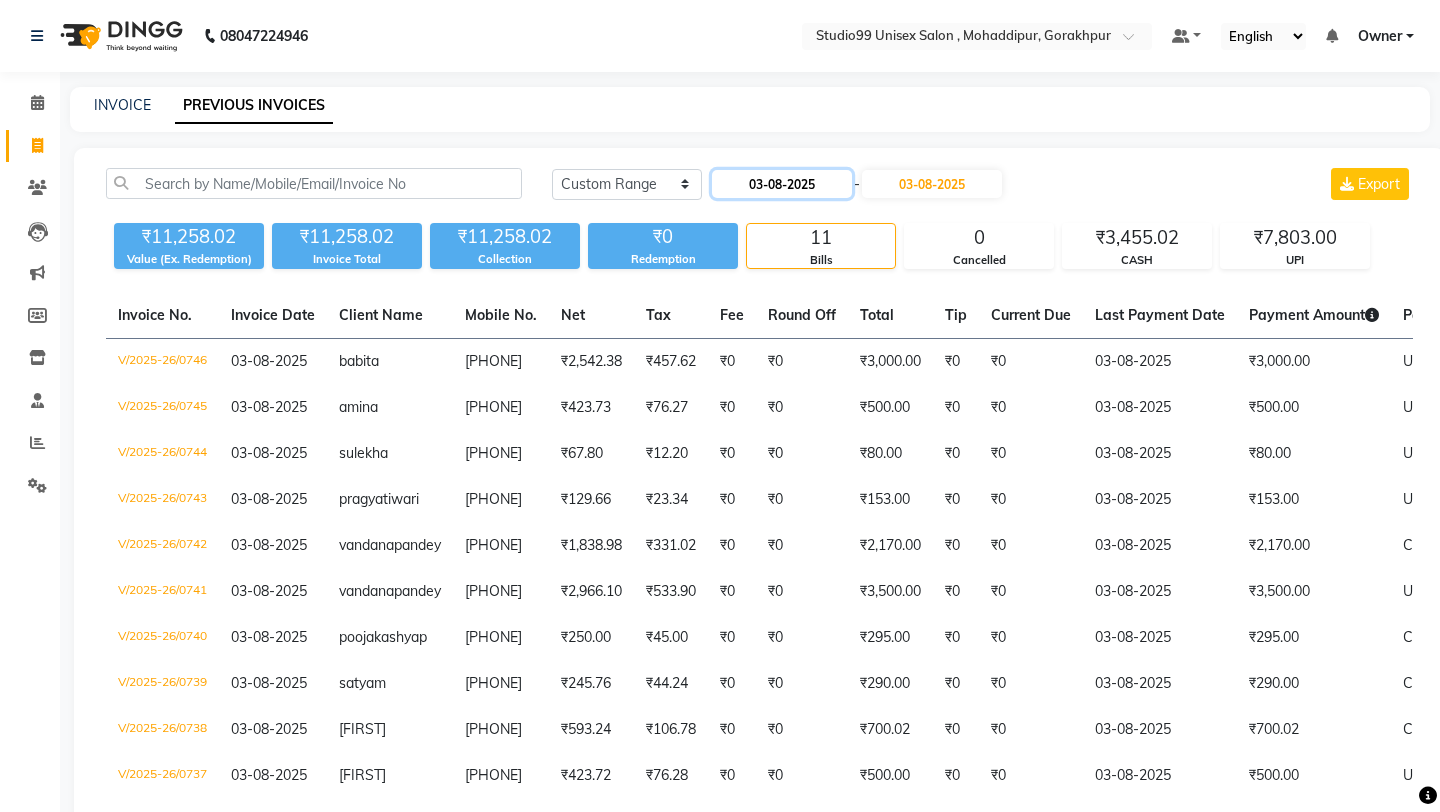 click on "03-08-2025" 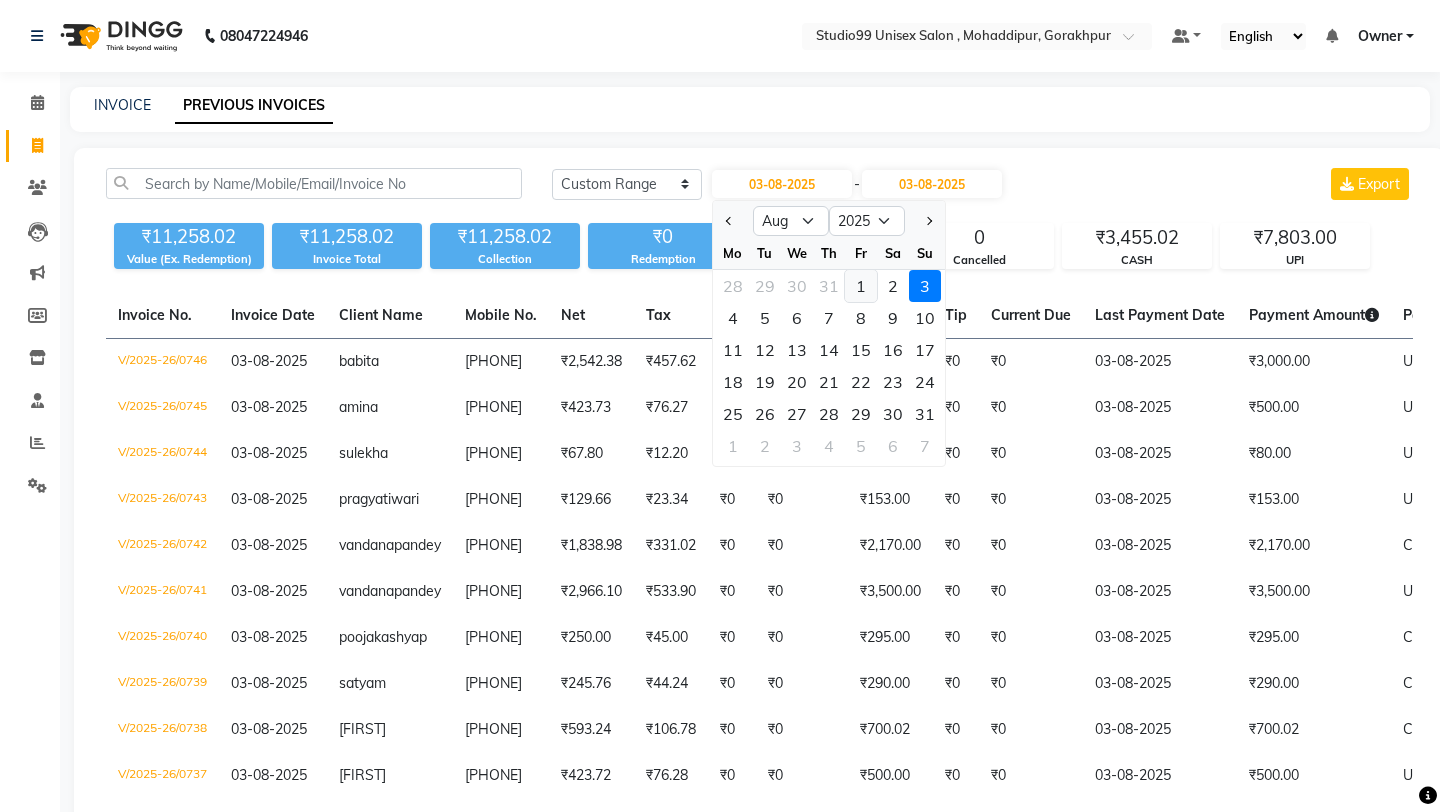 click on "1" 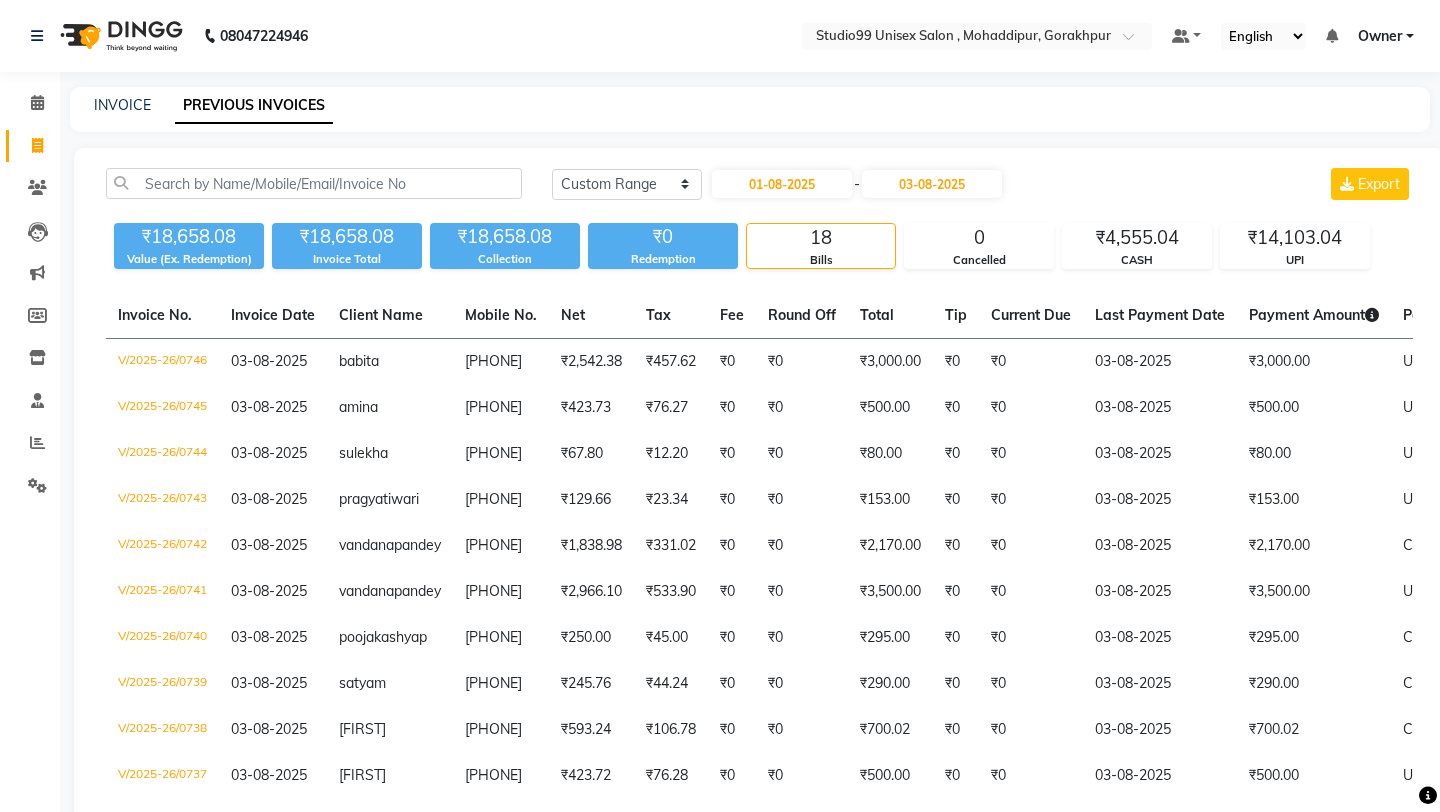 click on "INVOICE PREVIOUS INVOICES Today Yesterday Custom Range 01-08-2025 - 03-08-2025 Export ₹18,658.08 Value (Ex. Redemption) ₹18,658.08 Invoice Total   ₹18,658.08 Collection ₹0 Redemption 18 Bills 0 Cancelled ₹4,555.04 CASH ₹14,103.04 UPI  Invoice No.   Invoice Date   Client Name   Mobile No.   Net   Tax   Fee   Round Off   Total   Tip   Current Due   Last Payment Date   Payment Amount   Payment Methods   Cancel Reason   Status  V/2025-26/0746  03-08-2025 babita  [PHONE] ₹2,542.38 ₹457.62   ₹0   ₹0 ₹3,000.00 ₹0 ₹0 03-08-2025 ₹3,000.00  UPI - PAID  V/2025-26/0745  03-08-2025 amina  [PHONE] ₹423.73 ₹76.27   ₹0   ₹0 ₹500.00 ₹0 ₹0 03-08-2025 ₹500.00  UPI - PAID  V/2025-26/0744  03-08-2025 sulekha  [PHONE] ₹67.80 ₹12.20   ₹0   ₹0 ₹80.00 ₹0 ₹0 03-08-2025 ₹80.00  UPI - PAID  V/2025-26/0743  03-08-2025 pragya  tiwari  [PHONE] ₹129.66 ₹23.34   ₹0   ₹0 ₹153.00 ₹0 ₹0 03-08-2025 ₹153.00  UPI - PAID  V/2025-26/0742  03-08-2025 vandana  pandey  [PHONE] ₹1,838.98  ₹0" 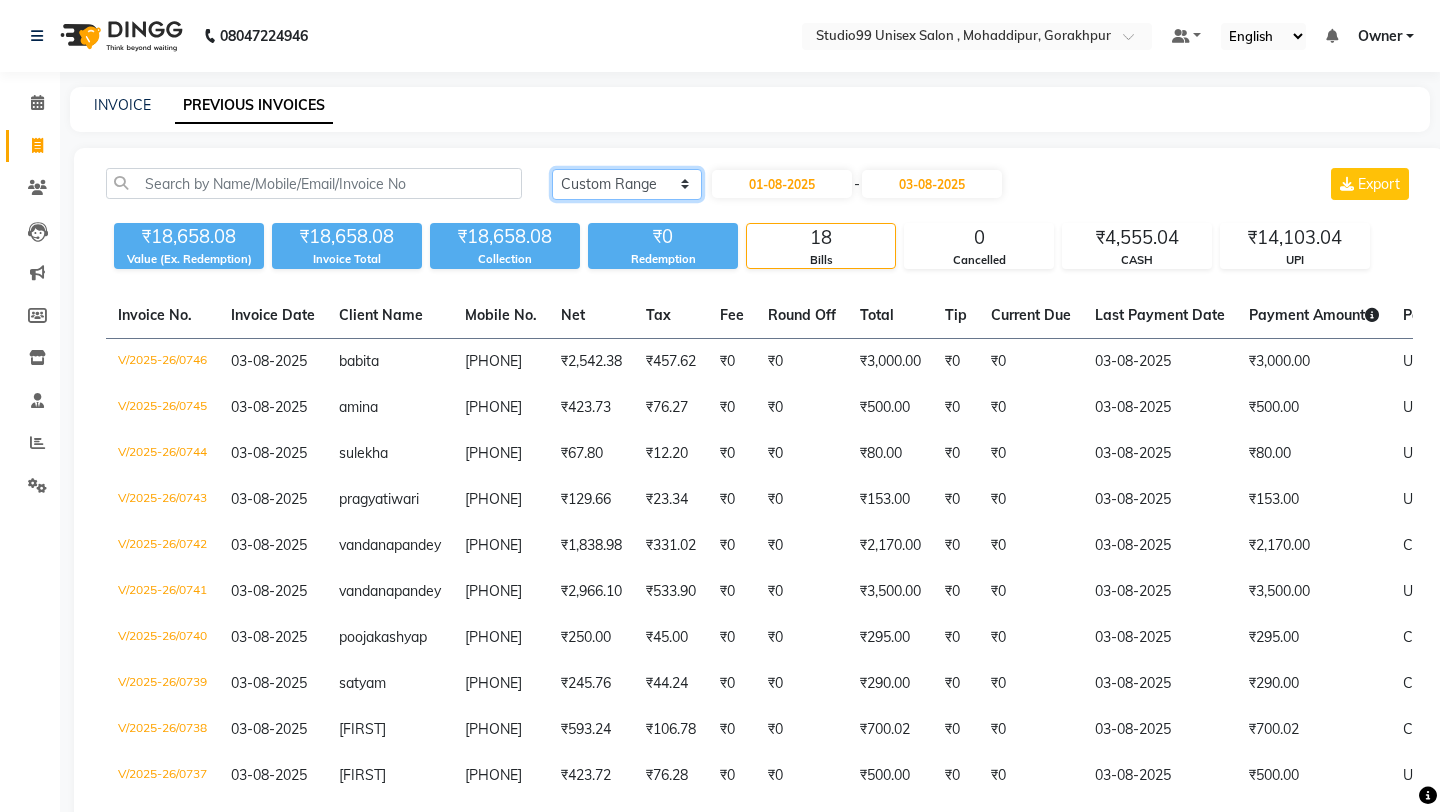 click on "Today Yesterday Custom Range" 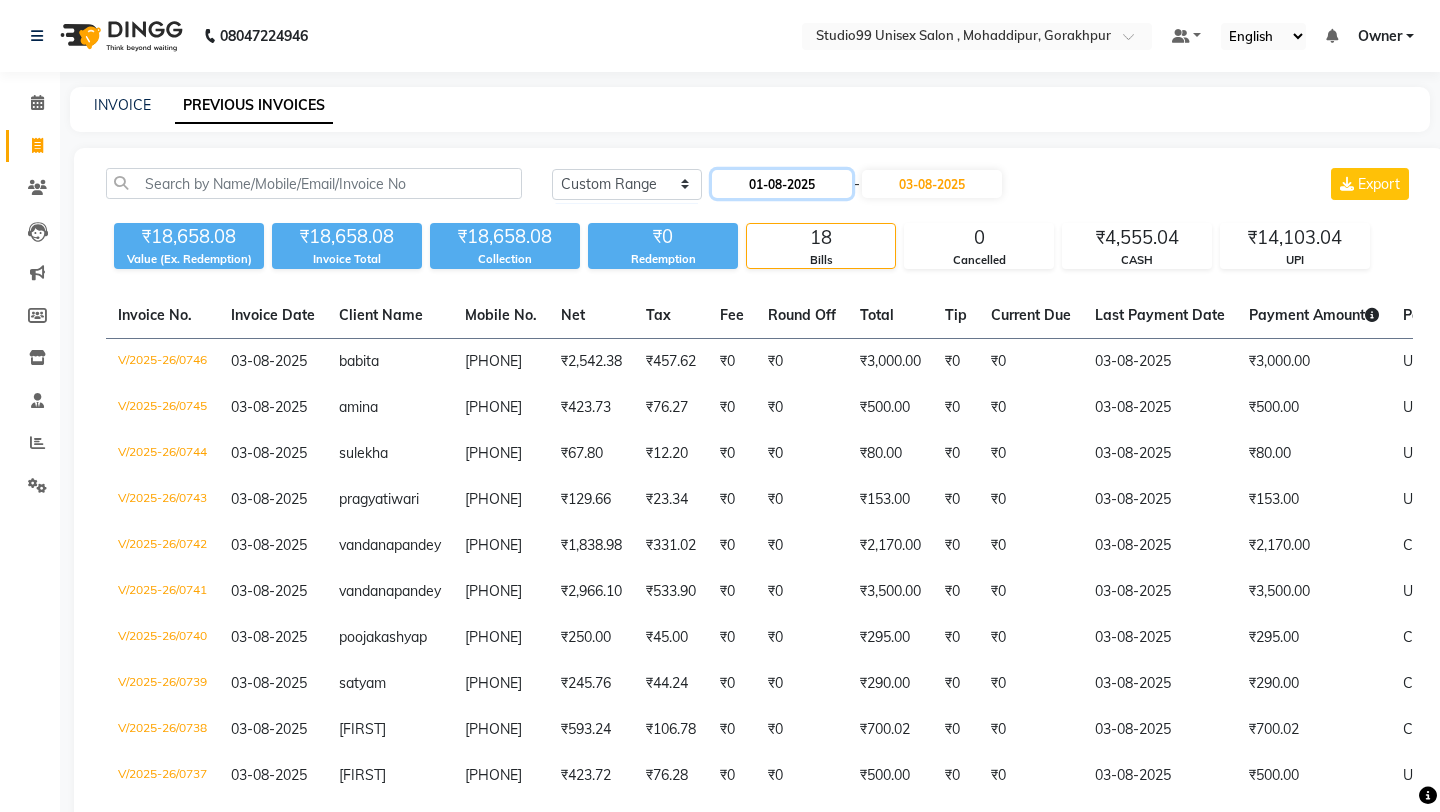 click on "01-08-2025" 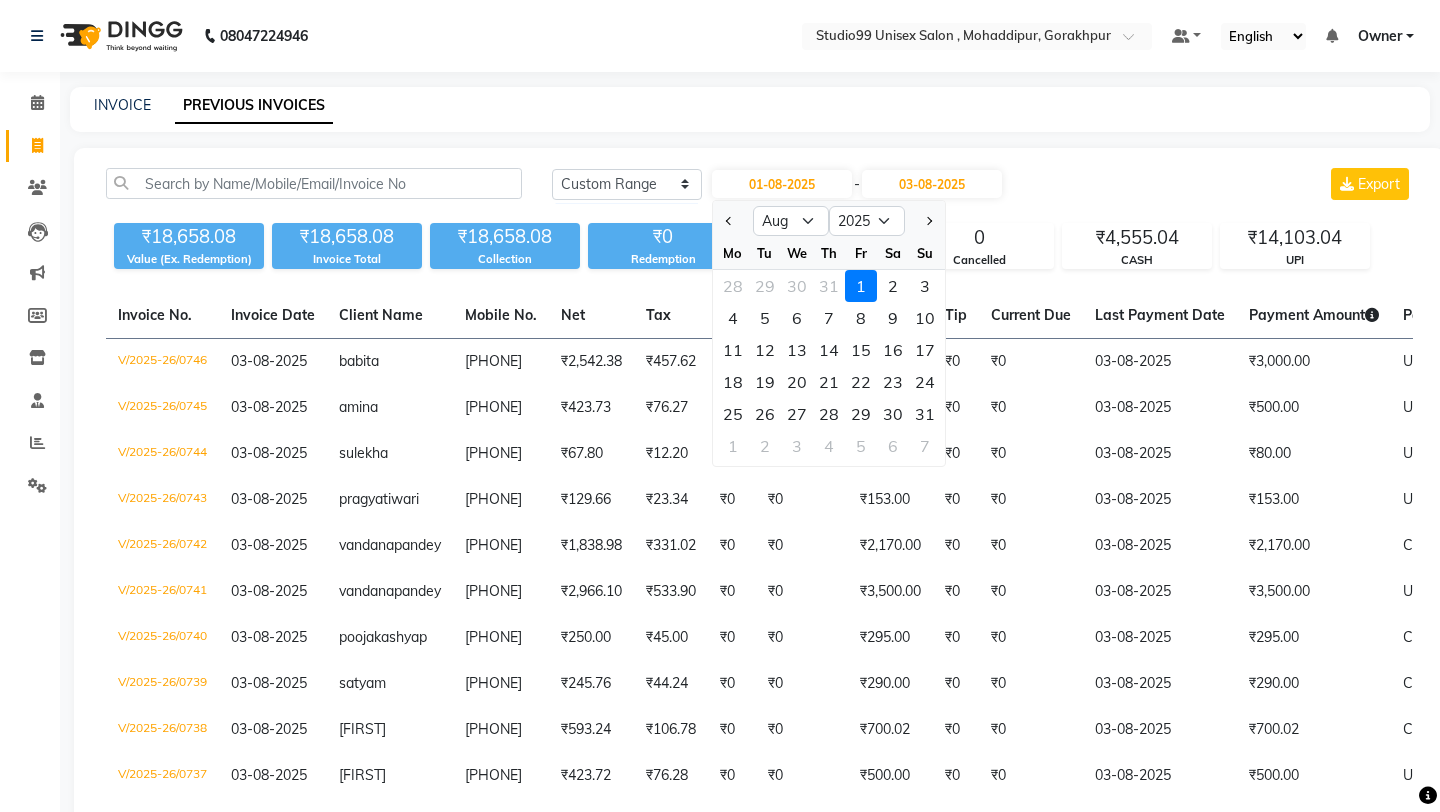 click on "PREVIOUS INVOICES" 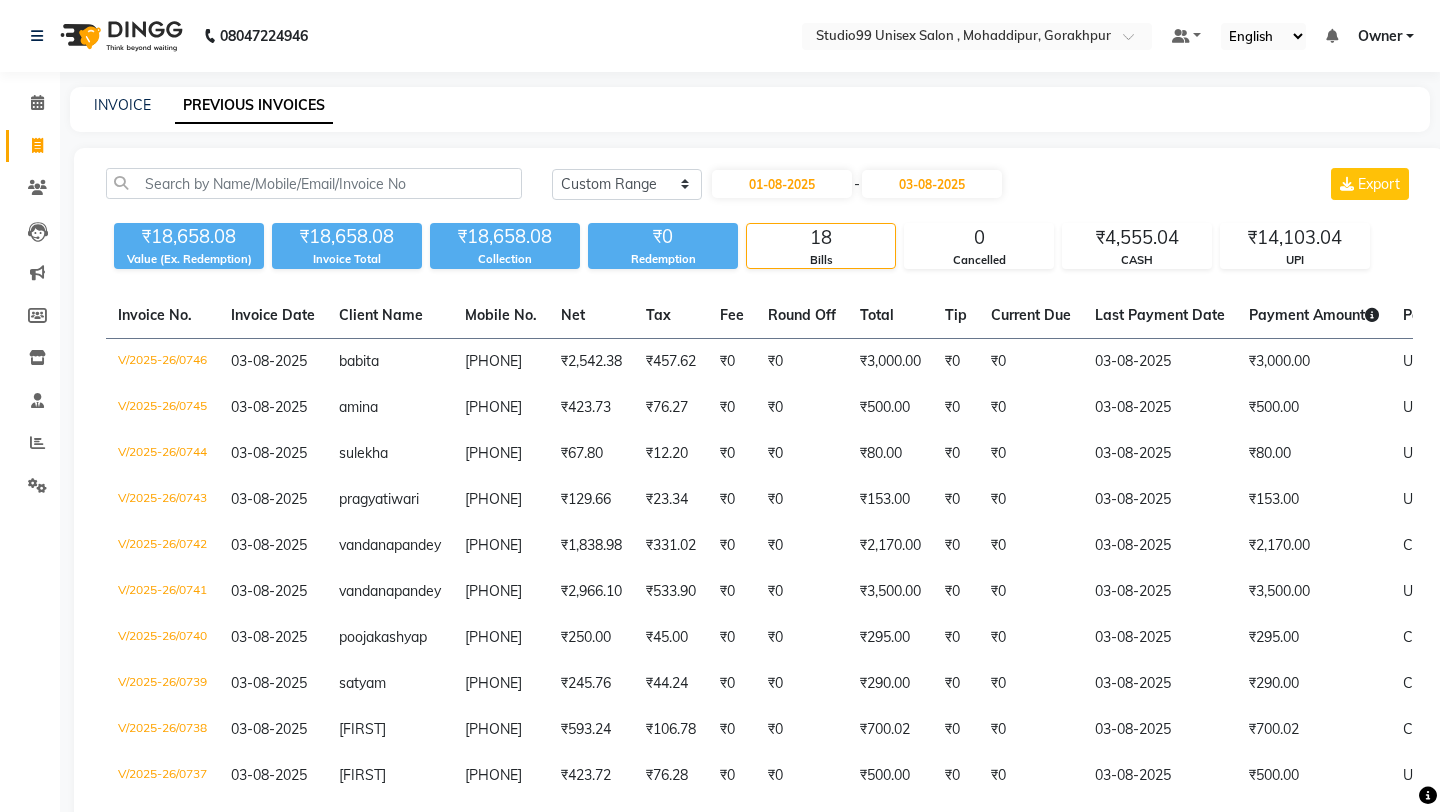 click 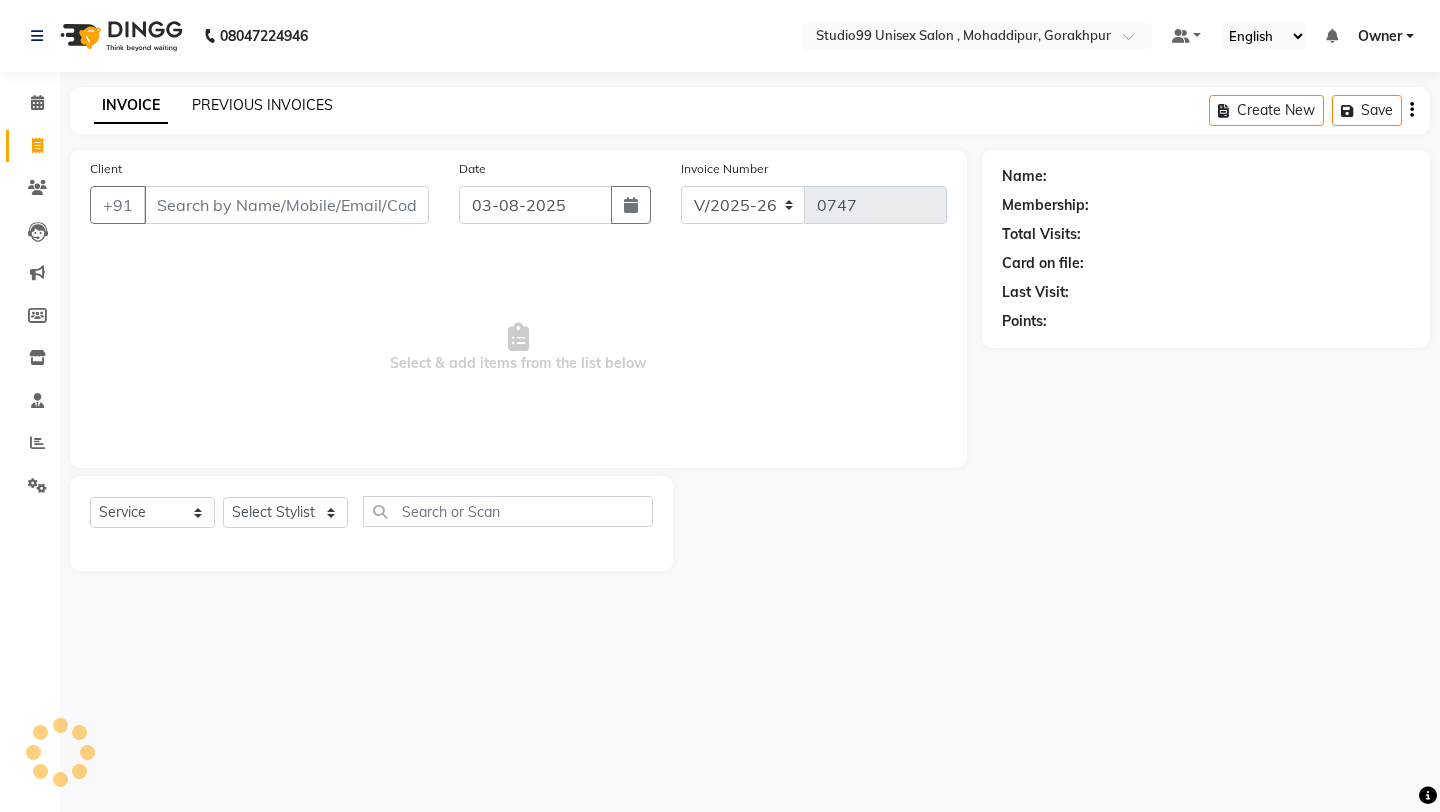 click on "PREVIOUS INVOICES" 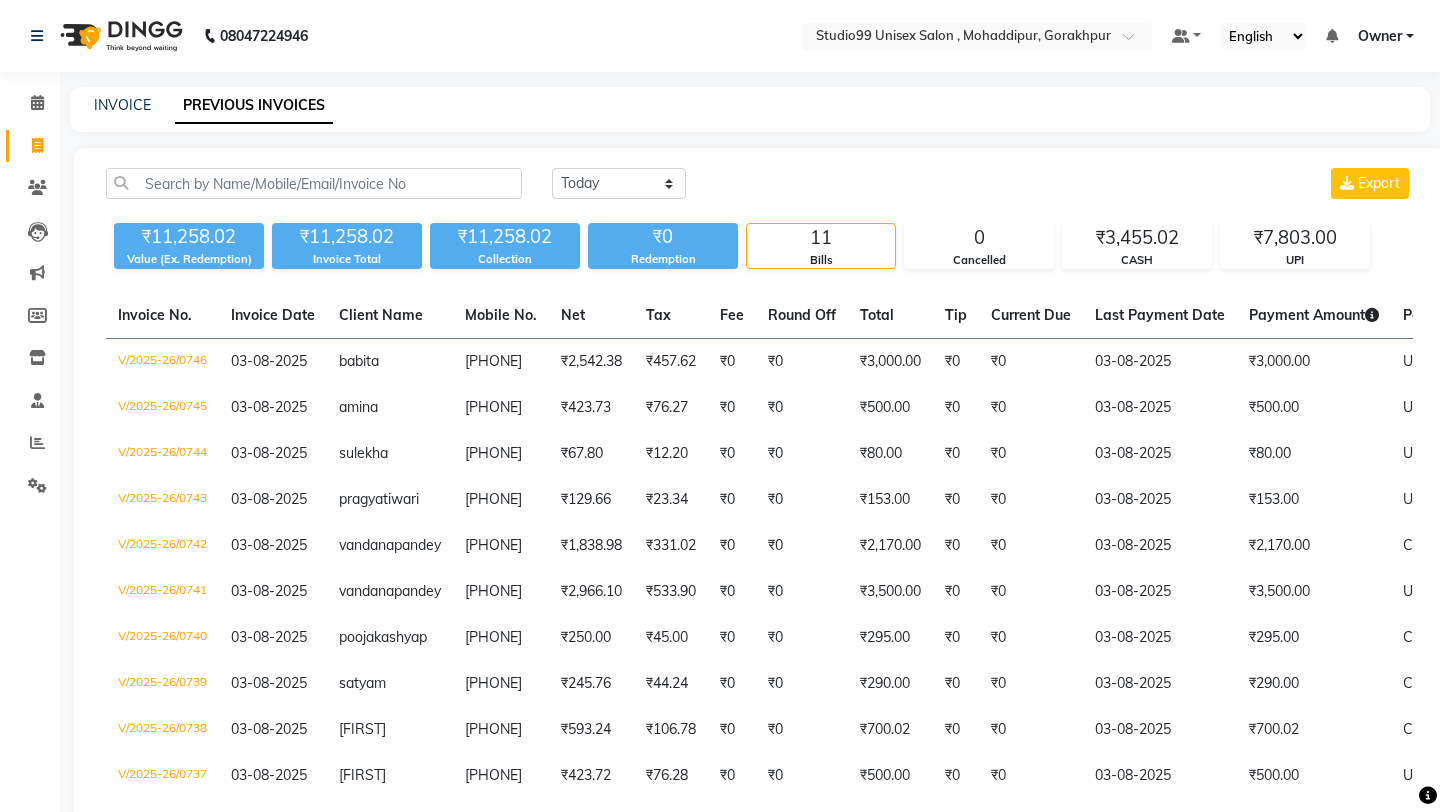 click on "INVOICE PREVIOUS INVOICES Today Yesterday Custom Range Export ₹11,258.02 Value (Ex. Redemption) ₹11,258.02 Invoice Total   ₹11,258.02 Collection ₹0 Redemption 11 Bills 0 Cancelled ₹3,455.02 CASH ₹7,803.00 UPI  Invoice No.   Invoice Date   Client Name   Mobile No.   Net   Tax   Fee   Round Off   Total   Tip   Current Due   Last Payment Date   Payment Amount   Payment Methods   Cancel Reason   Status  V/2025-26/0746  03-08-2025 babita  [PHONE] ₹2,542.38 ₹457.62   ₹0   ₹0 ₹3,000.00 ₹0 ₹0 03-08-2025 ₹3,000.00  UPI - PAID  V/2025-26/0745  03-08-2025 amina  [PHONE] ₹423.73 ₹76.27   ₹0   ₹0 ₹500.00 ₹0 ₹0 03-08-2025 ₹500.00  UPI - PAID  V/2025-26/0744  03-08-2025 sulekha  [PHONE] ₹67.80 ₹12.20   ₹0   ₹0 ₹80.00 ₹0 ₹0 03-08-2025 ₹80.00  UPI - PAID  V/2025-26/0743  03-08-2025 pragya  tiwari  [PHONE] ₹129.66 ₹23.34   ₹0   ₹0 ₹153.00 ₹0 ₹0 03-08-2025 ₹153.00  UPI - PAID  V/2025-26/0742  03-08-2025 vandana  pandey  [PHONE] ₹1,838.98 ₹0" 